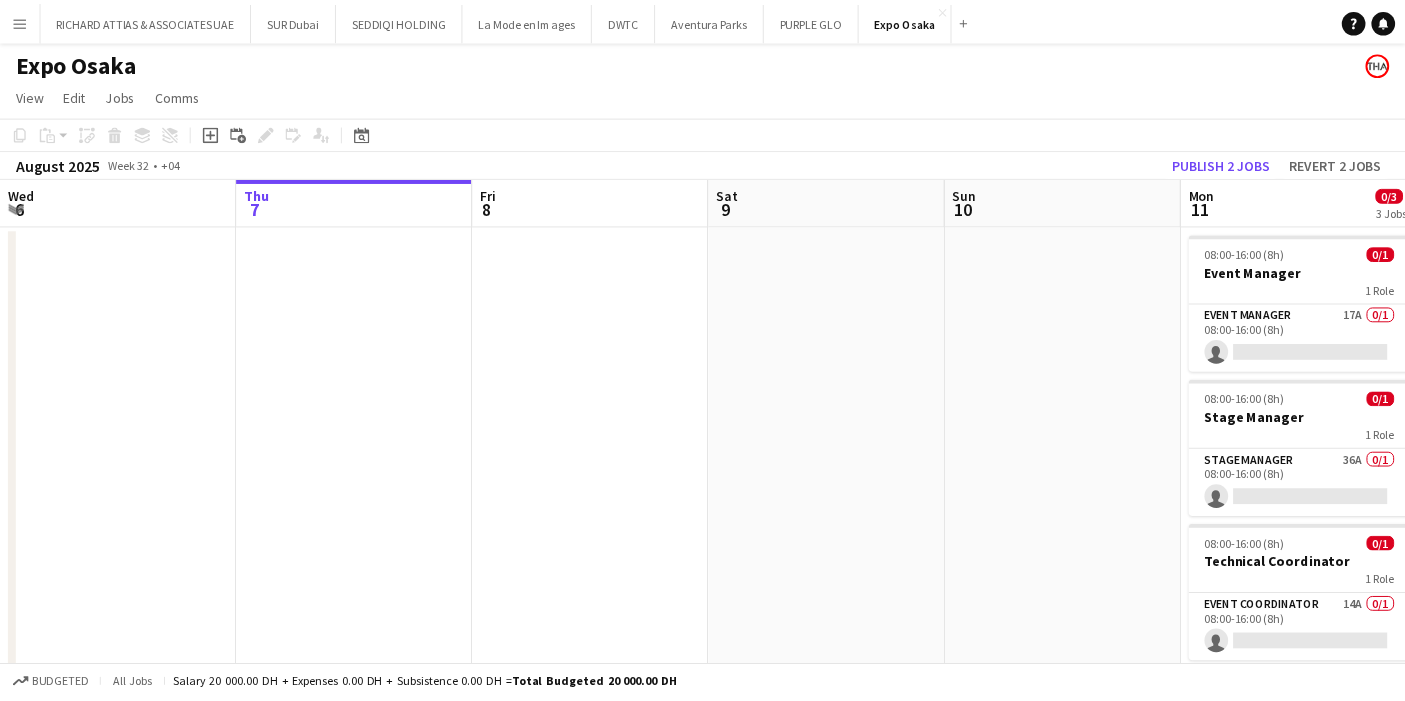 scroll, scrollTop: 0, scrollLeft: 0, axis: both 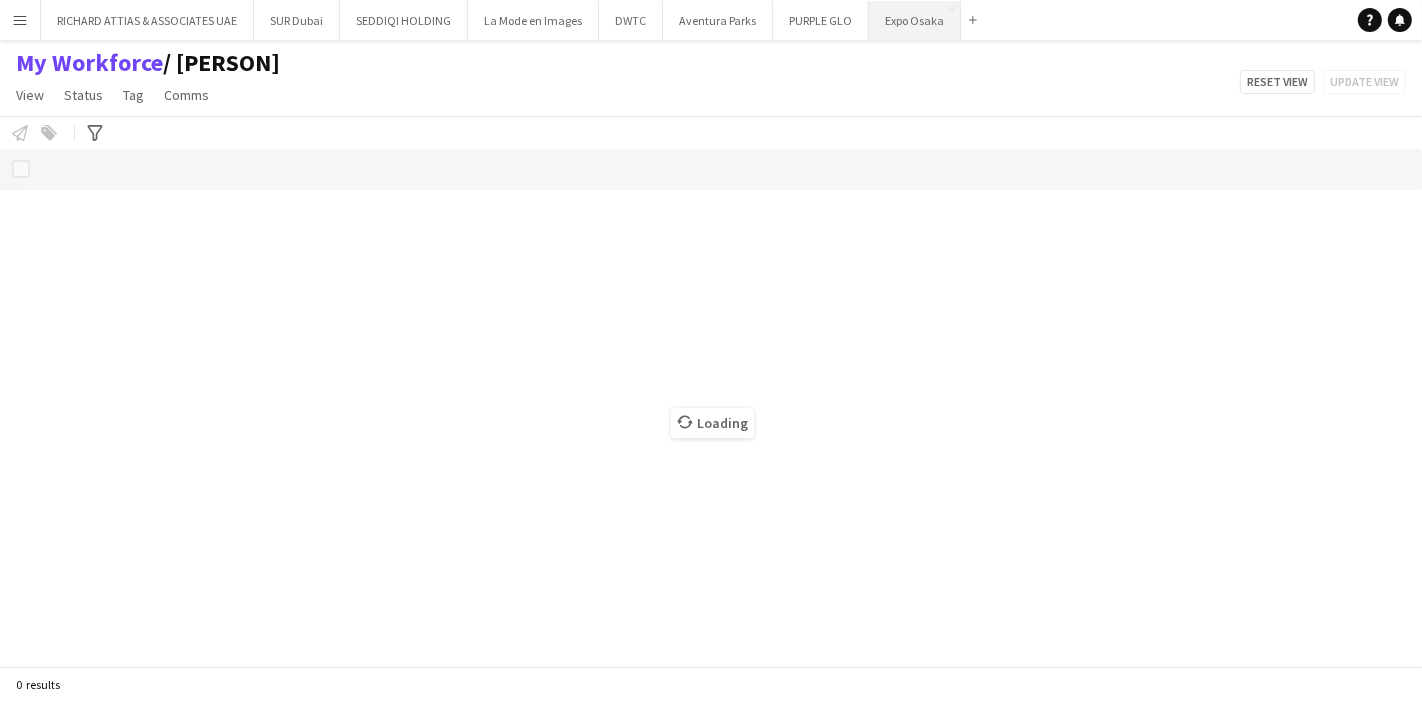 click on "[EVENT]
Close" at bounding box center (915, 20) 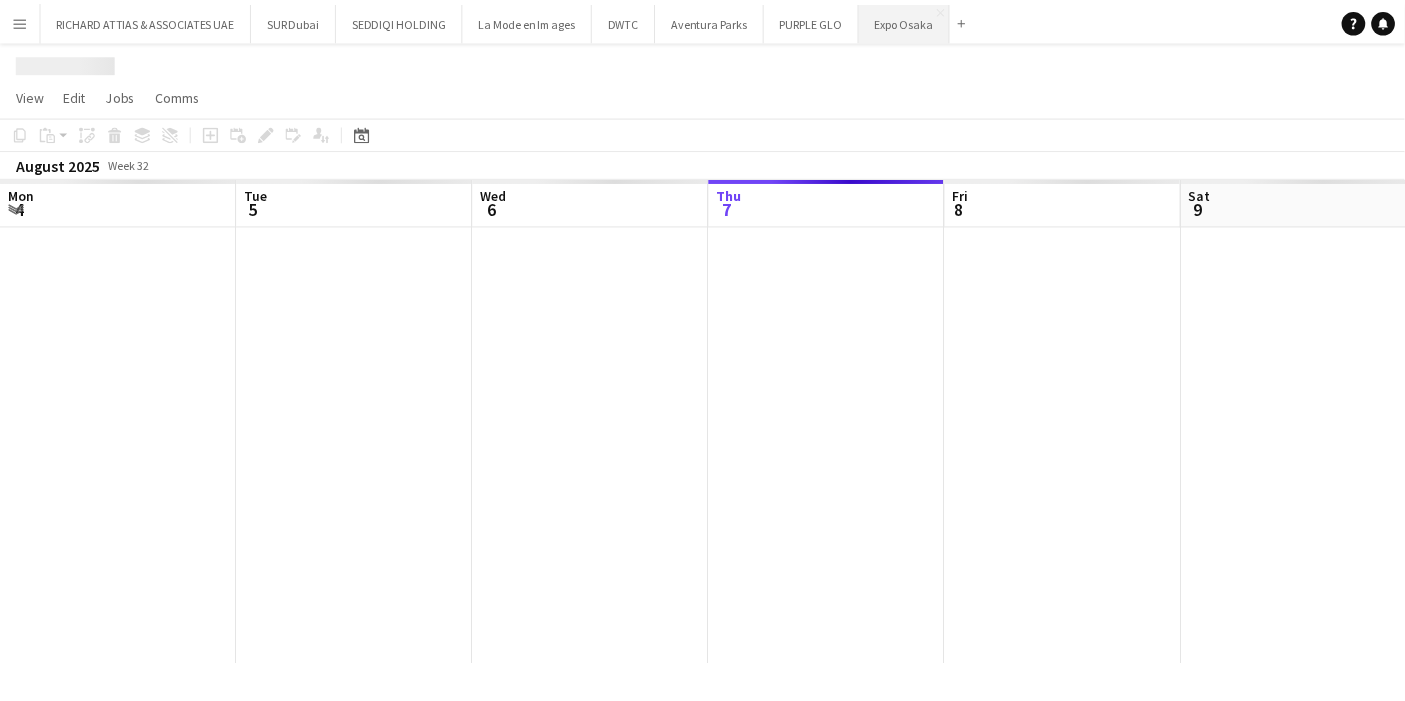 scroll, scrollTop: 0, scrollLeft: 477, axis: horizontal 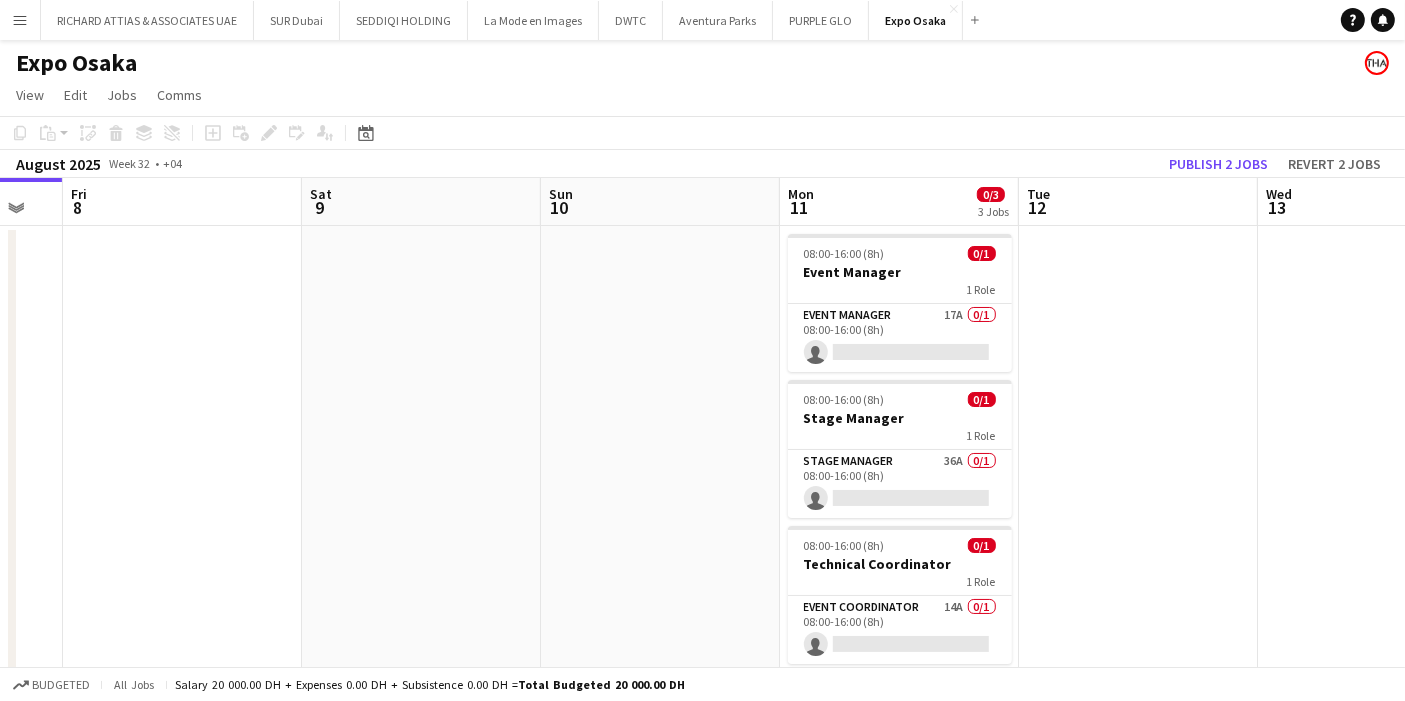 drag, startPoint x: 837, startPoint y: 355, endPoint x: 182, endPoint y: 327, distance: 655.5982 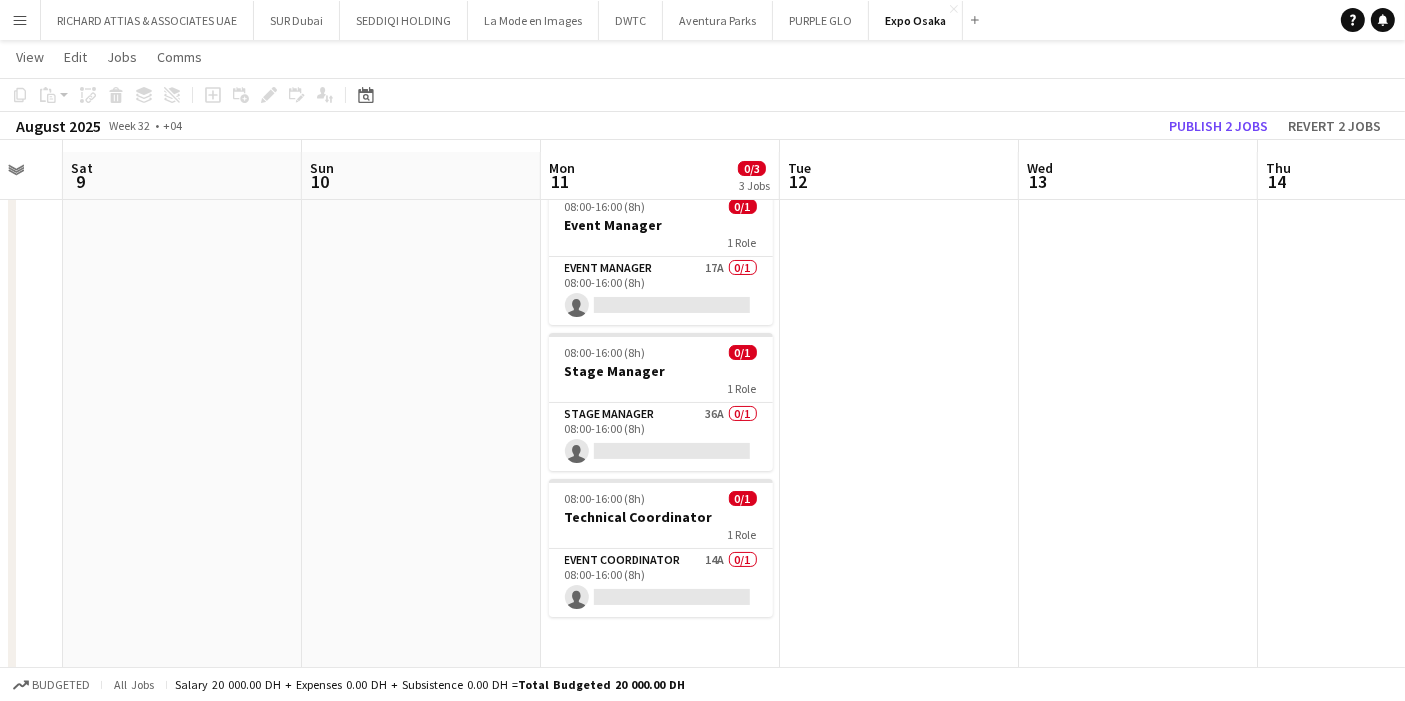 scroll, scrollTop: 57, scrollLeft: 0, axis: vertical 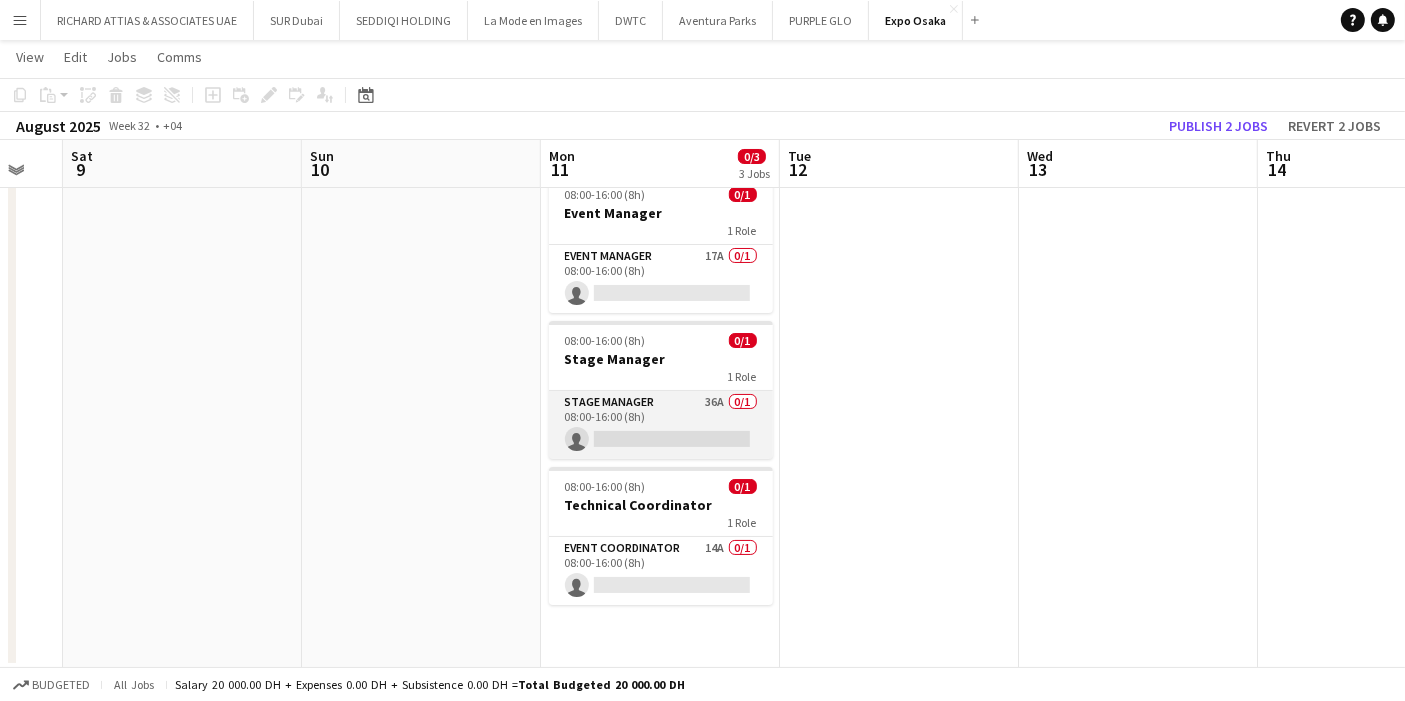 click on "Stage Manager   36A   0/1   08:00-16:00 (8h)
single-neutral-actions" at bounding box center (661, 425) 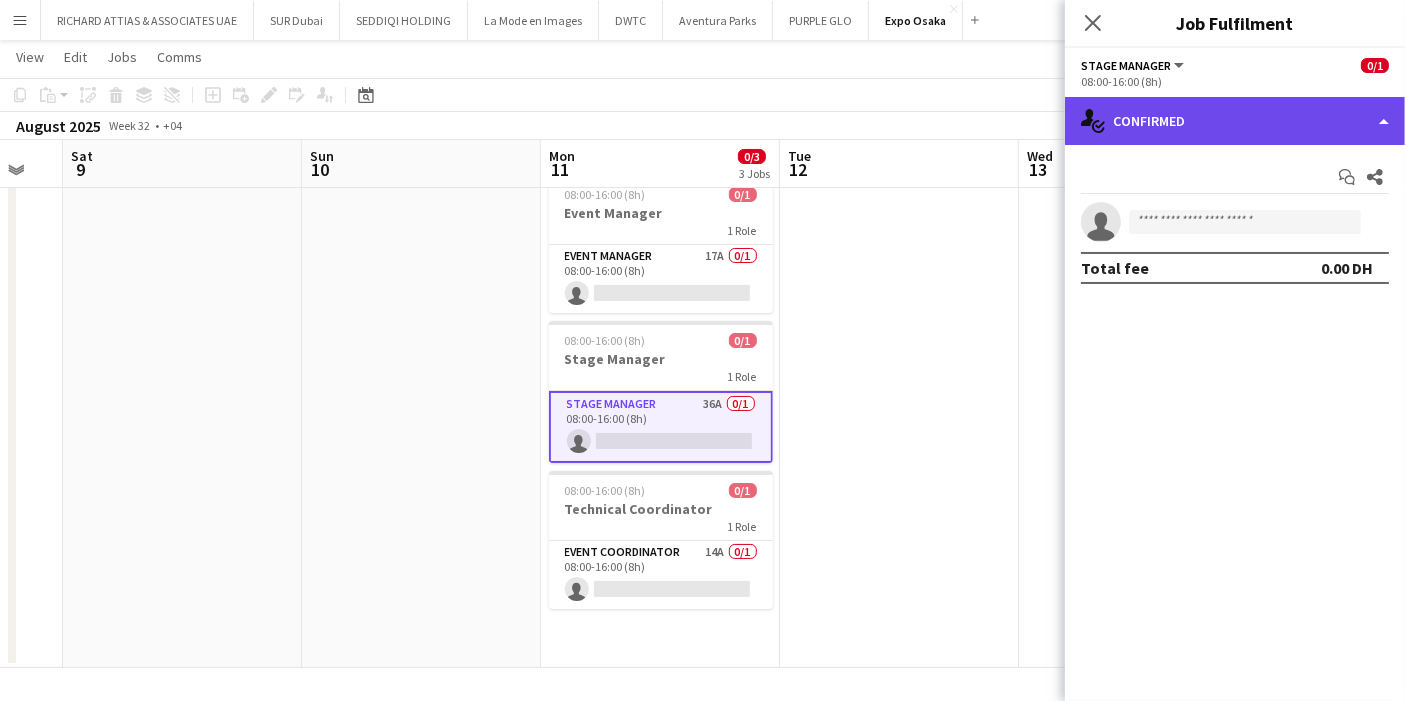 click on "single-neutral-actions-check-2
Confirmed" 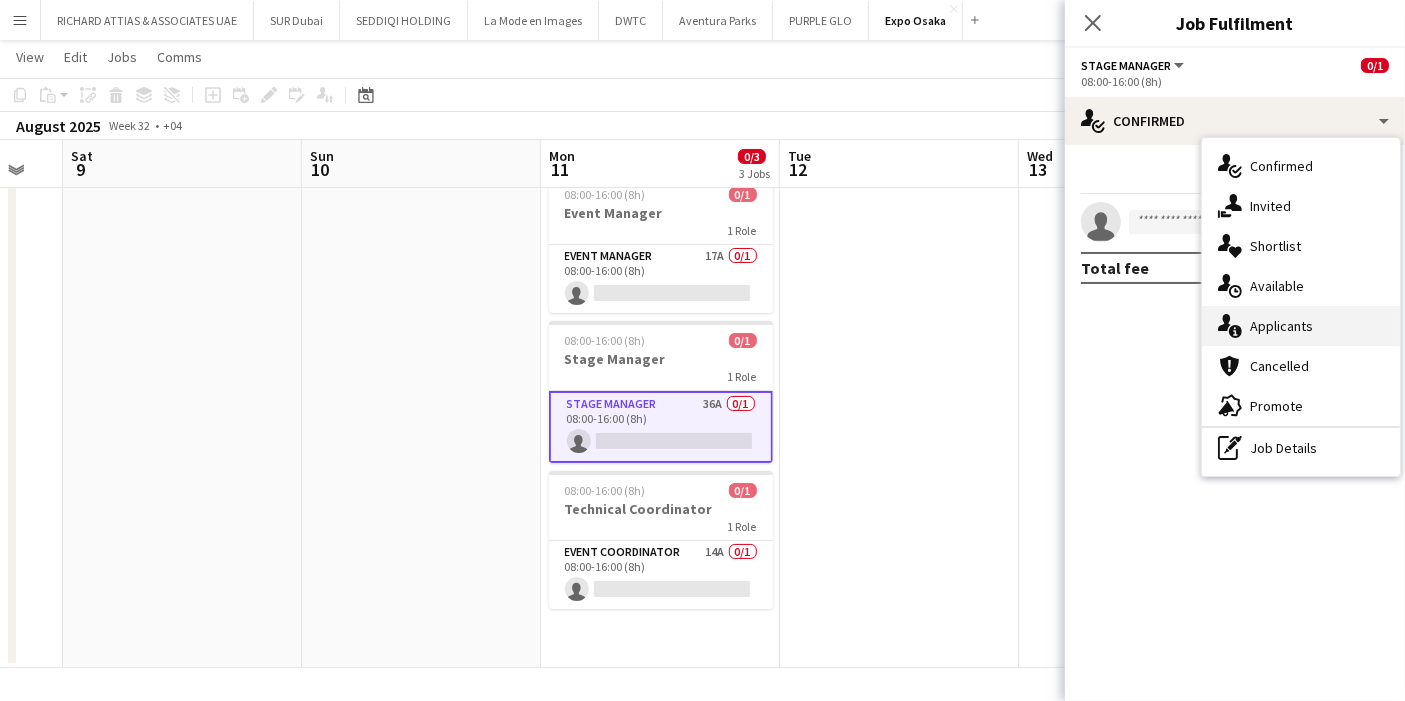 click on "single-neutral-actions-information
Applicants" at bounding box center (1301, 326) 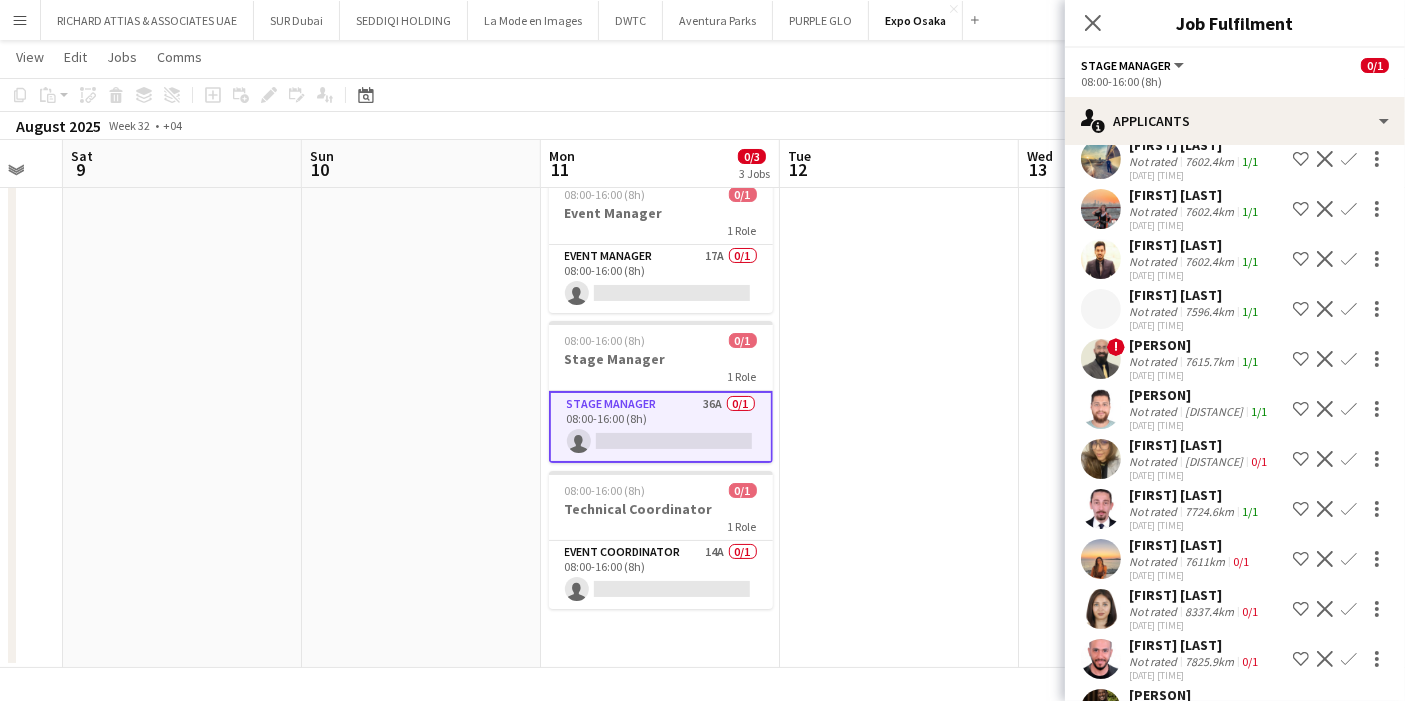 scroll, scrollTop: 666, scrollLeft: 0, axis: vertical 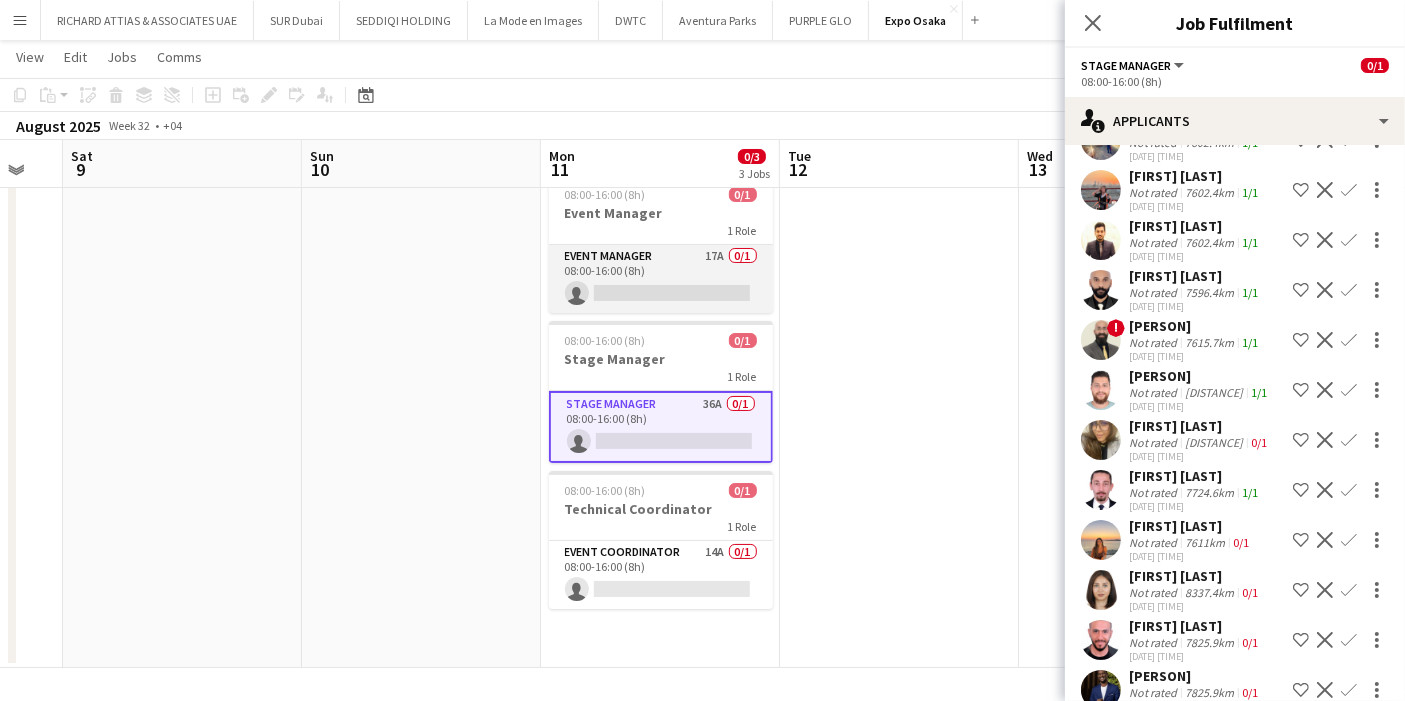 click on "Event Manager   17A   0/1   08:00-16:00 (8h)
single-neutral-actions" at bounding box center (661, 279) 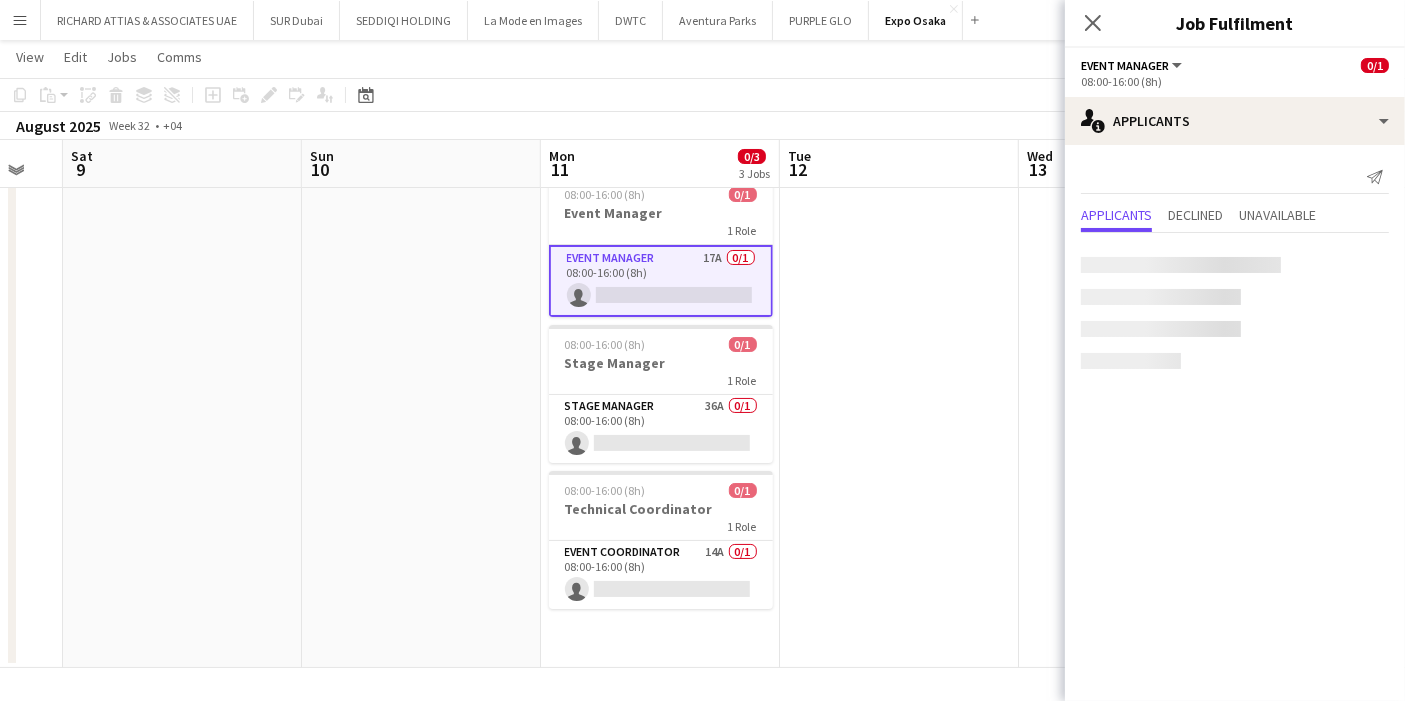 scroll, scrollTop: 0, scrollLeft: 657, axis: horizontal 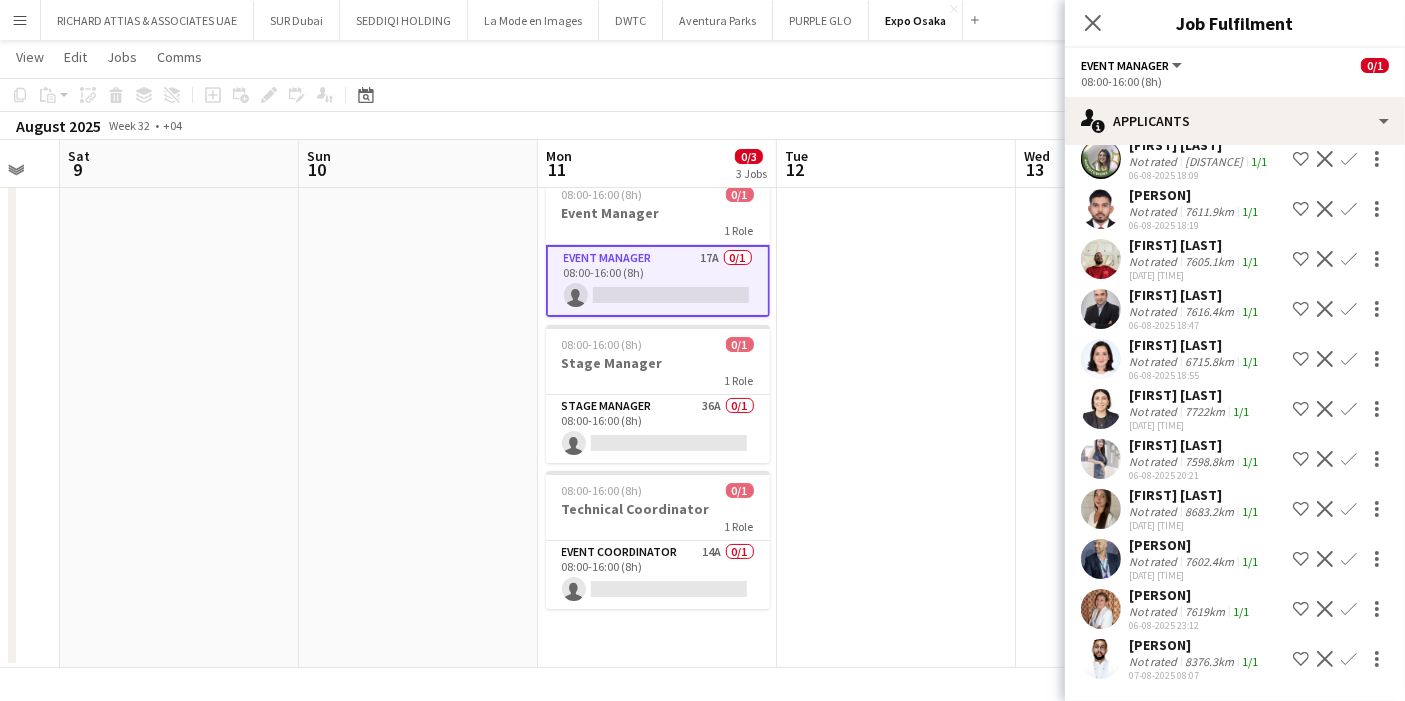 click on "Event Manager   17A   0/1   08:00-16:00 (8h)
single-neutral-actions" at bounding box center [658, 281] 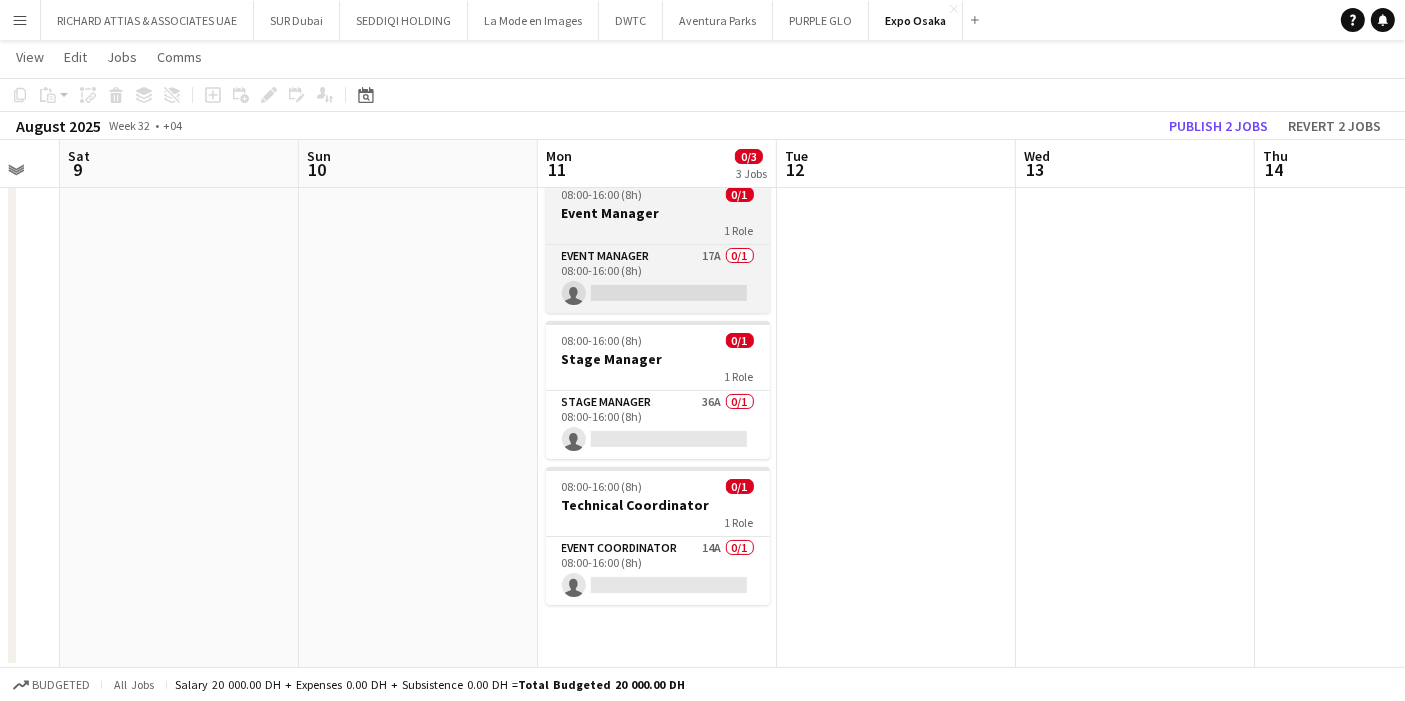 click on "Event Manager" at bounding box center (658, 213) 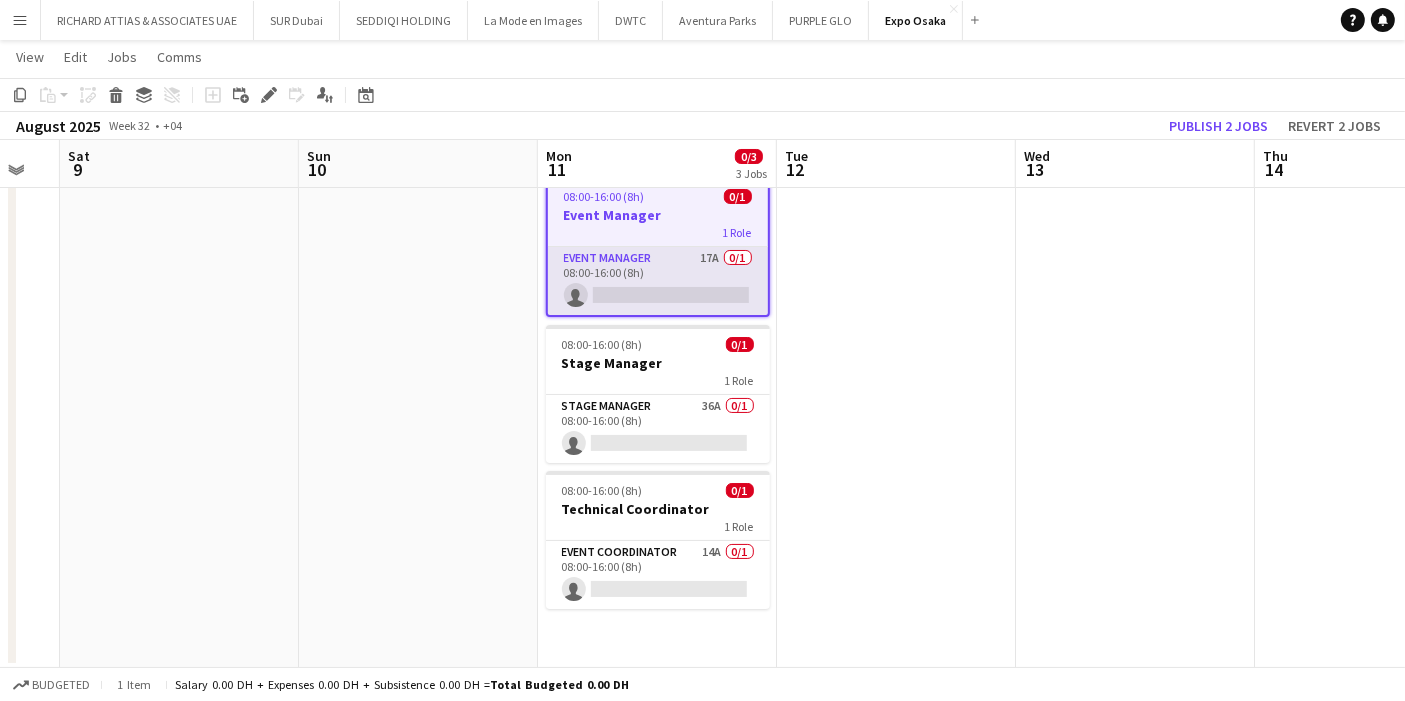 click on "Event Manager   17A   0/1   08:00-16:00 (8h)
single-neutral-actions" at bounding box center (658, 281) 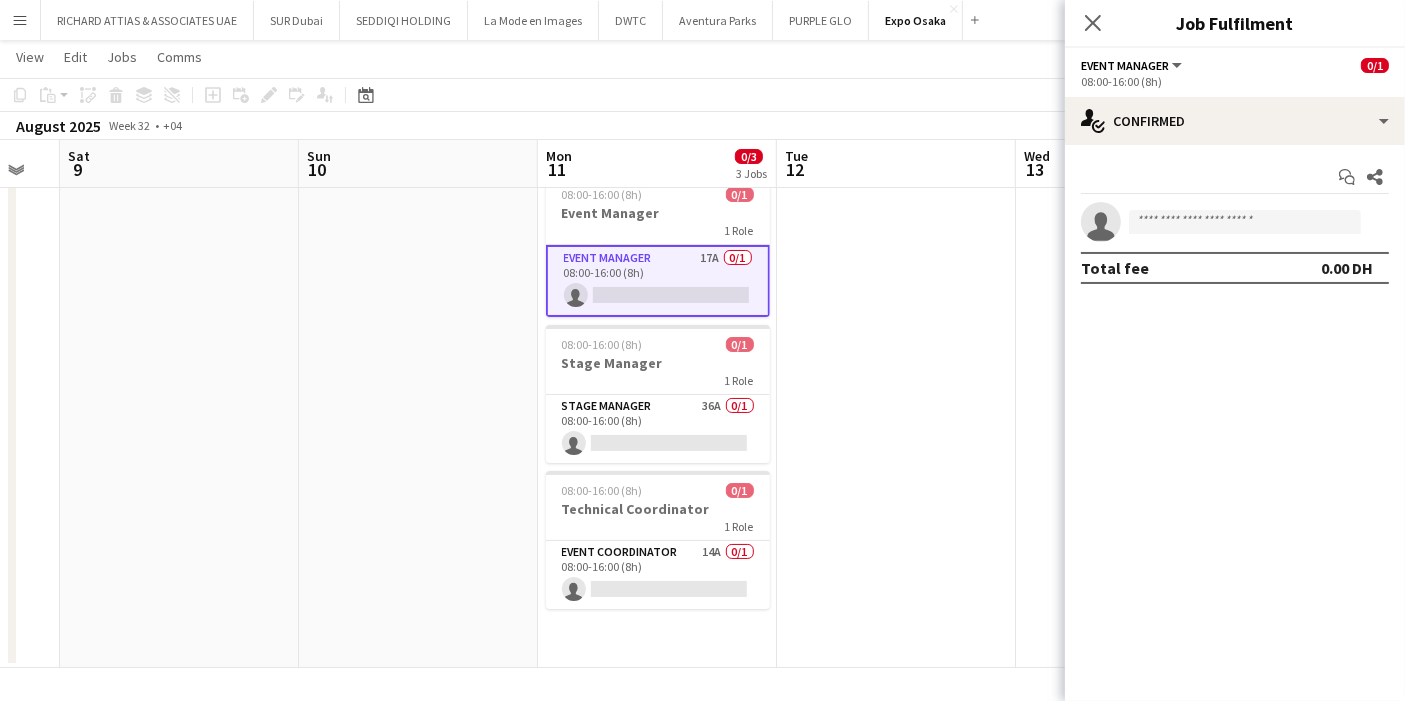 click at bounding box center [896, 417] 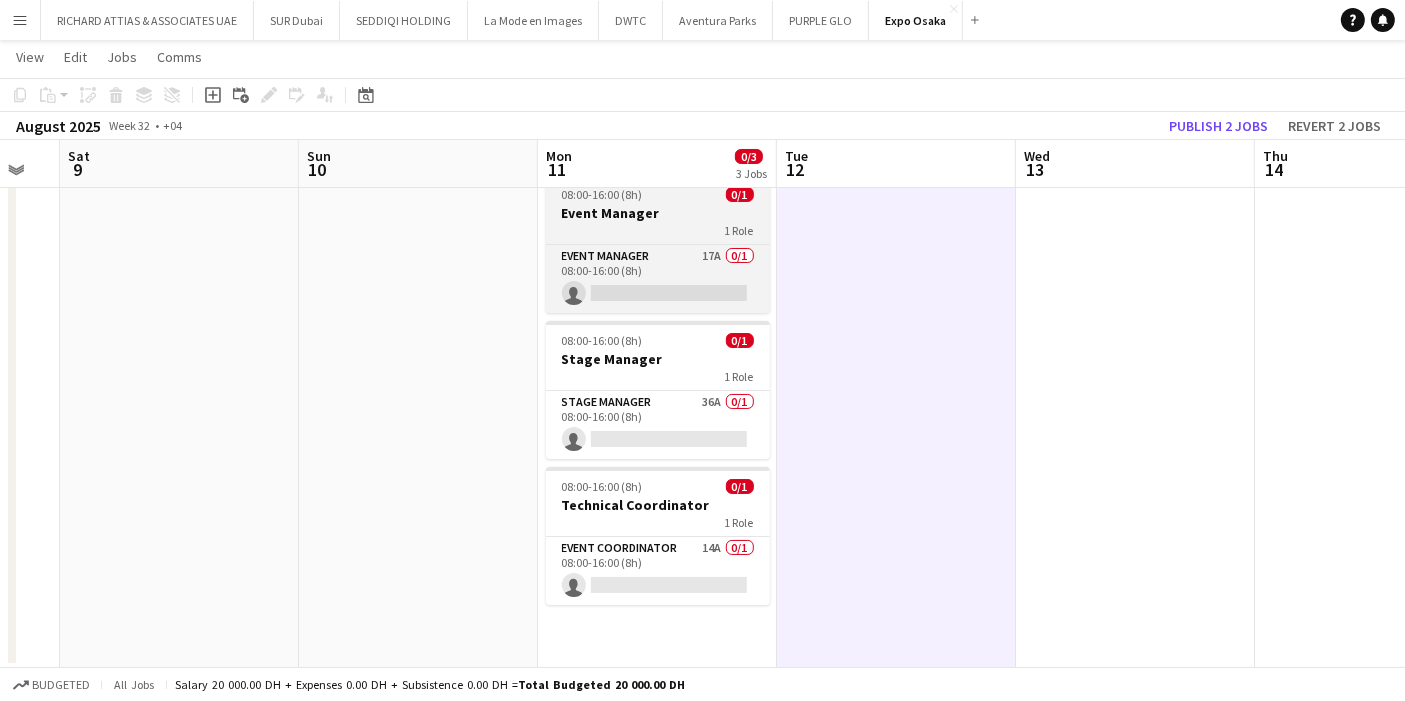 click on "Event Manager" at bounding box center [658, 213] 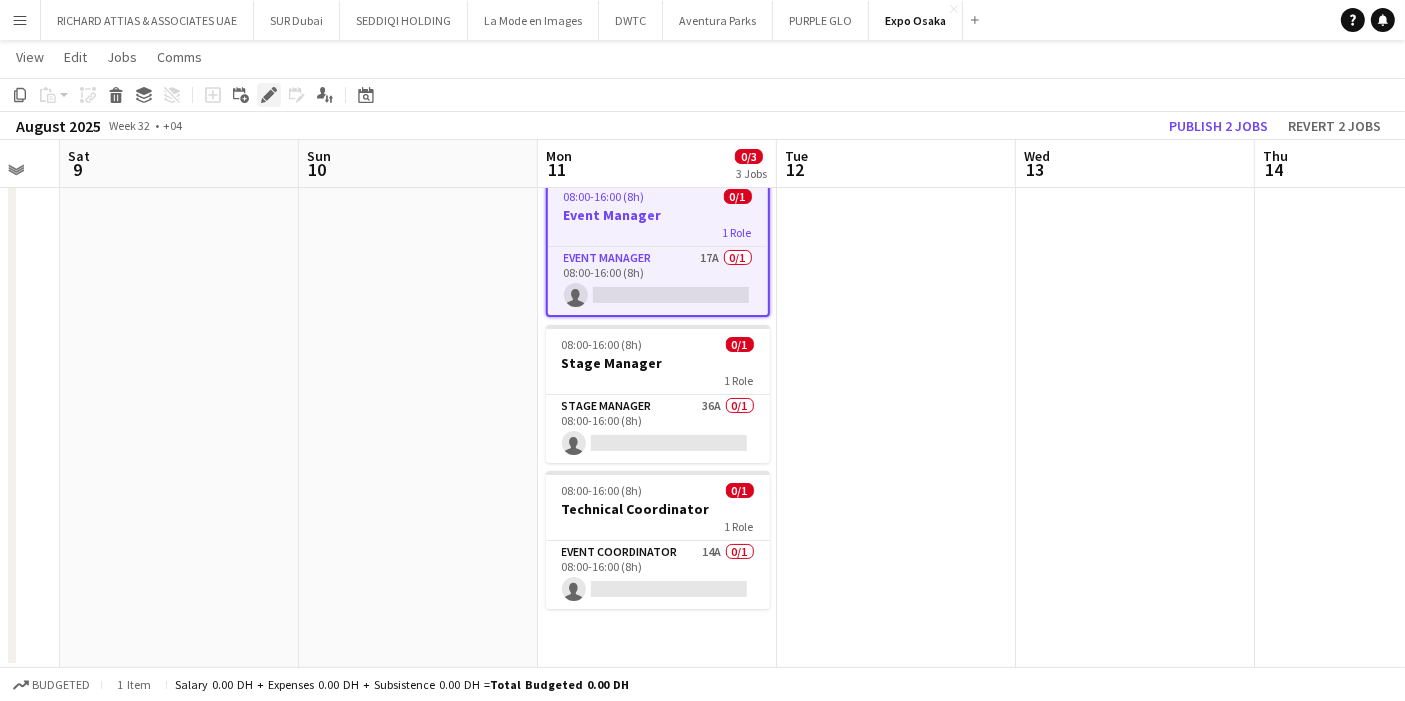 click 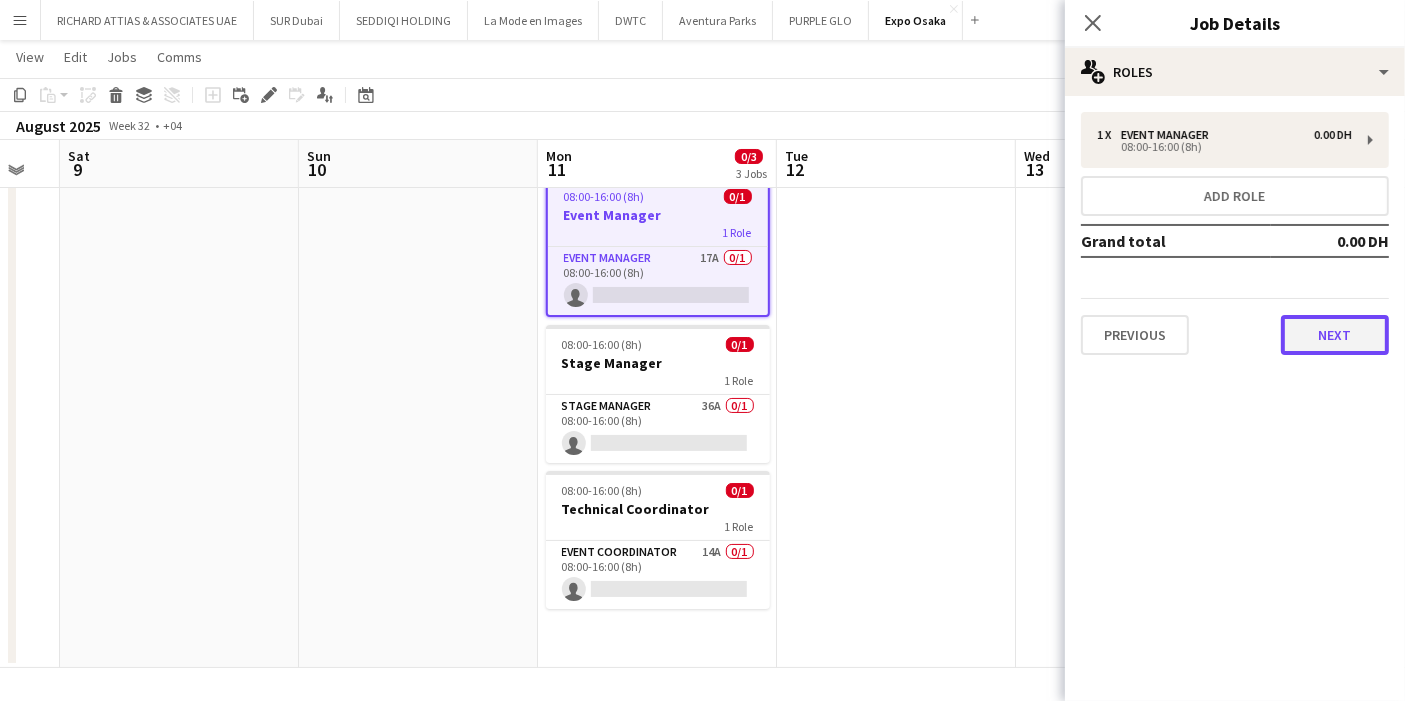click on "Next" at bounding box center (1335, 335) 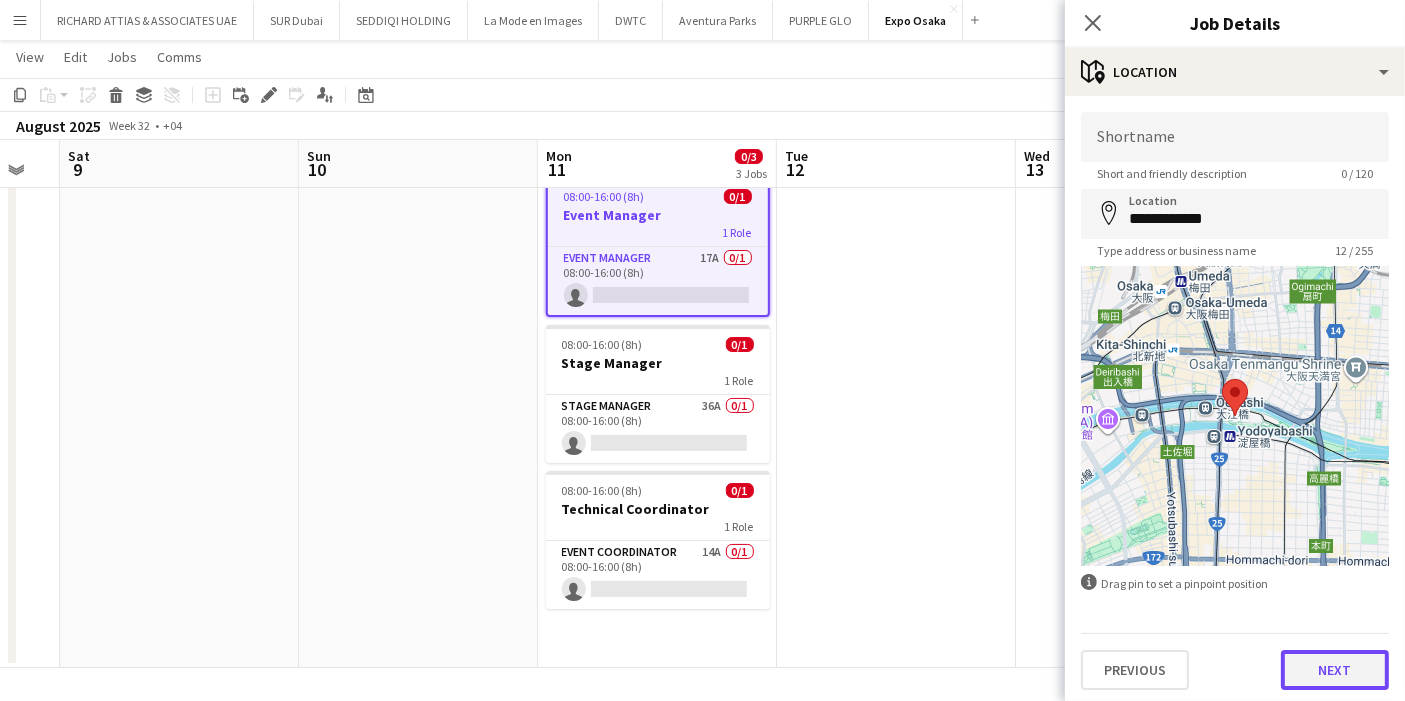 click on "Next" at bounding box center (1335, 670) 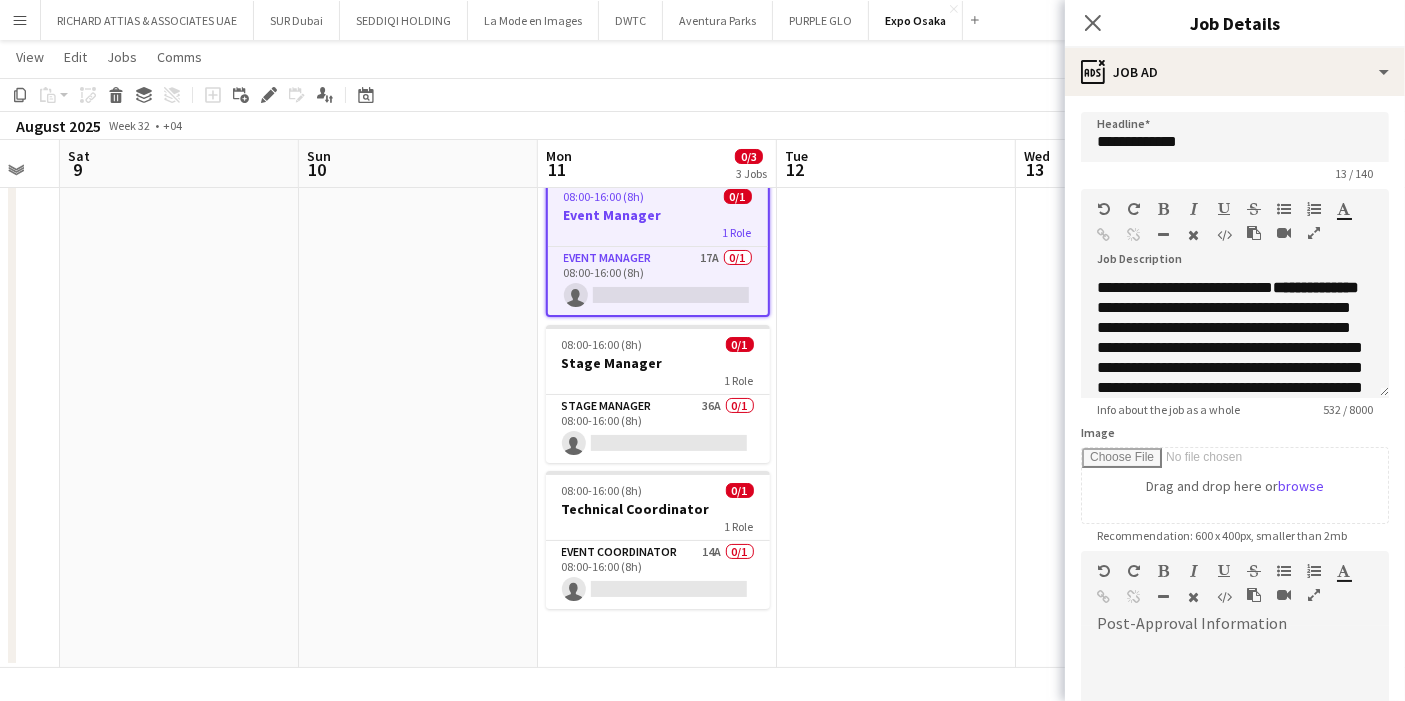 click at bounding box center [1314, 233] 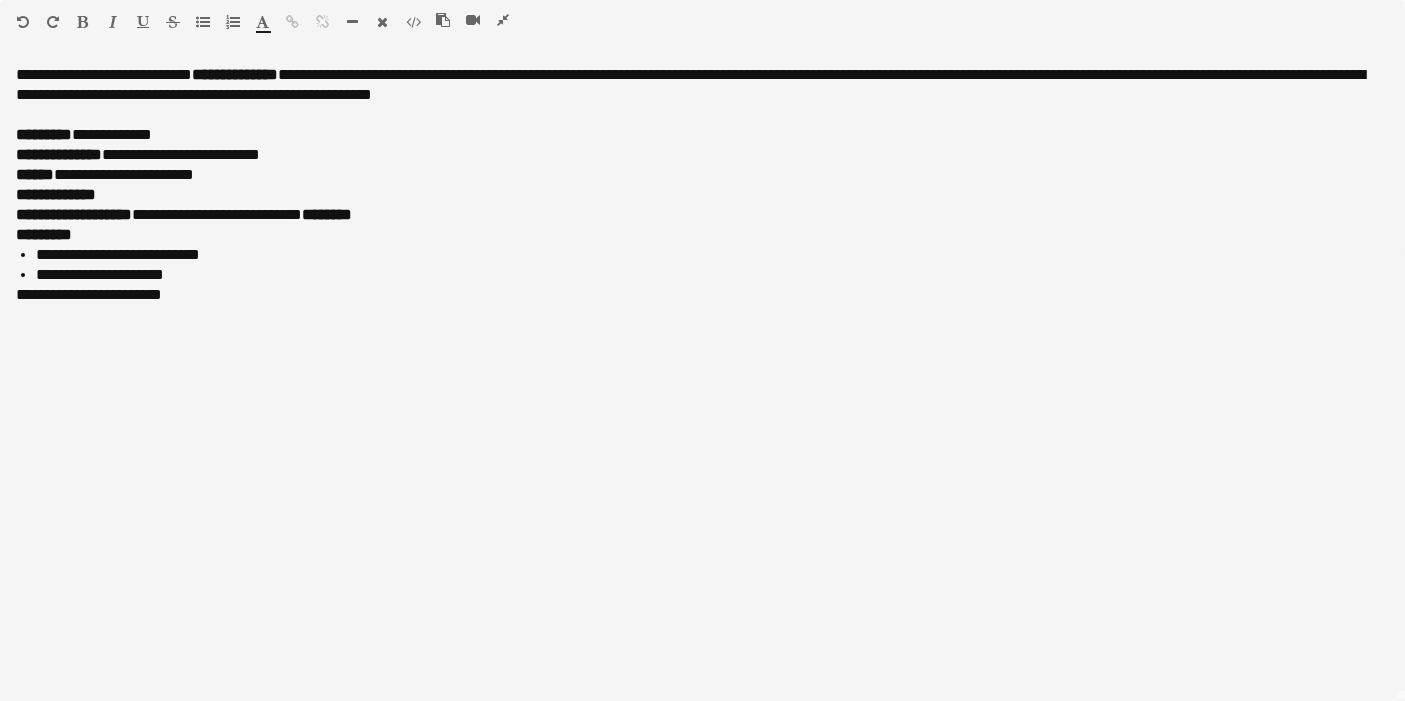 type 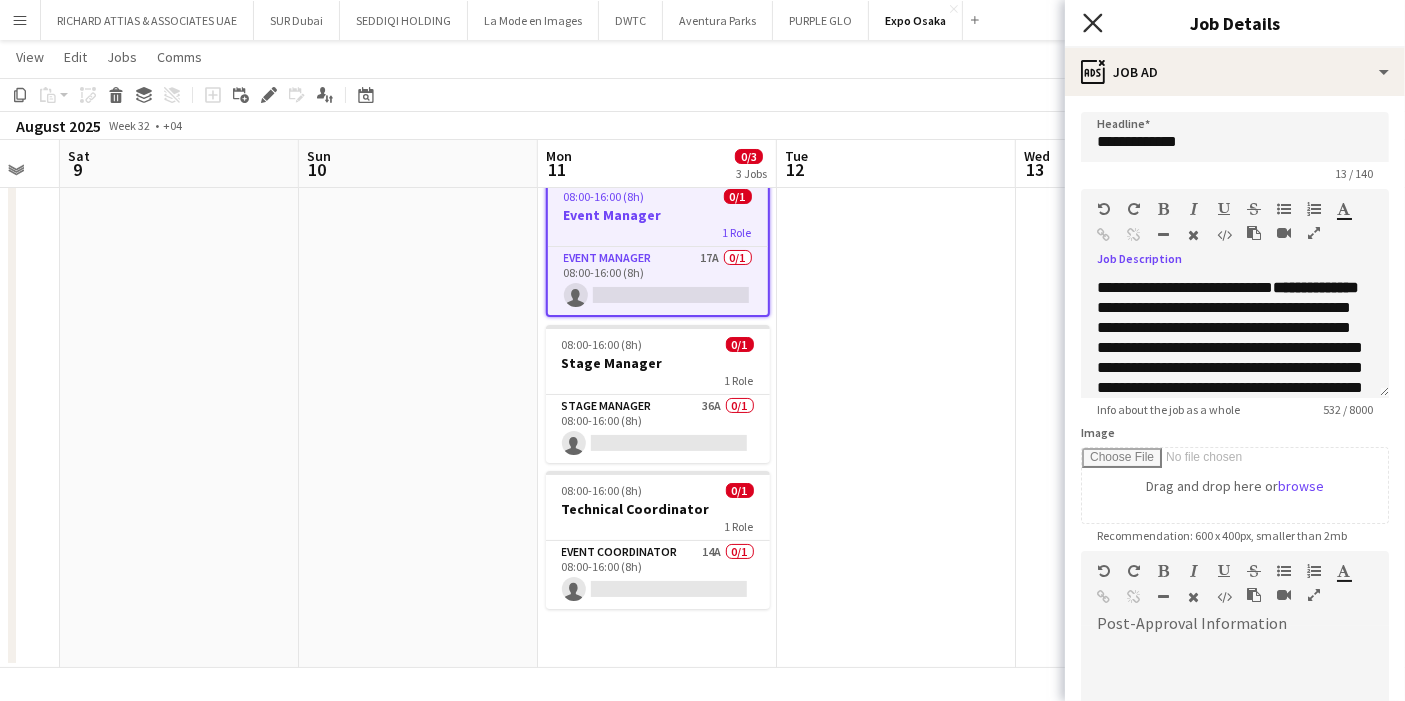 click on "Close pop-in" 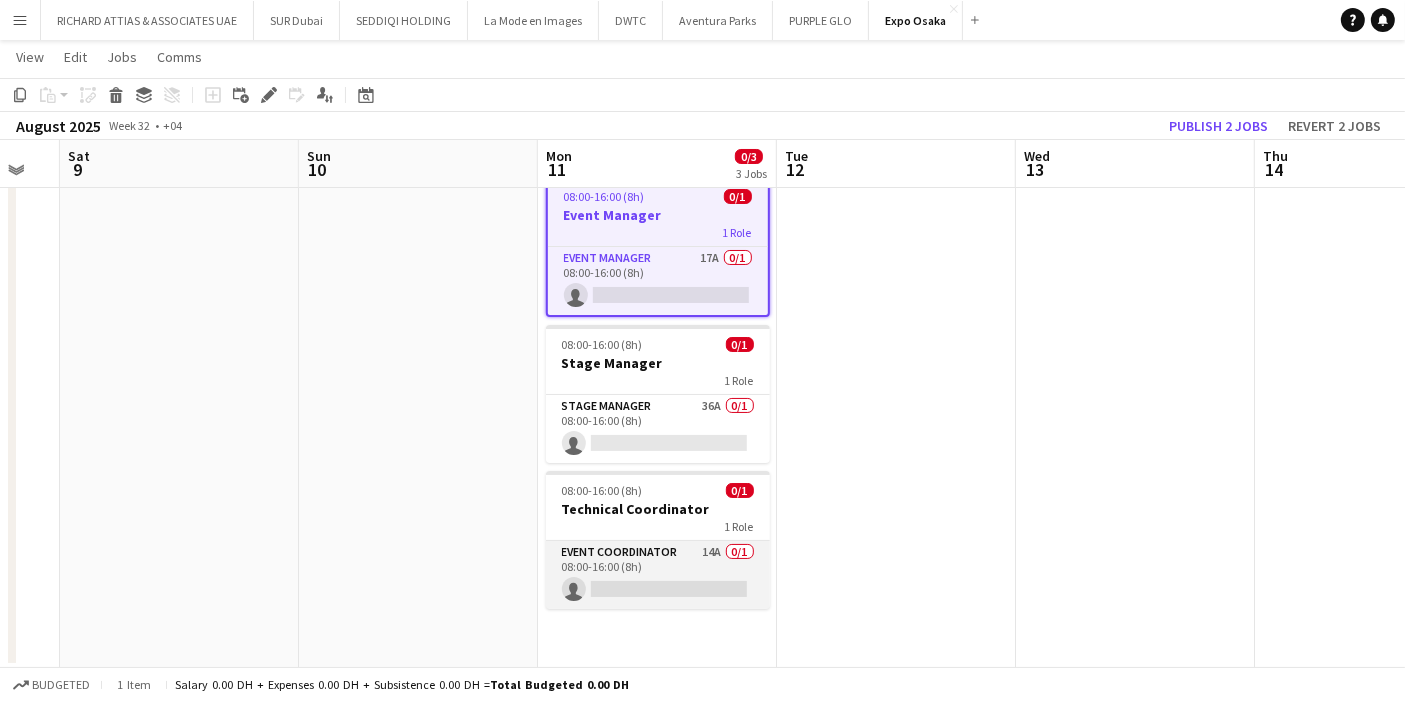 click on "Event Coordinator   14A   0/1   08:00-16:00 (8h)
single-neutral-actions" at bounding box center (658, 575) 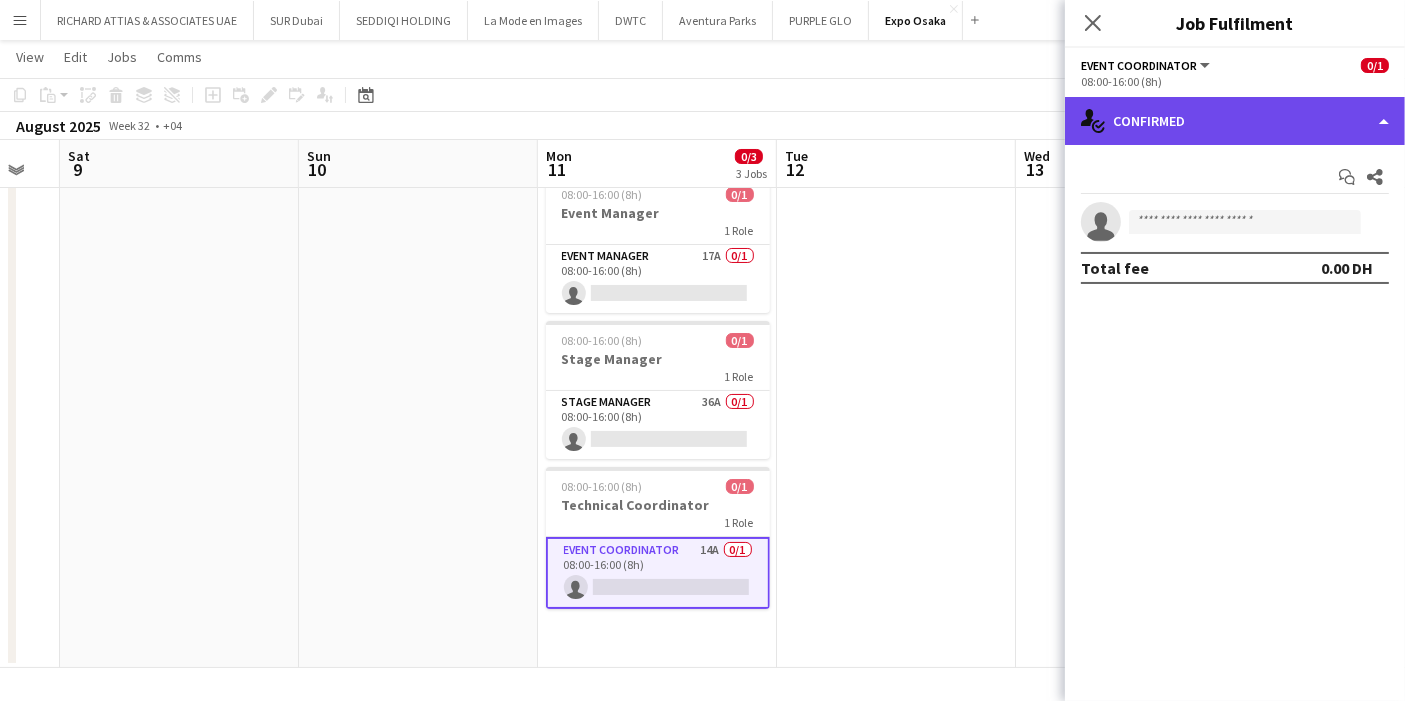 click on "single-neutral-actions-check-2
Confirmed" 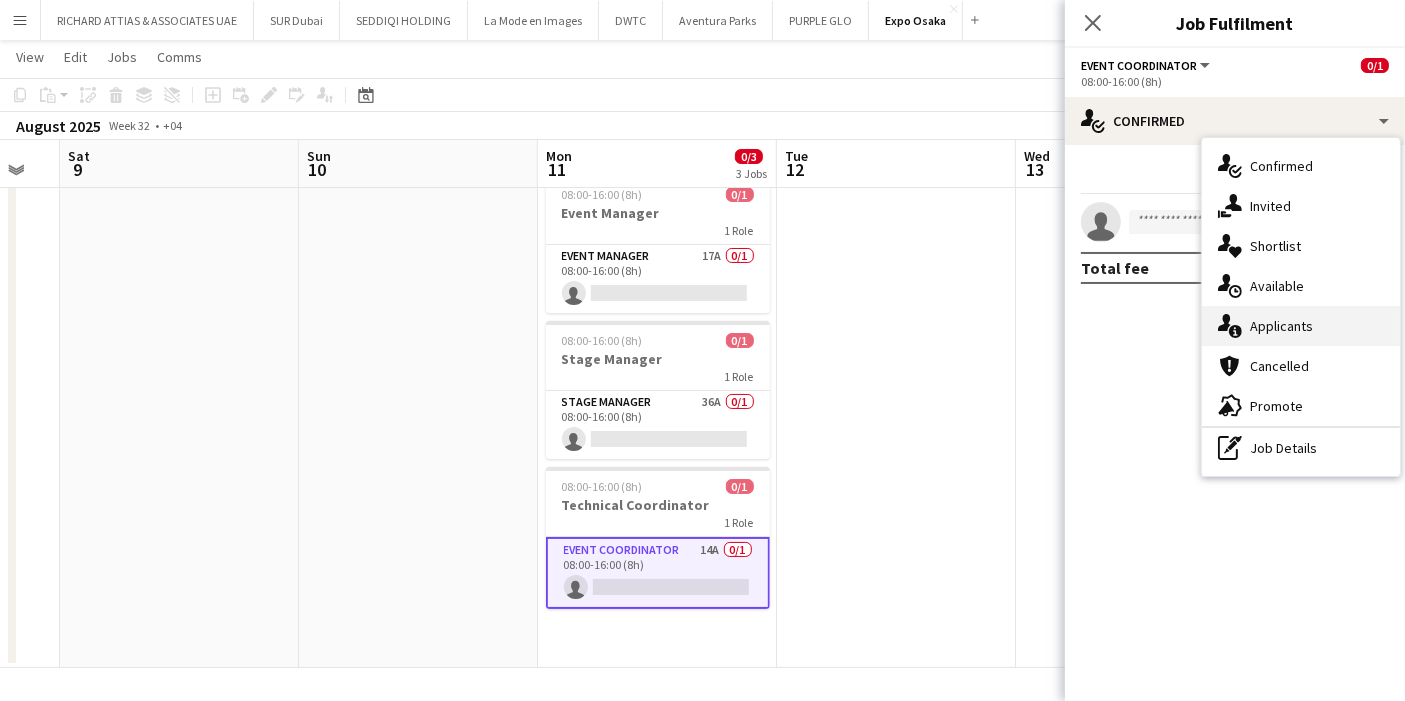 click on "single-neutral-actions-information
Applicants" at bounding box center (1301, 326) 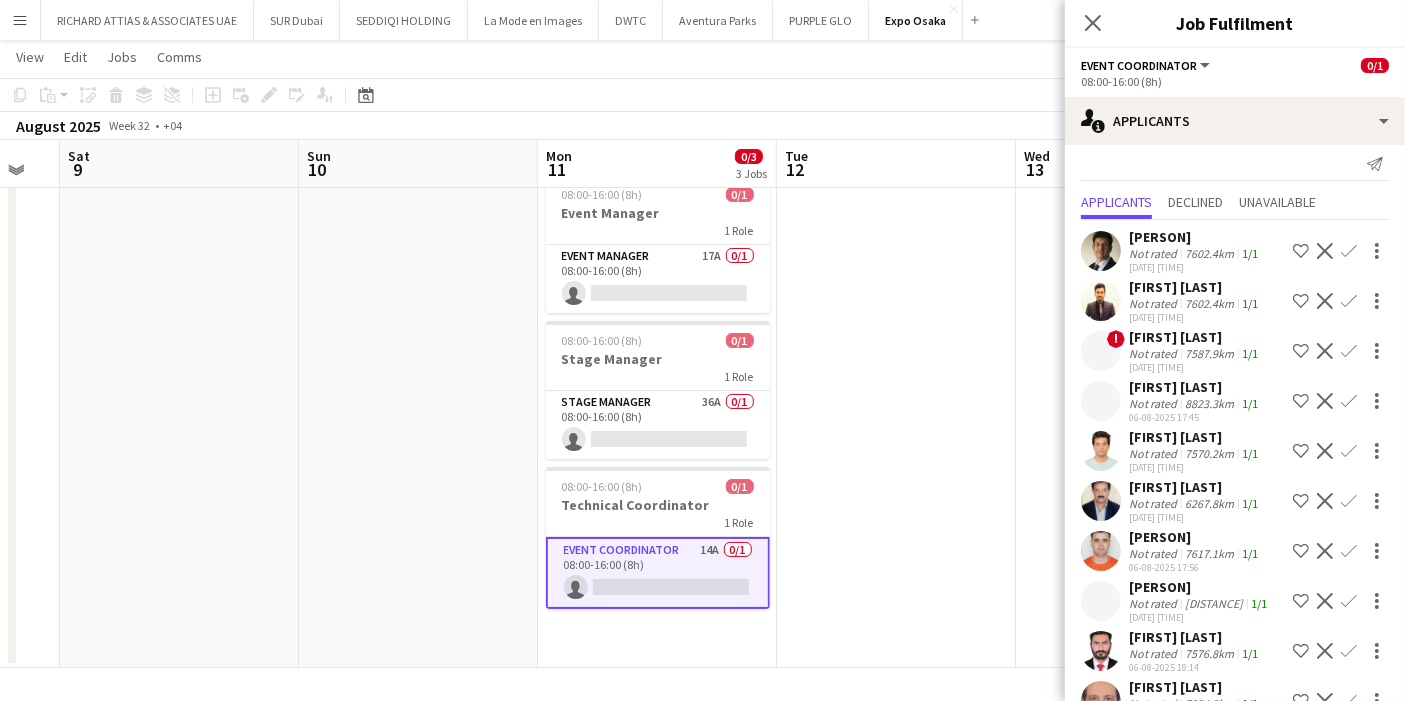 scroll, scrollTop: 0, scrollLeft: 0, axis: both 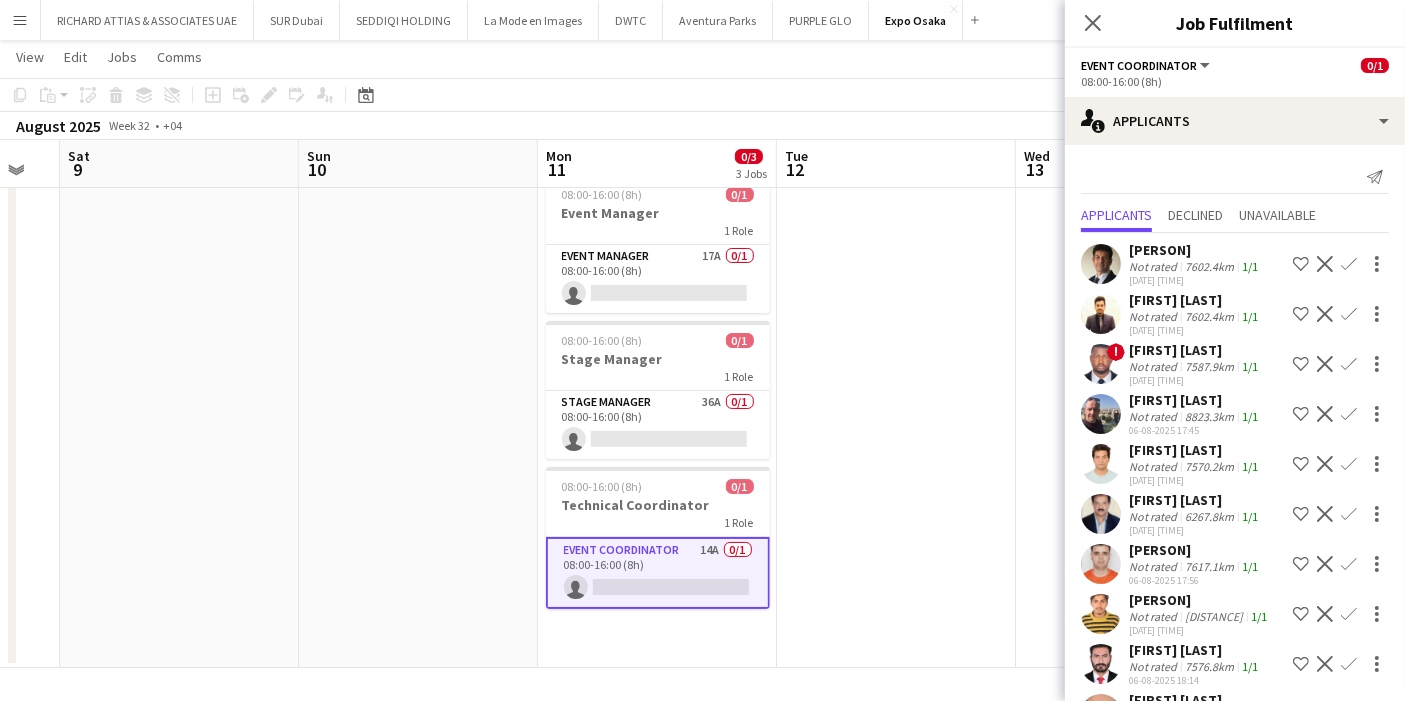 click at bounding box center [1101, 314] 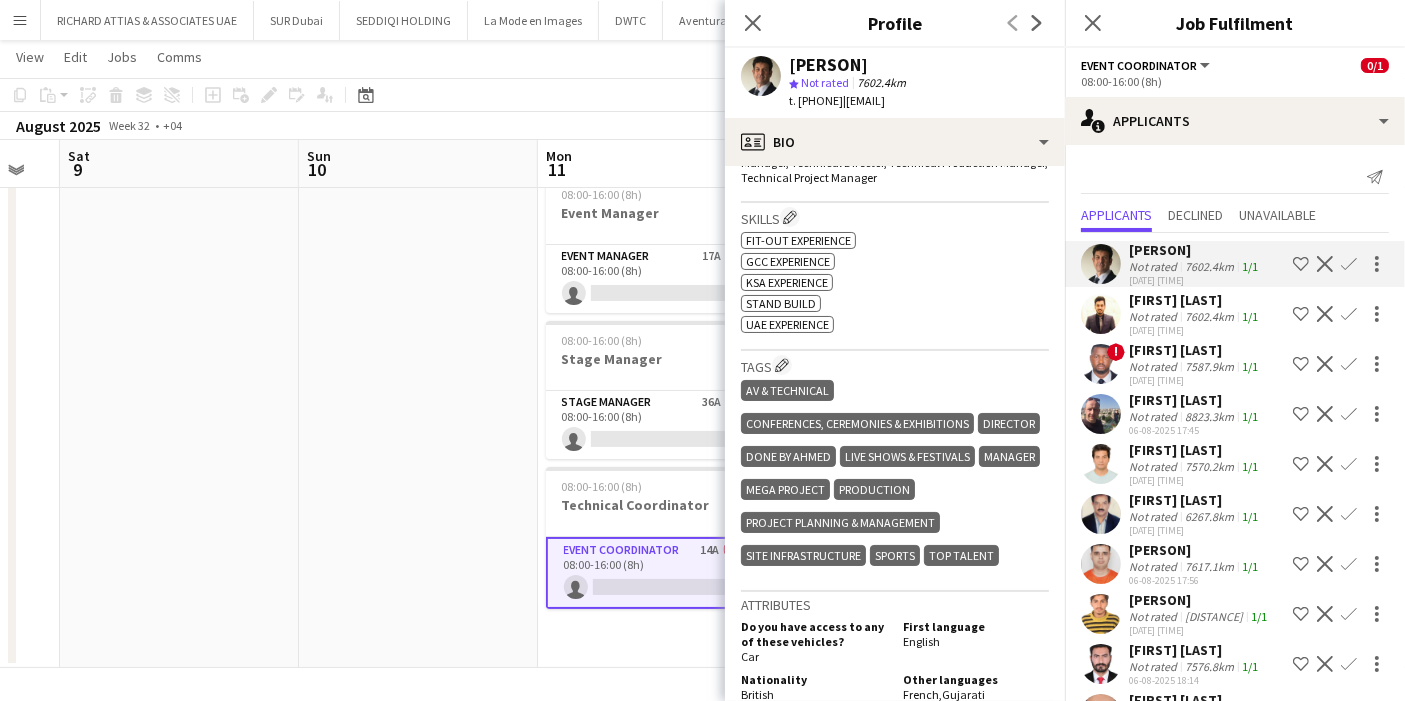 scroll, scrollTop: 691, scrollLeft: 0, axis: vertical 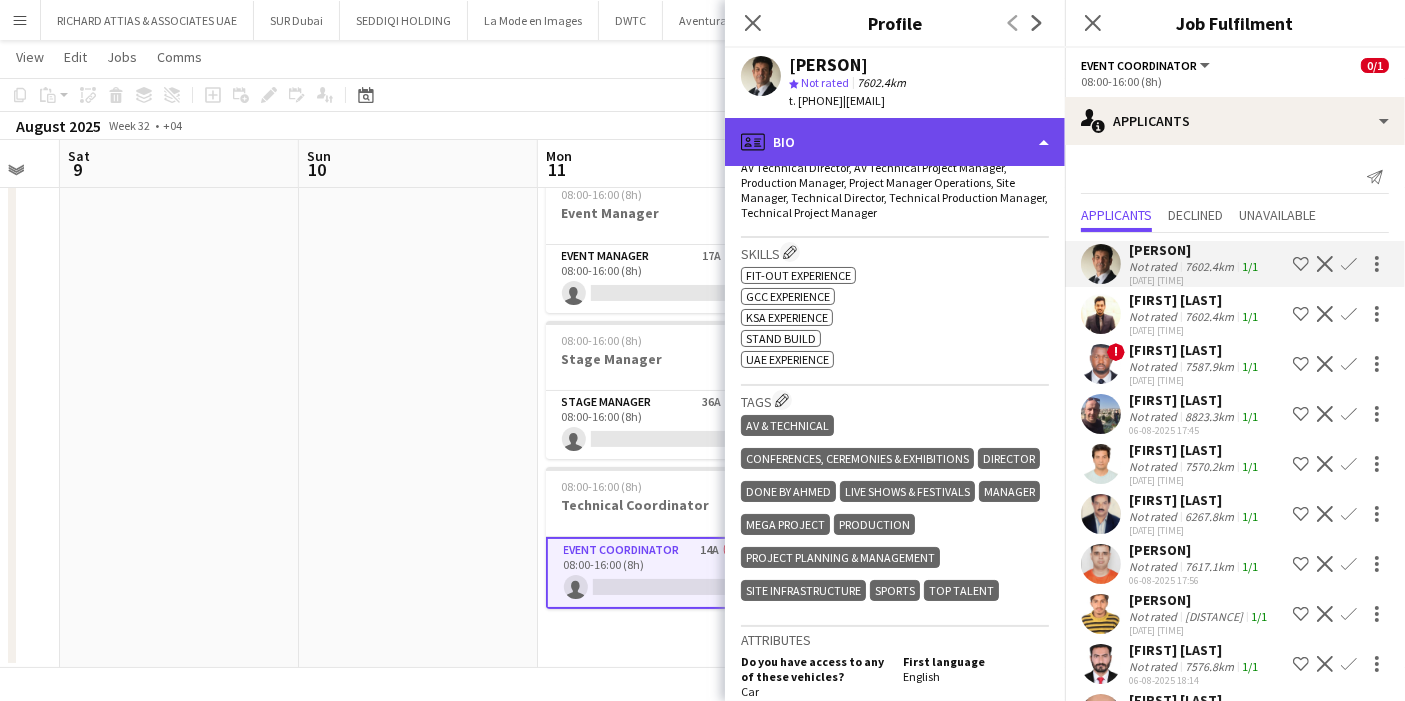 click on "profile
Bio" 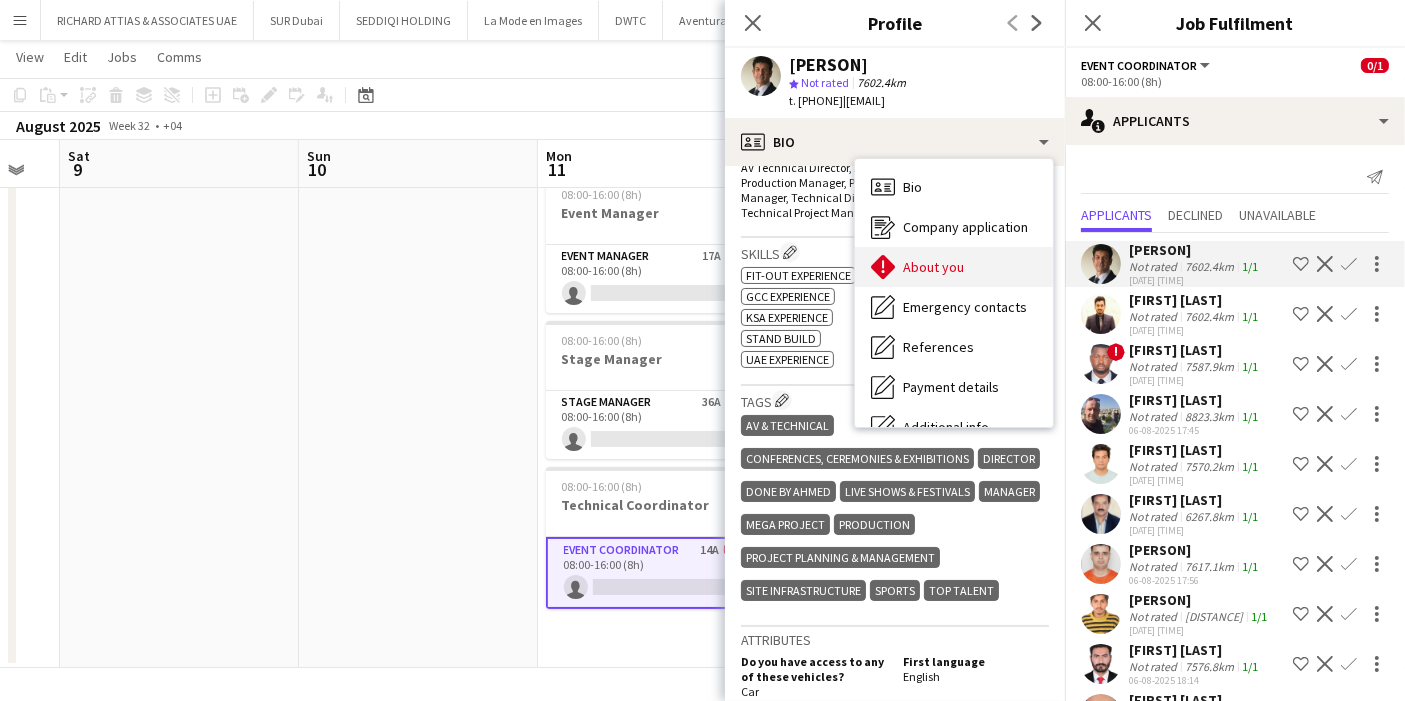 click on "About you
About you" at bounding box center [954, 267] 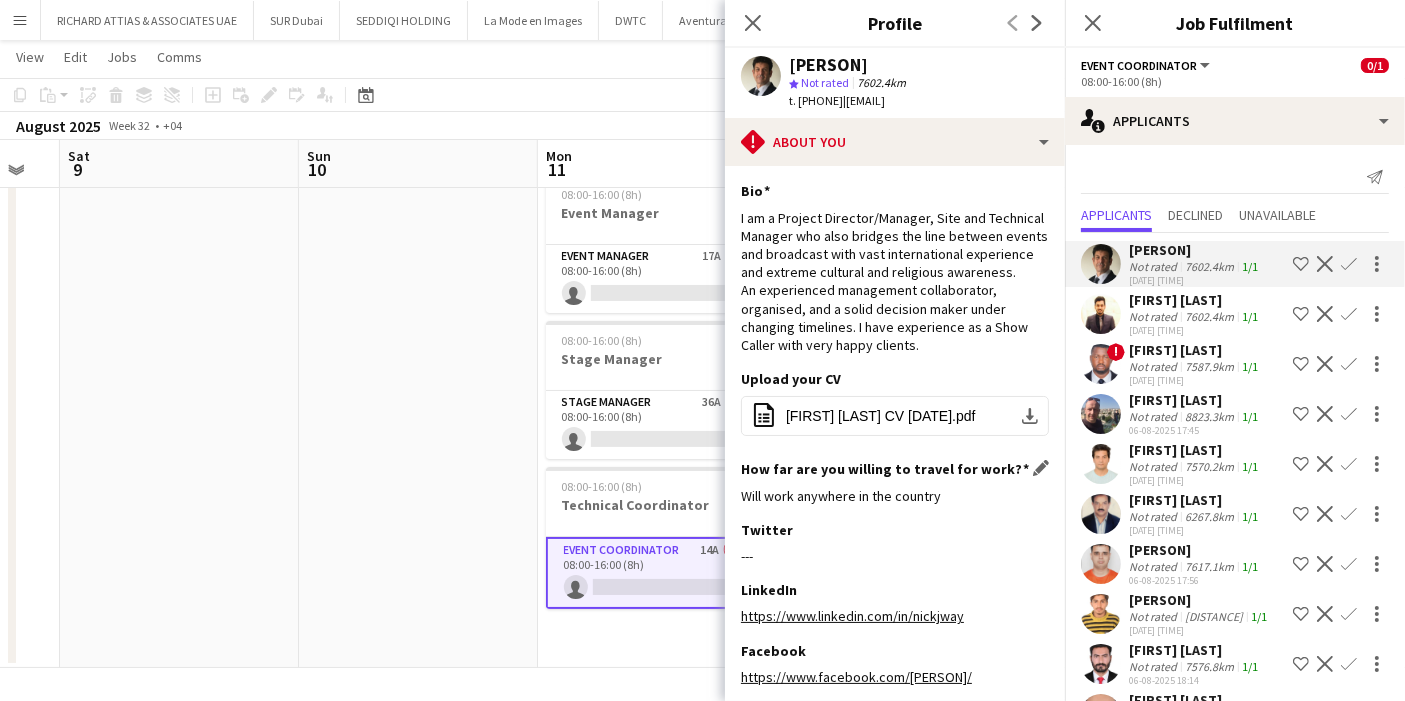 scroll, scrollTop: 254, scrollLeft: 0, axis: vertical 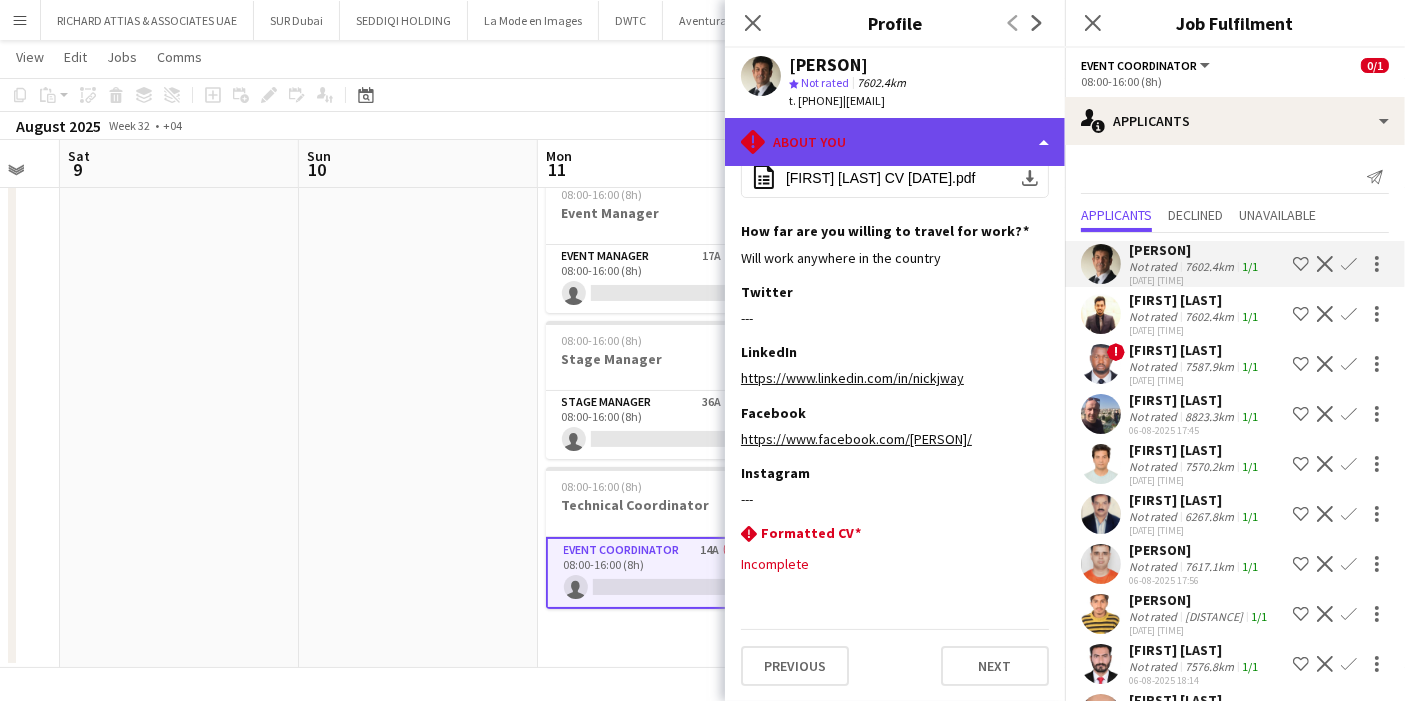 click on "rhombus-alert
About you" 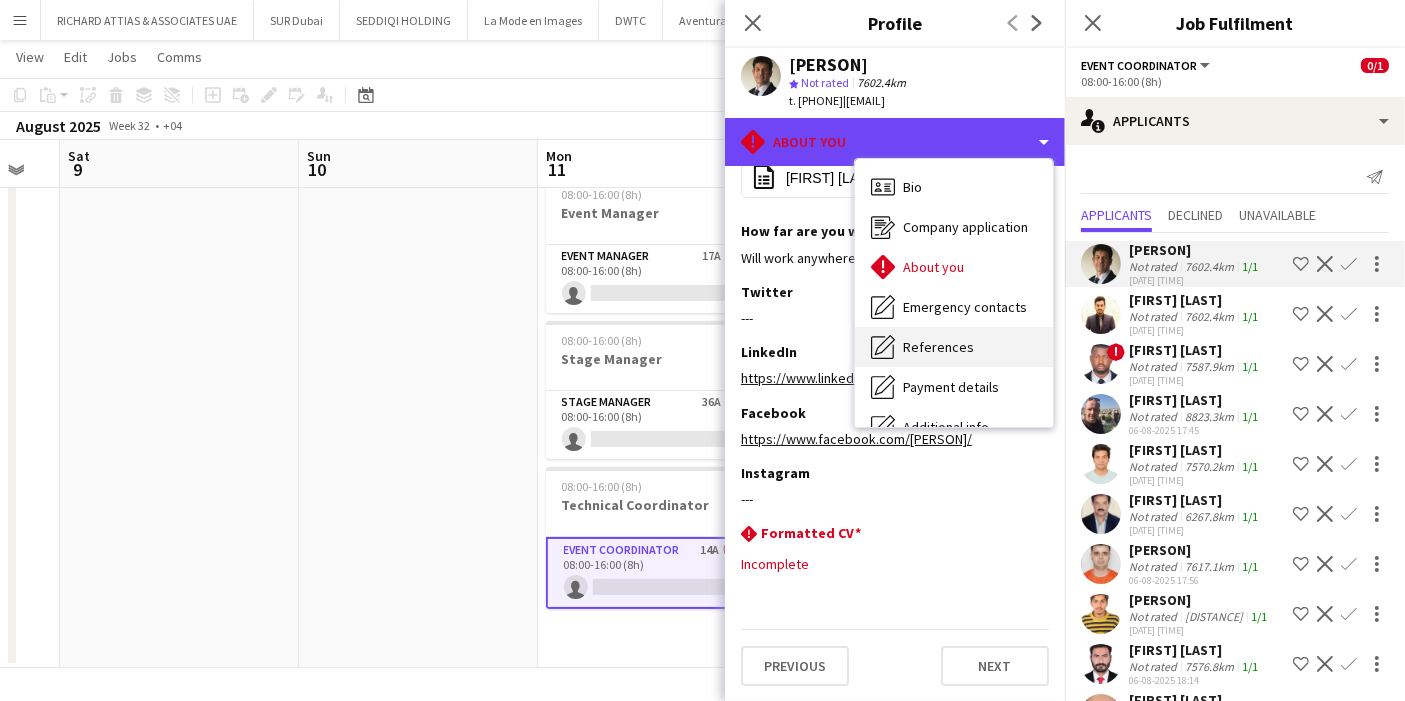 scroll, scrollTop: 147, scrollLeft: 0, axis: vertical 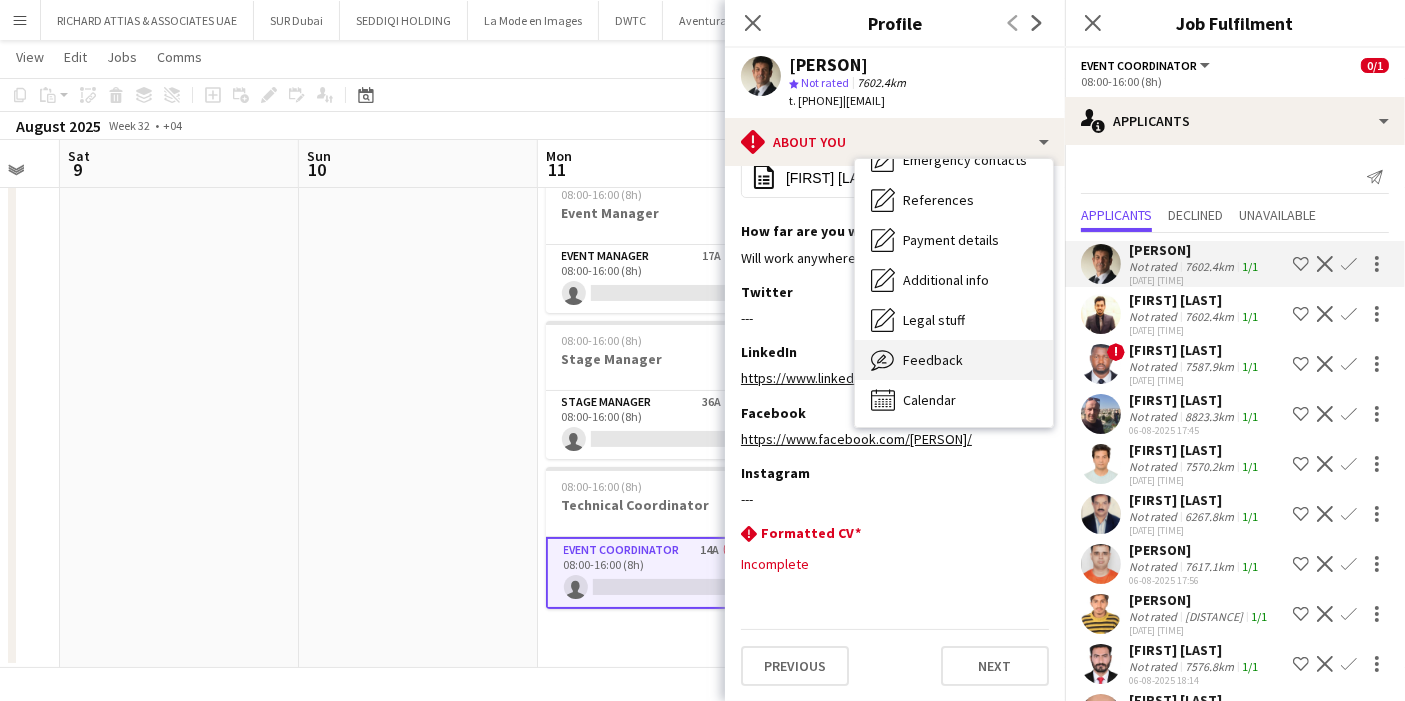 click on "Feedback" at bounding box center [933, 360] 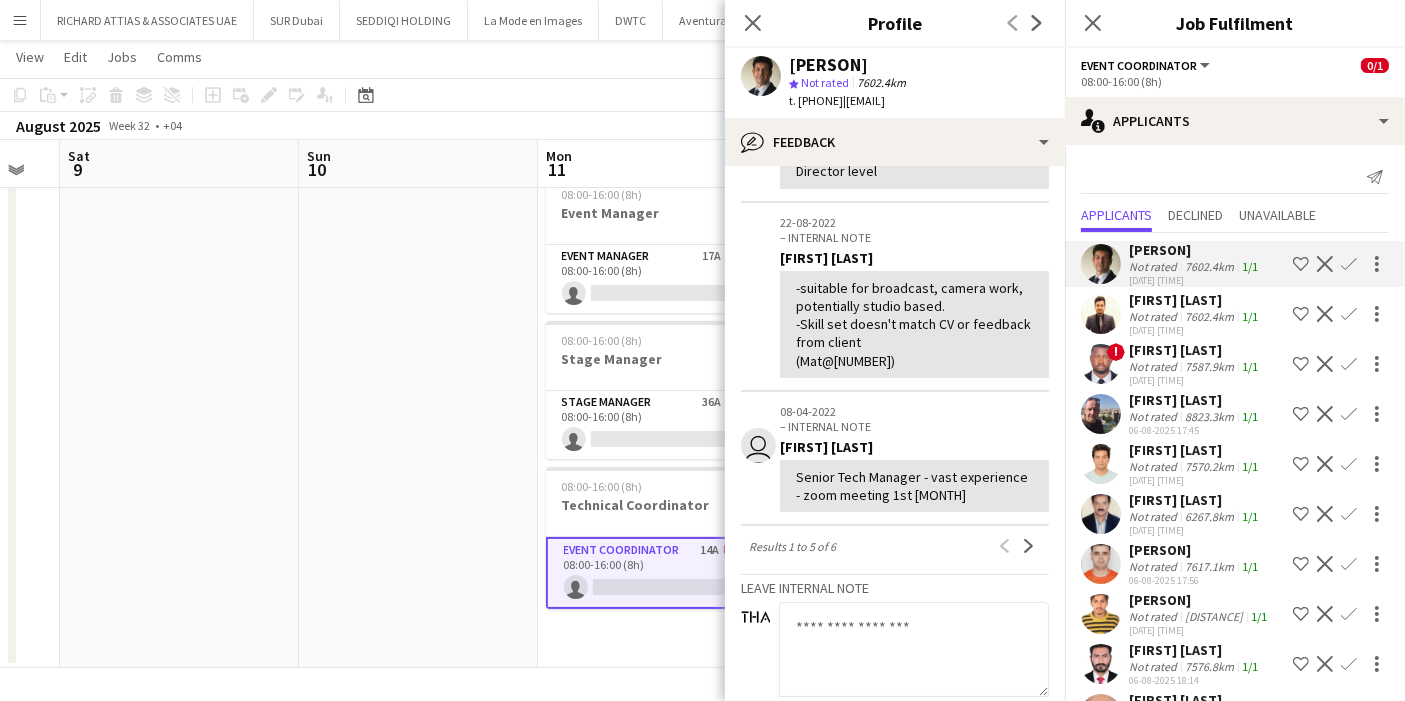 scroll, scrollTop: 888, scrollLeft: 0, axis: vertical 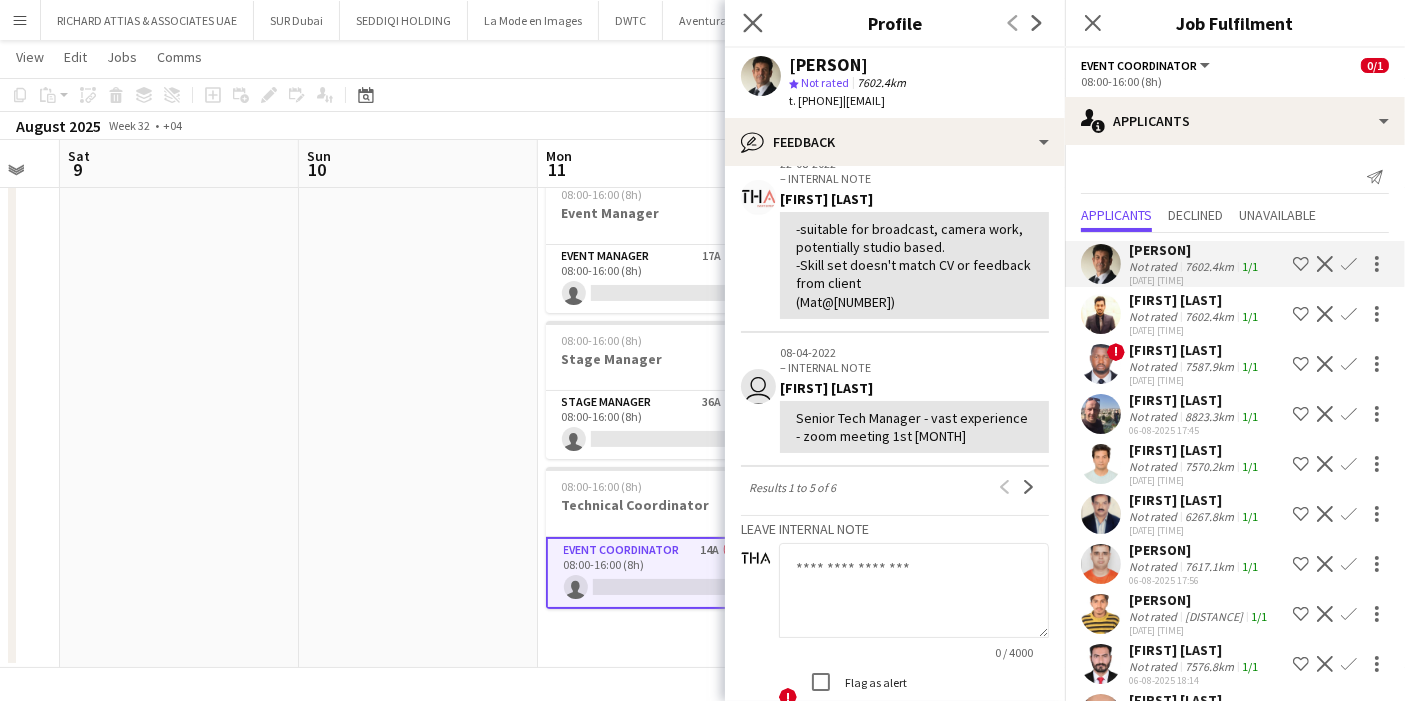 click on "Close pop-in" 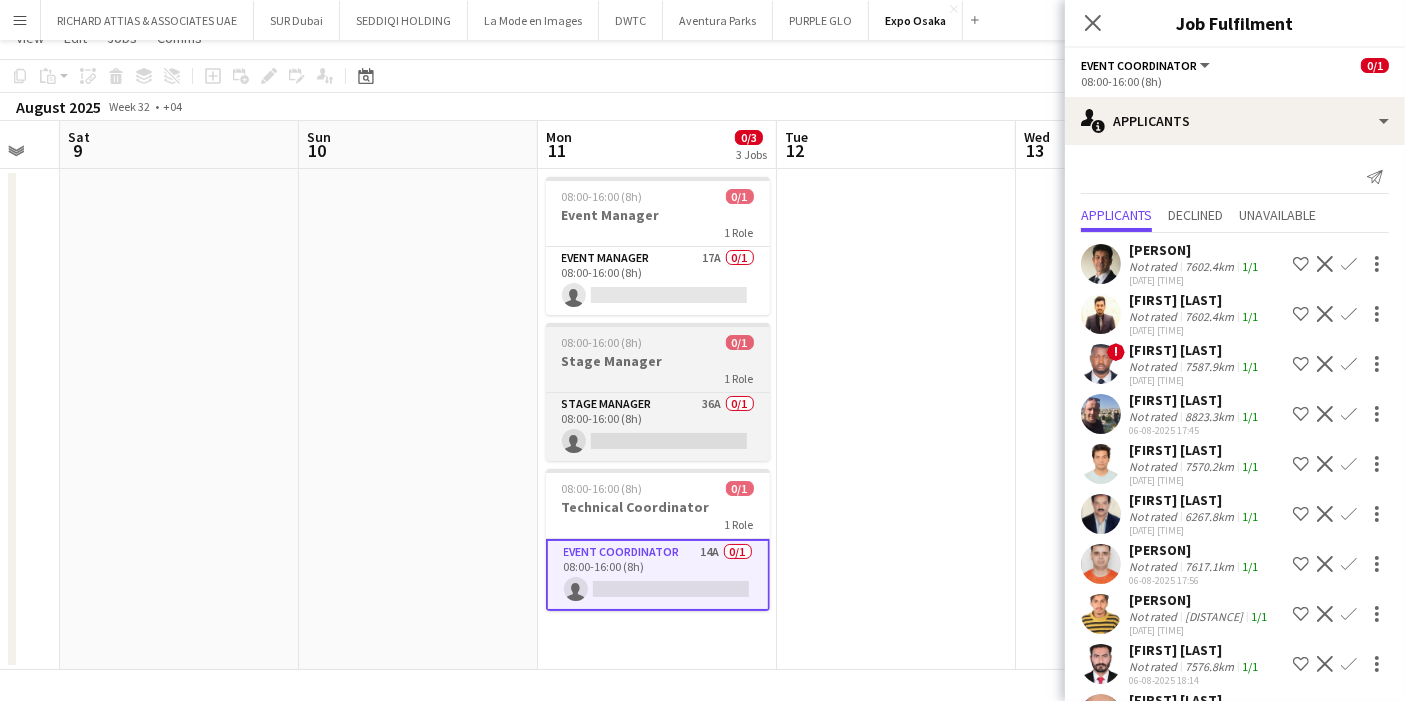 scroll, scrollTop: 0, scrollLeft: 0, axis: both 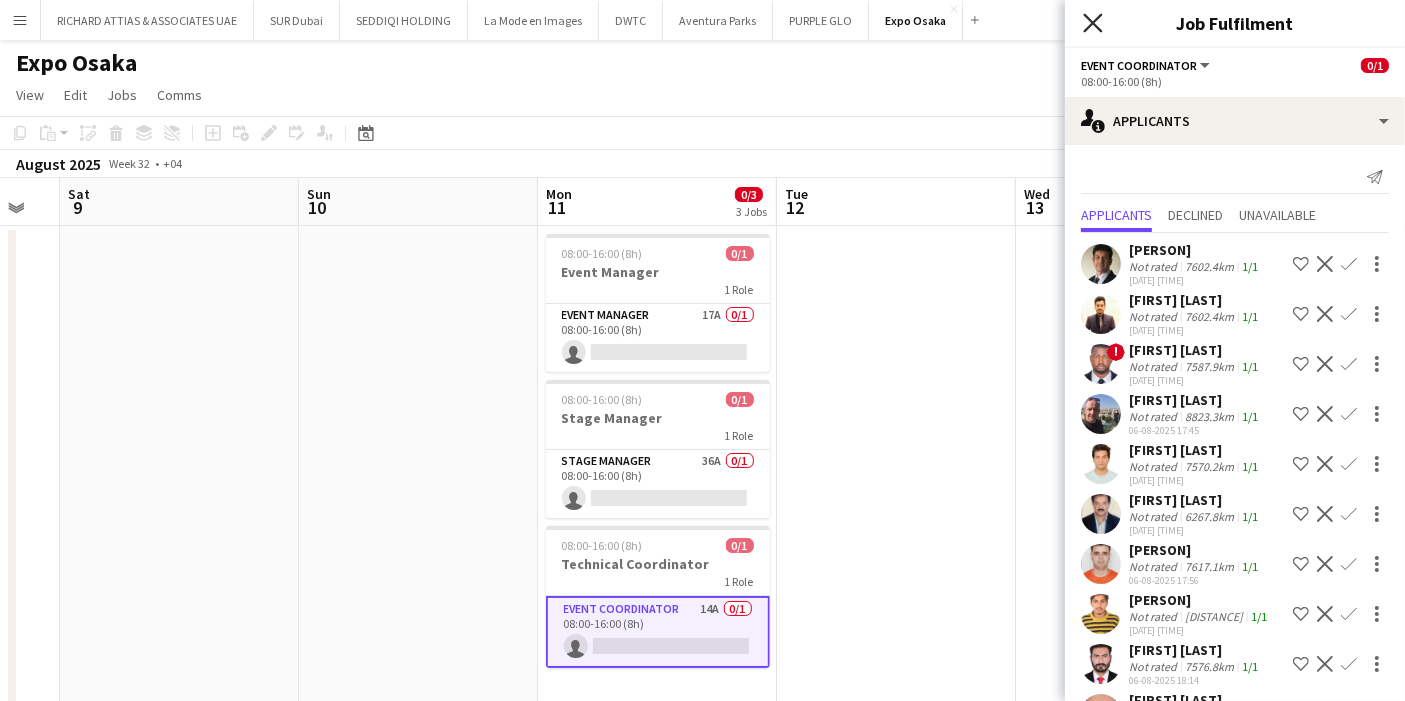 click on "Close pop-in" 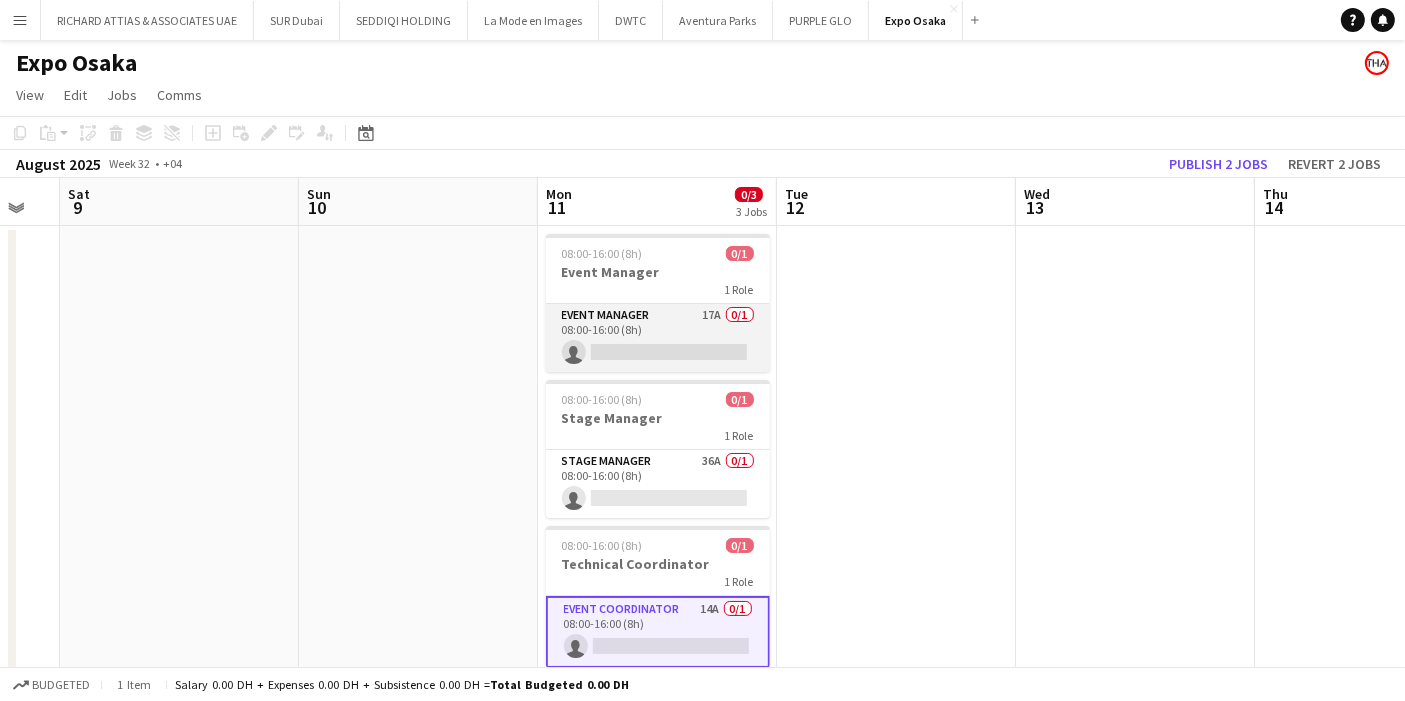 click on "Event Manager   17A   0/1   08:00-16:00 (8h)
single-neutral-actions" at bounding box center [658, 338] 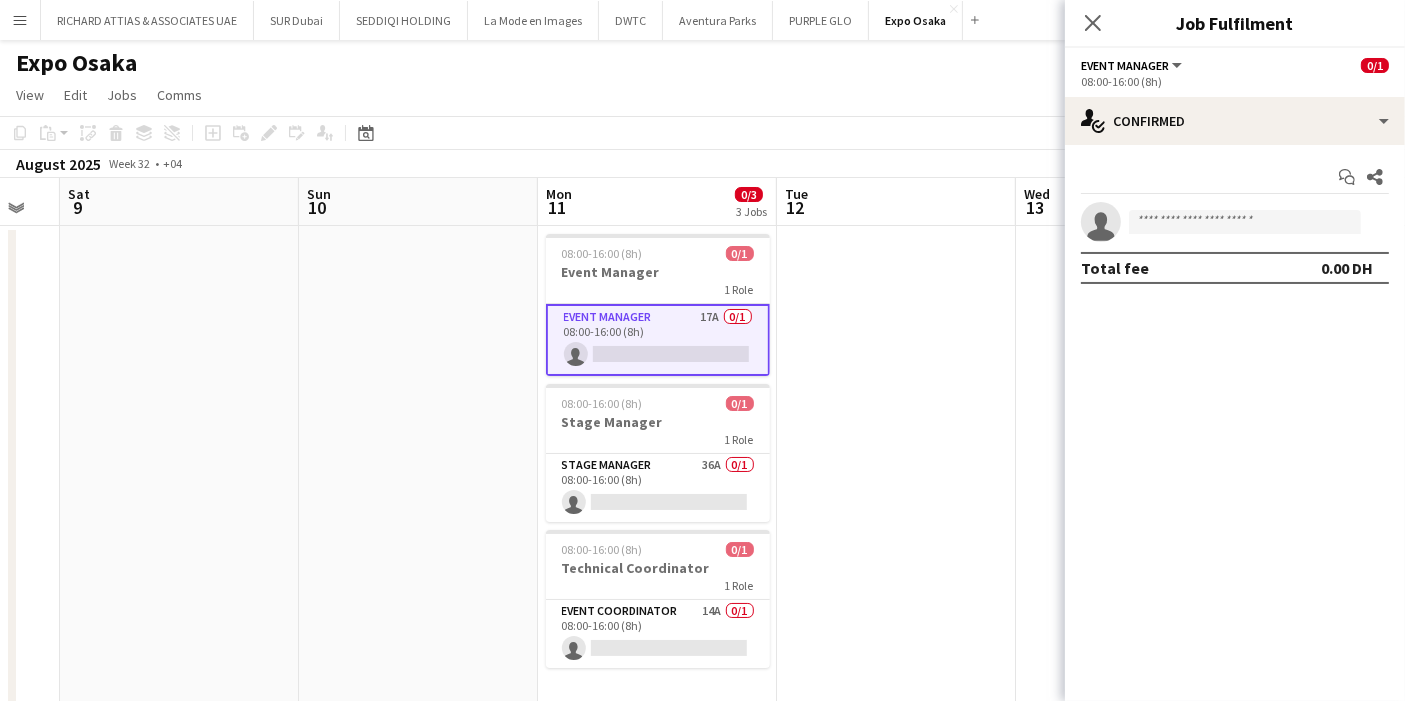 click on "Start chat
Share
single-neutral-actions
Total fee   0.00 DH" at bounding box center [1235, 222] 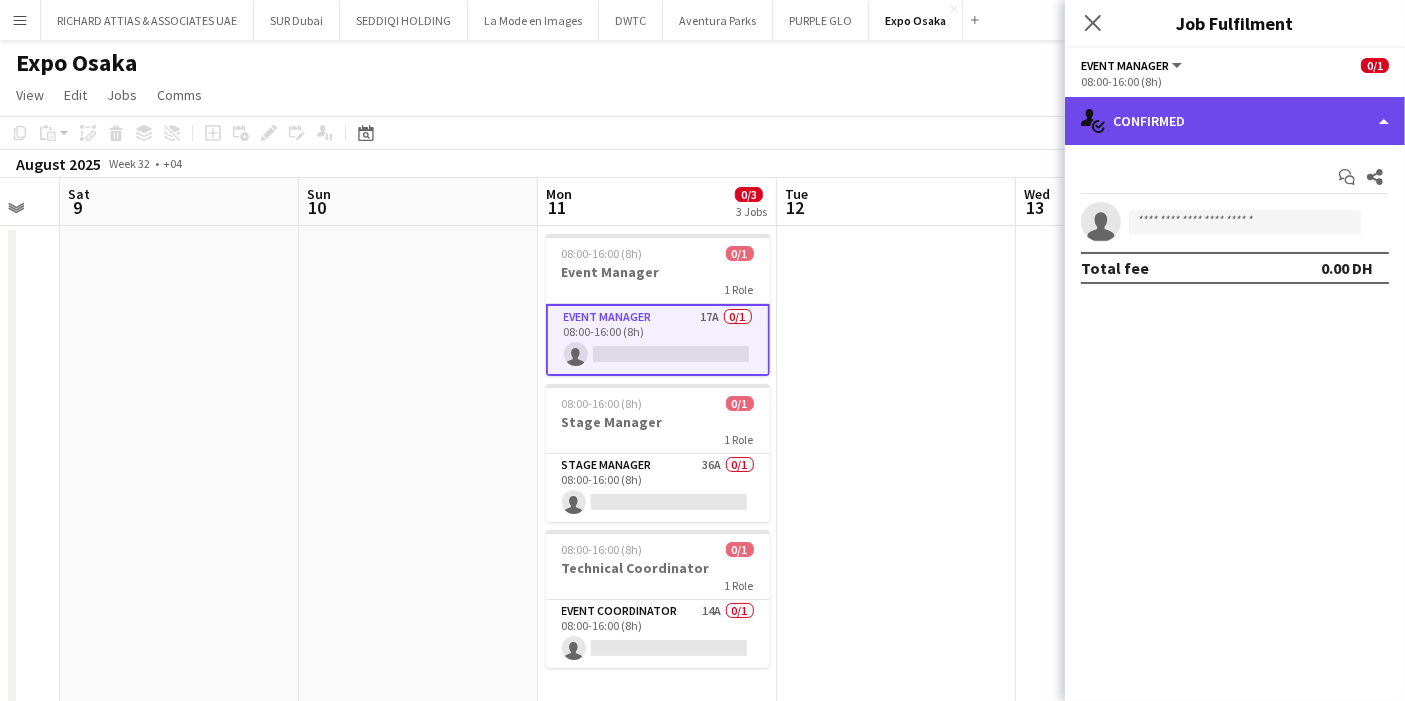 click on "single-neutral-actions-check-2
Confirmed" 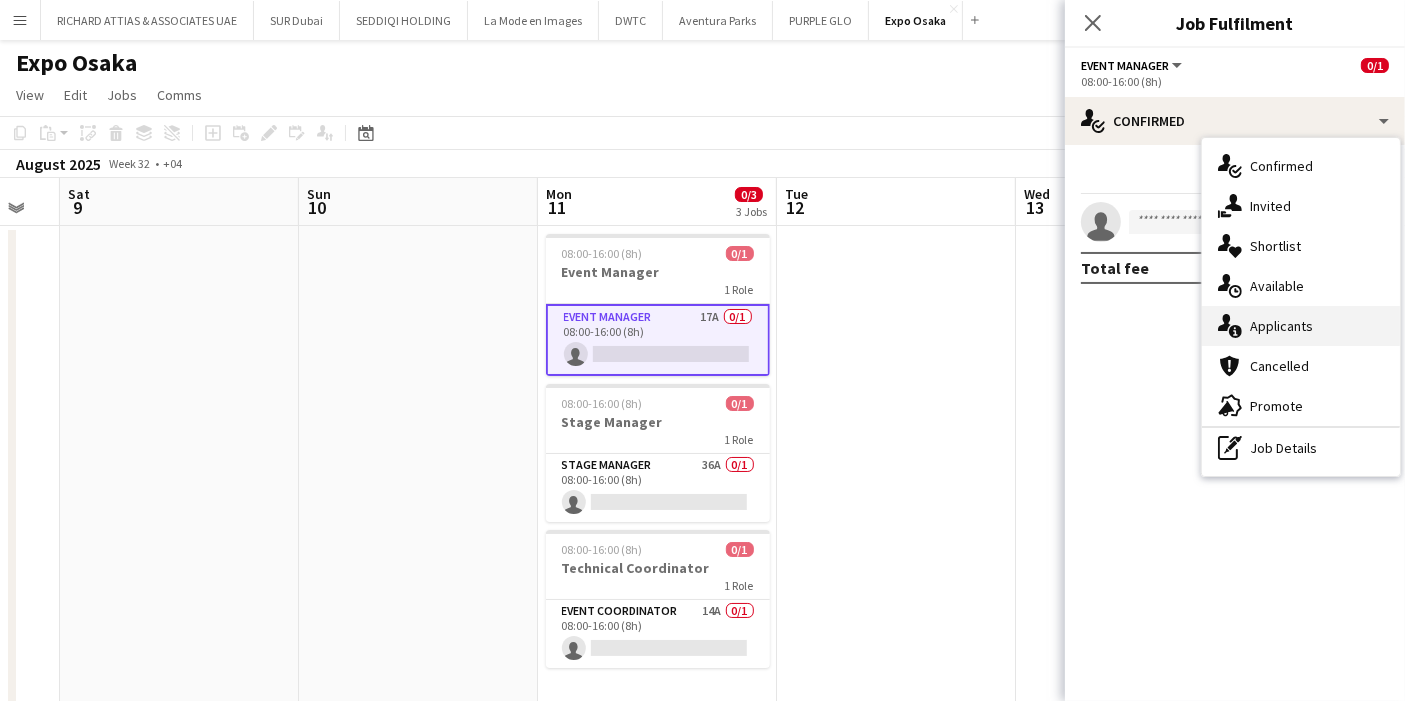 click on "single-neutral-actions-information
Applicants" at bounding box center [1301, 326] 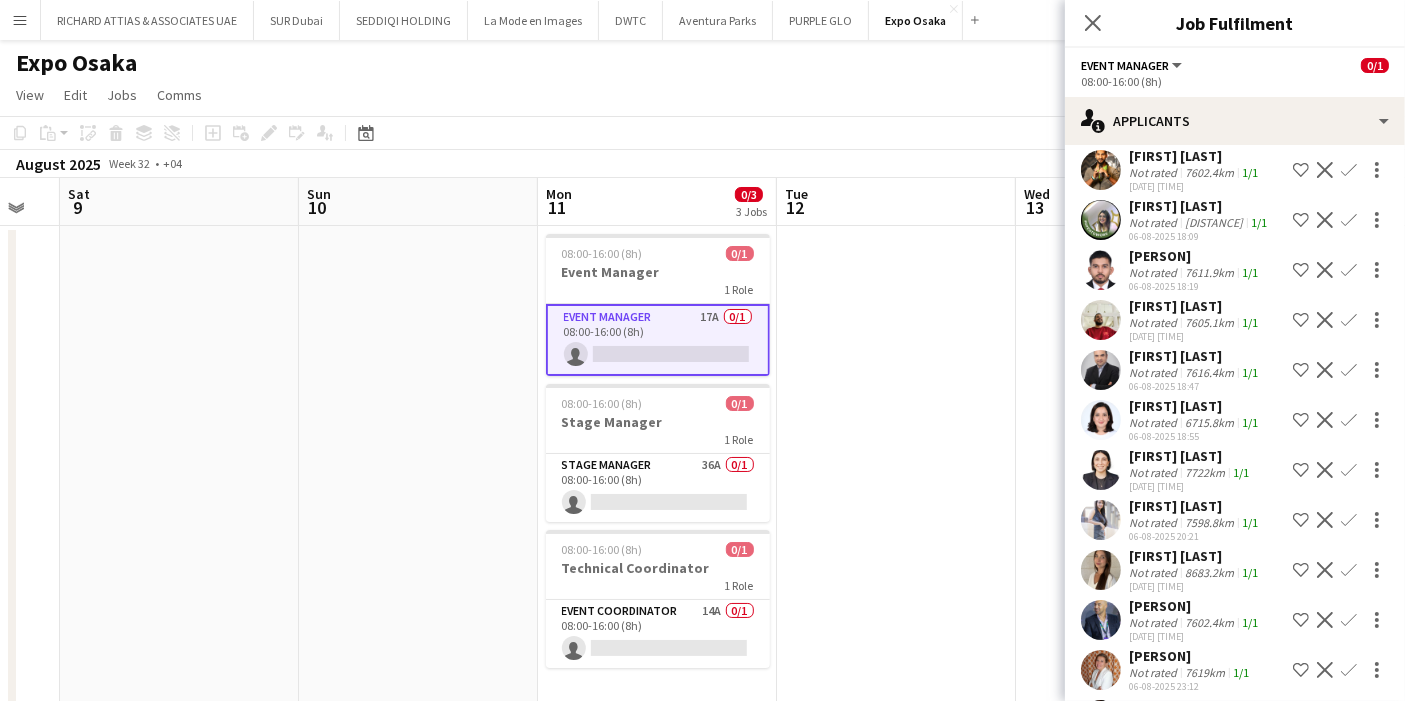 scroll, scrollTop: 405, scrollLeft: 0, axis: vertical 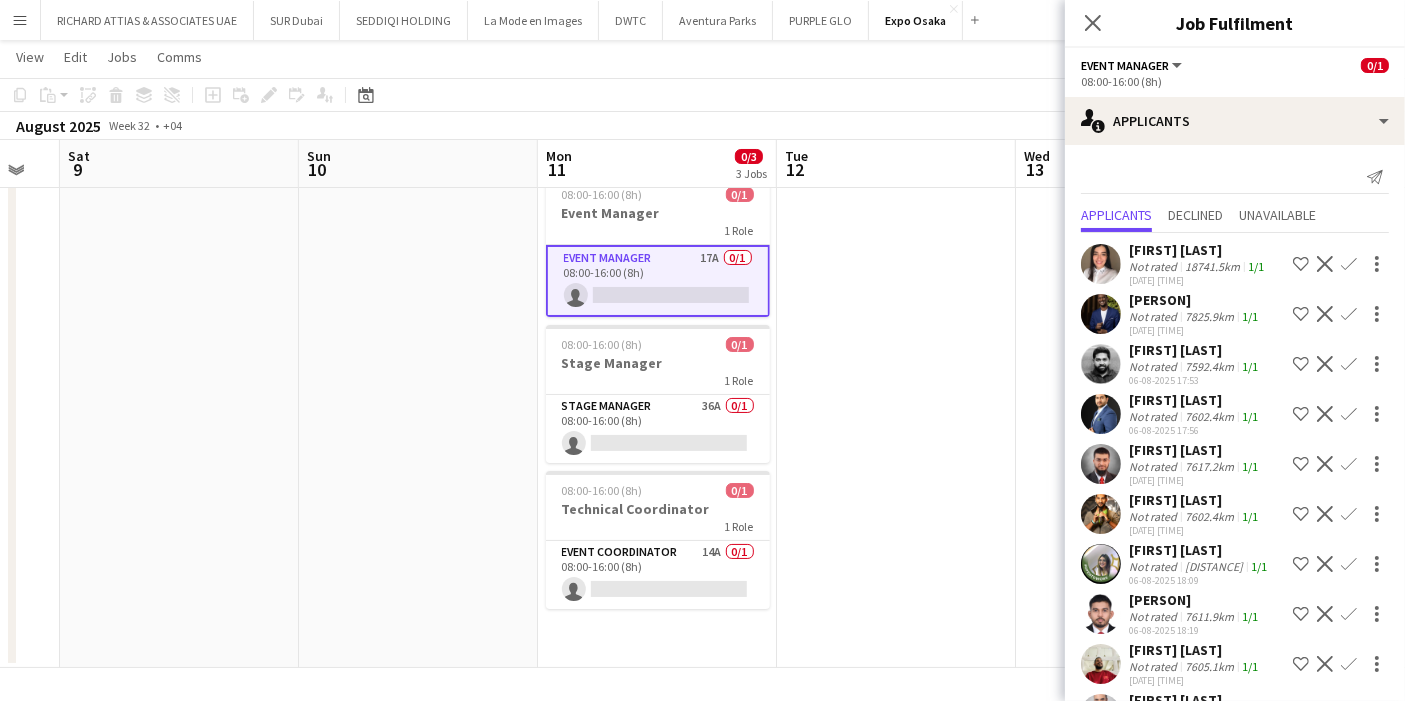 click at bounding box center (1101, 314) 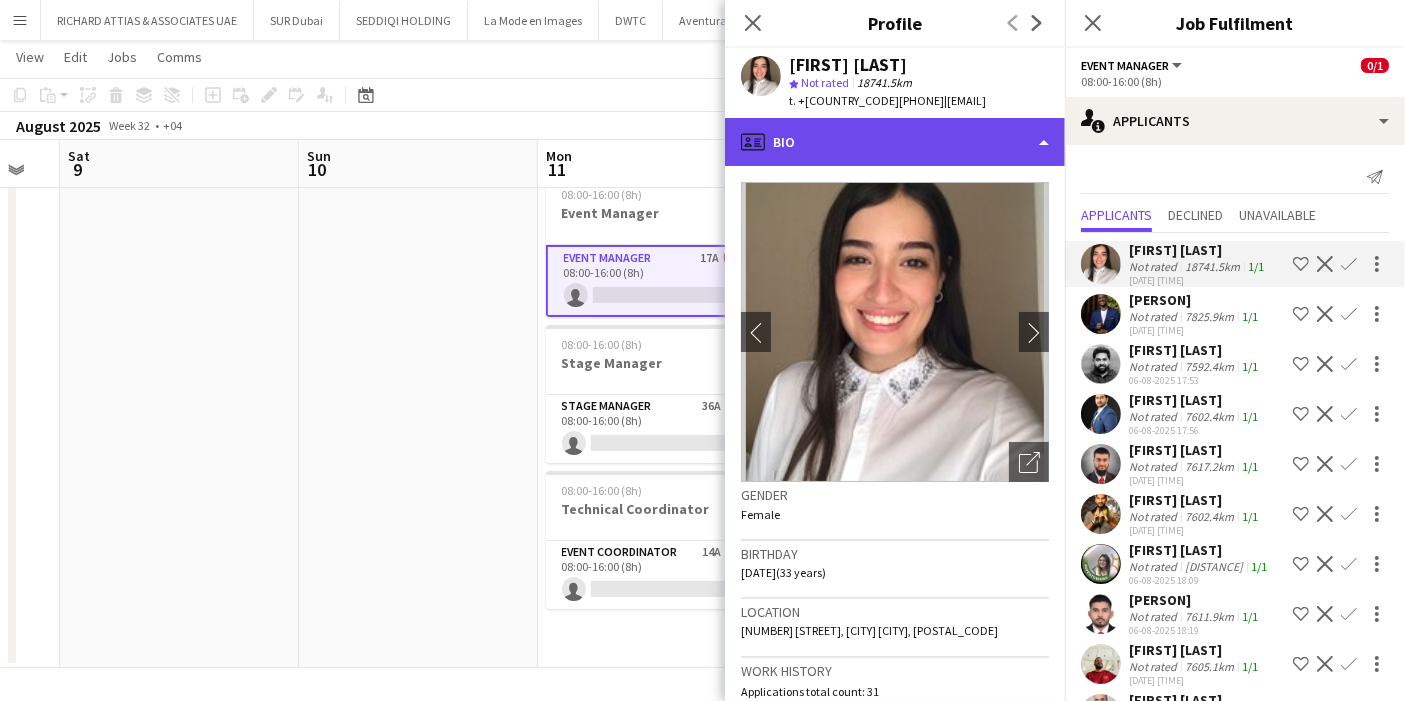 click on "profile
Bio" 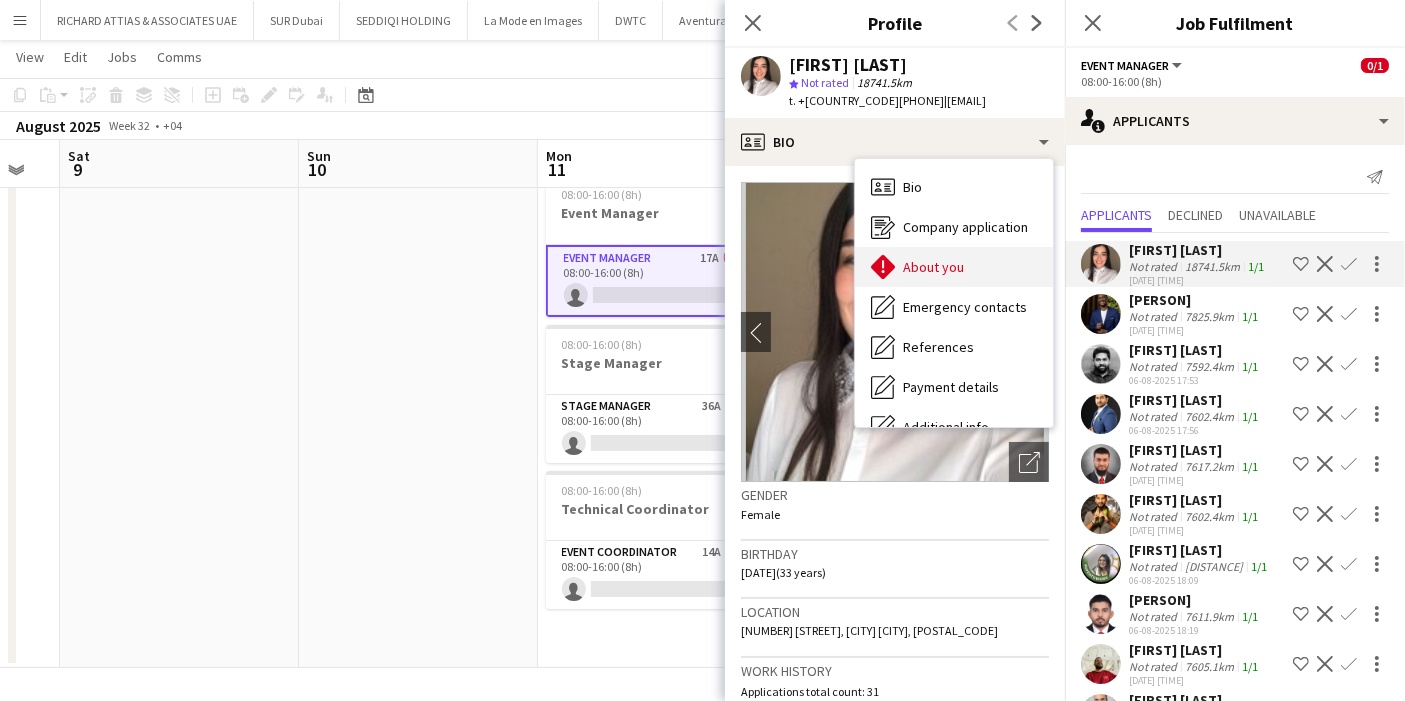 click on "About you" at bounding box center (933, 267) 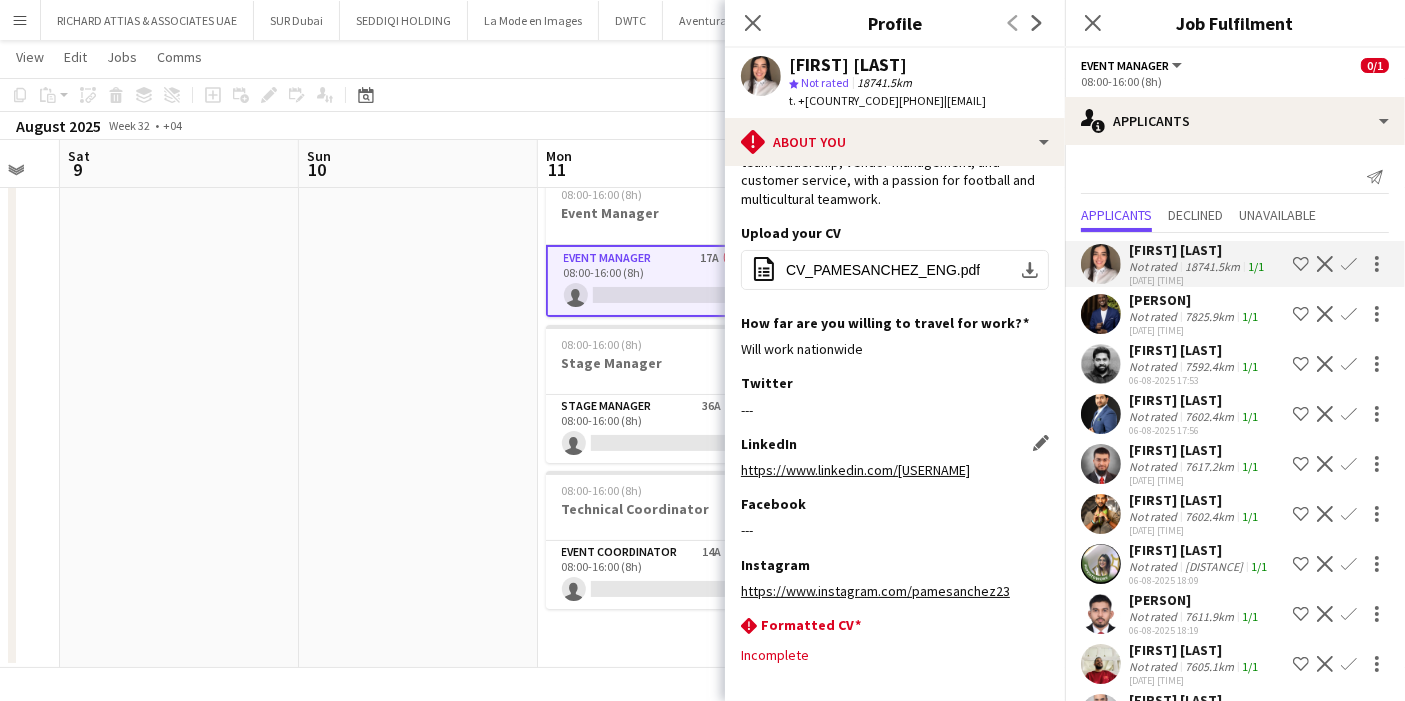 scroll, scrollTop: 291, scrollLeft: 0, axis: vertical 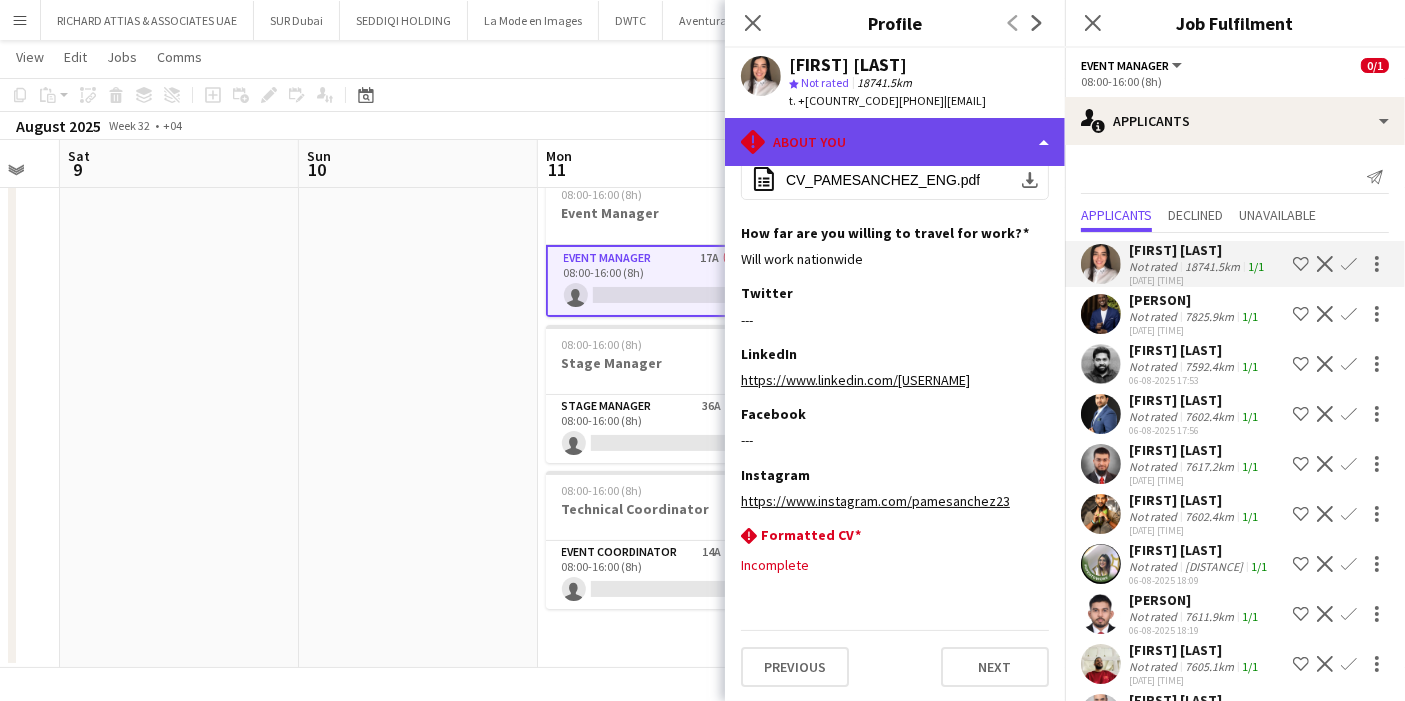 click on "rhombus-alert
About you" 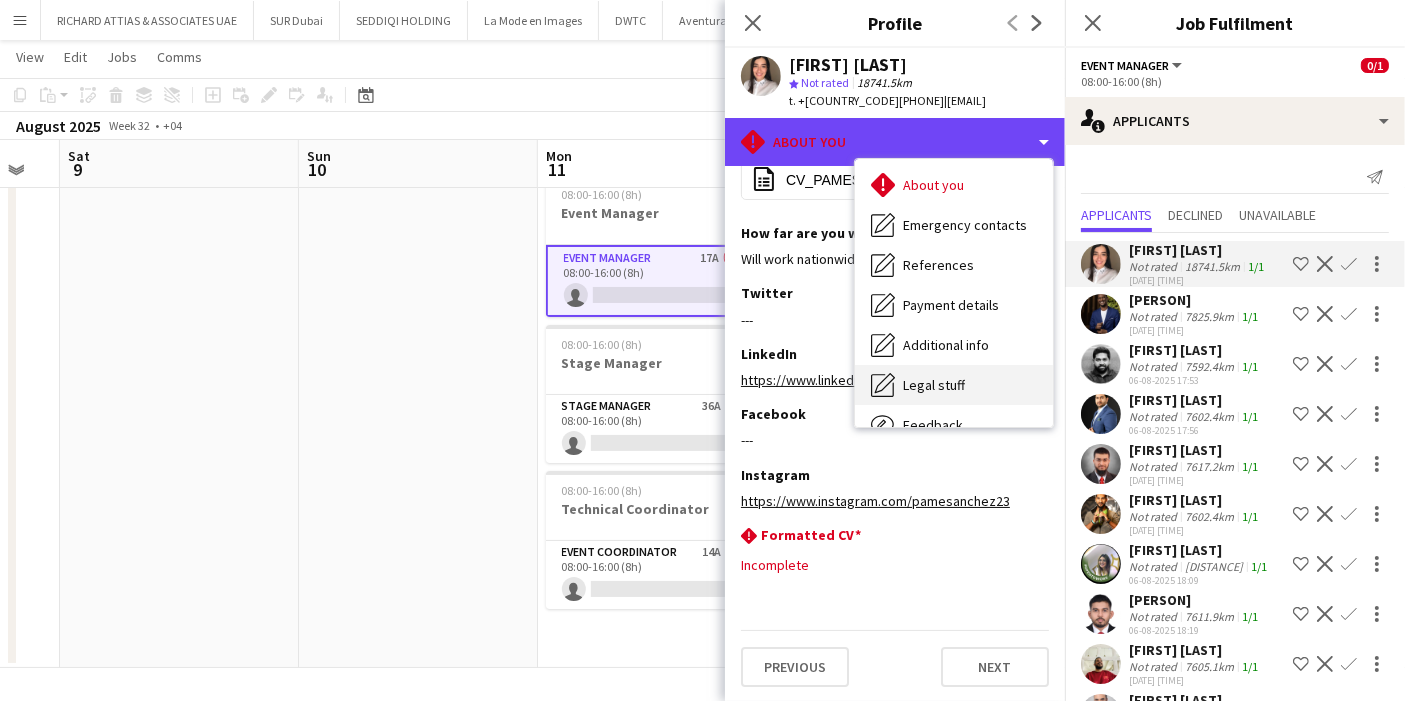 scroll, scrollTop: 147, scrollLeft: 0, axis: vertical 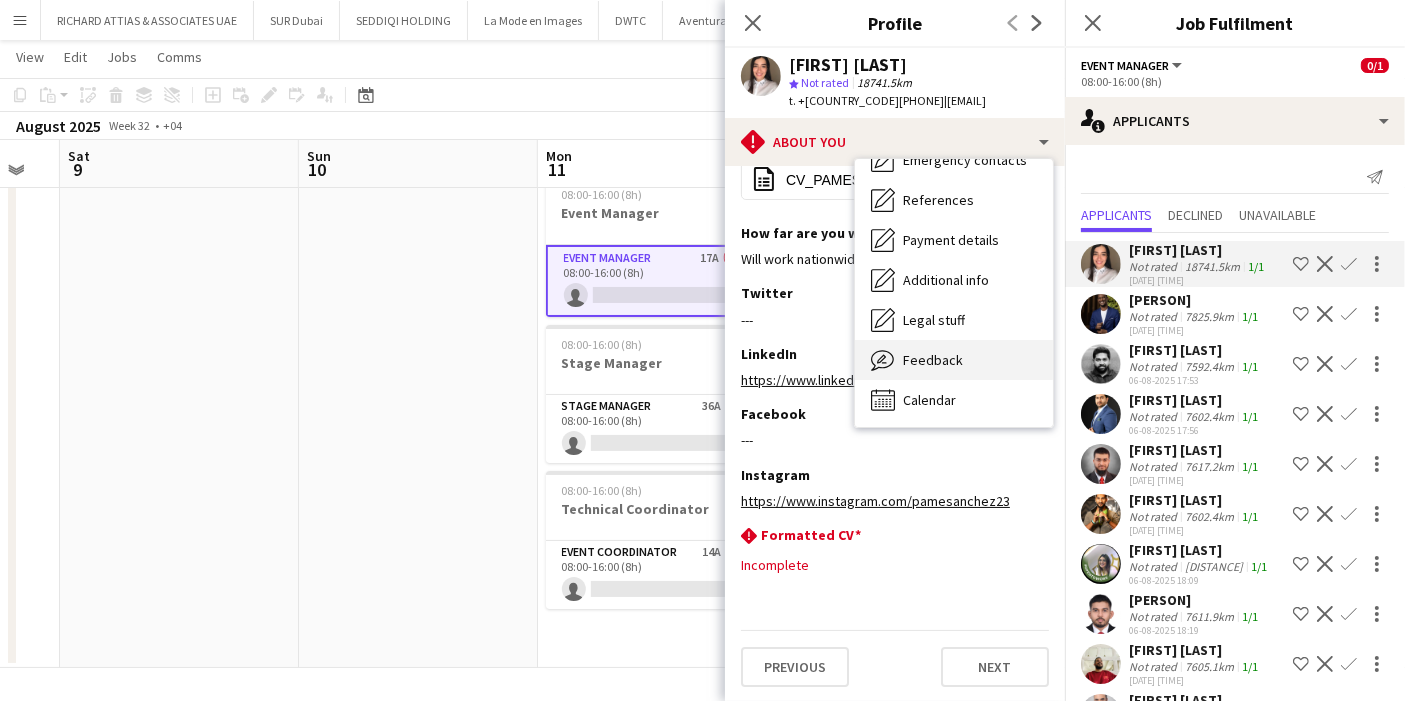 click on "Feedback" at bounding box center (933, 360) 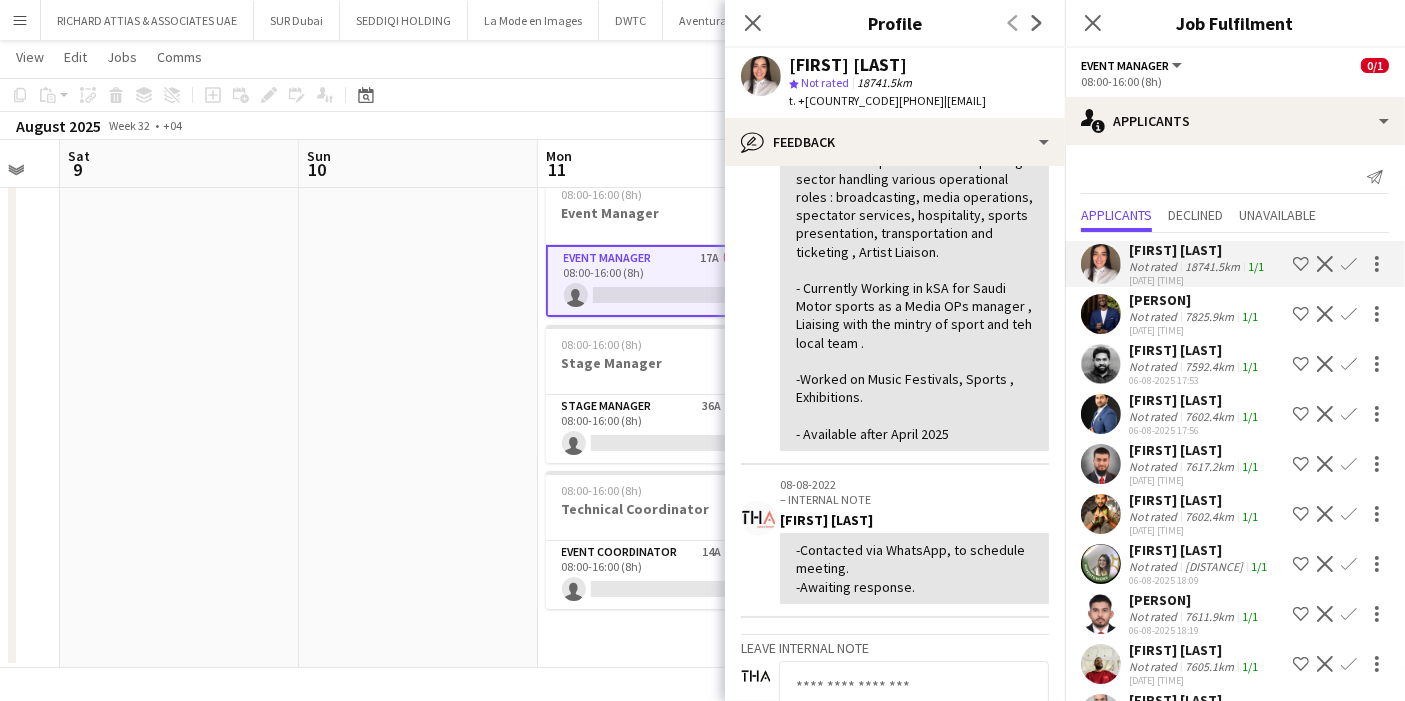 scroll, scrollTop: 666, scrollLeft: 0, axis: vertical 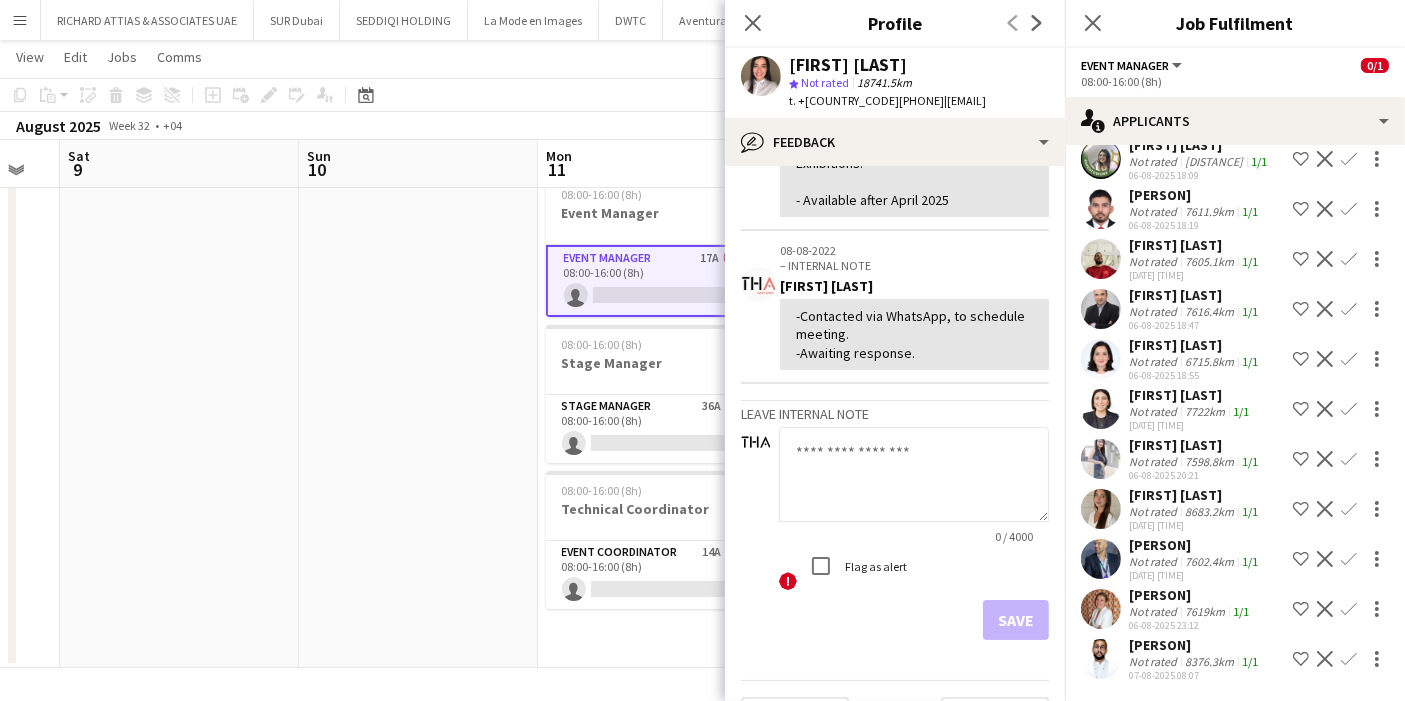 click 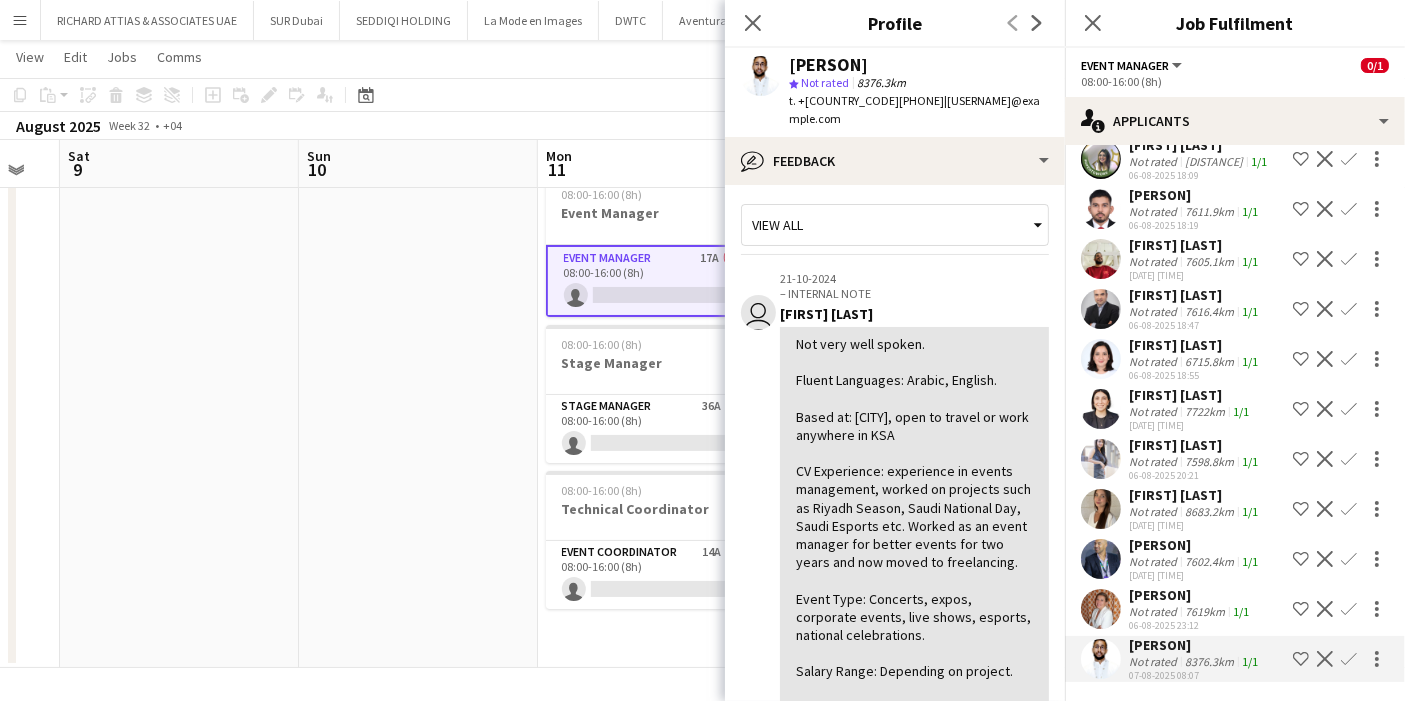 scroll, scrollTop: 0, scrollLeft: 0, axis: both 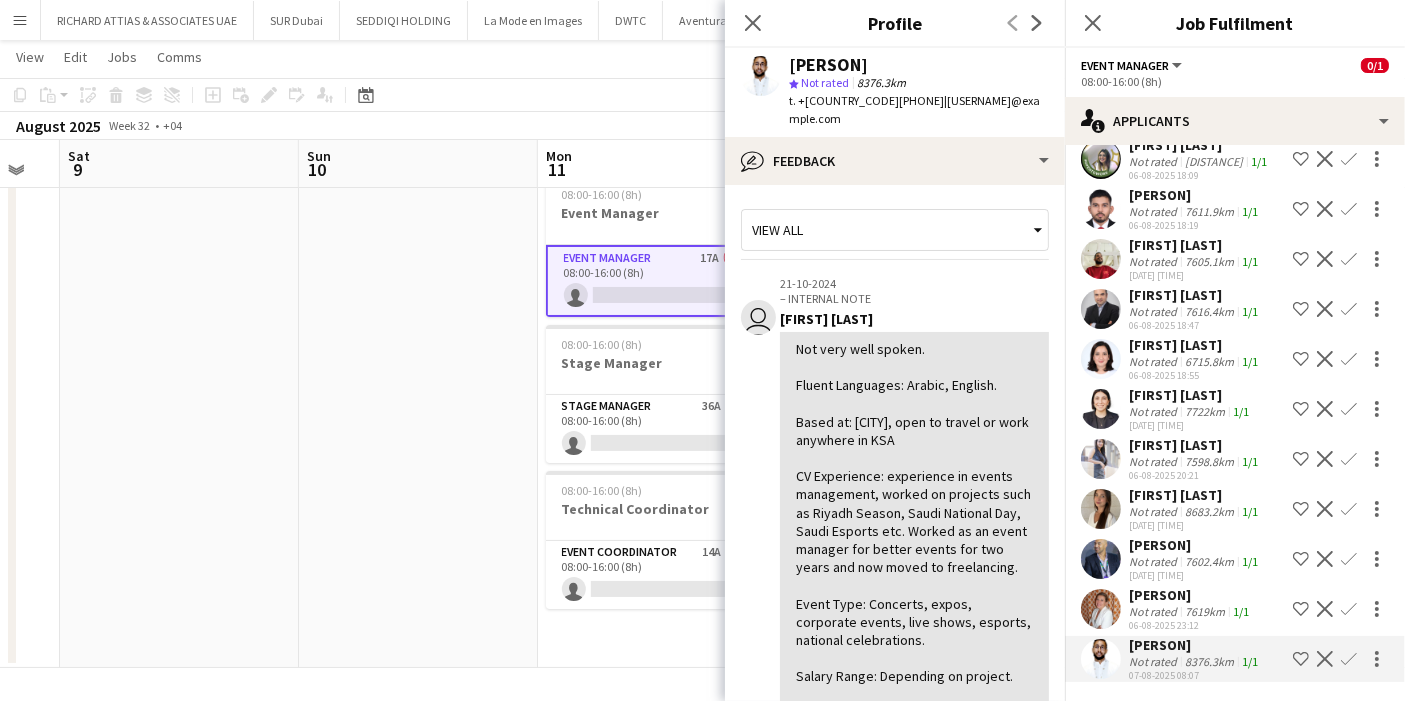 click at bounding box center [1101, 659] 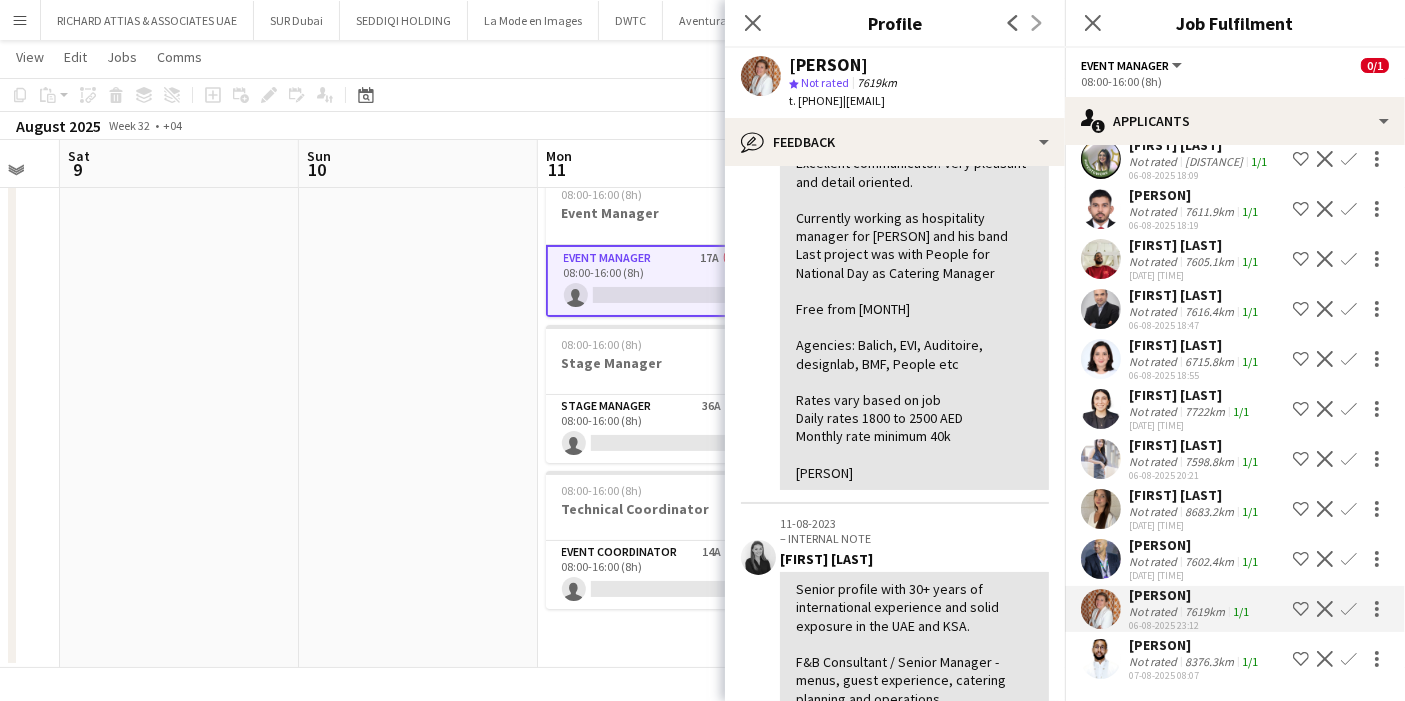 scroll, scrollTop: 444, scrollLeft: 0, axis: vertical 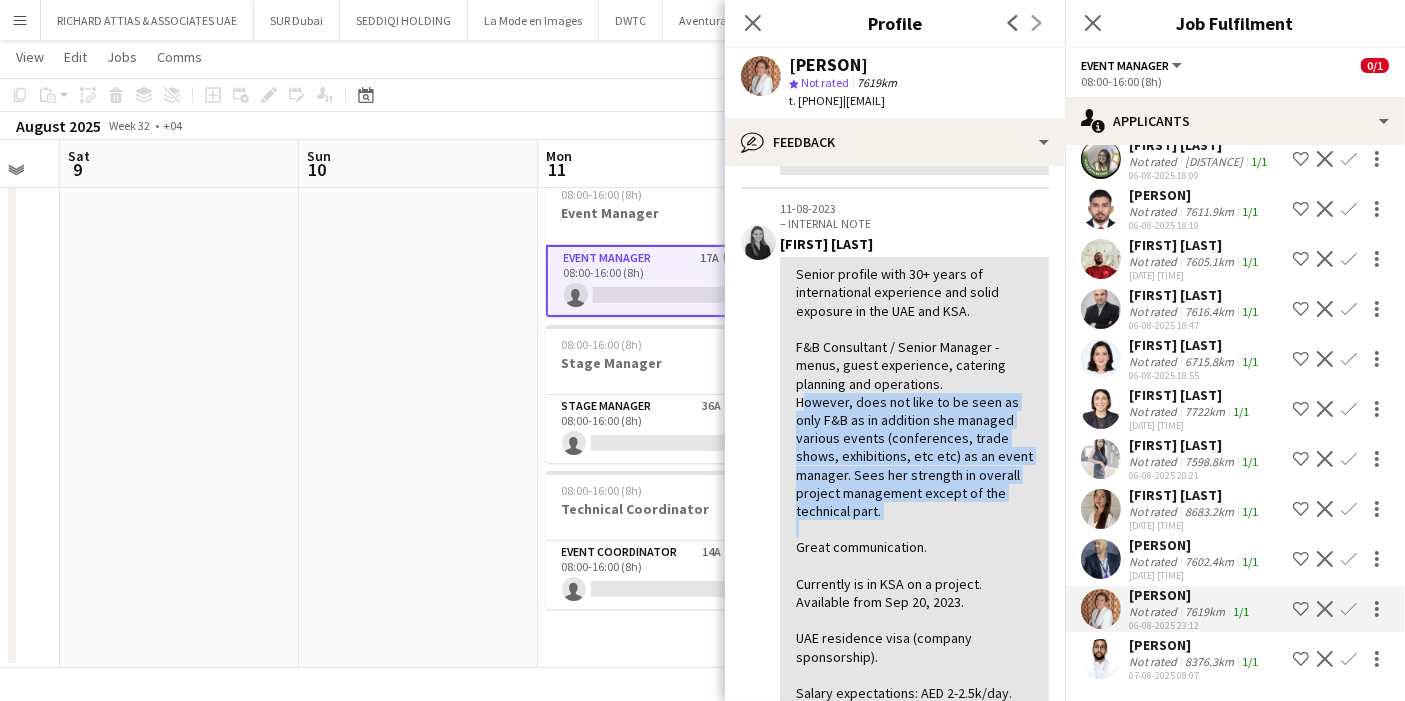 drag, startPoint x: 785, startPoint y: 425, endPoint x: 957, endPoint y: 543, distance: 208.58571 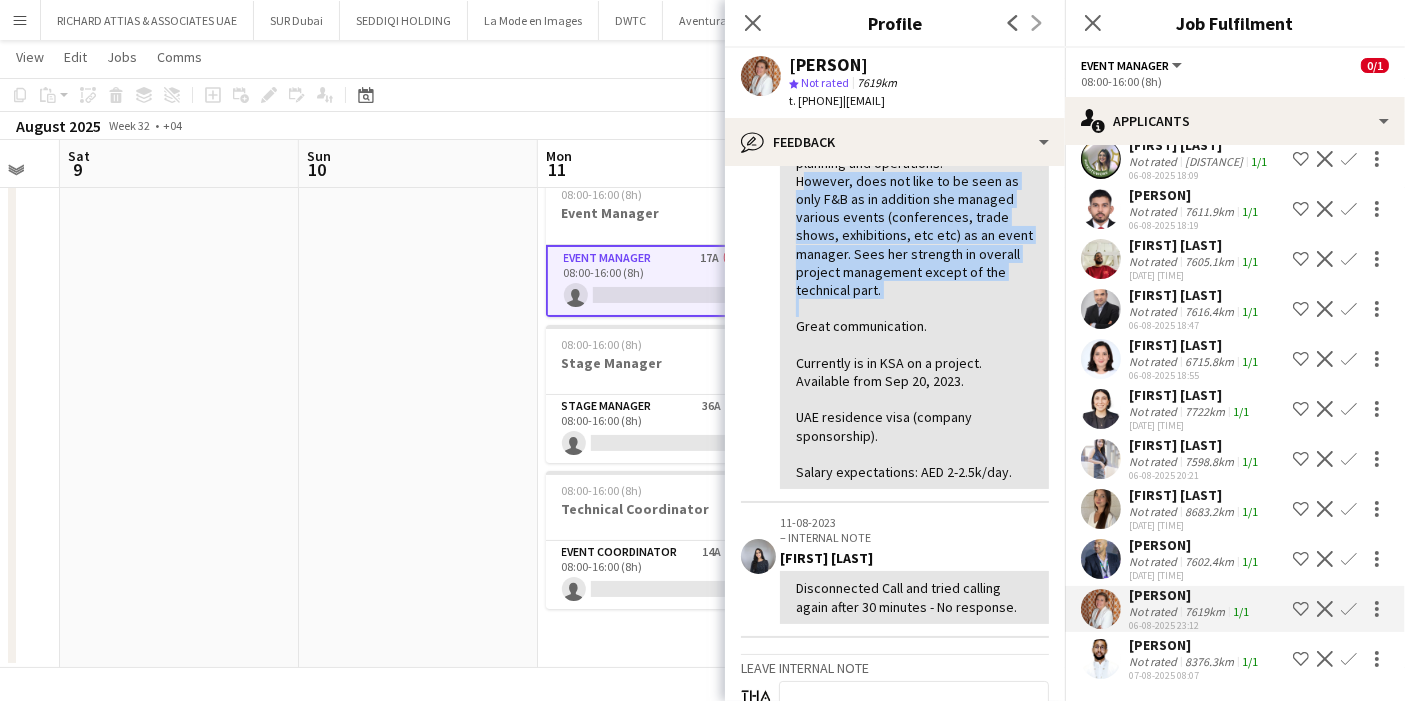 scroll, scrollTop: 777, scrollLeft: 0, axis: vertical 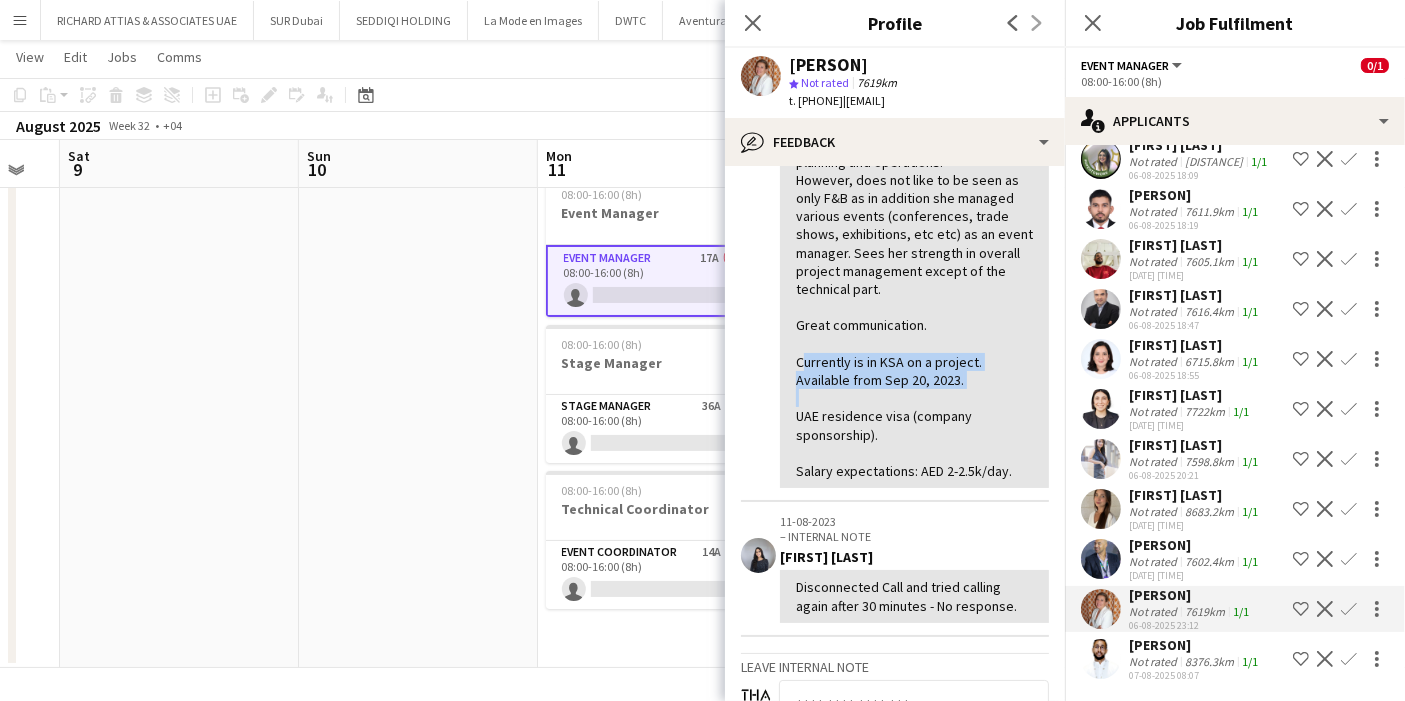 drag, startPoint x: 792, startPoint y: 375, endPoint x: 1000, endPoint y: 414, distance: 211.62466 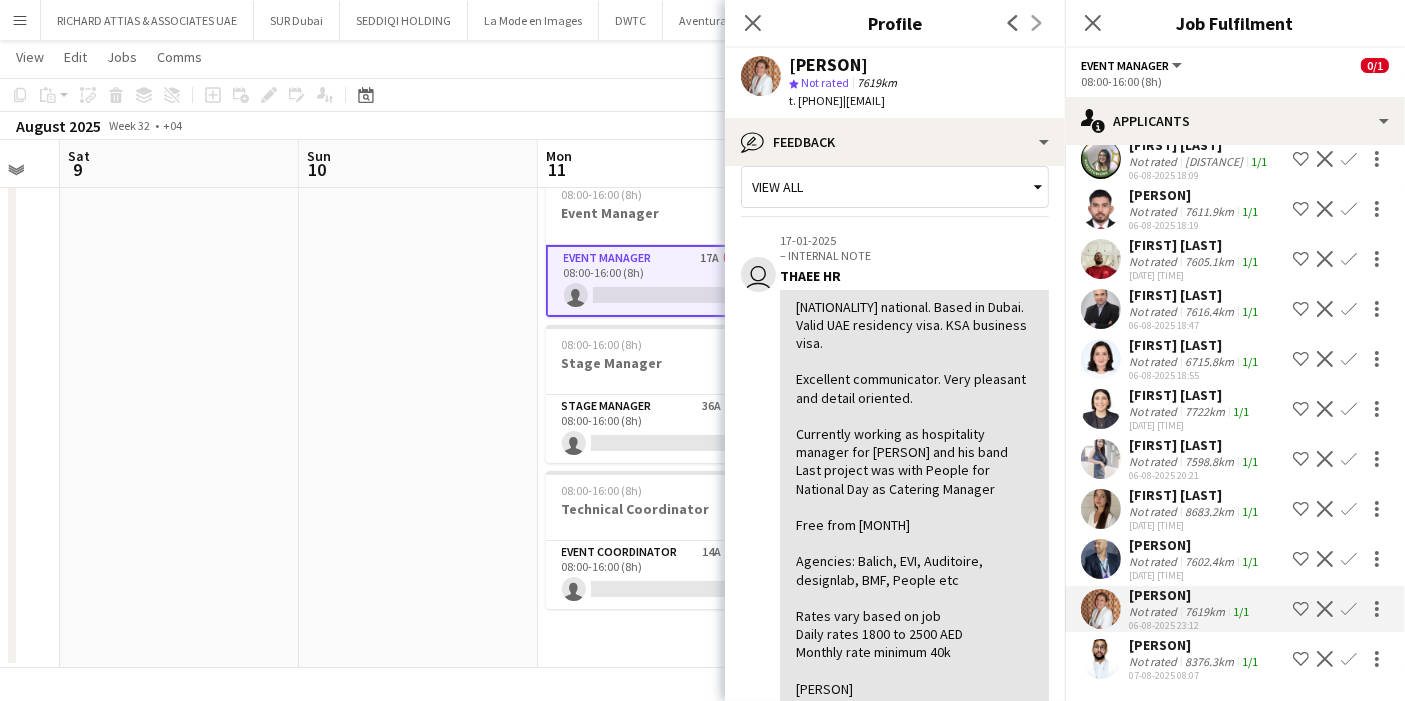 scroll, scrollTop: 0, scrollLeft: 0, axis: both 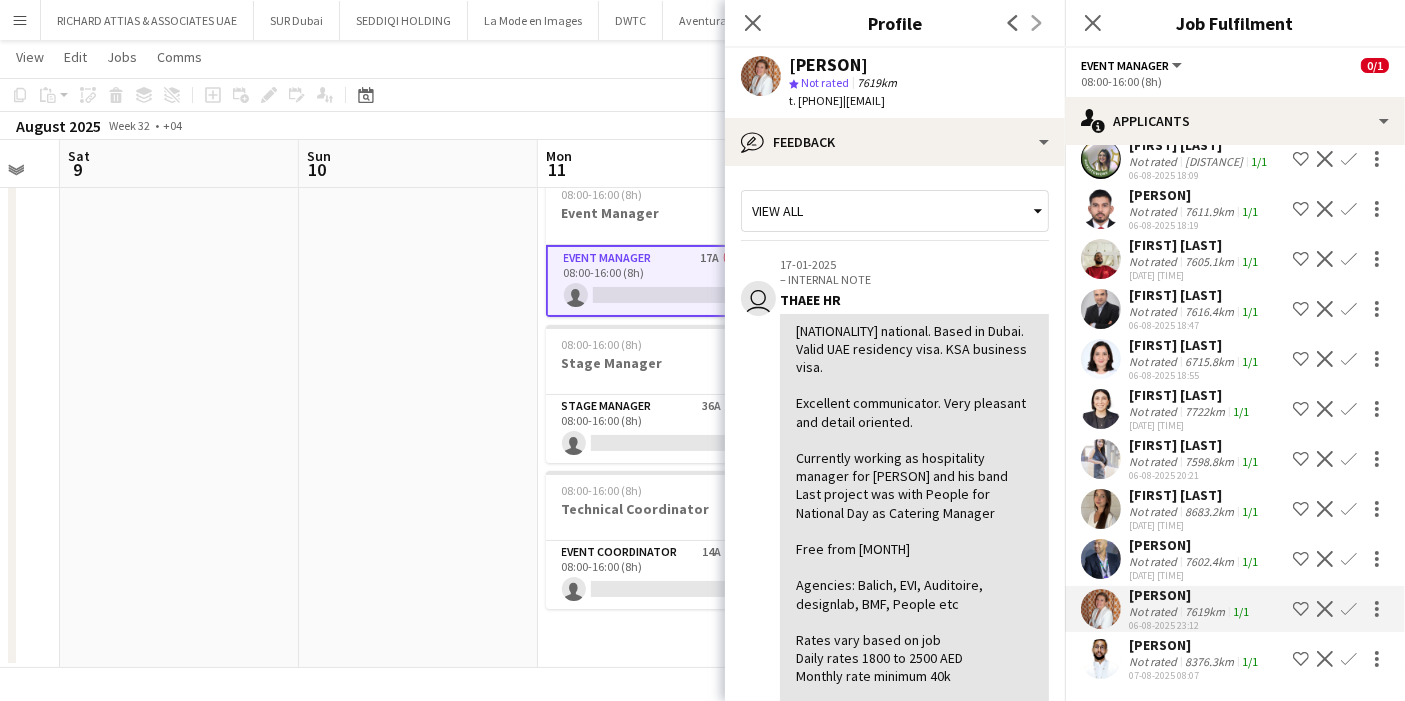 click at bounding box center [1101, 359] 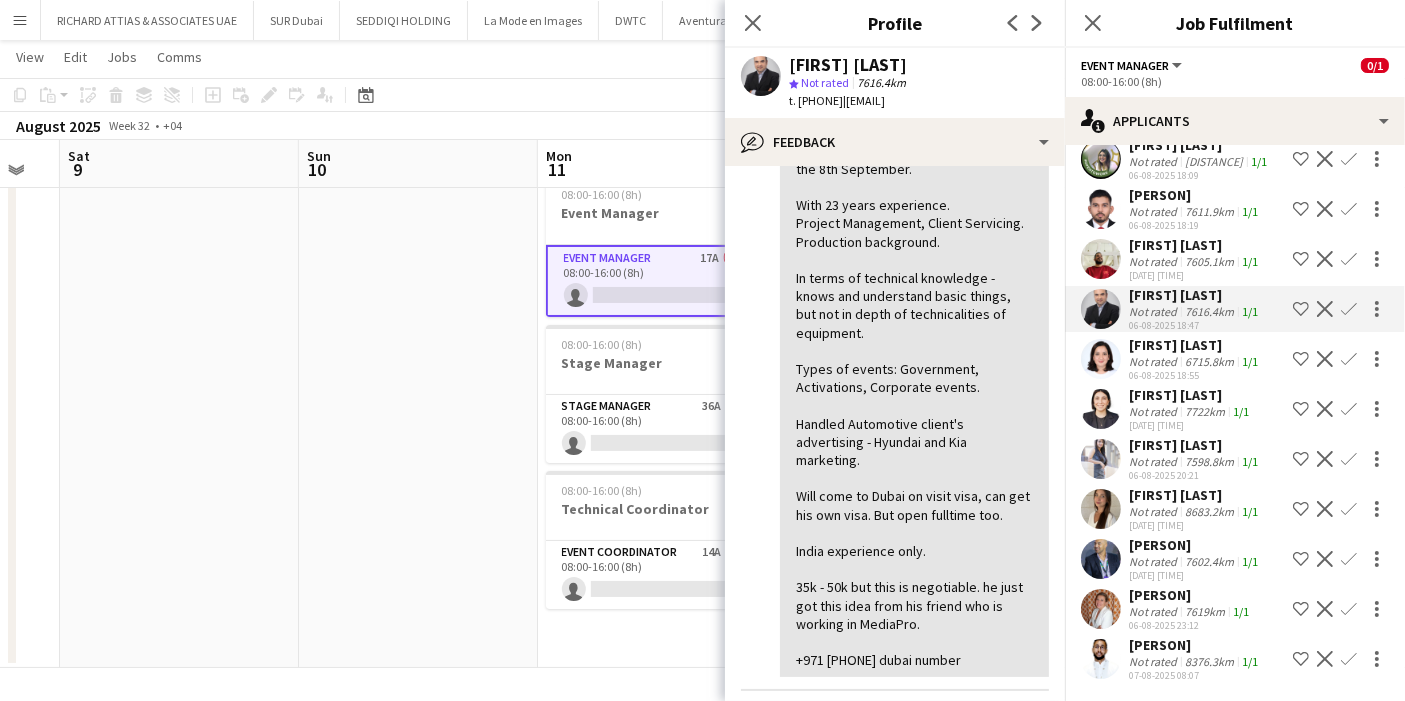 scroll, scrollTop: 888, scrollLeft: 0, axis: vertical 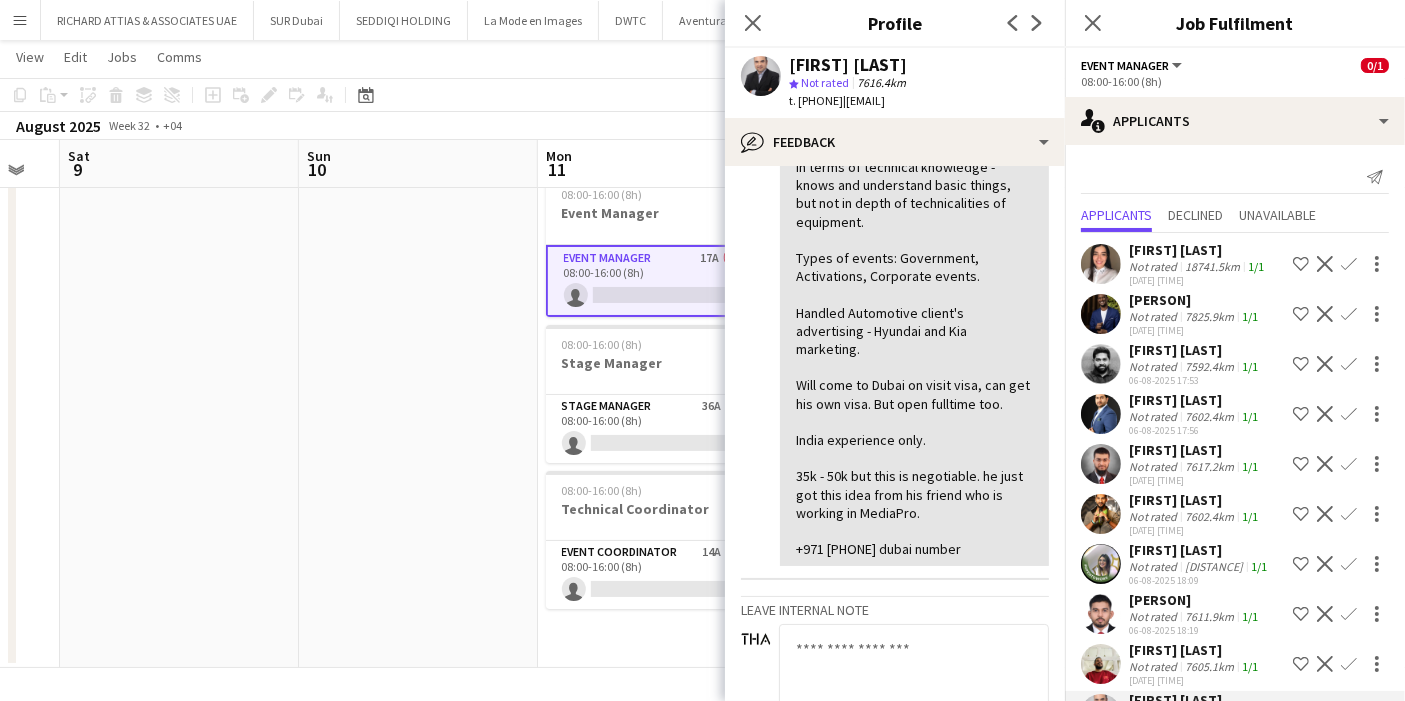 click at bounding box center [1101, 364] 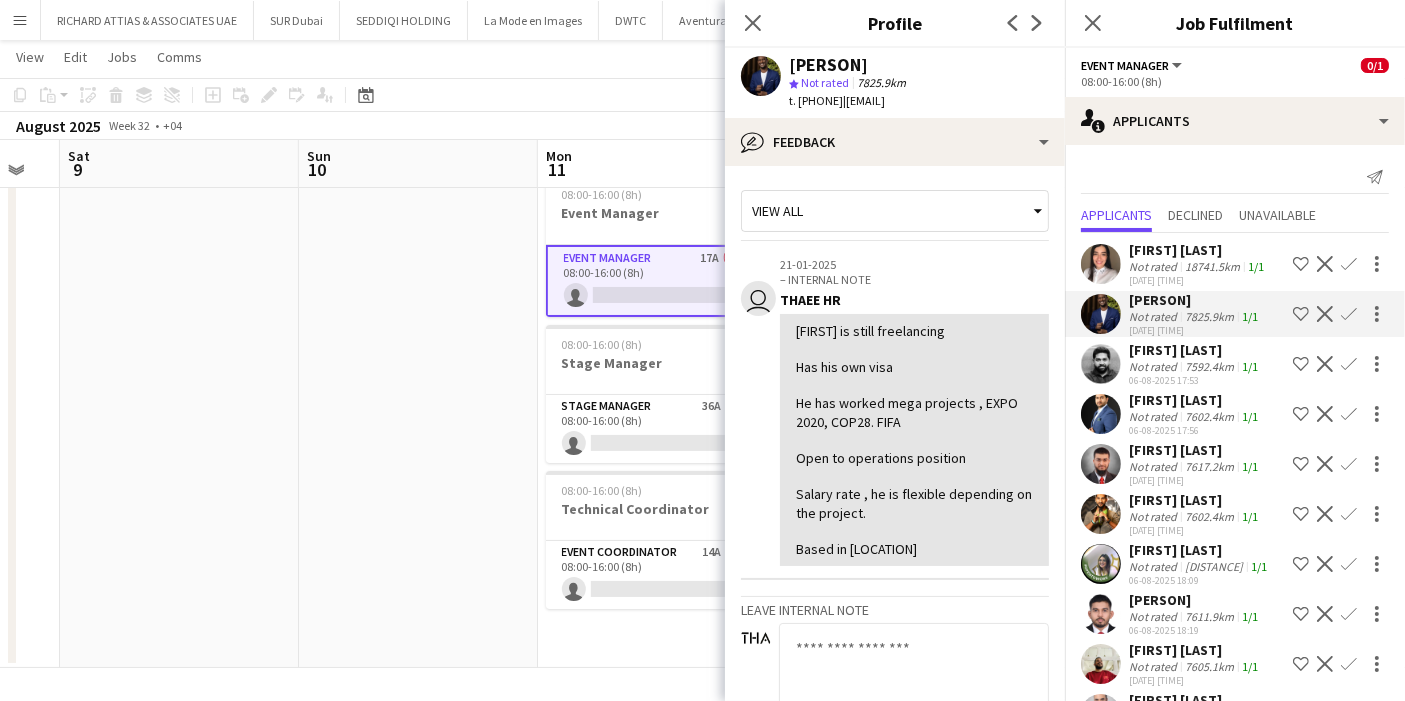 click at bounding box center [1101, 414] 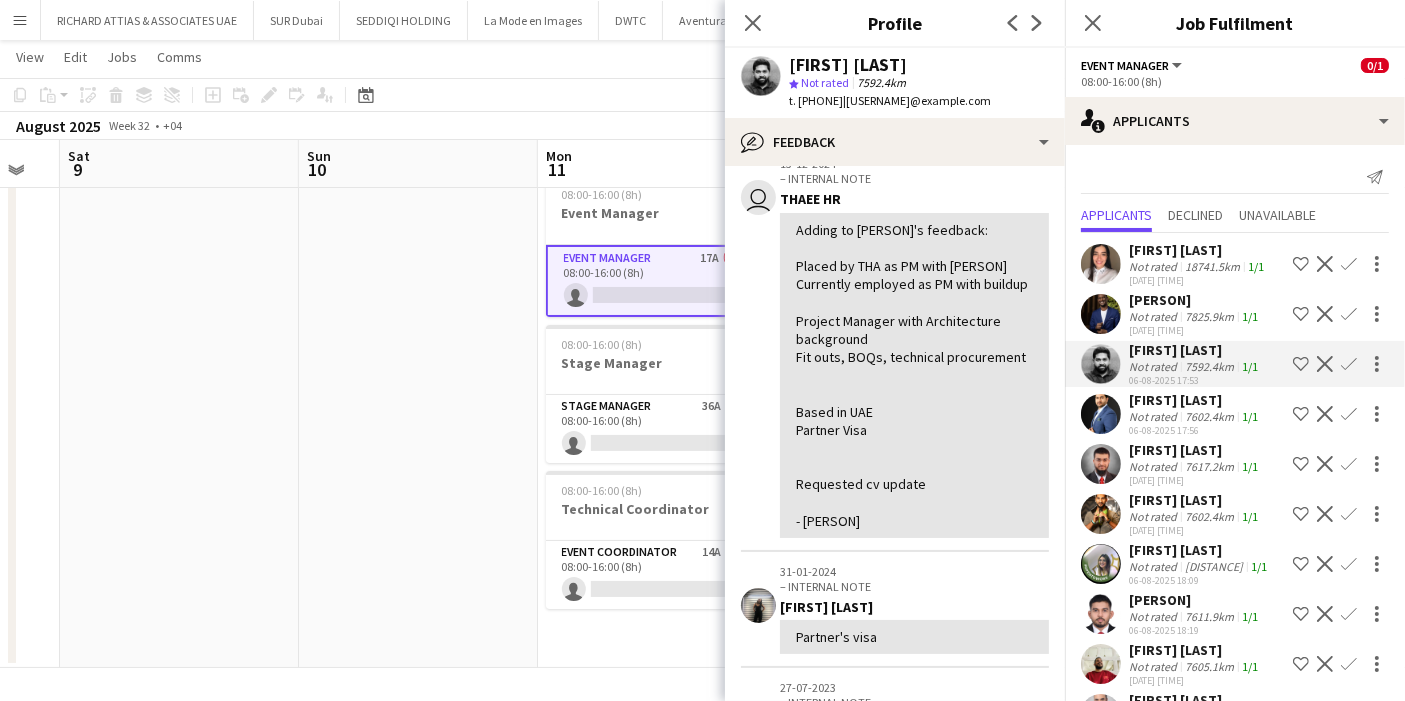 scroll, scrollTop: 222, scrollLeft: 0, axis: vertical 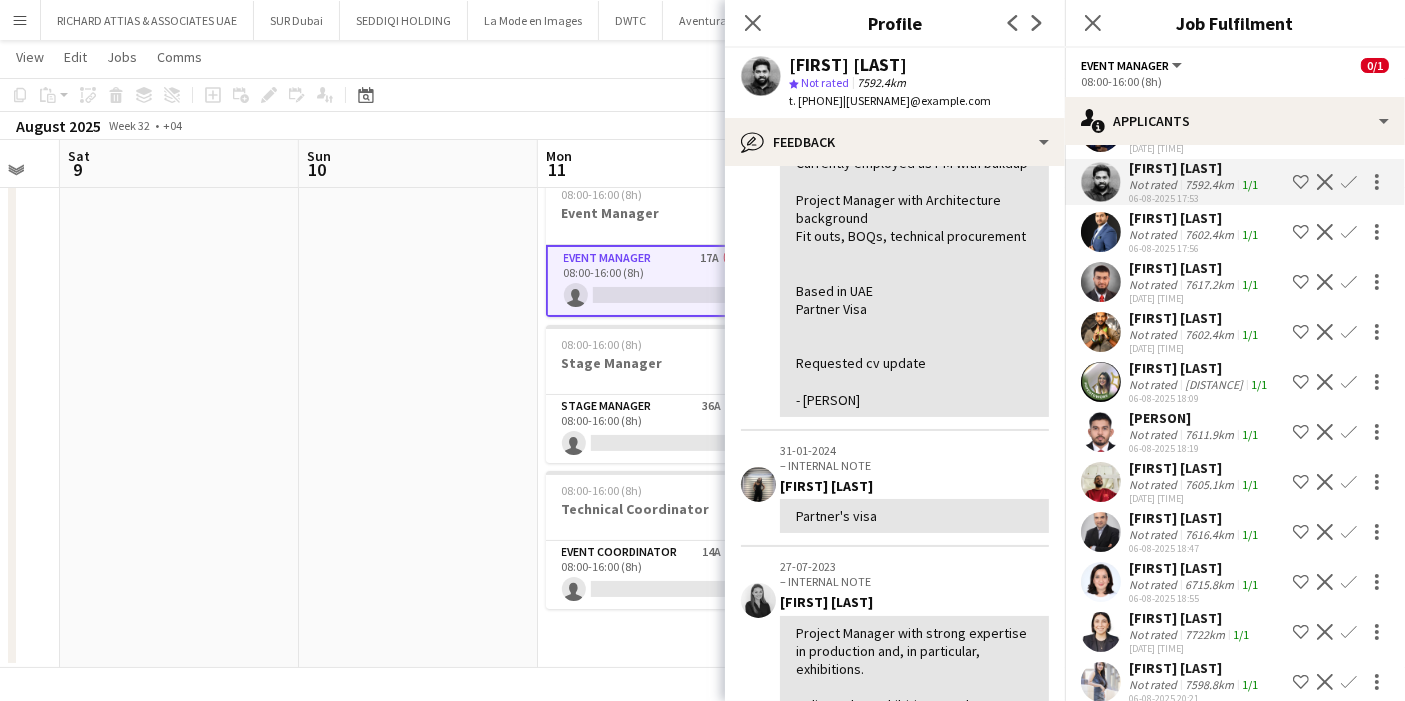 click at bounding box center (1101, 582) 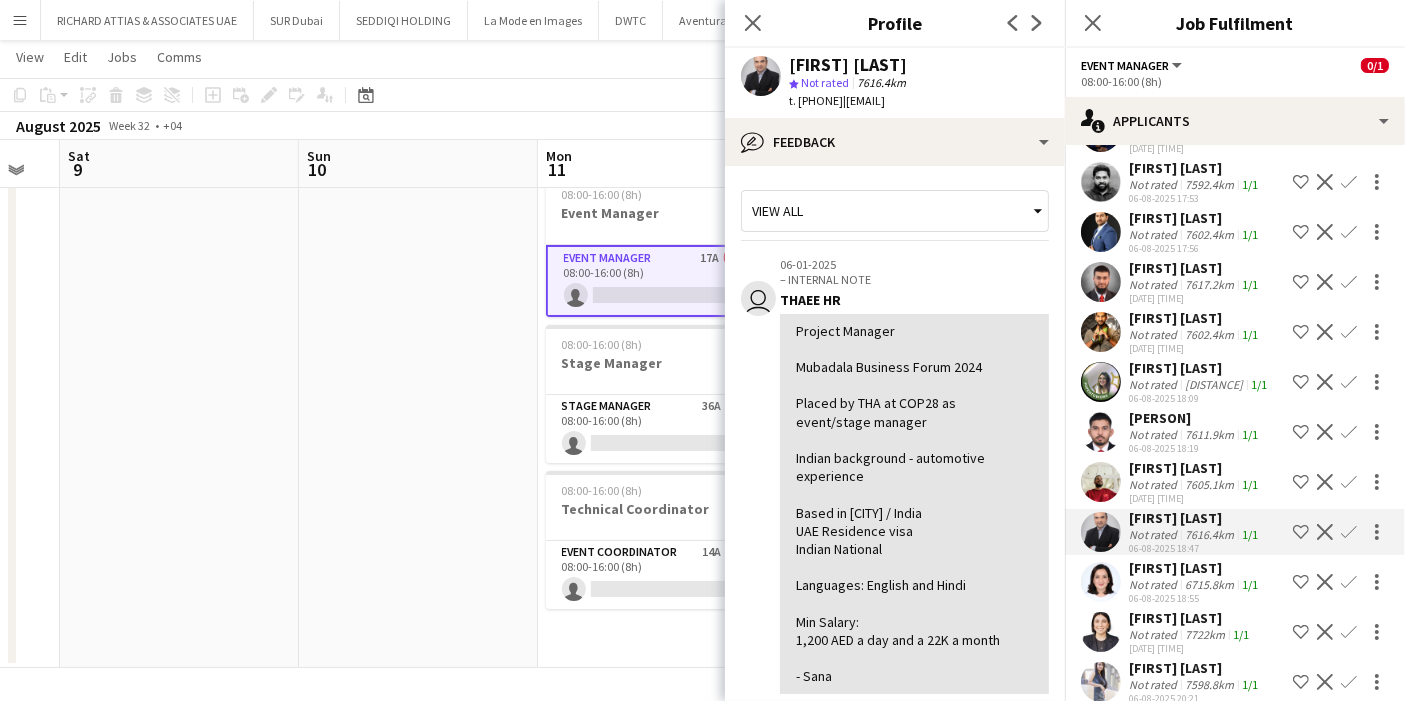 click at bounding box center (1101, 532) 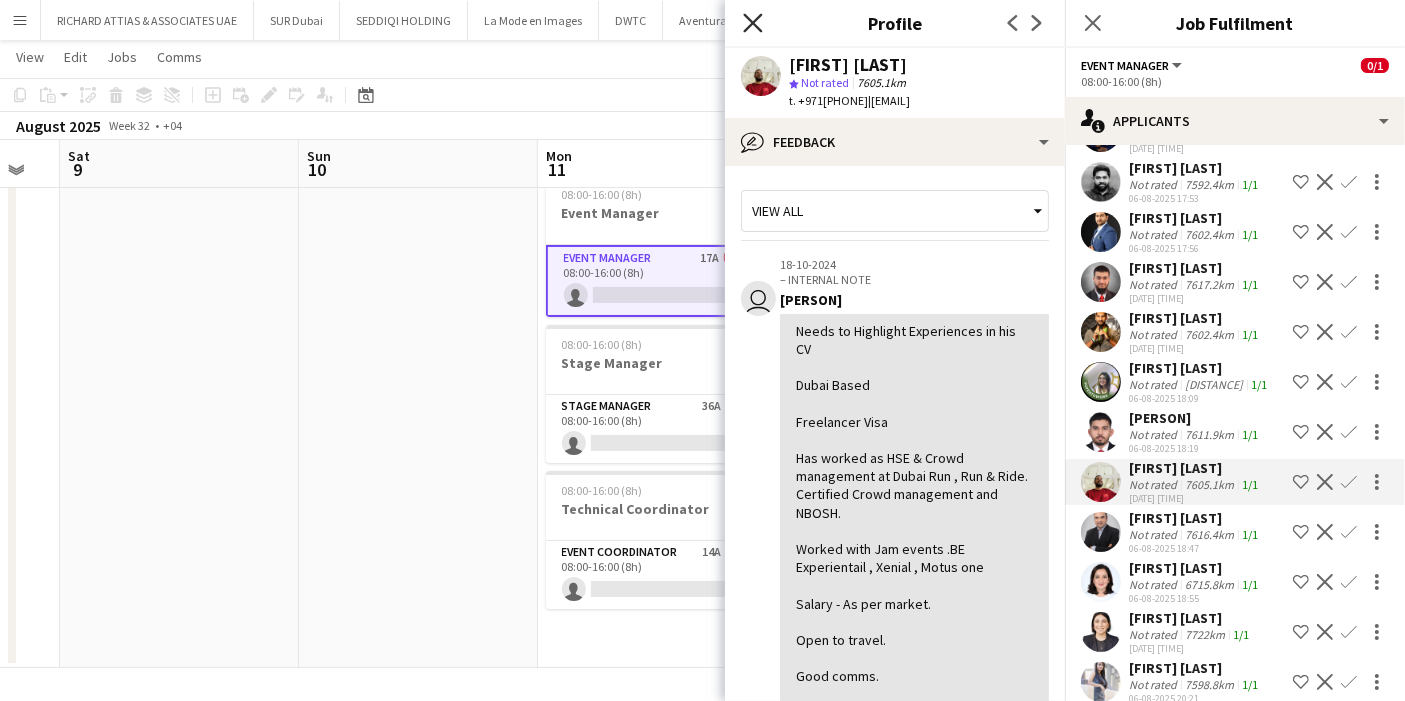 click on "Close pop-in" 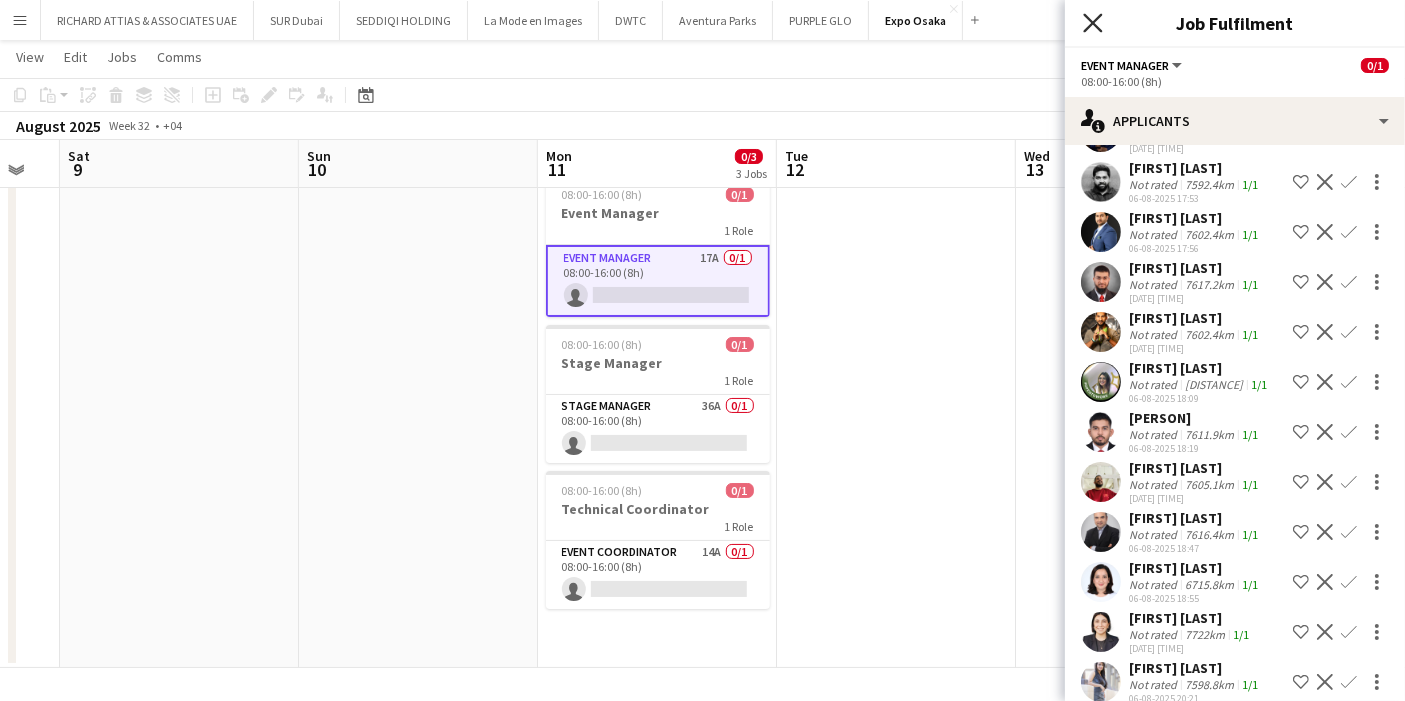 click 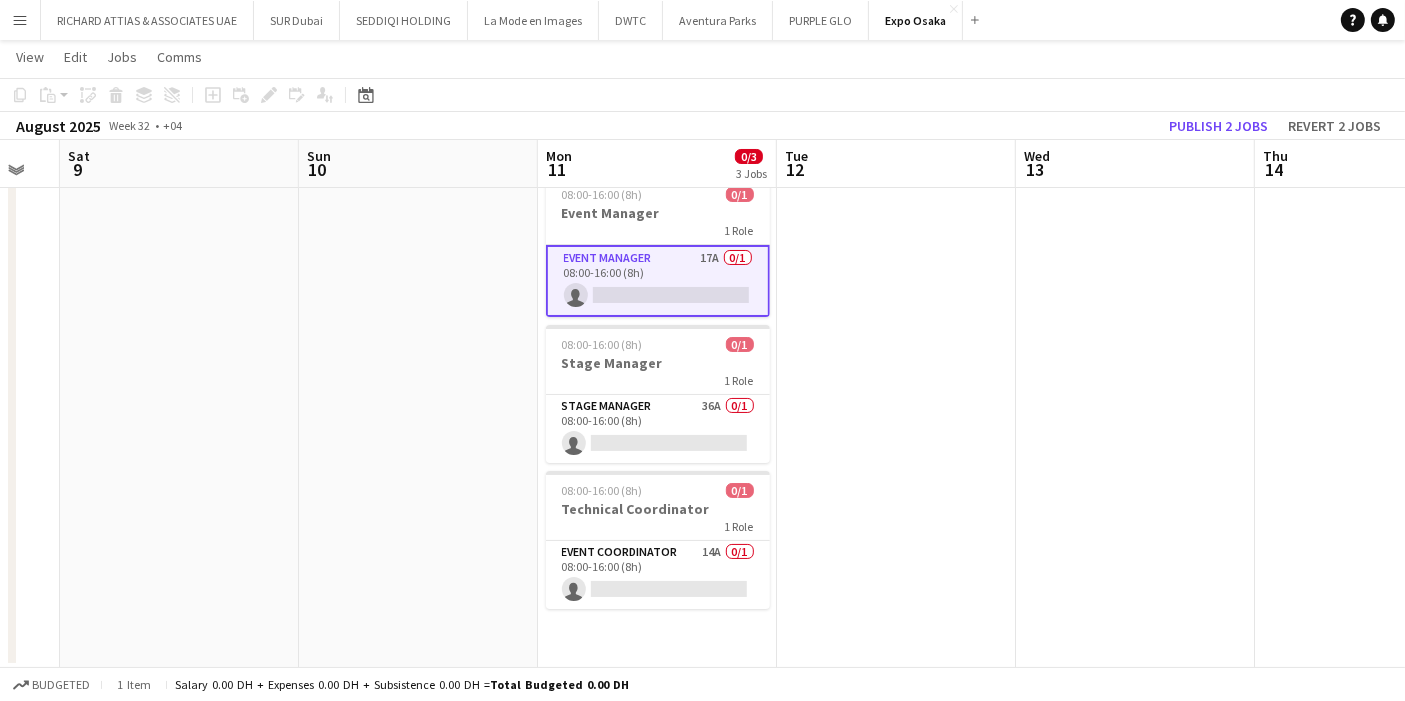 click on "Event Manager   17A   0/1   08:00-16:00 (8h)
single-neutral-actions" at bounding box center [658, 281] 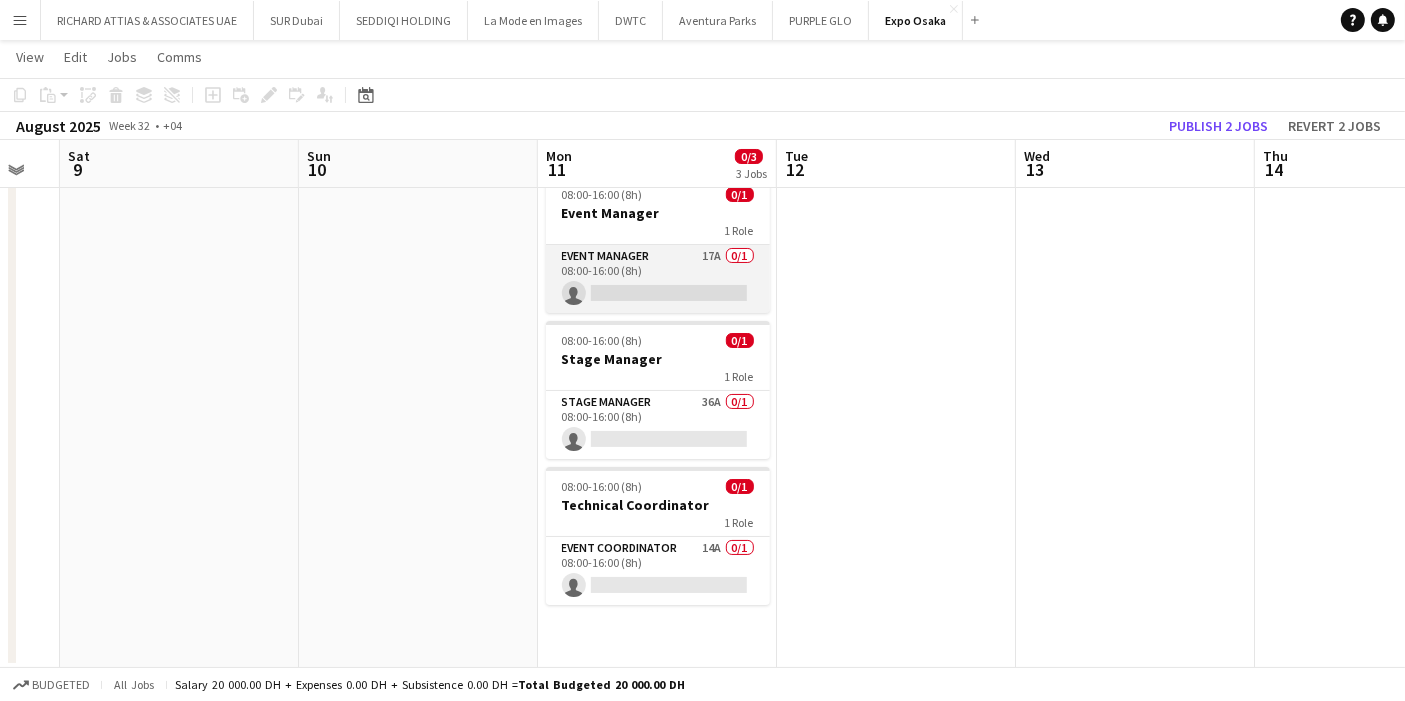 click on "Event Manager   17A   0/1   08:00-16:00 (8h)
single-neutral-actions" at bounding box center [658, 279] 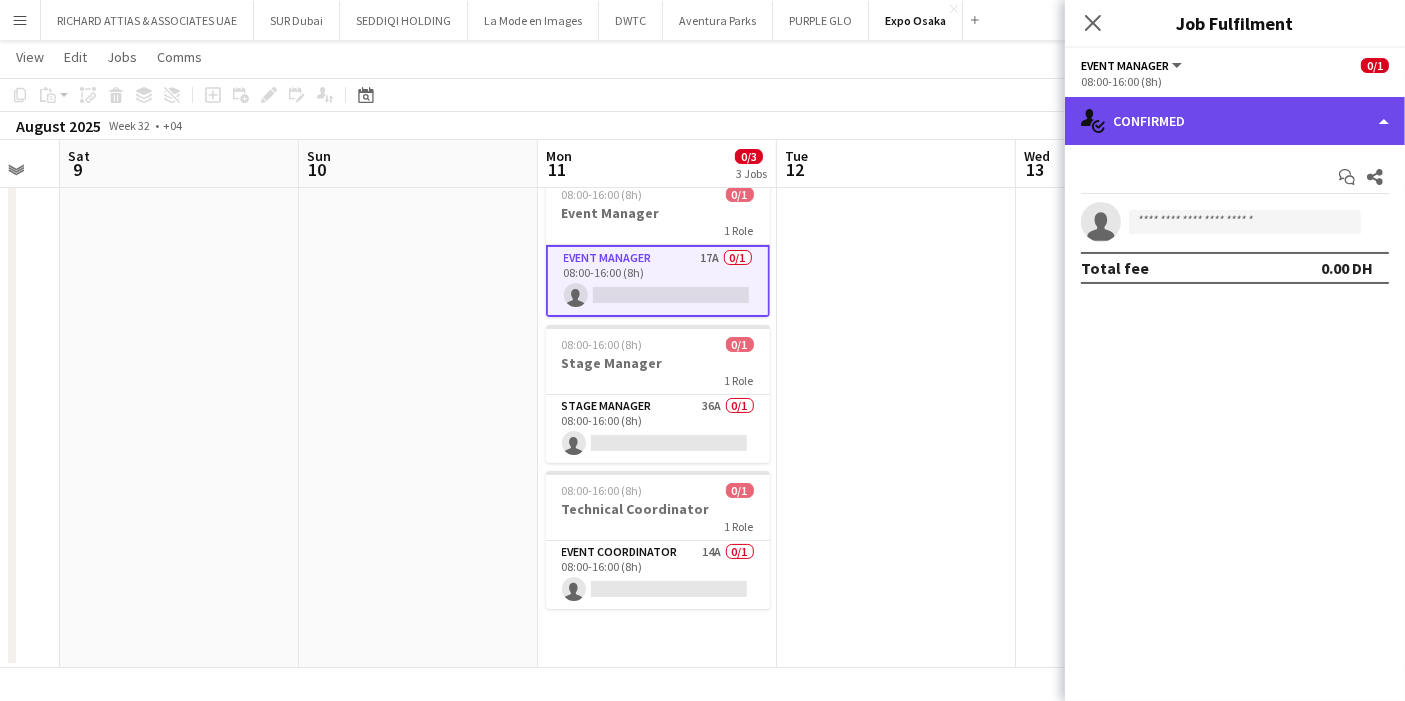 click on "single-neutral-actions-check-2
Confirmed" 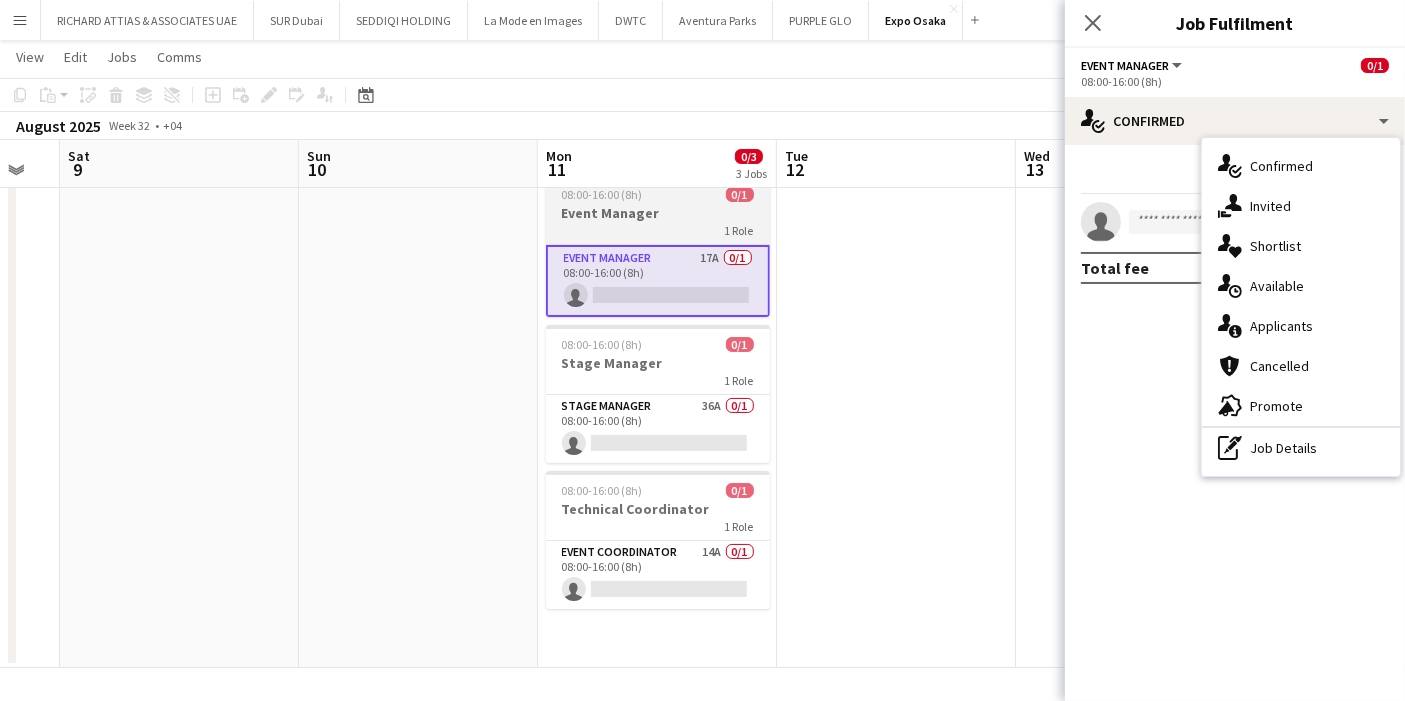 click on "08:00-16:00 (8h)    0/1   Event Manager   1 Role   Event Manager   17A   0/1   08:00-16:00 (8h)
single-neutral-actions" at bounding box center [658, 246] 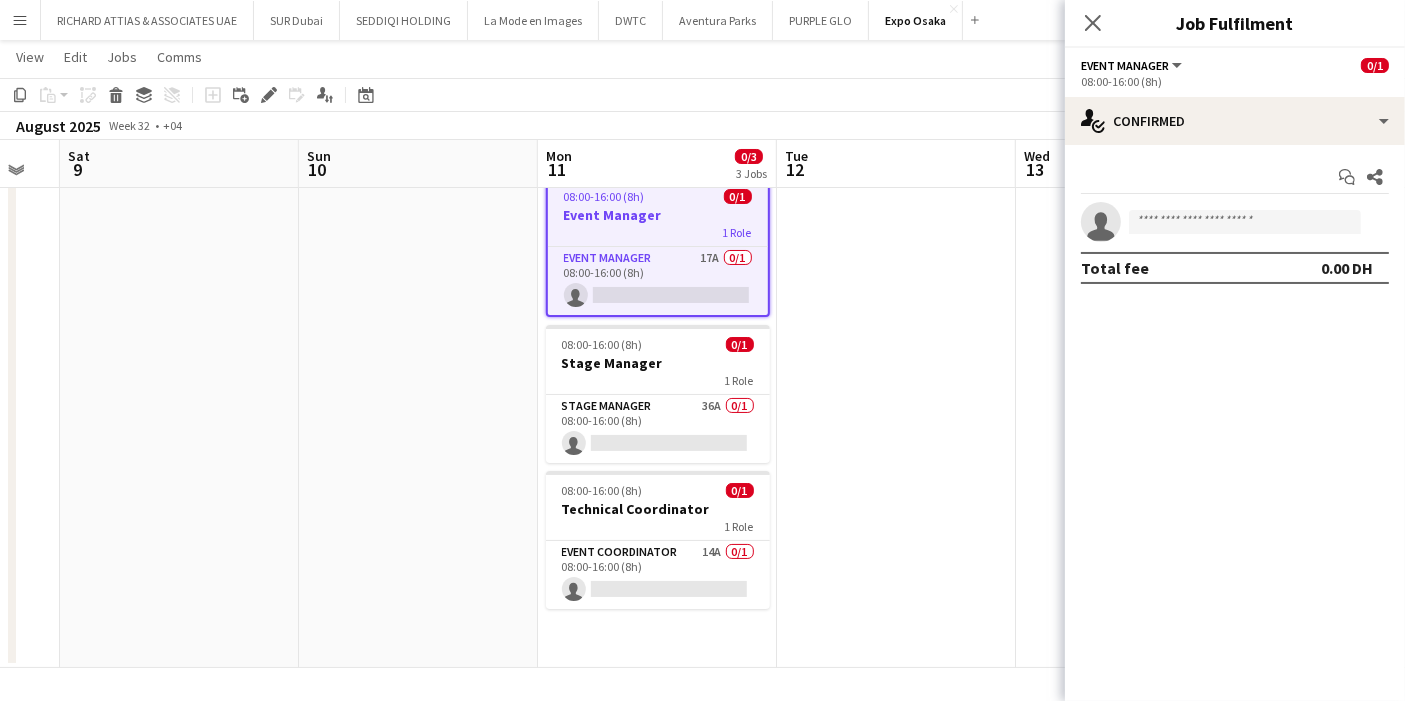 click at bounding box center [896, 417] 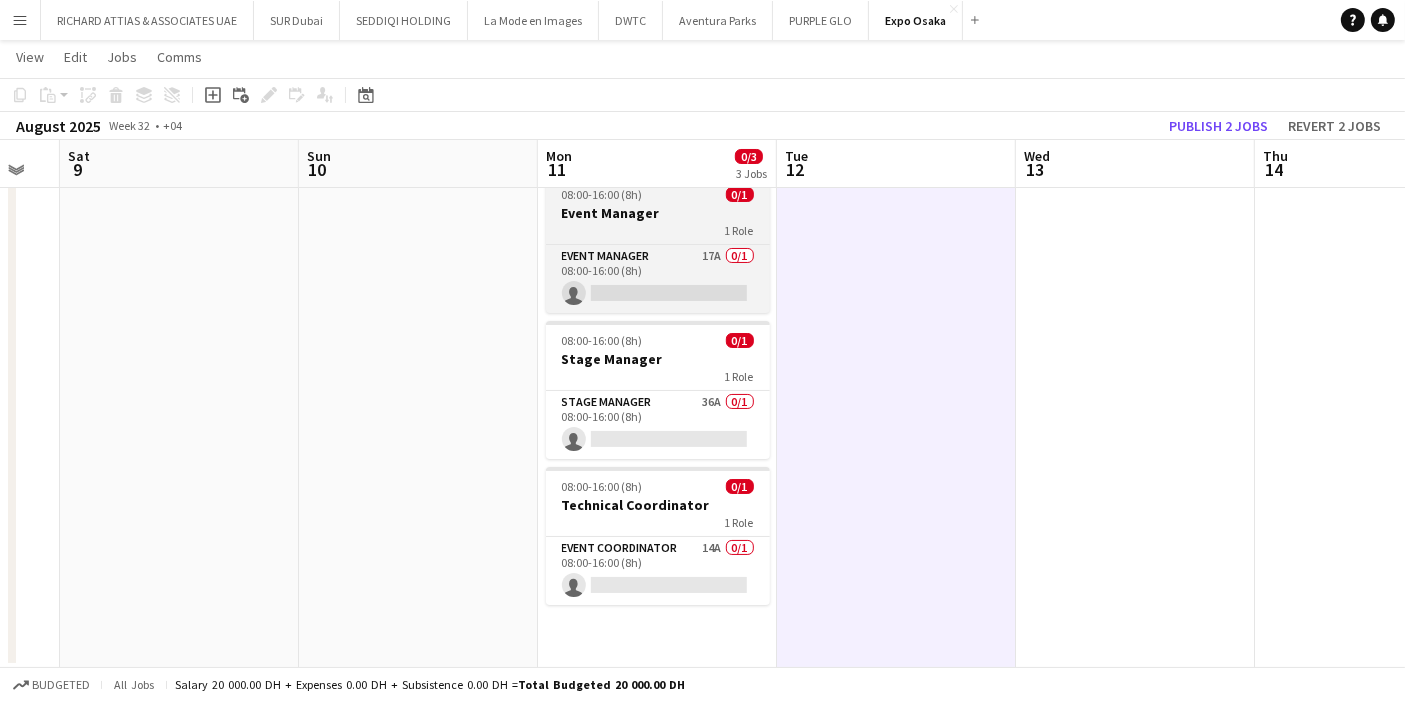 click on "Event Manager" at bounding box center [658, 213] 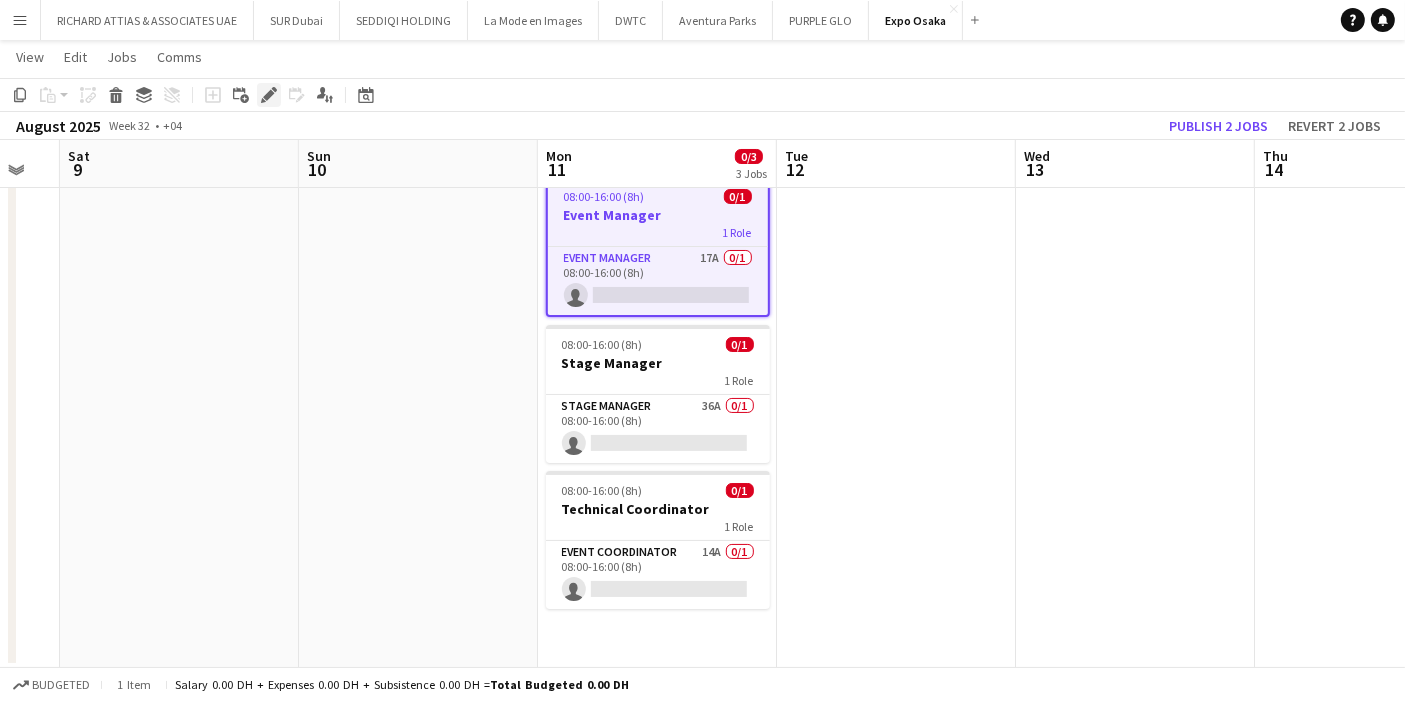 click on "Add job
Add linked Job
Edit
Edit linked Job
Applicants" 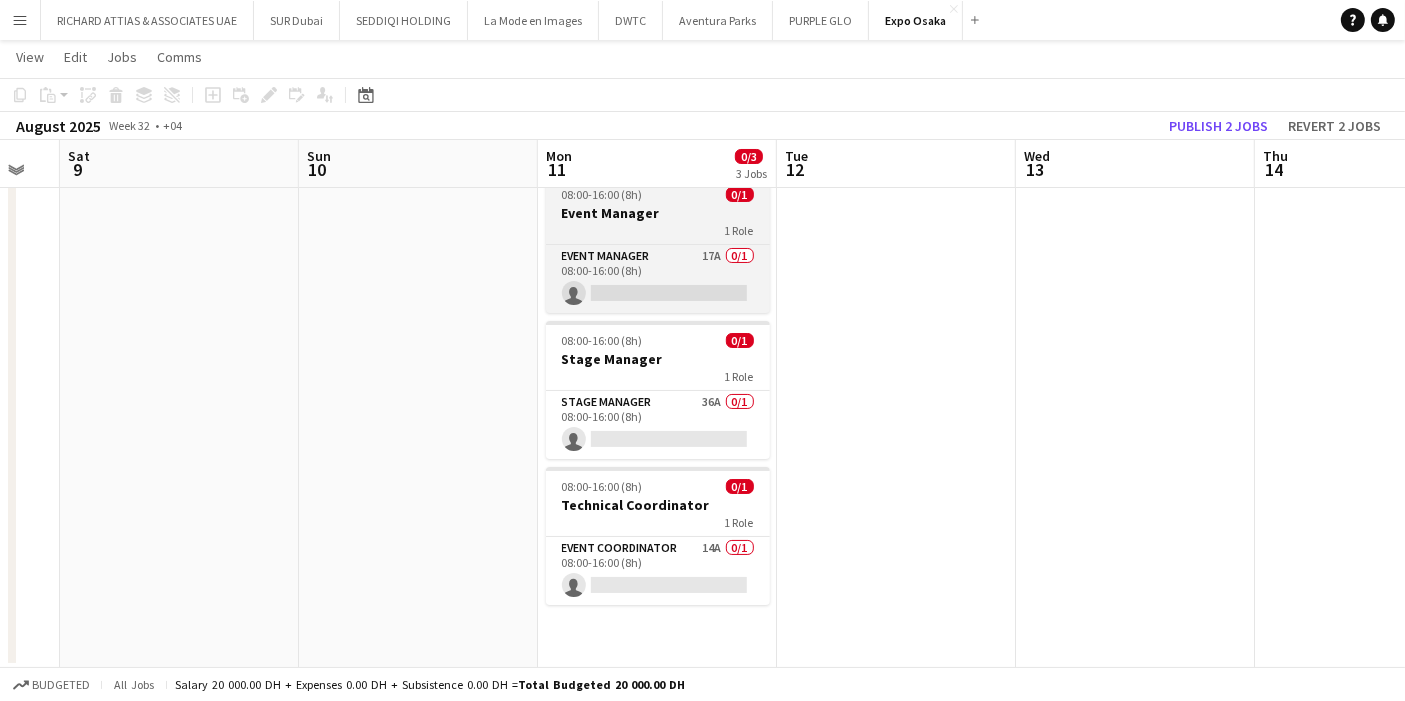 click on "Event Manager" at bounding box center (658, 213) 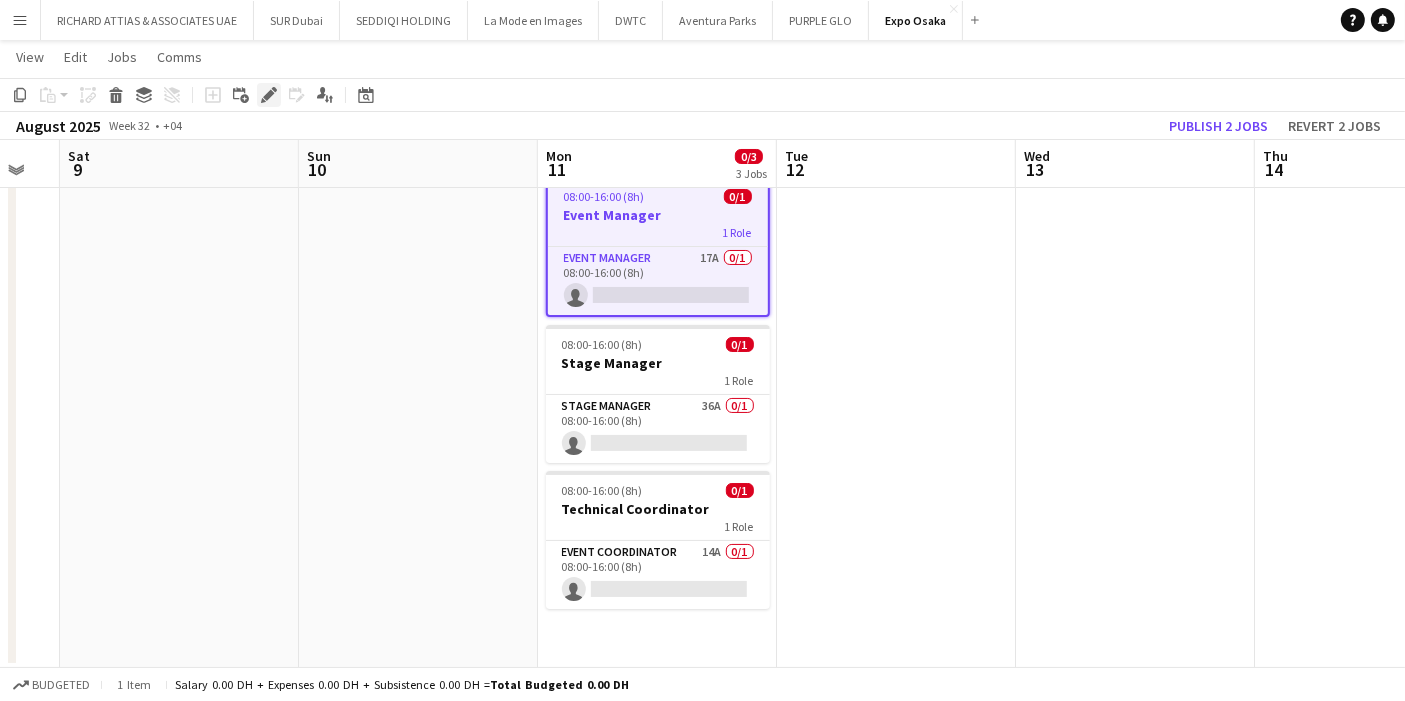 click 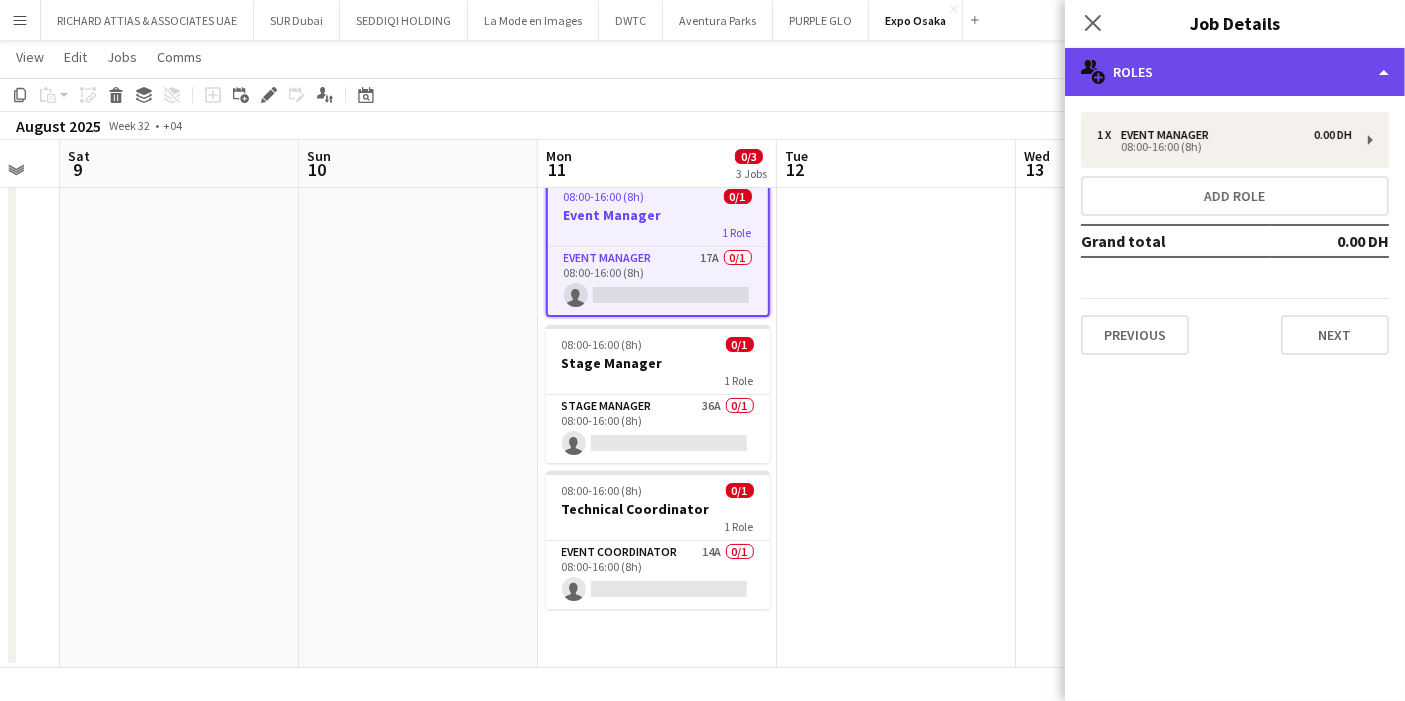 click on "multiple-users-add
Roles" 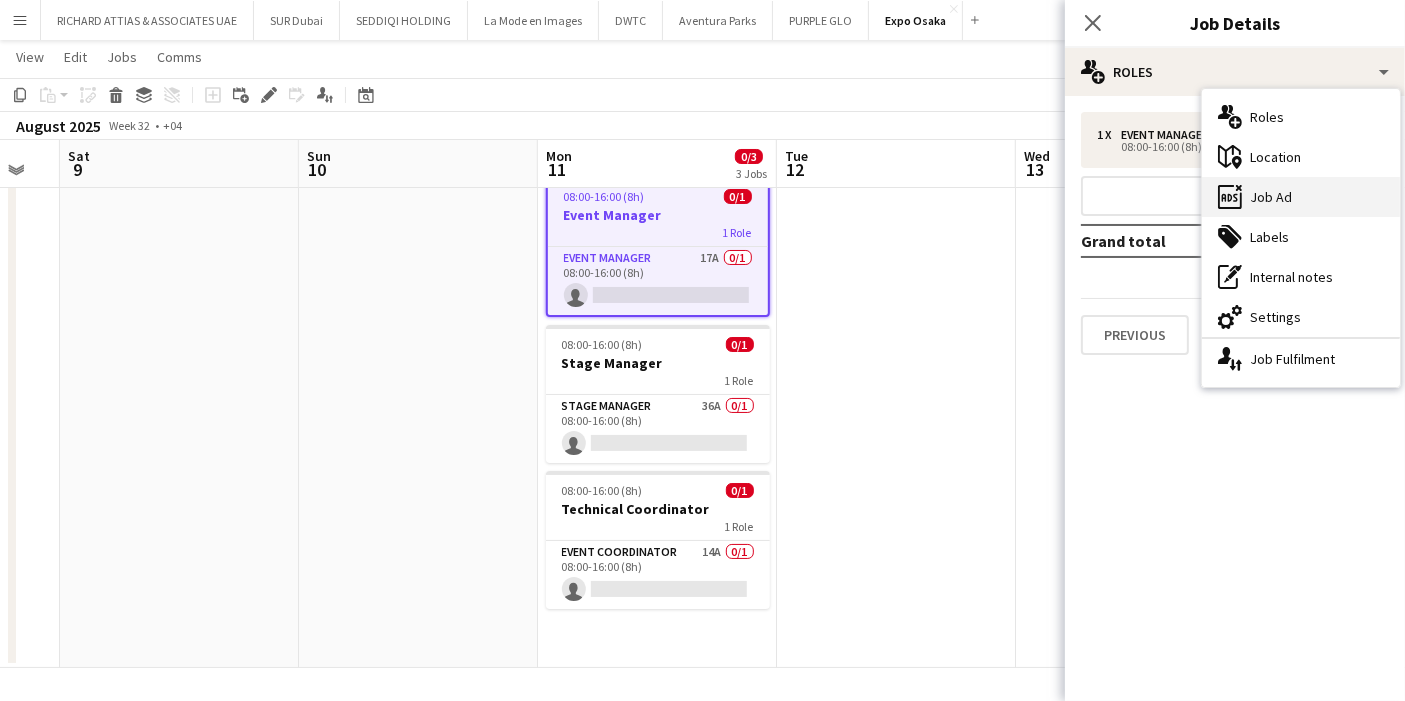 click on "ads-window
Job Ad" at bounding box center (1301, 197) 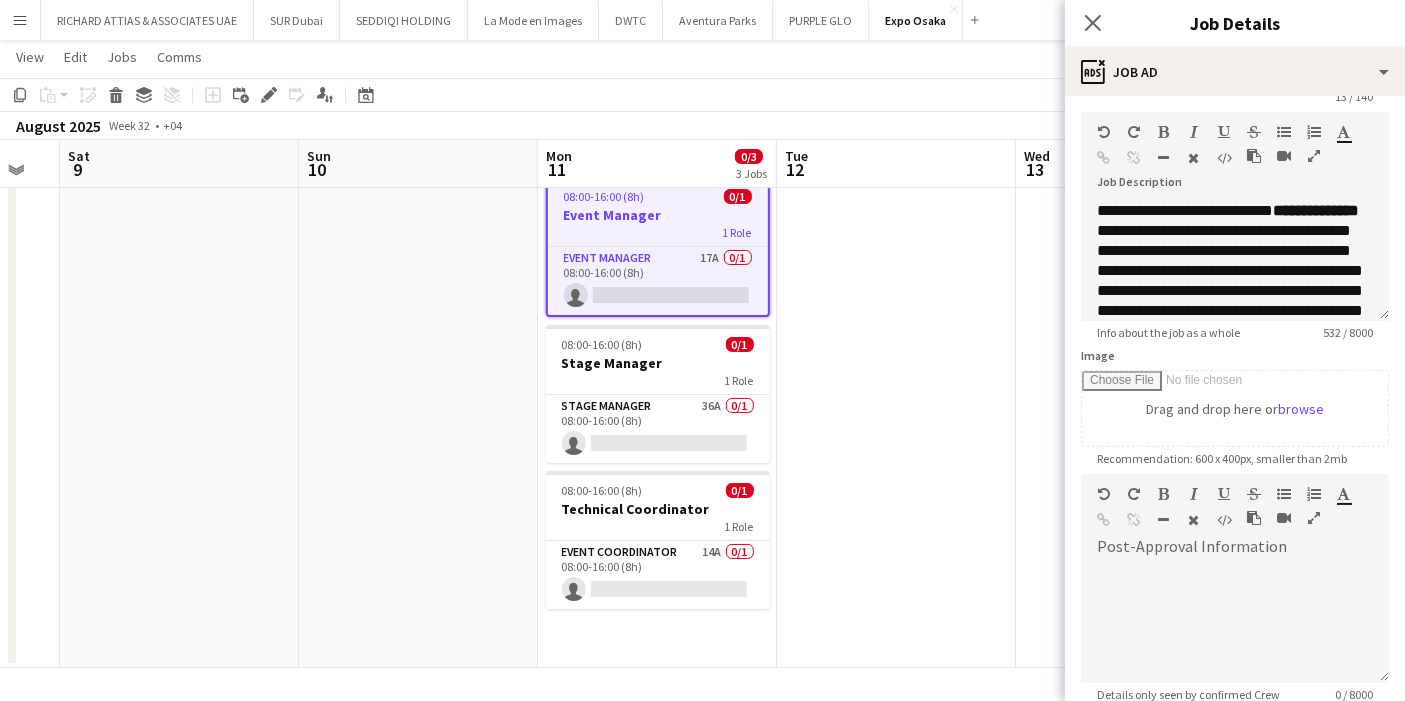 scroll, scrollTop: 111, scrollLeft: 0, axis: vertical 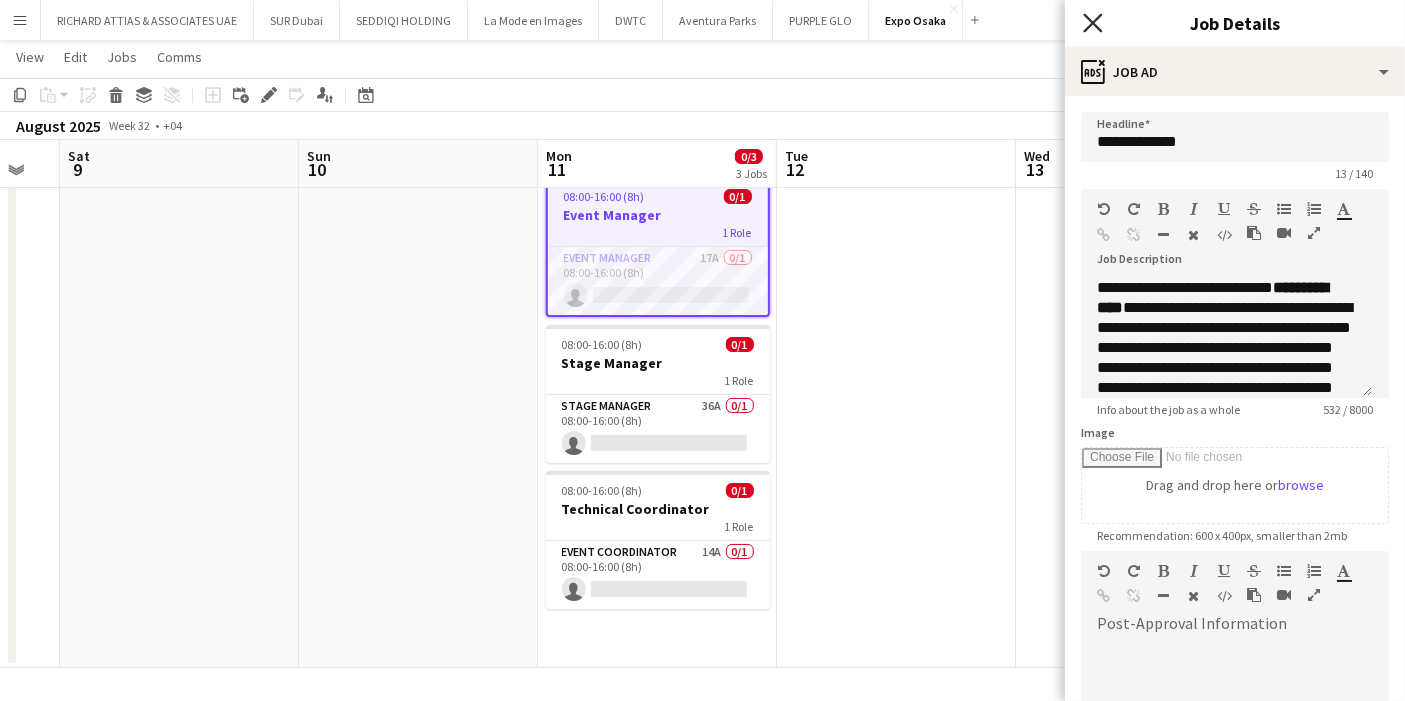 click on "Close pop-in" 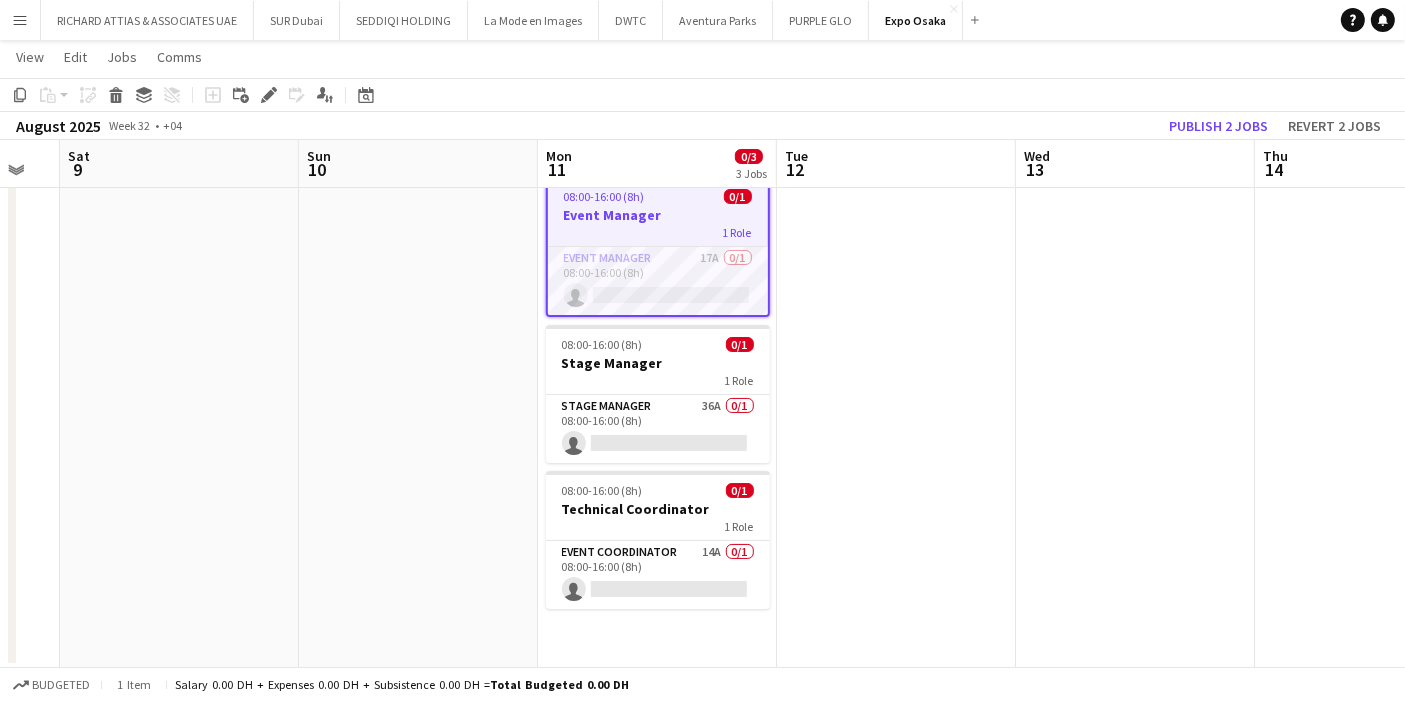 click at bounding box center [896, 417] 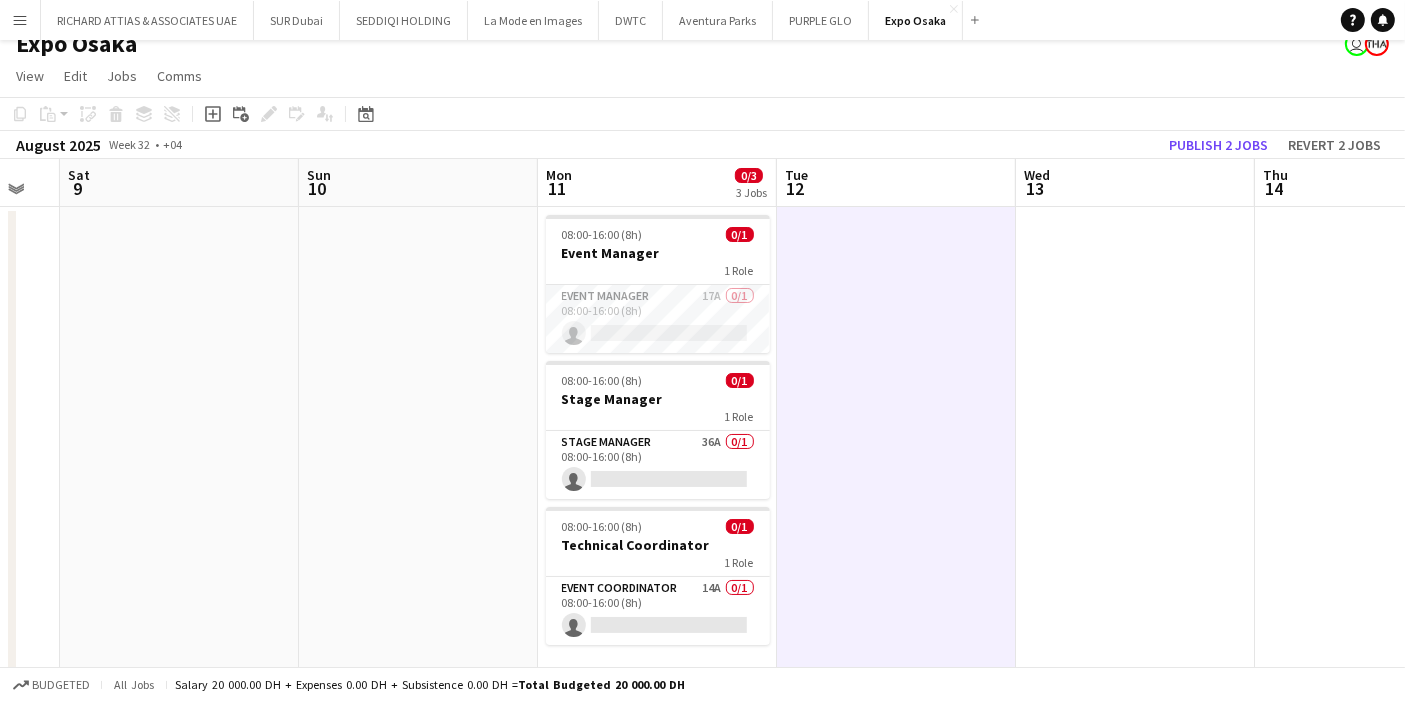 scroll, scrollTop: 0, scrollLeft: 0, axis: both 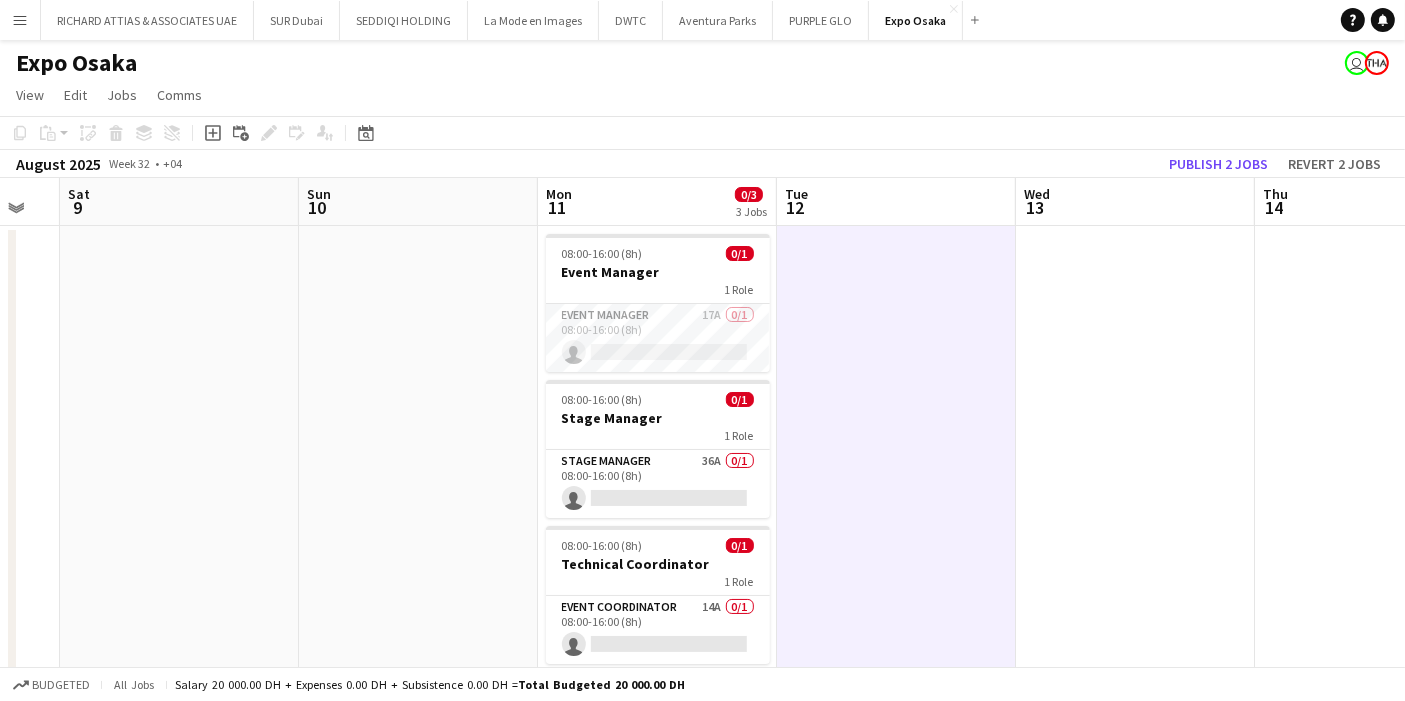 click on "user" 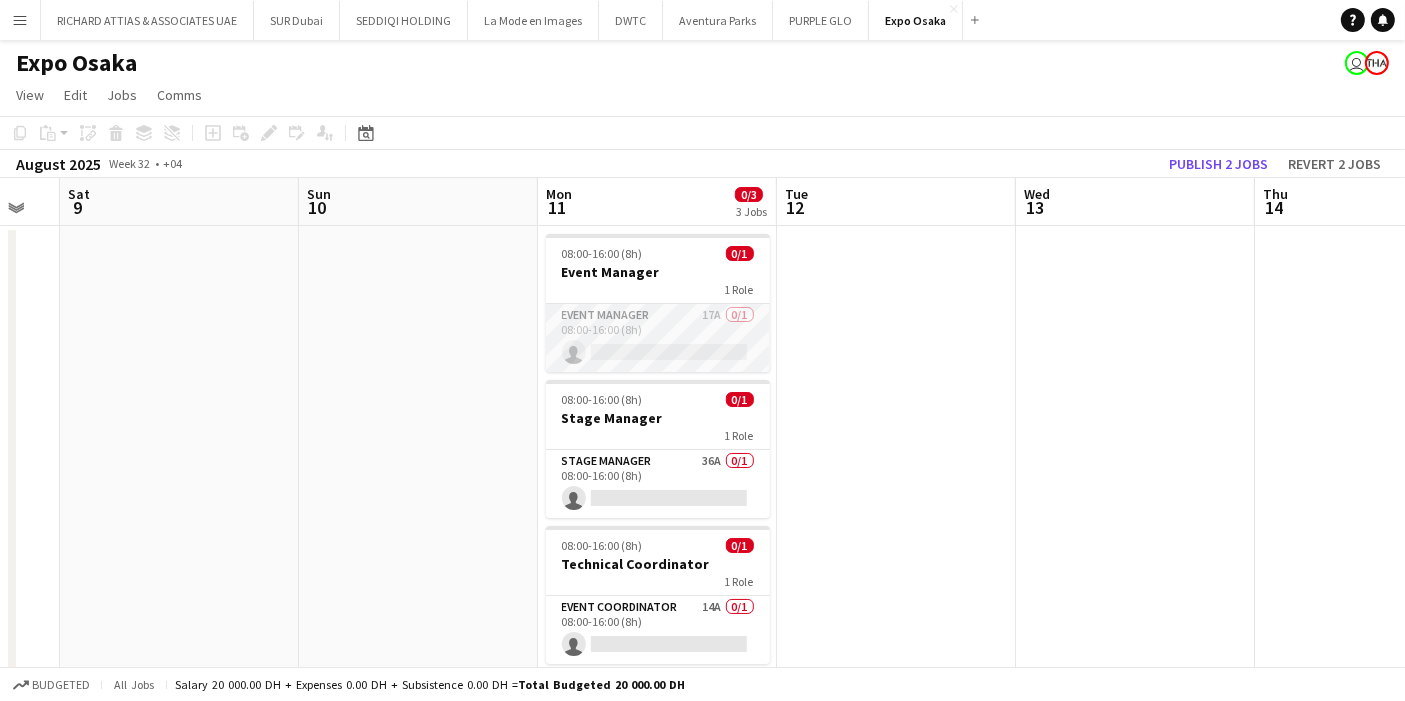 click on "Event Manager   17A   0/1   08:00-16:00 (8h)
single-neutral-actions" at bounding box center [658, 338] 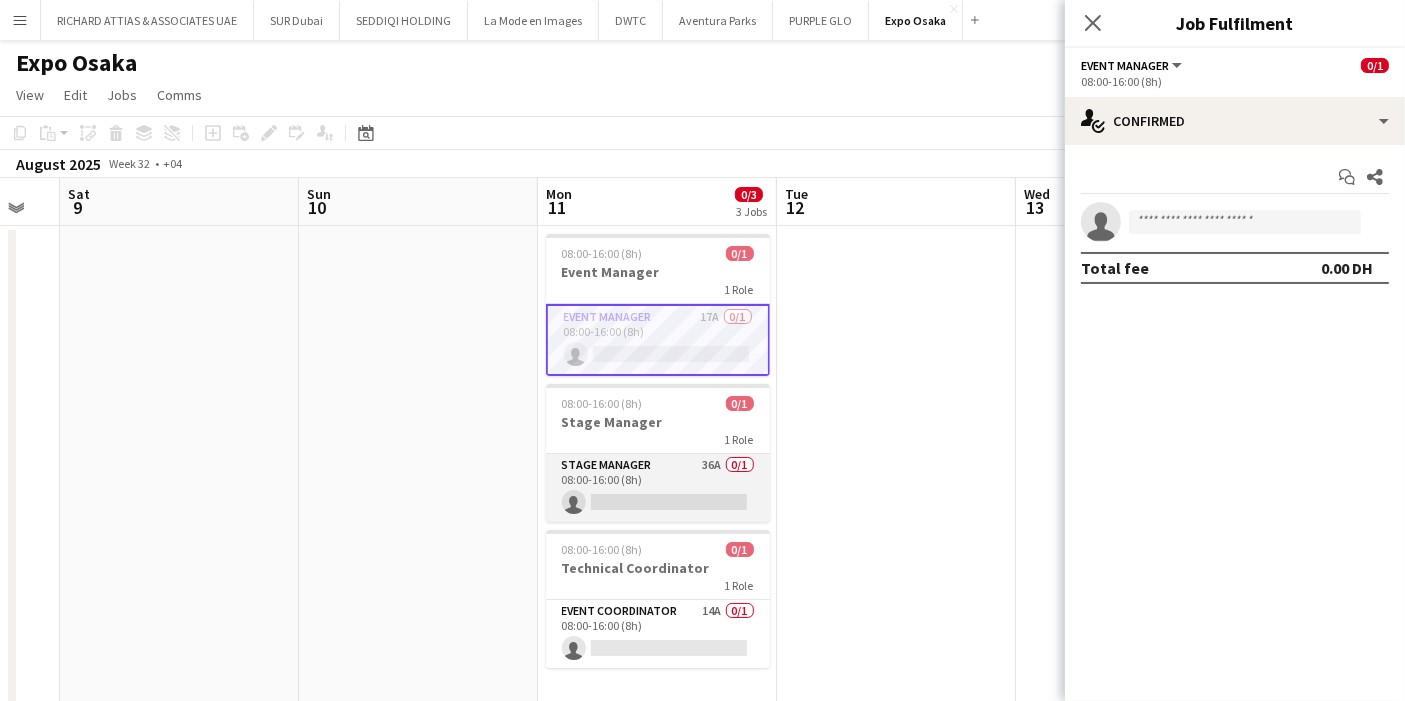 click on "Stage Manager   36A   0/1   08:00-16:00 (8h)
single-neutral-actions" at bounding box center [658, 488] 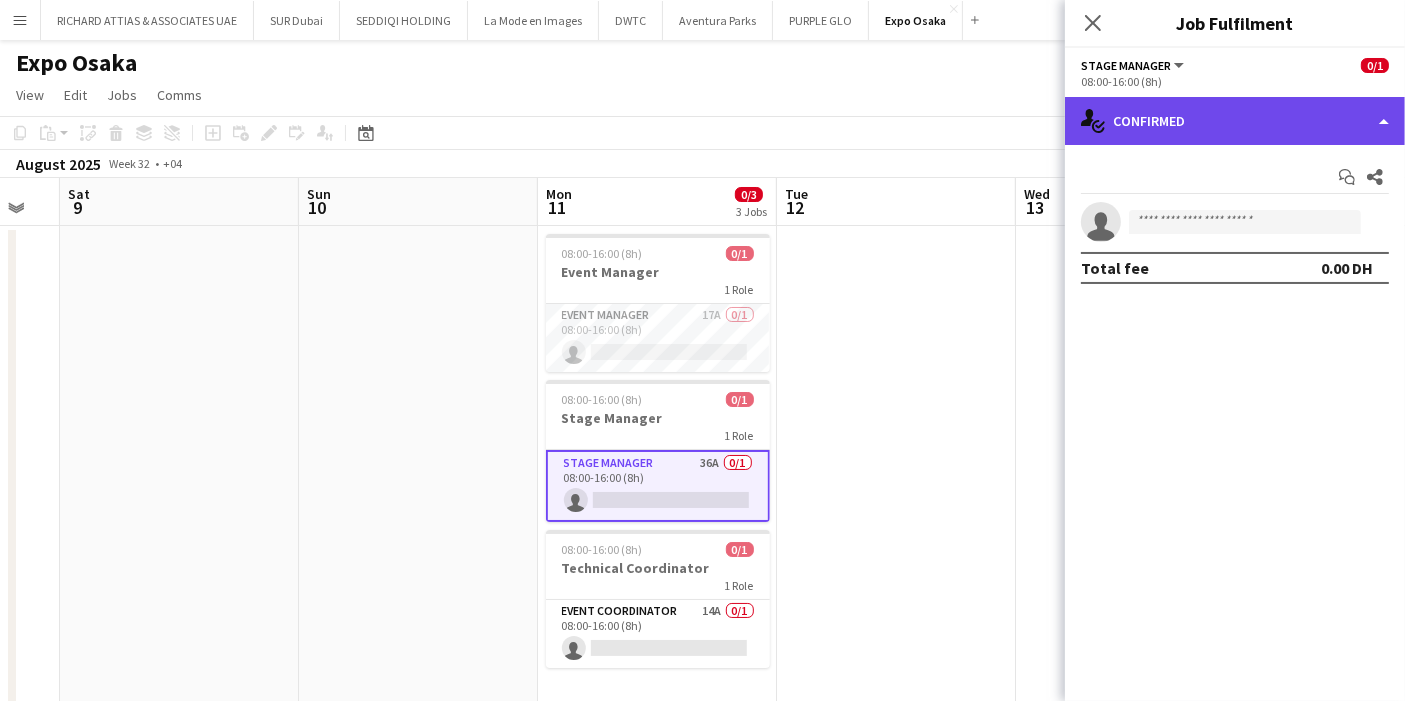 click on "single-neutral-actions-check-2
Confirmed" 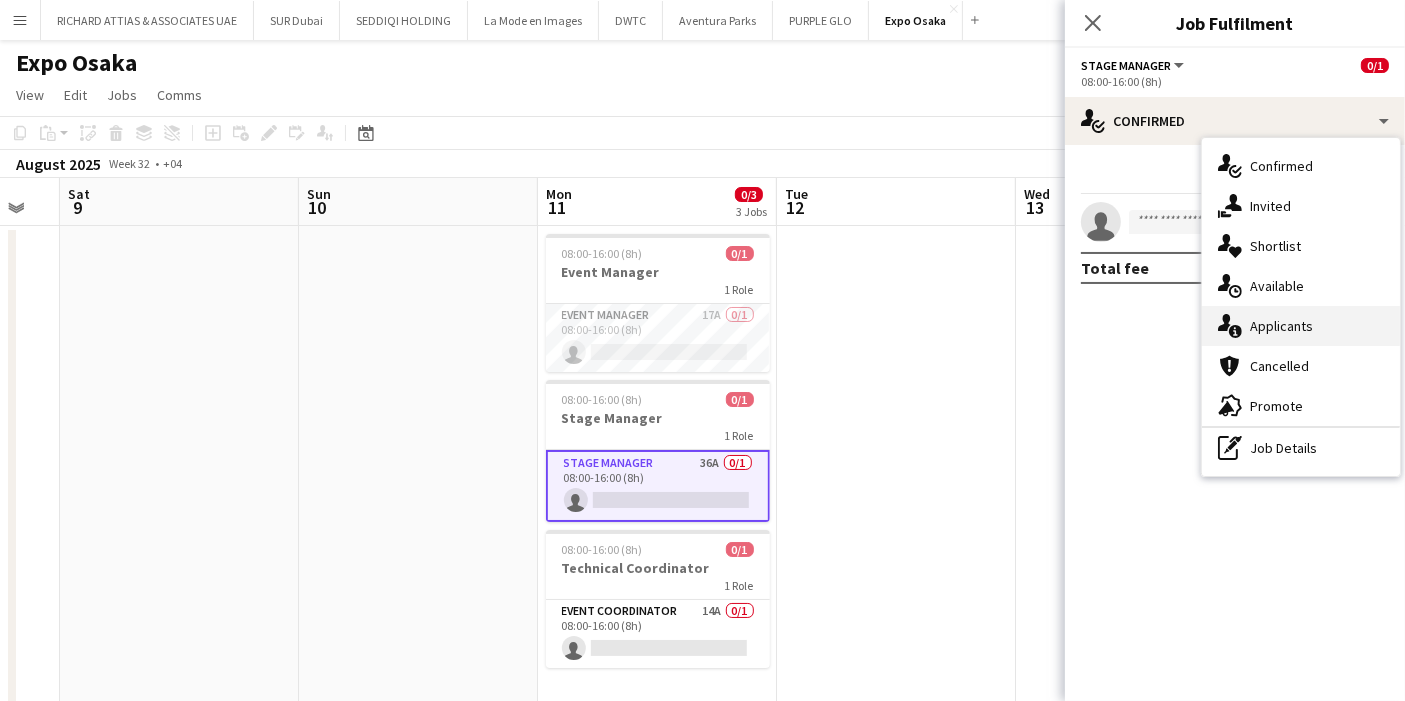 click on "single-neutral-actions-information
Applicants" at bounding box center (1301, 326) 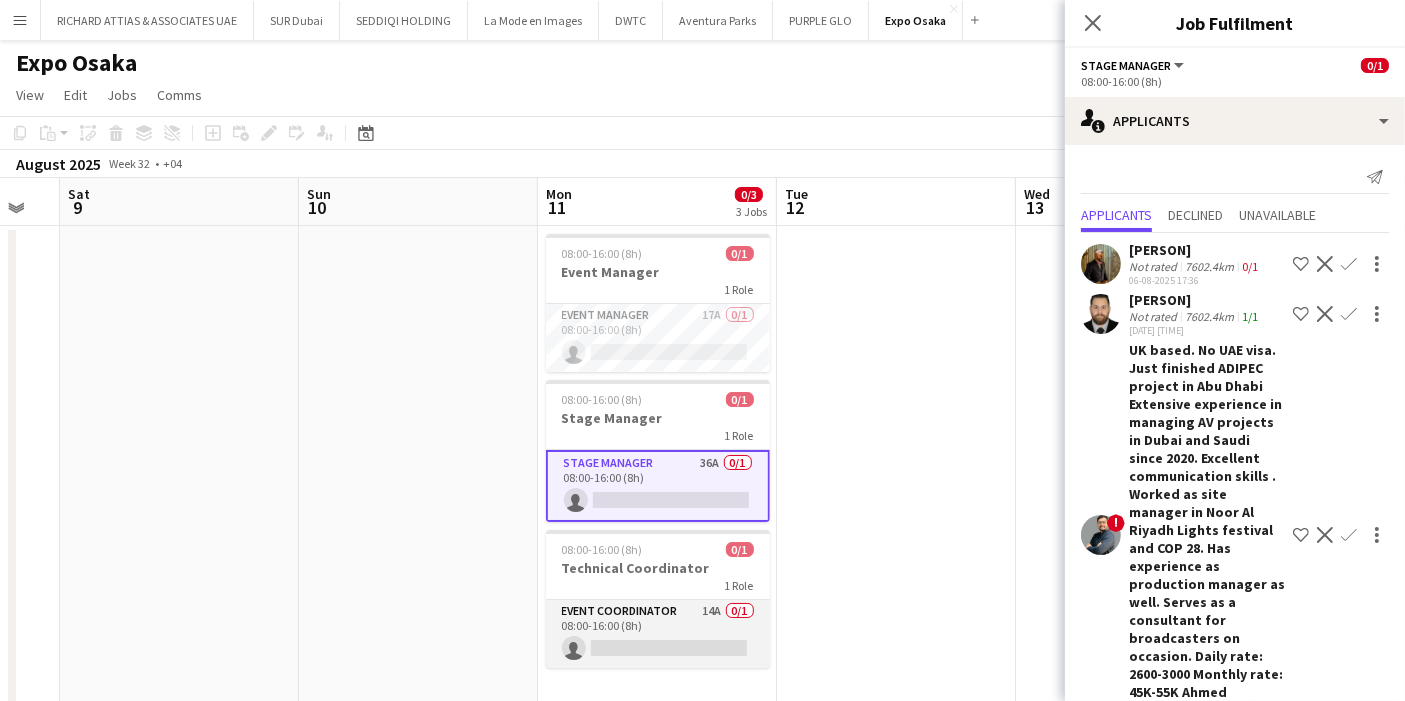 scroll, scrollTop: 57, scrollLeft: 0, axis: vertical 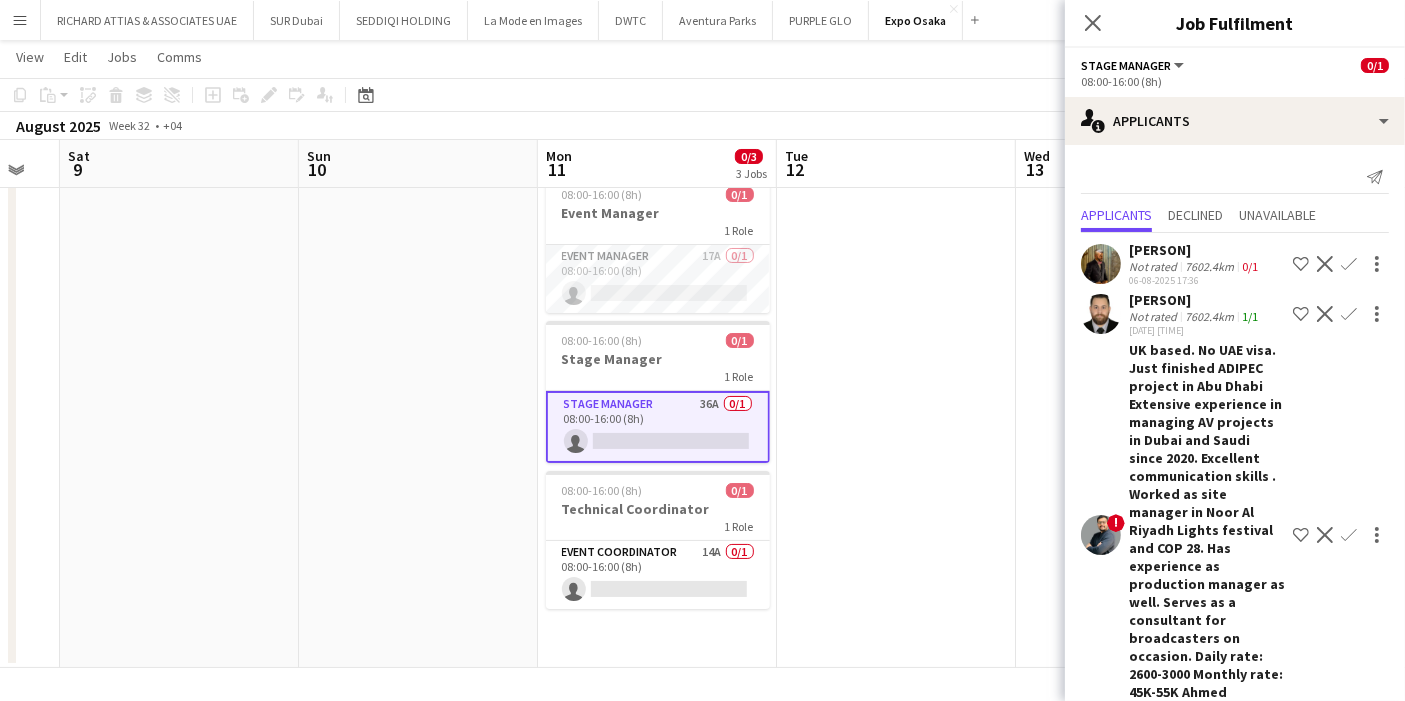 click at bounding box center (1101, 314) 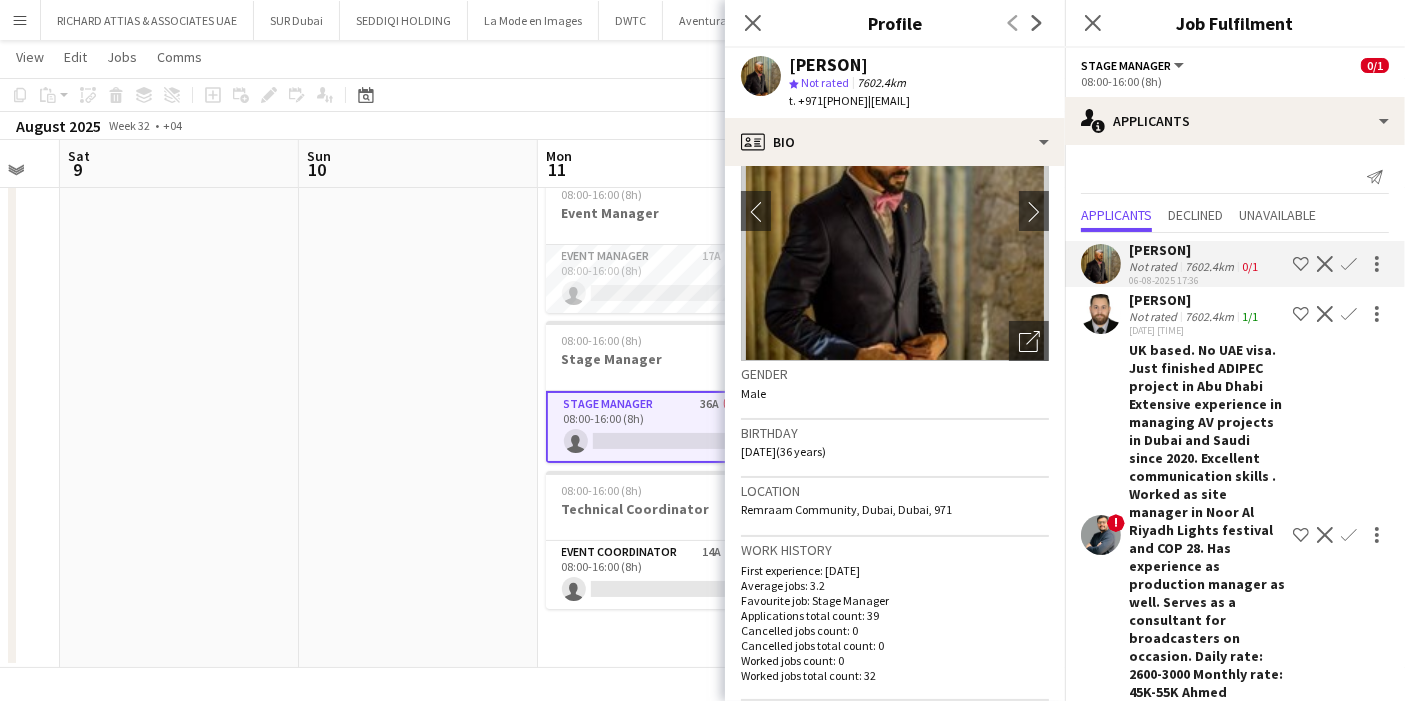 scroll, scrollTop: 0, scrollLeft: 0, axis: both 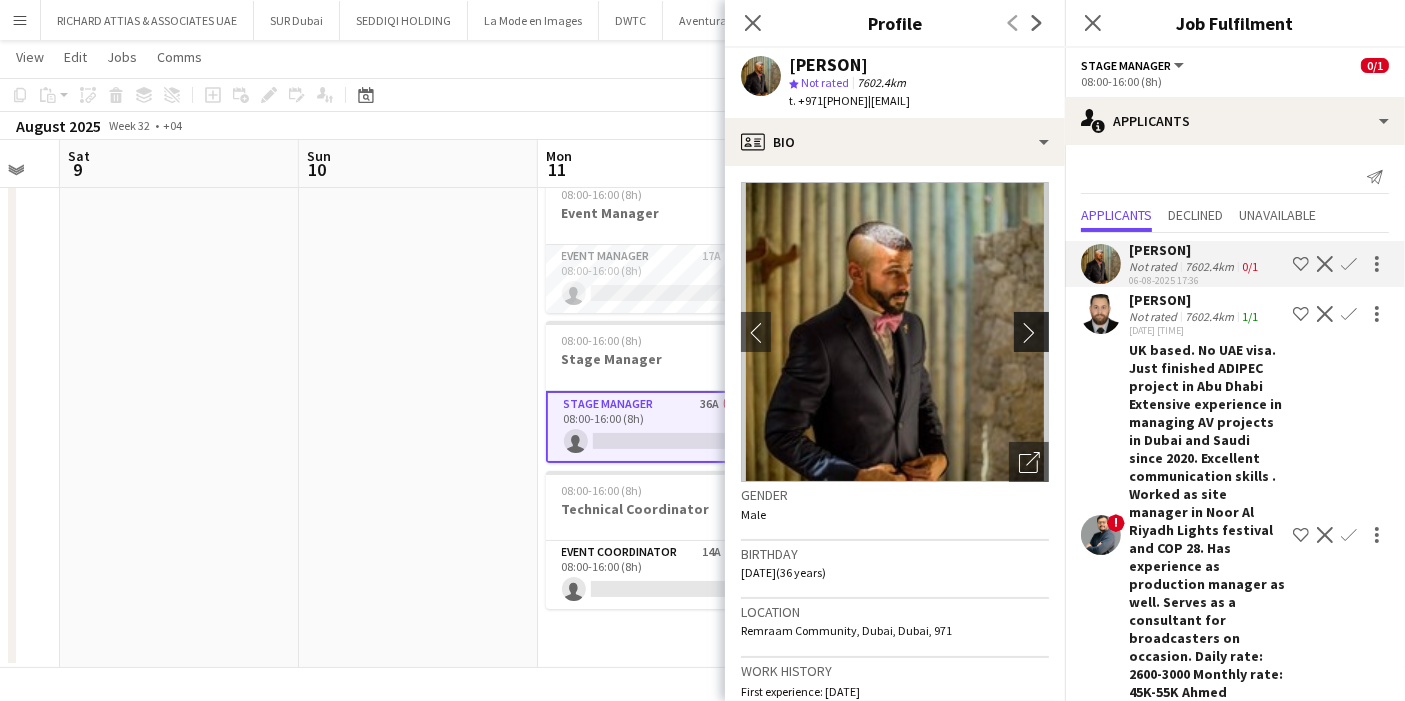 click on "chevron-right" 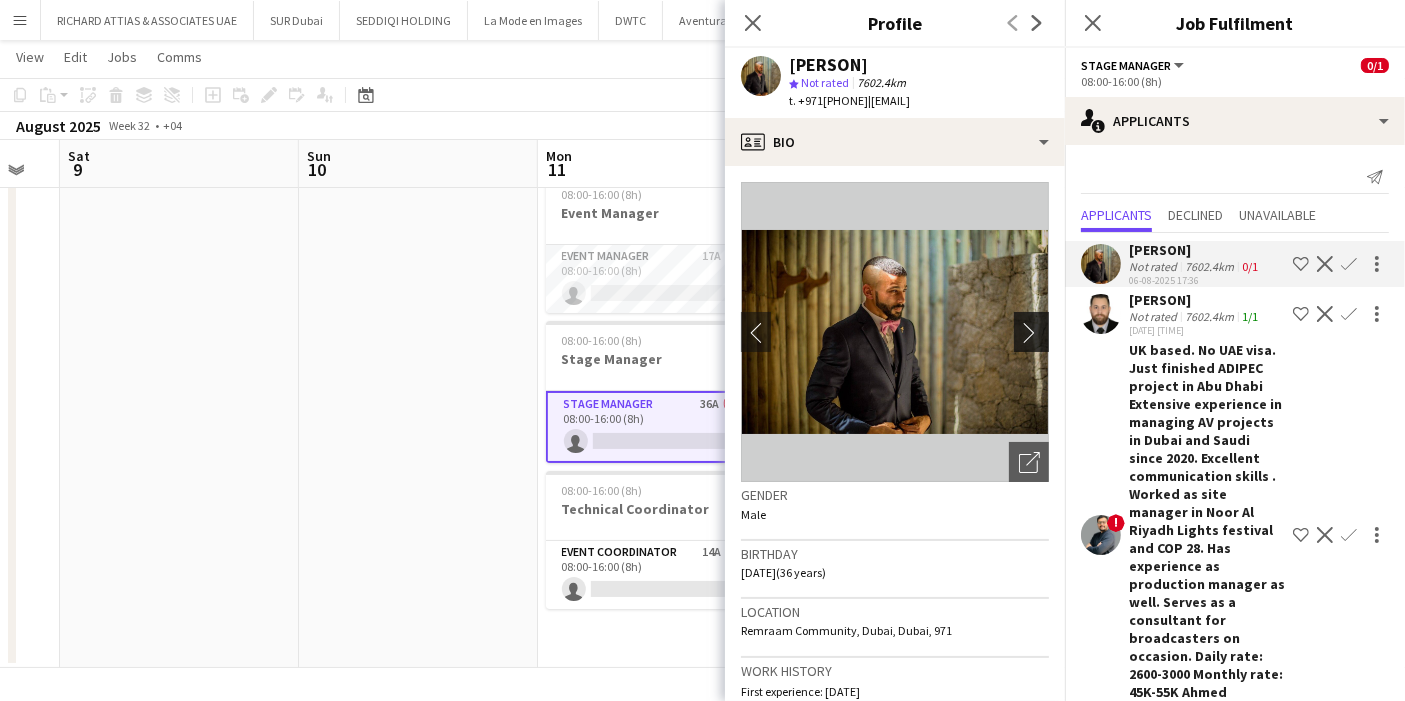 click on "chevron-right" 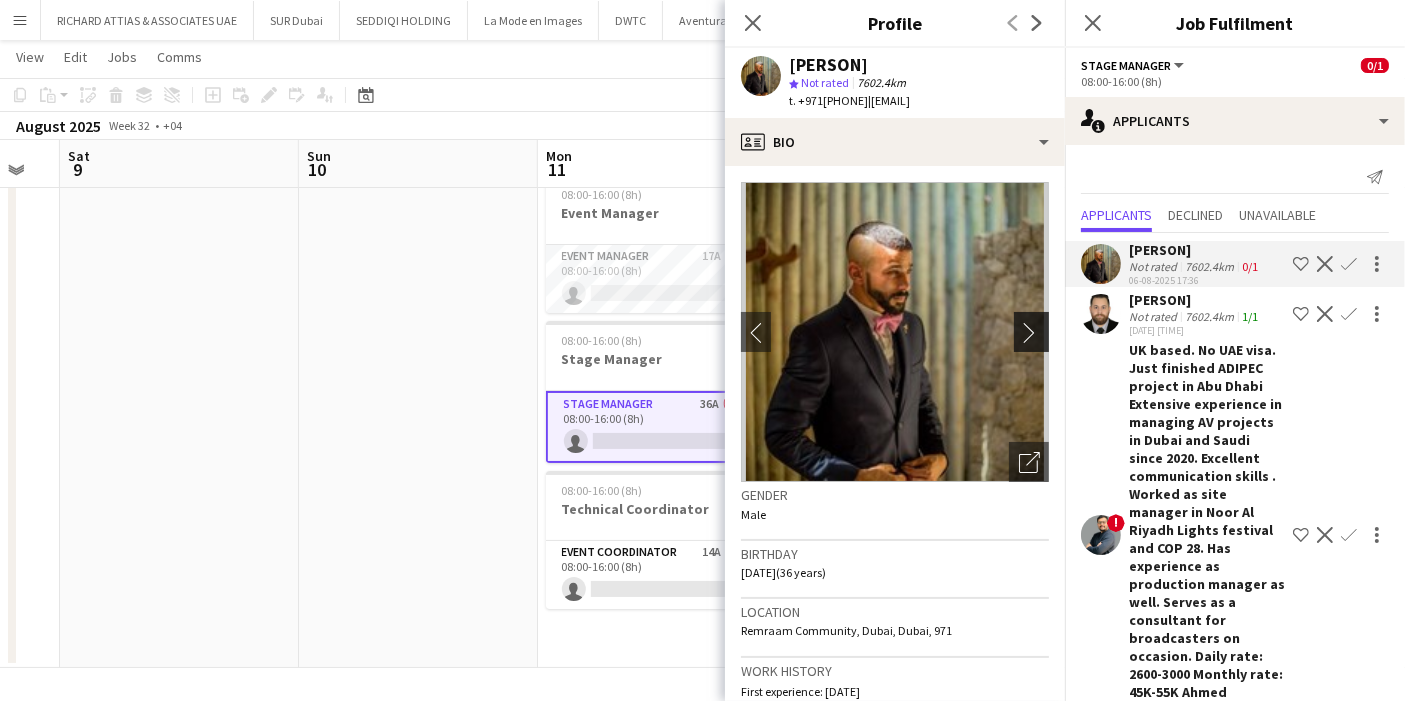 click on "chevron-right" 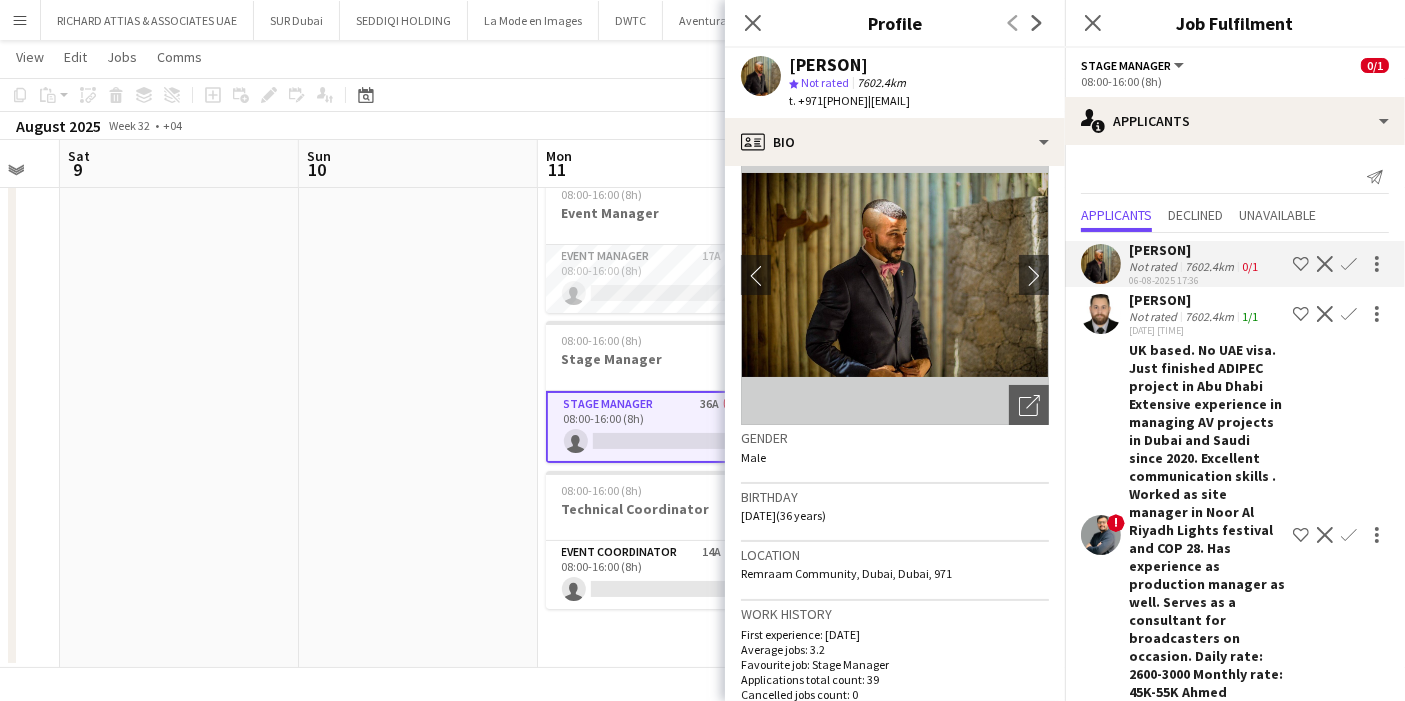 scroll, scrollTop: 0, scrollLeft: 0, axis: both 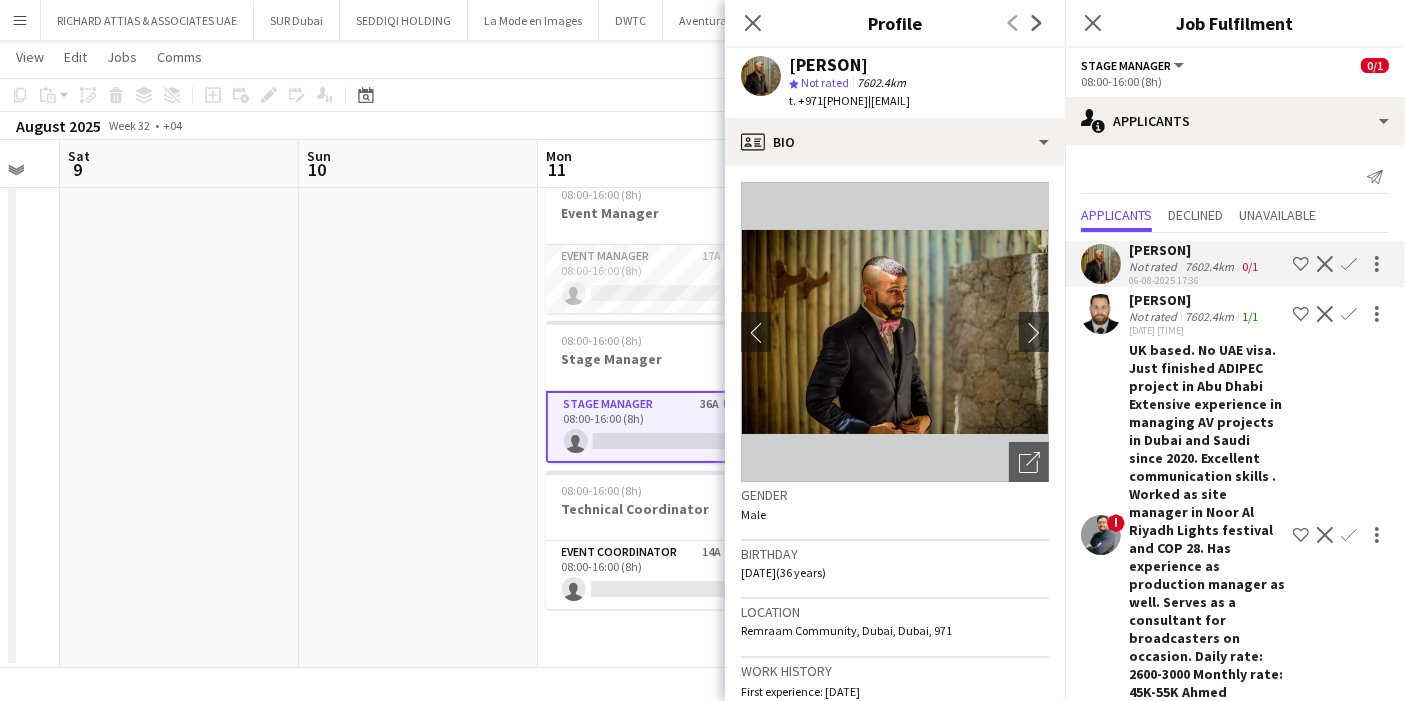 click at bounding box center [1101, 535] 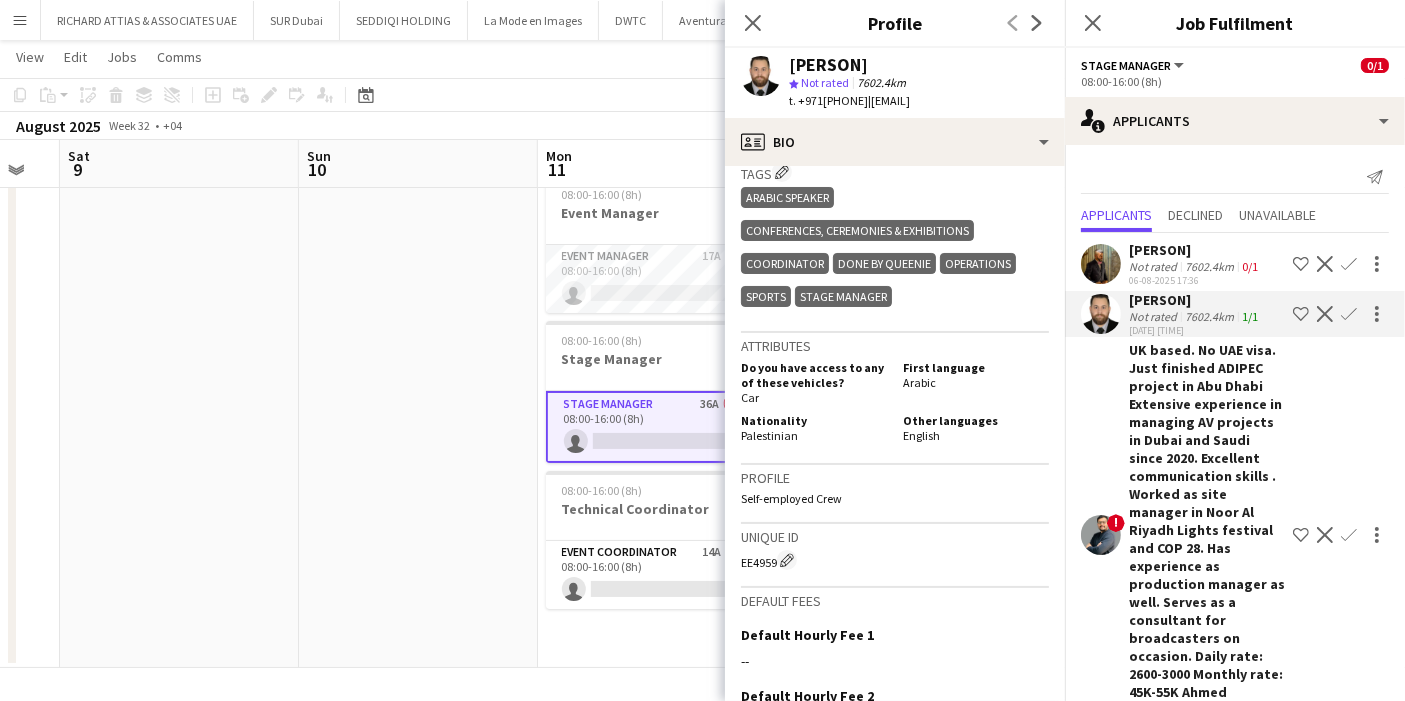 scroll, scrollTop: 777, scrollLeft: 0, axis: vertical 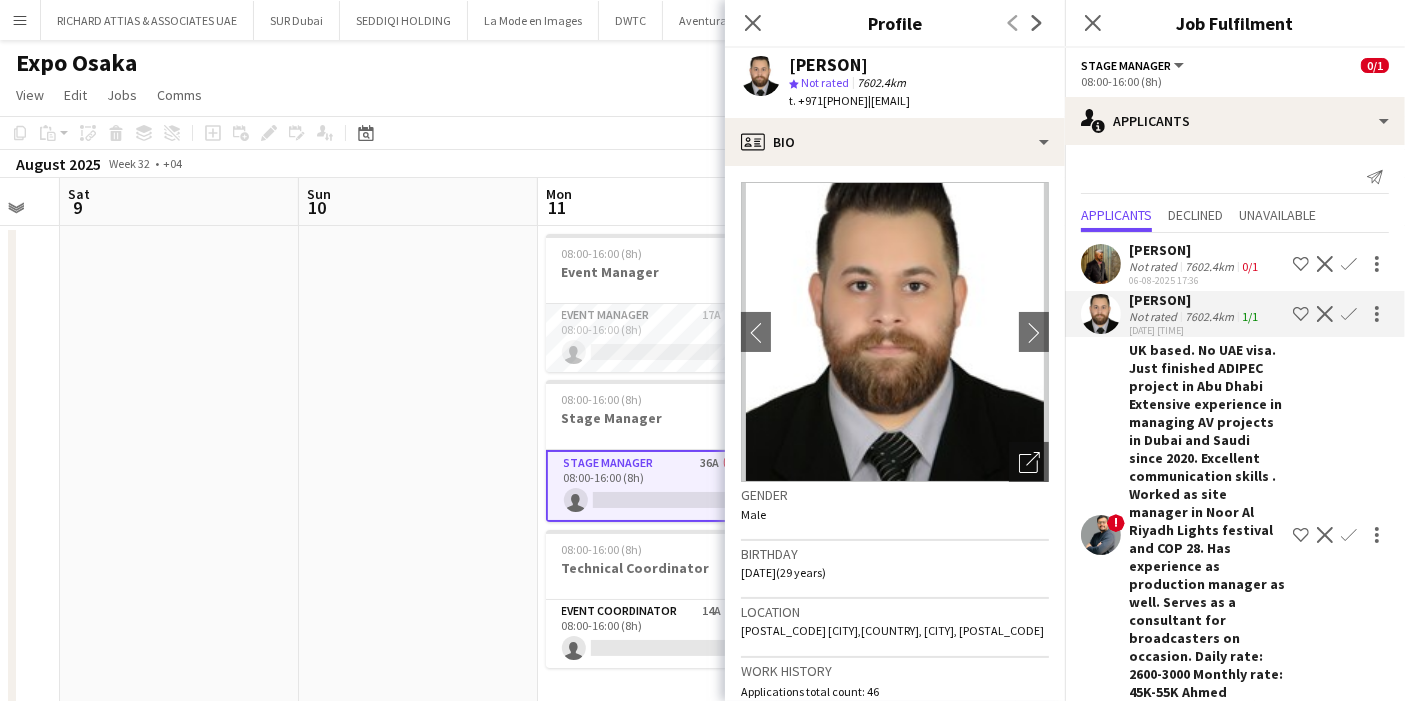 click at bounding box center [1101, 314] 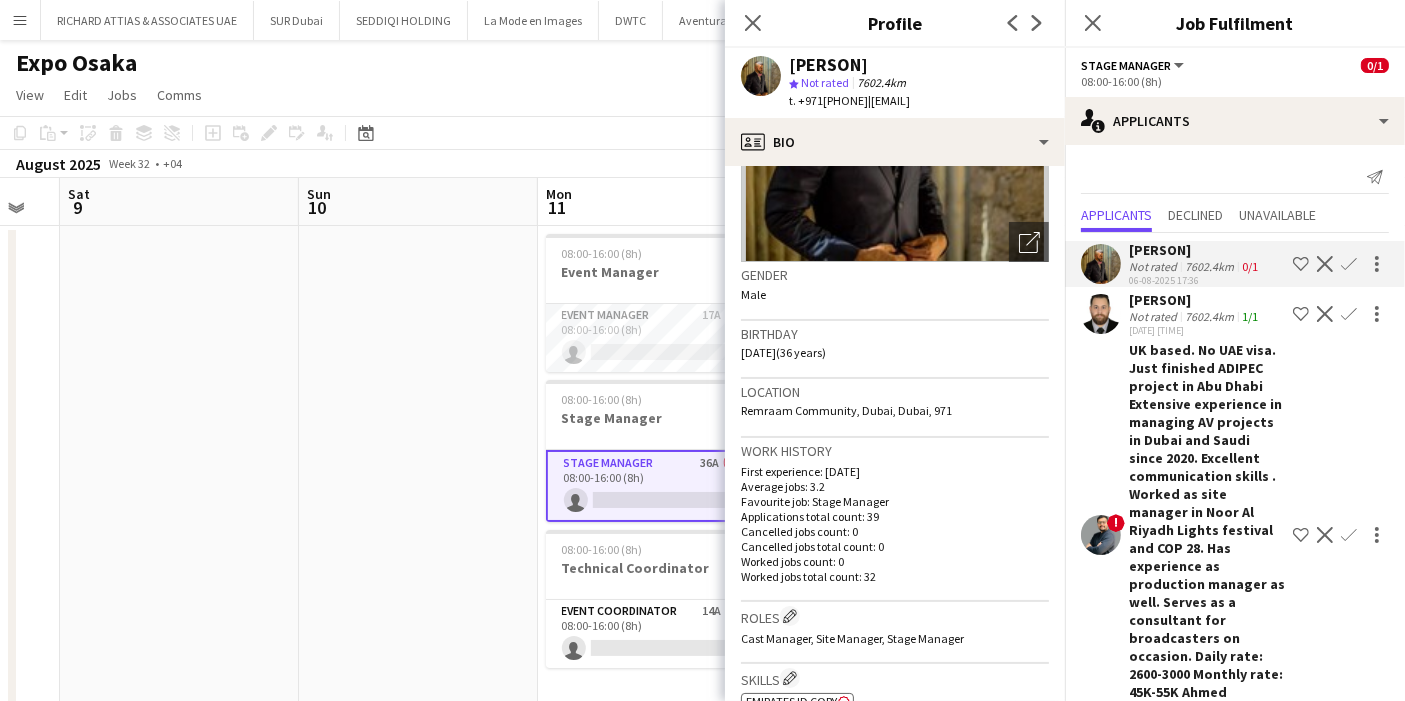 scroll, scrollTop: 444, scrollLeft: 0, axis: vertical 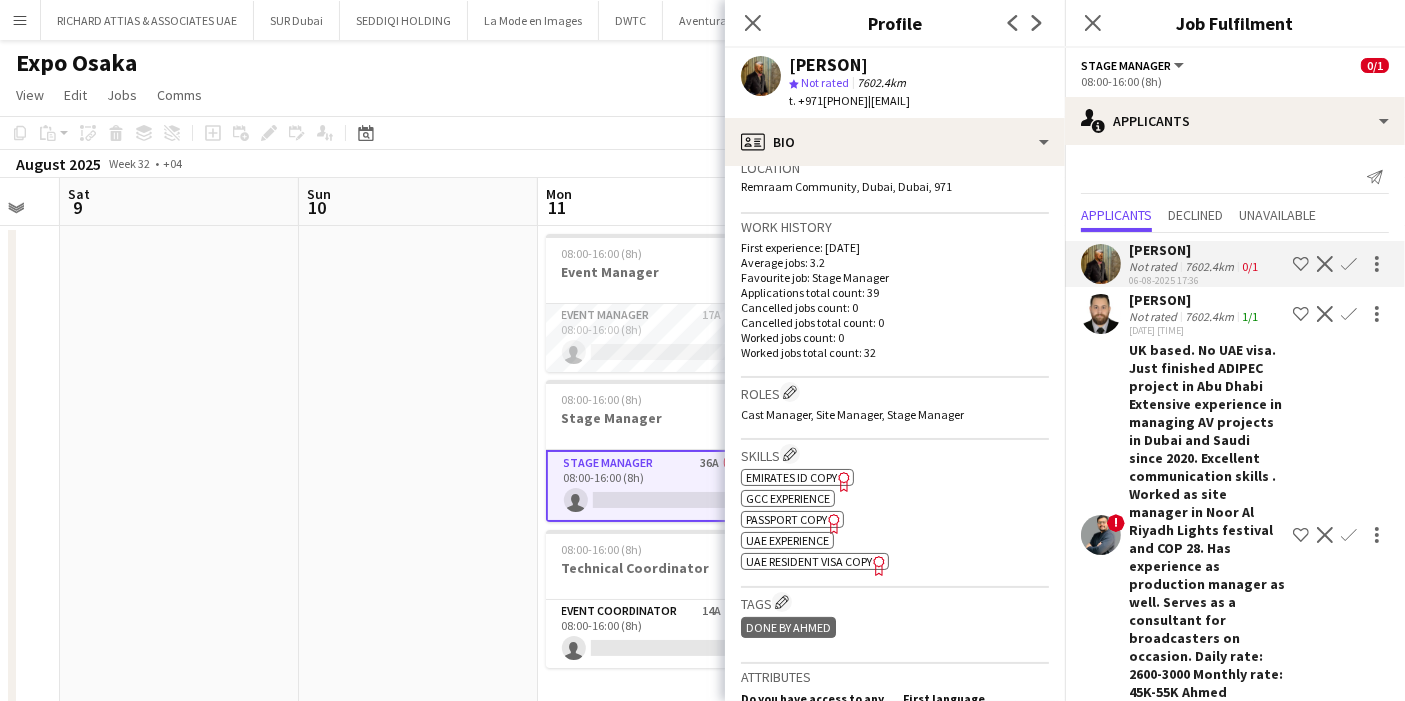 click at bounding box center [1101, 535] 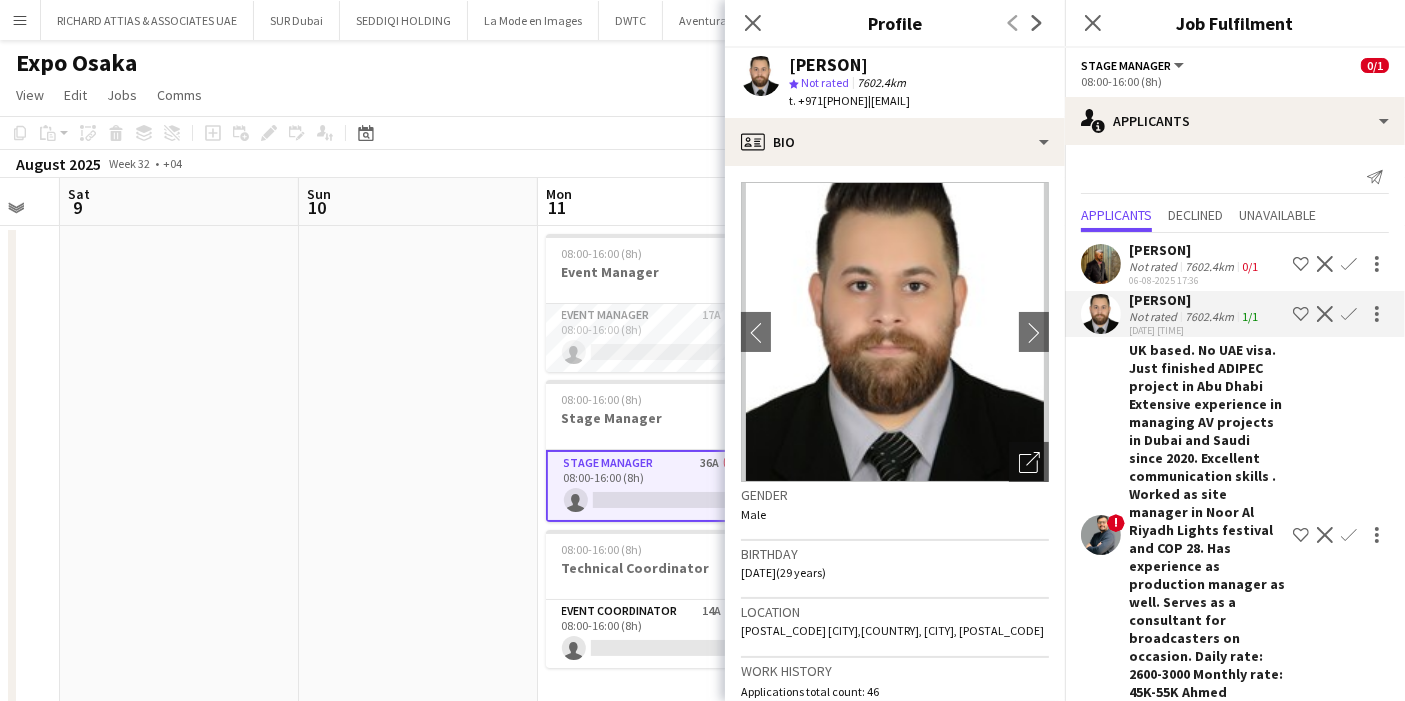 click at bounding box center [1101, 806] 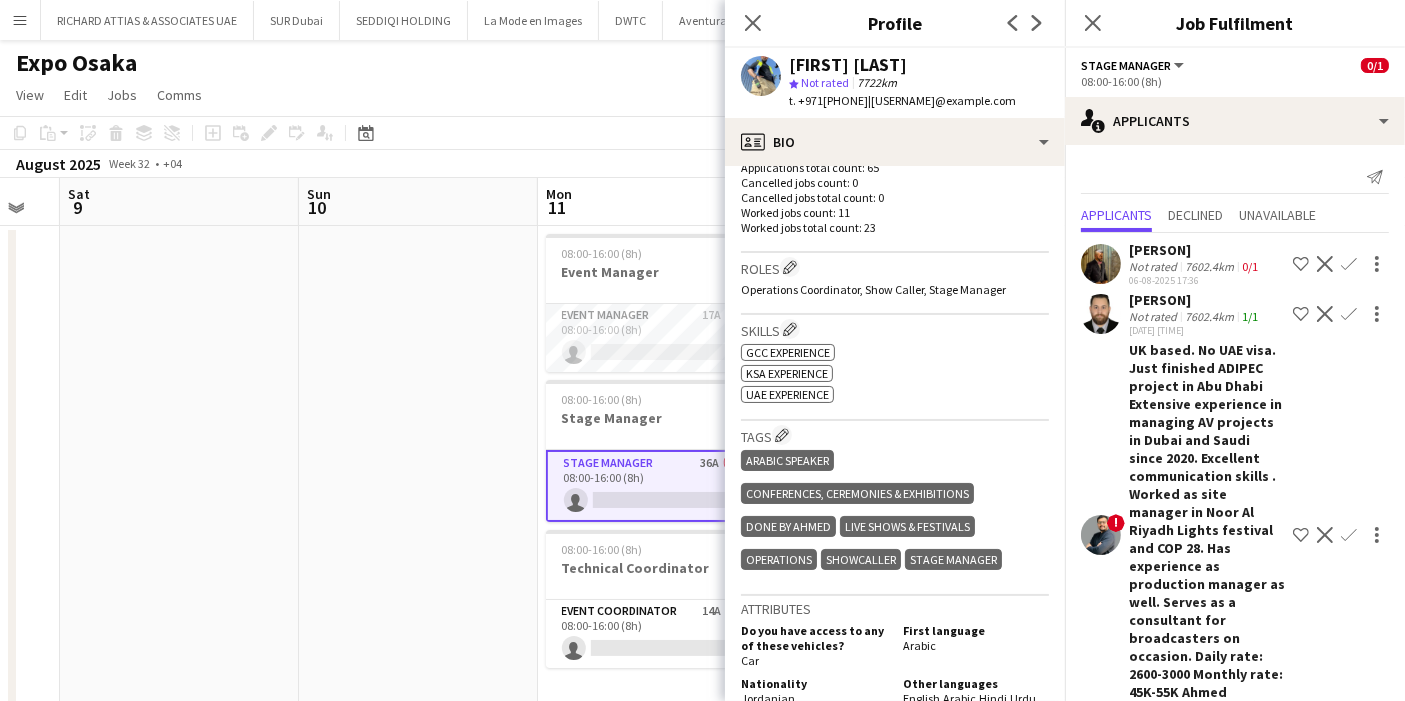 scroll, scrollTop: 777, scrollLeft: 0, axis: vertical 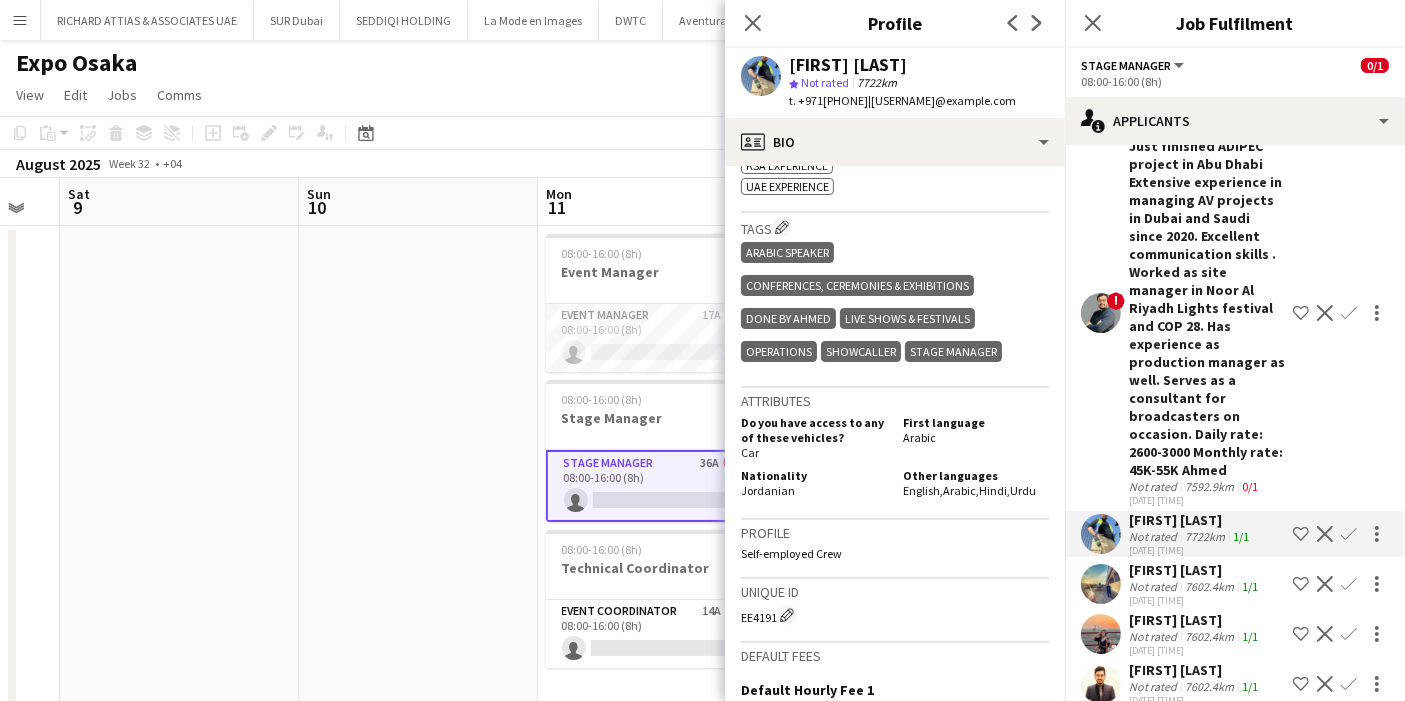 click at bounding box center (1101, 684) 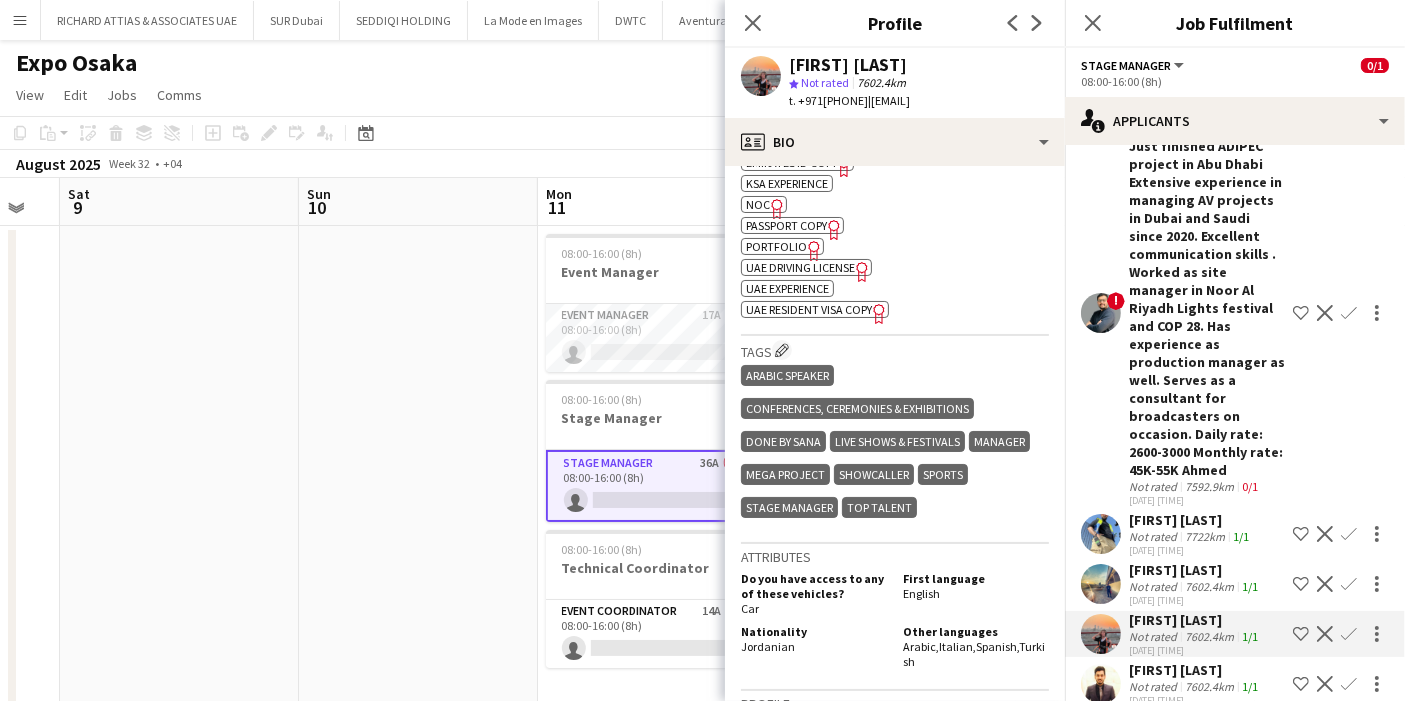 scroll, scrollTop: 777, scrollLeft: 0, axis: vertical 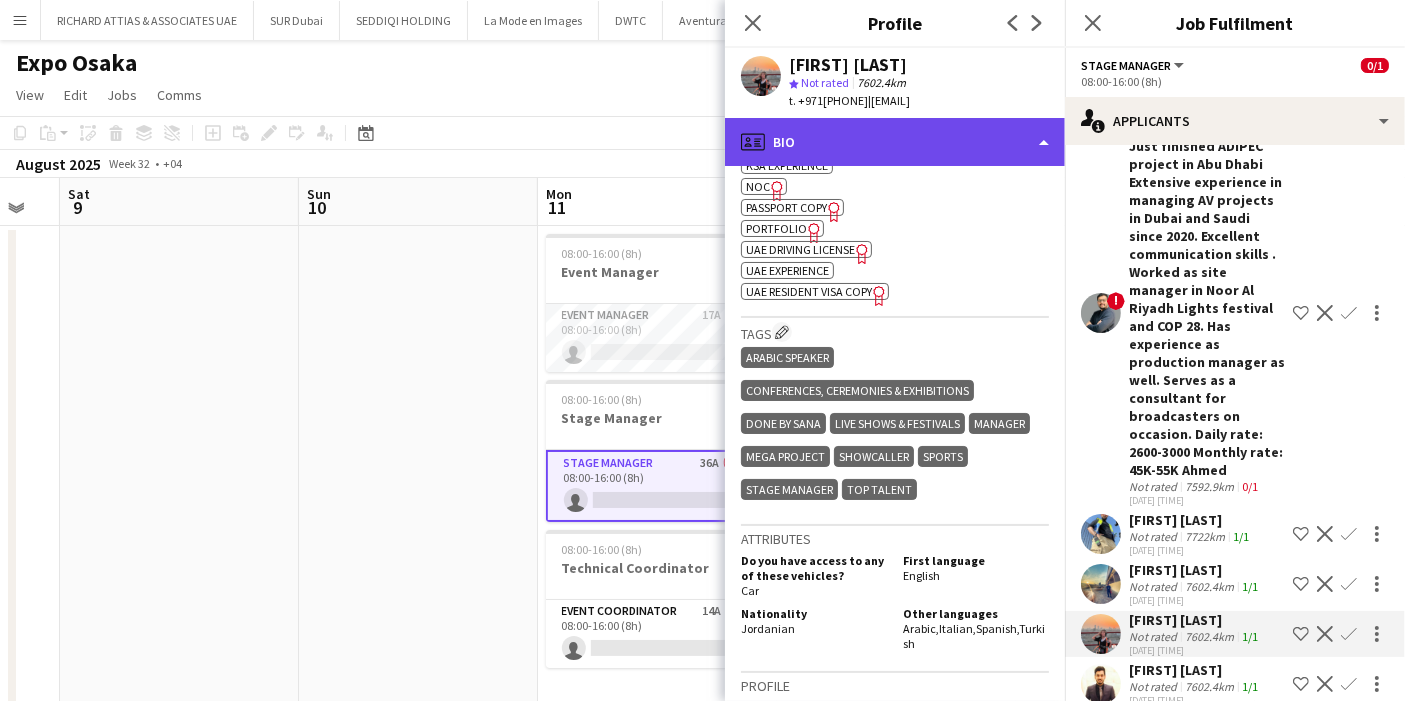 click on "profile
Bio" 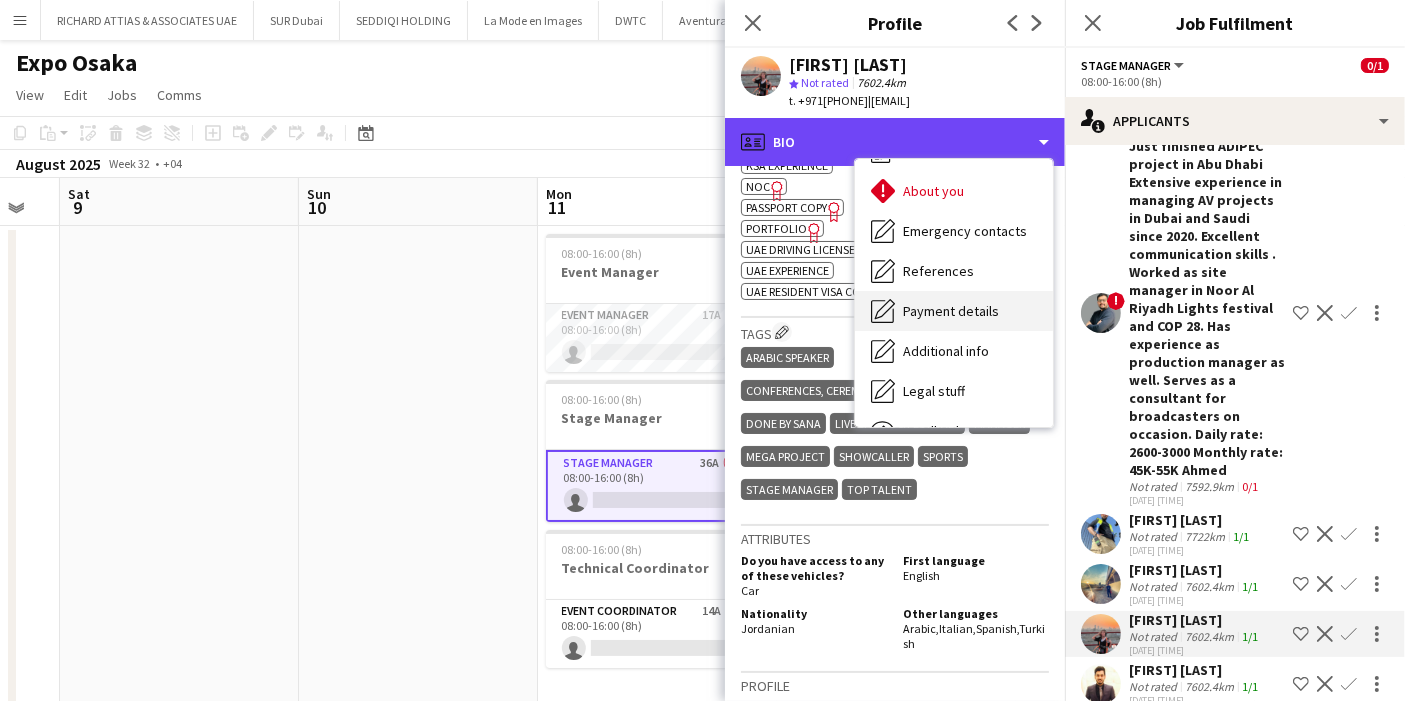 scroll, scrollTop: 147, scrollLeft: 0, axis: vertical 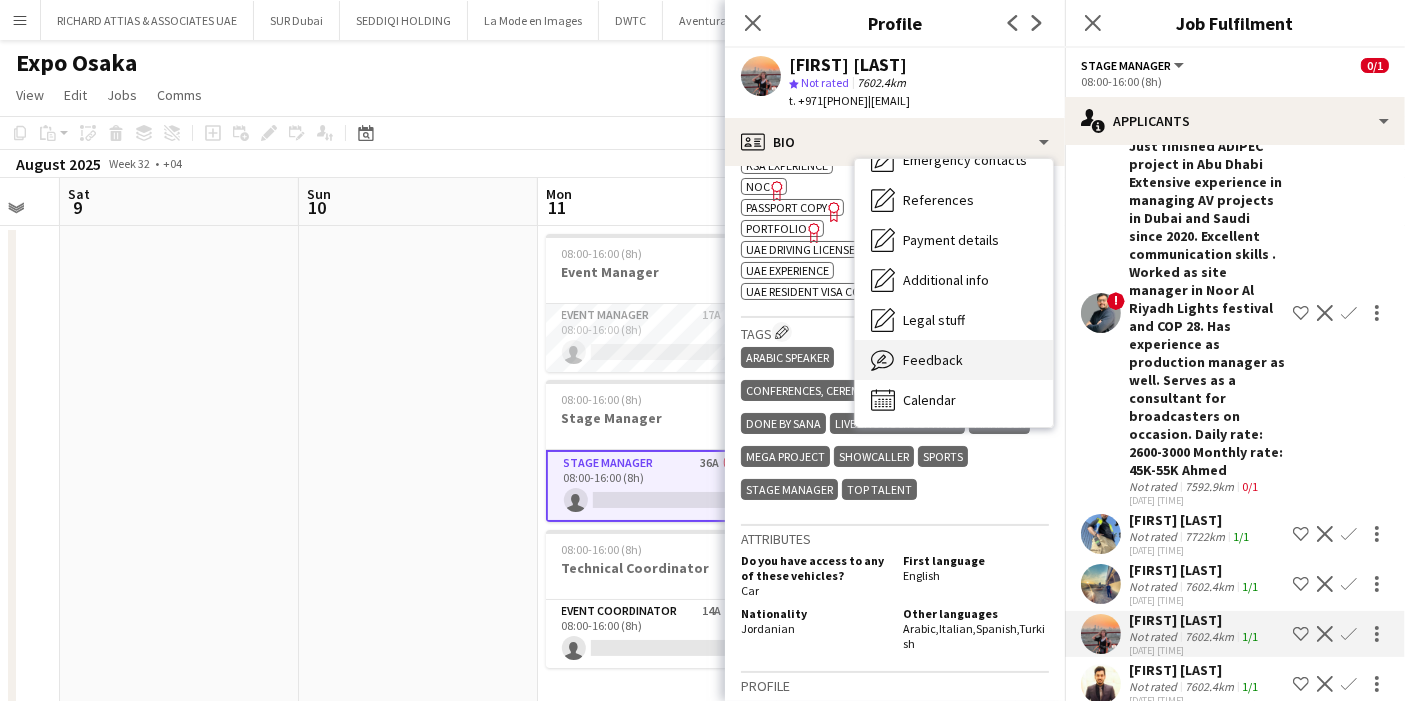 click on "Feedback
Feedback" at bounding box center (954, 360) 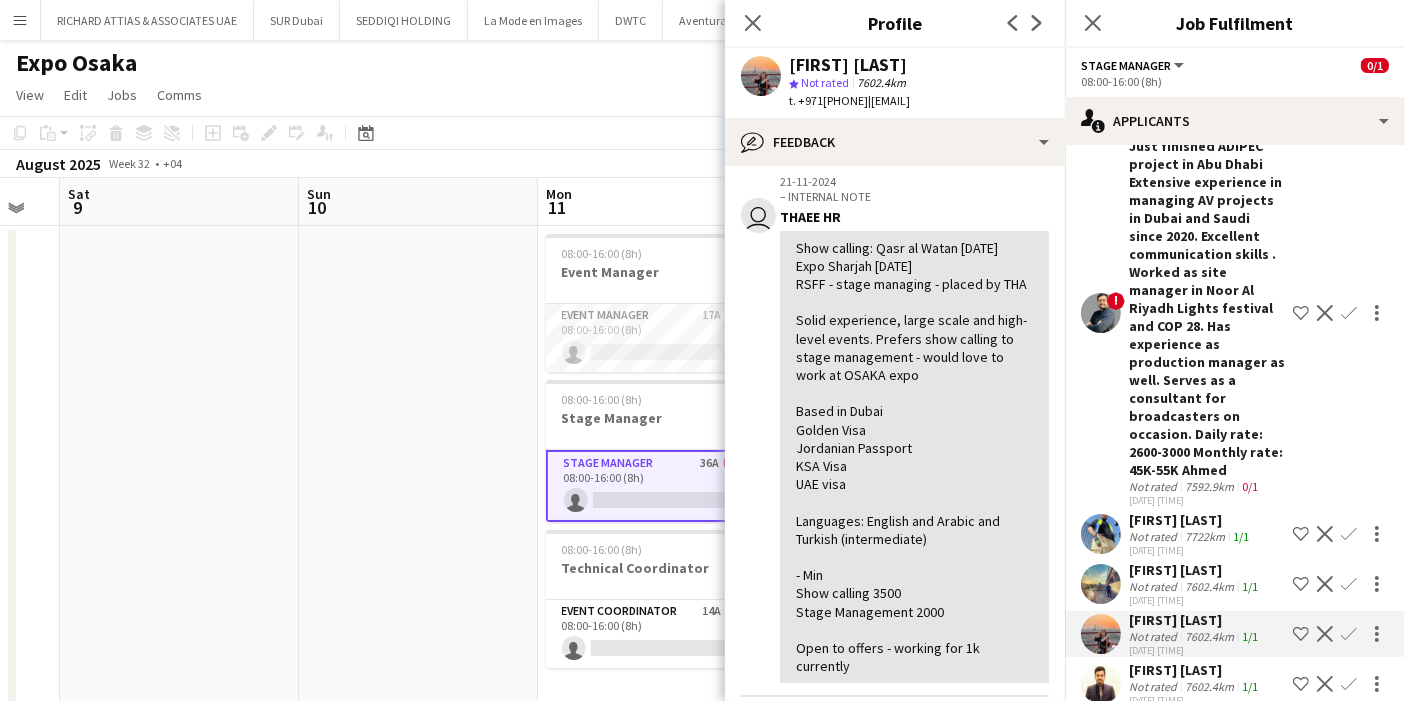 scroll, scrollTop: 111, scrollLeft: 0, axis: vertical 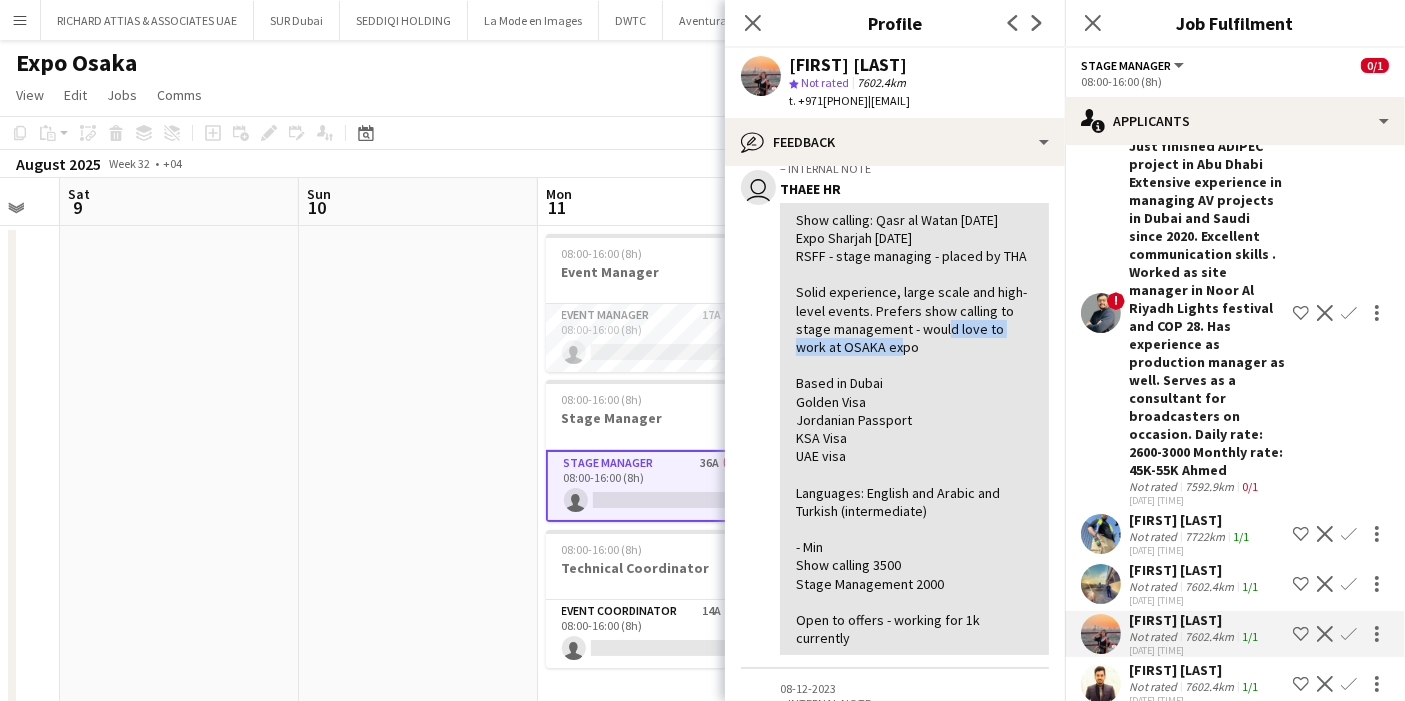 drag, startPoint x: 797, startPoint y: 366, endPoint x: 998, endPoint y: 366, distance: 201 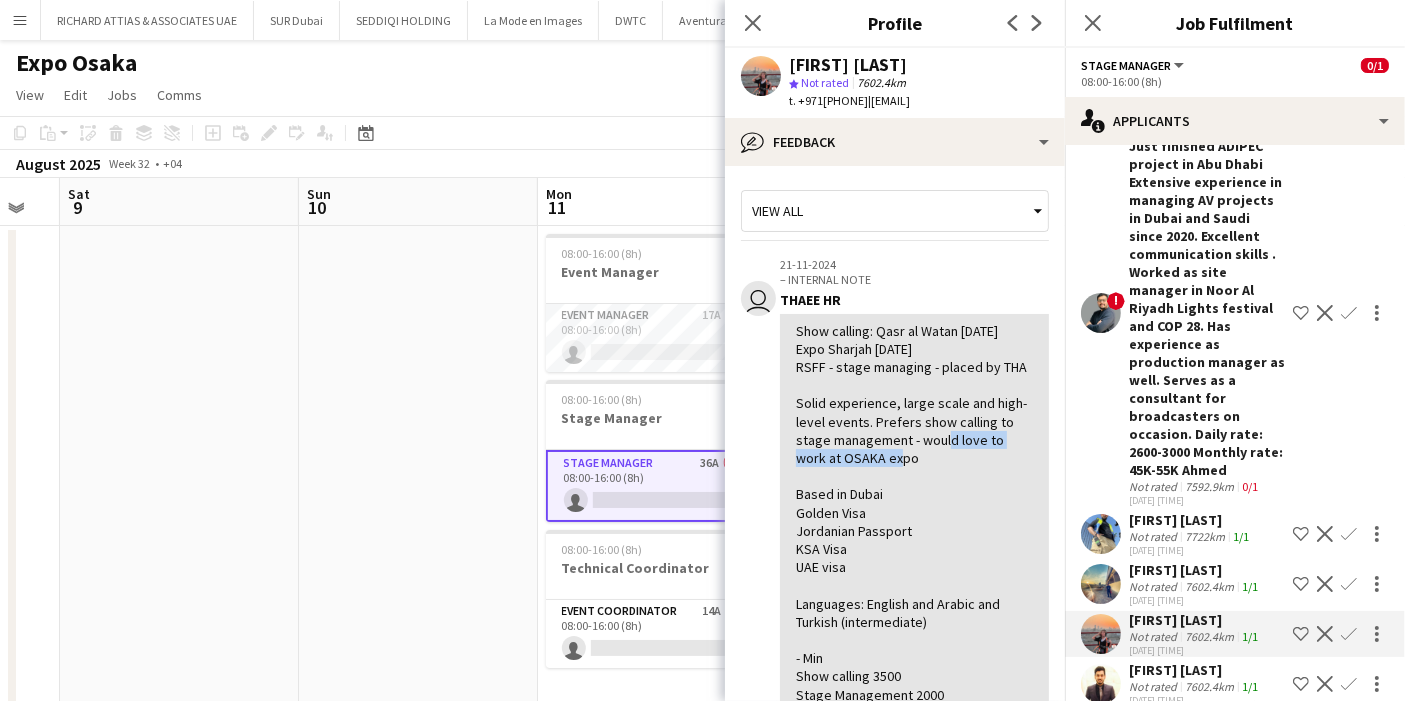 scroll, scrollTop: 111, scrollLeft: 0, axis: vertical 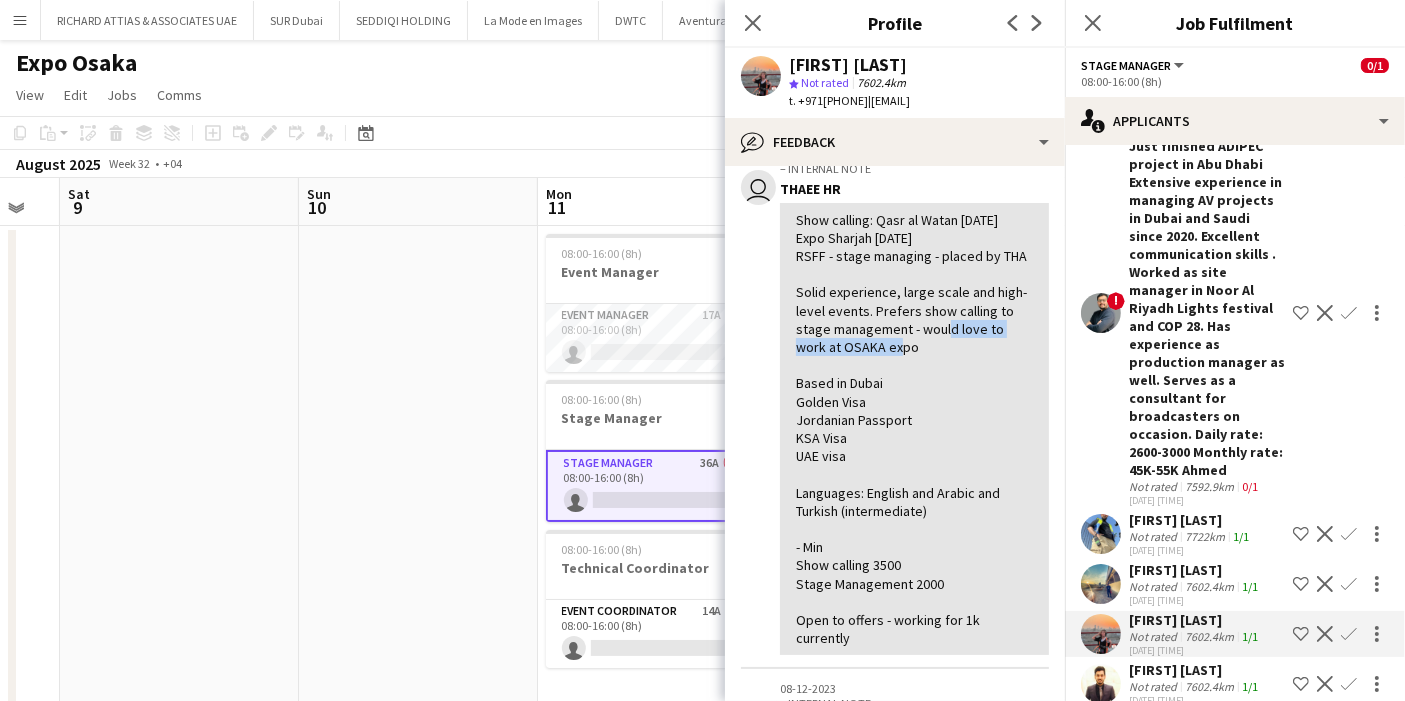 click on "Shortlist crew" 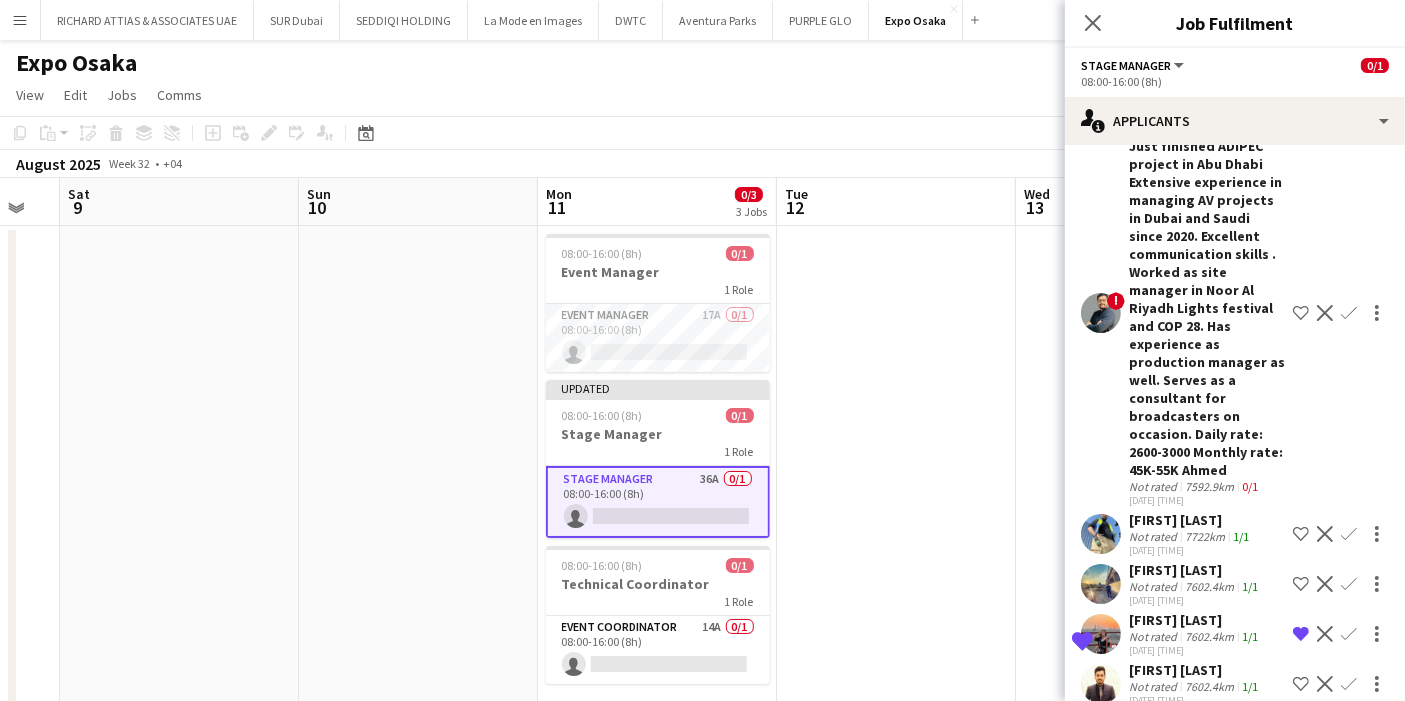 click at bounding box center (1101, 784) 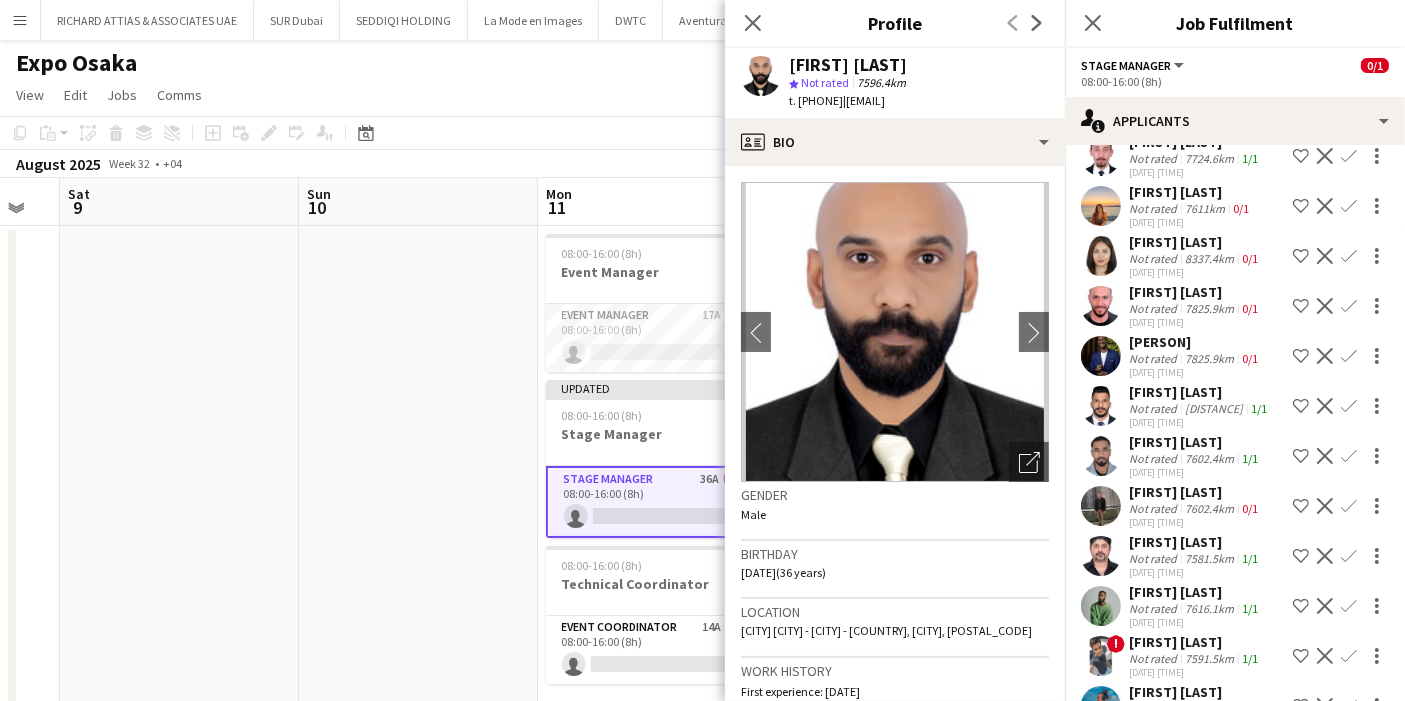 scroll, scrollTop: 1222, scrollLeft: 0, axis: vertical 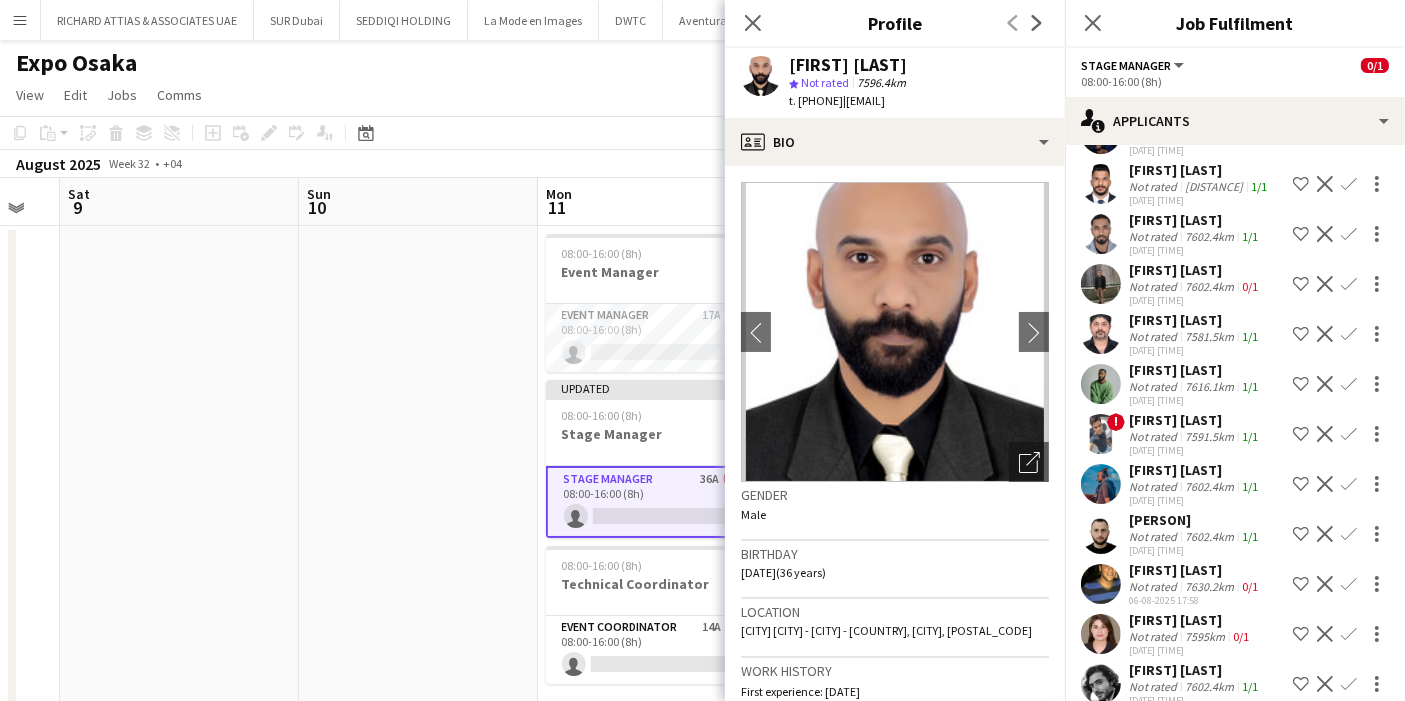 click at bounding box center (1101, 634) 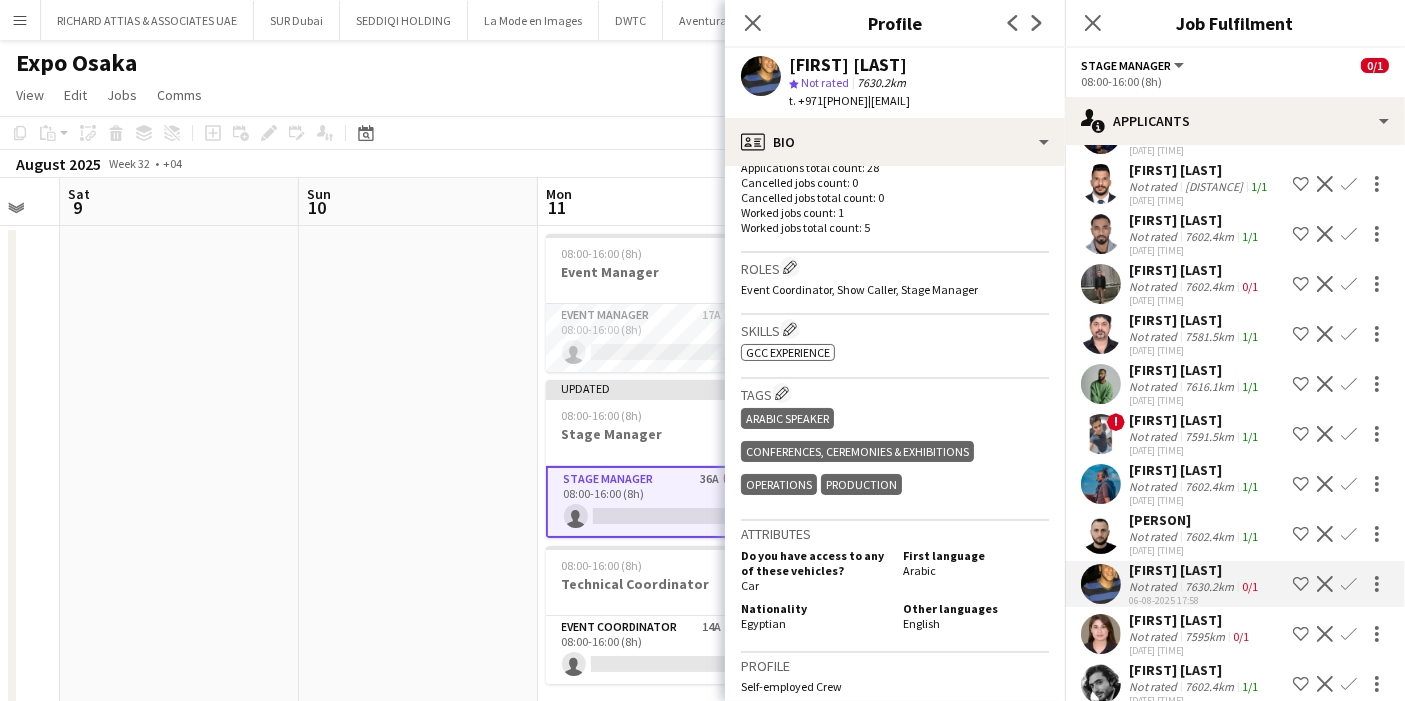 scroll, scrollTop: 666, scrollLeft: 0, axis: vertical 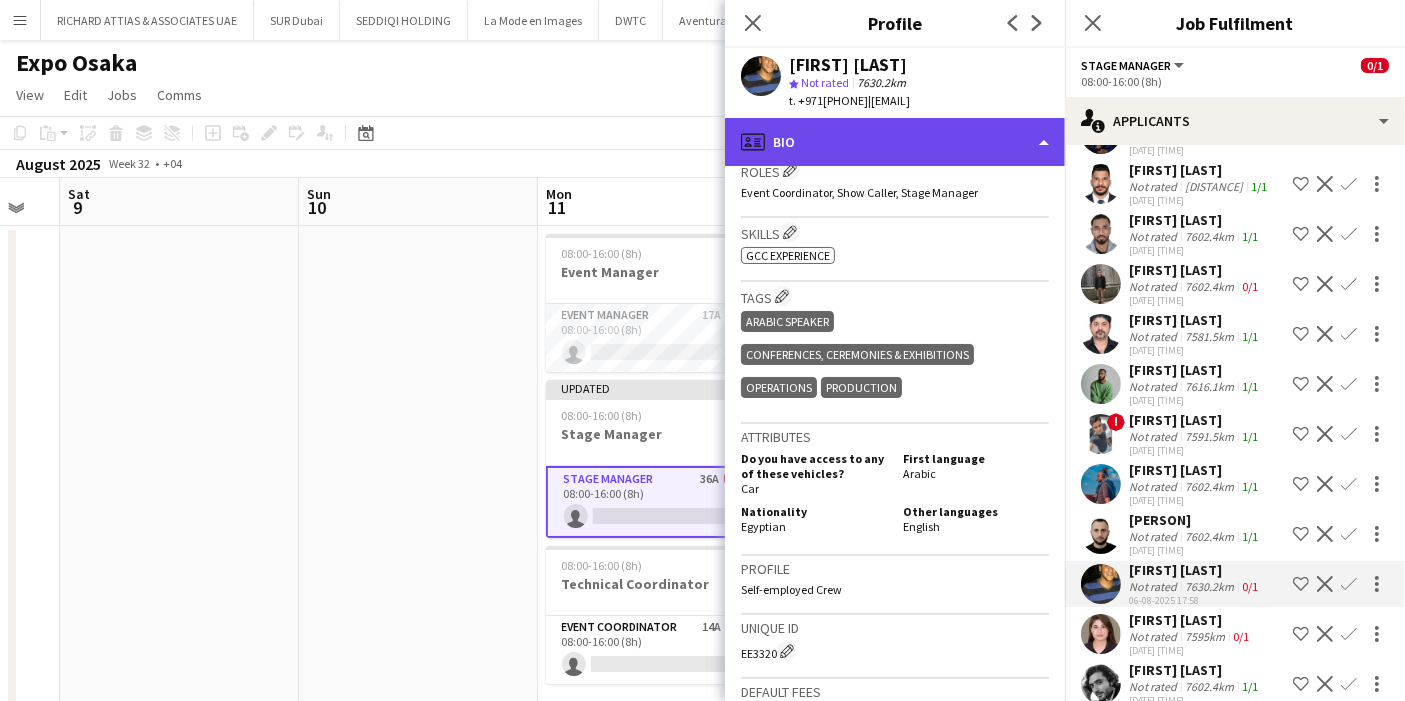 click on "profile
Bio" 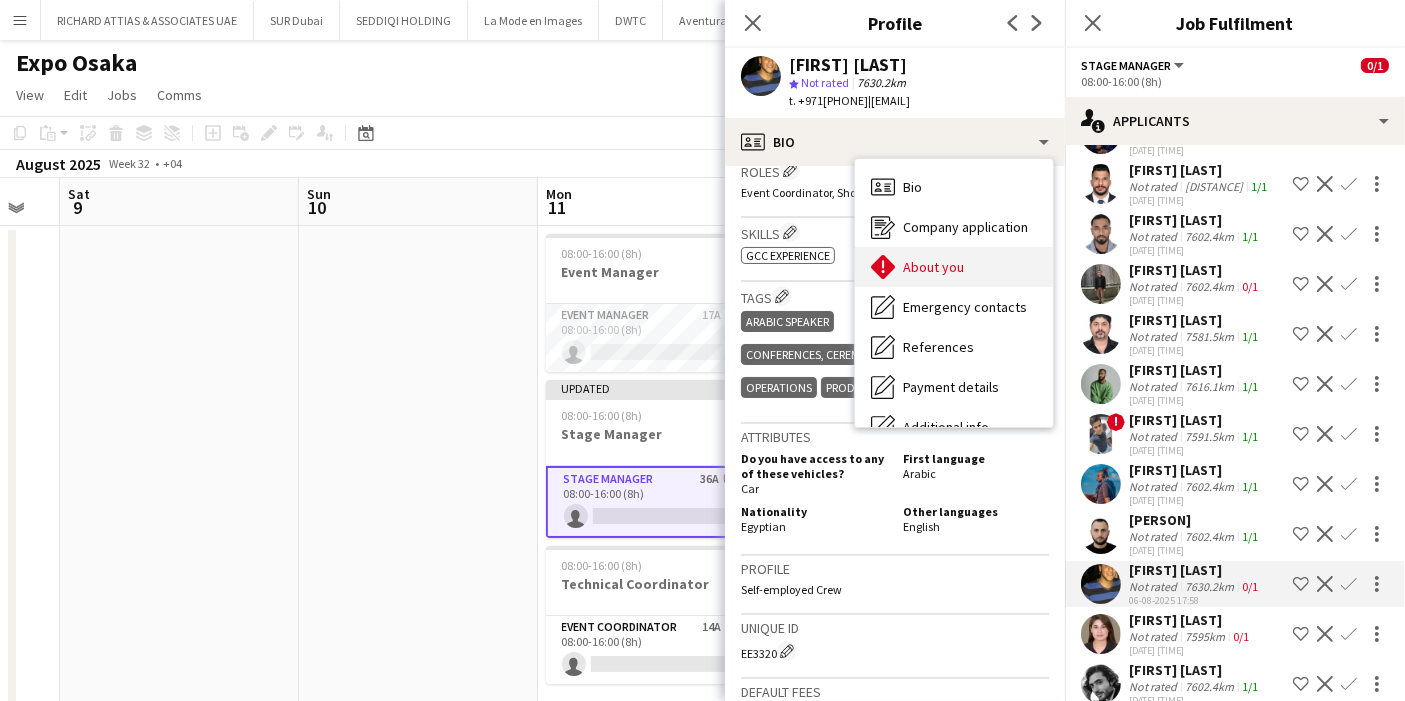 click on "About you
About you" at bounding box center [954, 267] 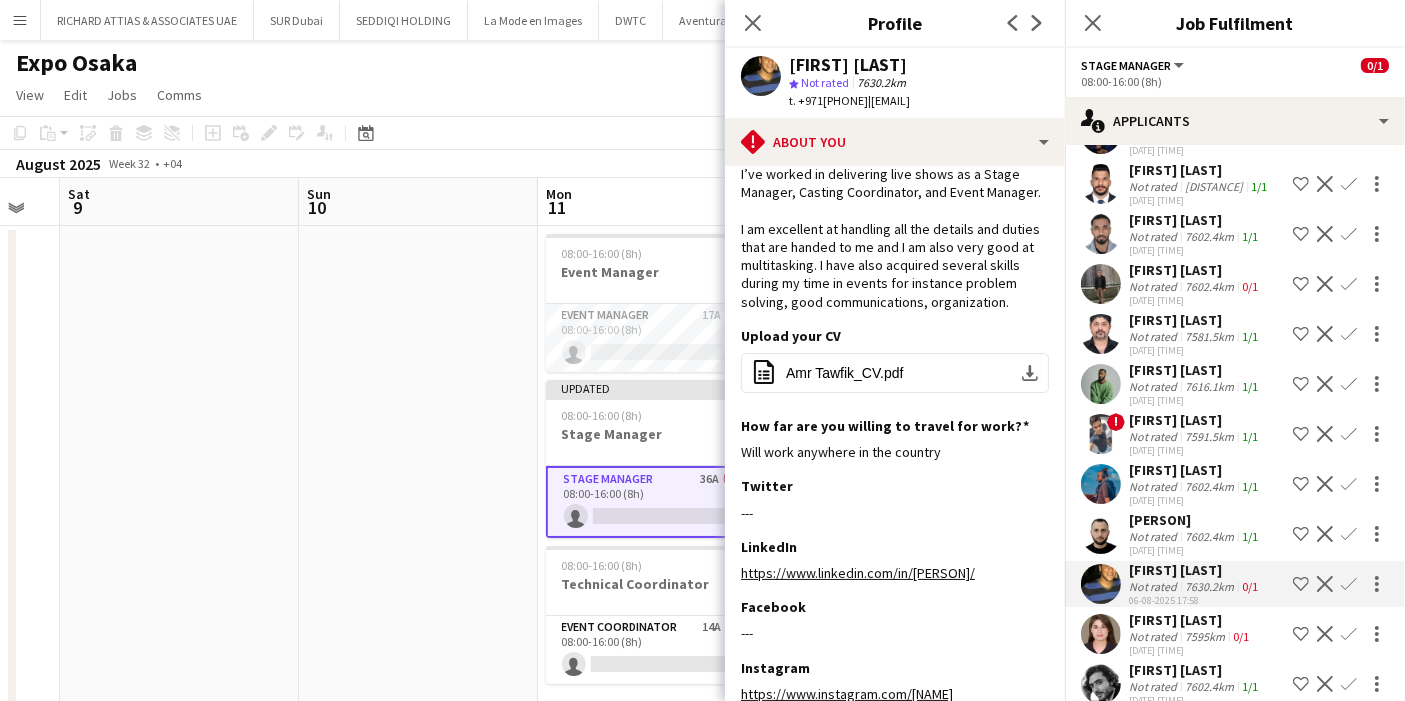 scroll, scrollTop: 0, scrollLeft: 0, axis: both 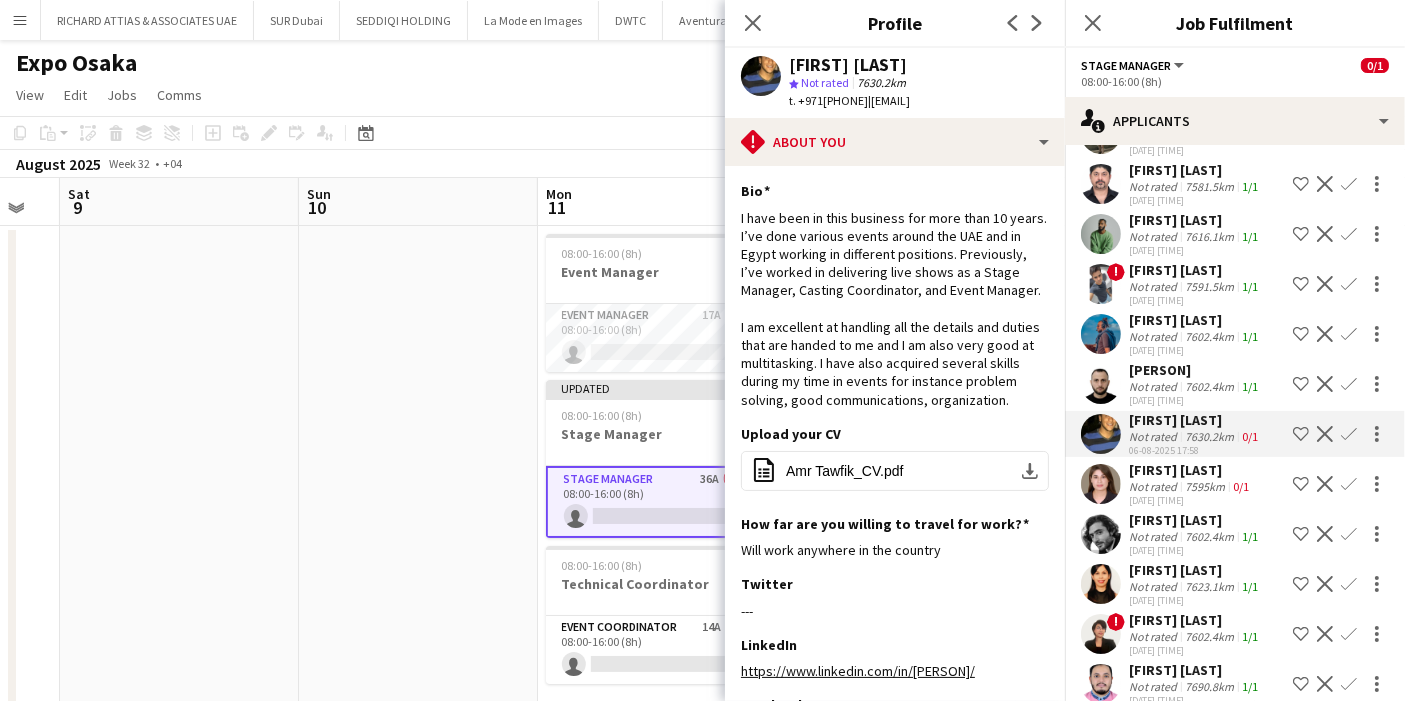 click 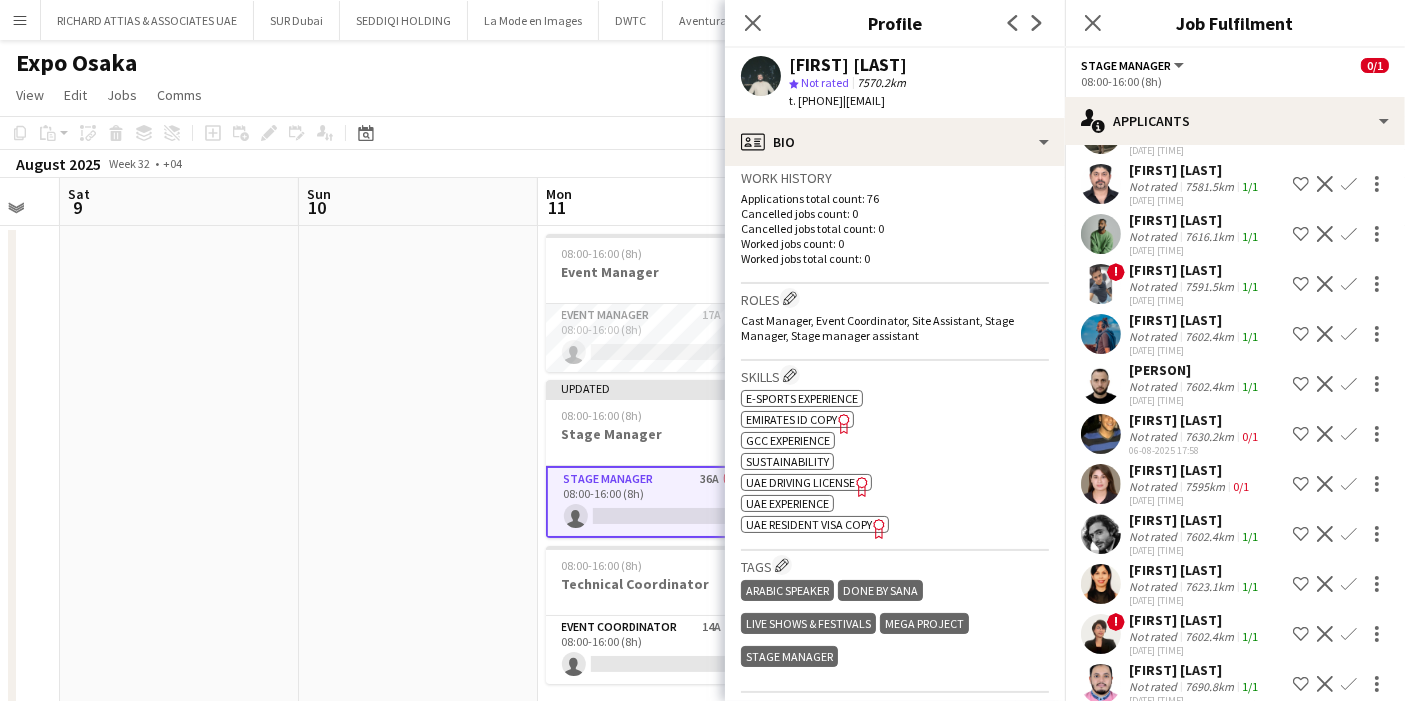 scroll, scrollTop: 222, scrollLeft: 0, axis: vertical 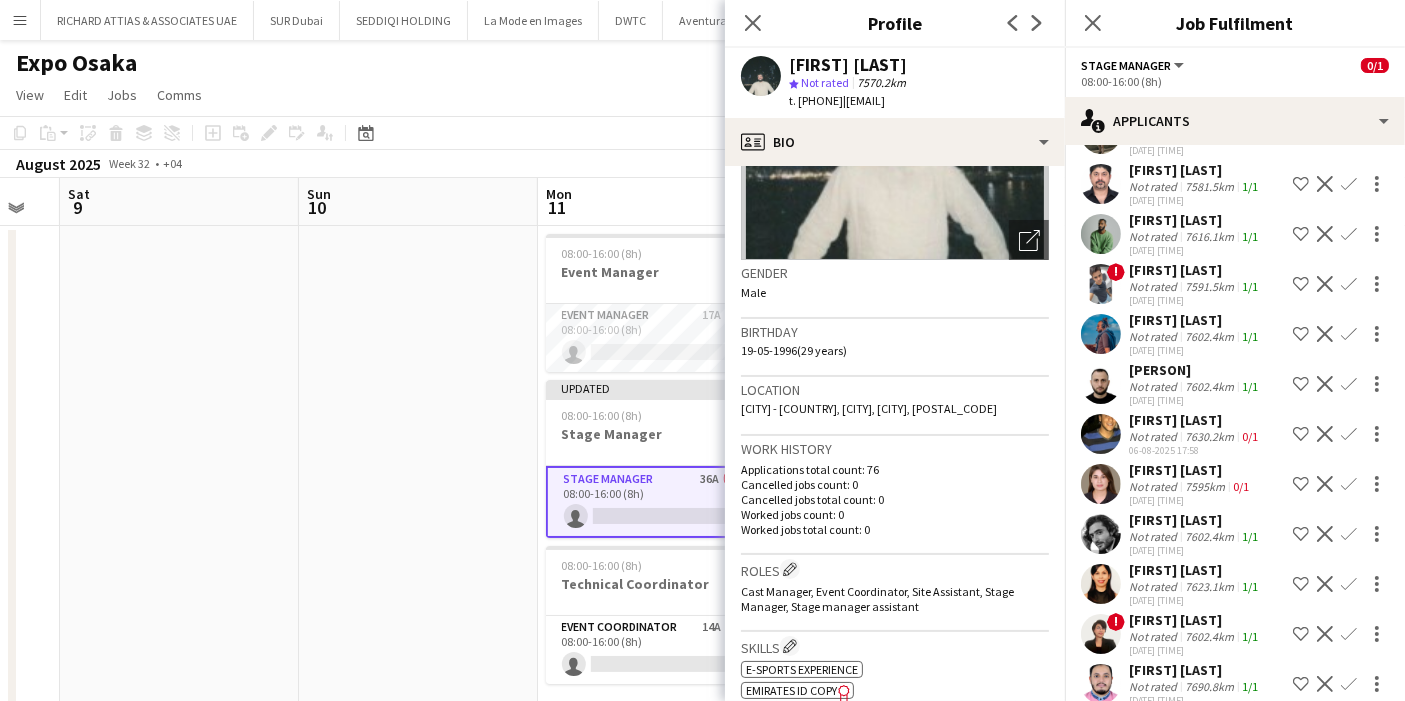 click at bounding box center (1101, 984) 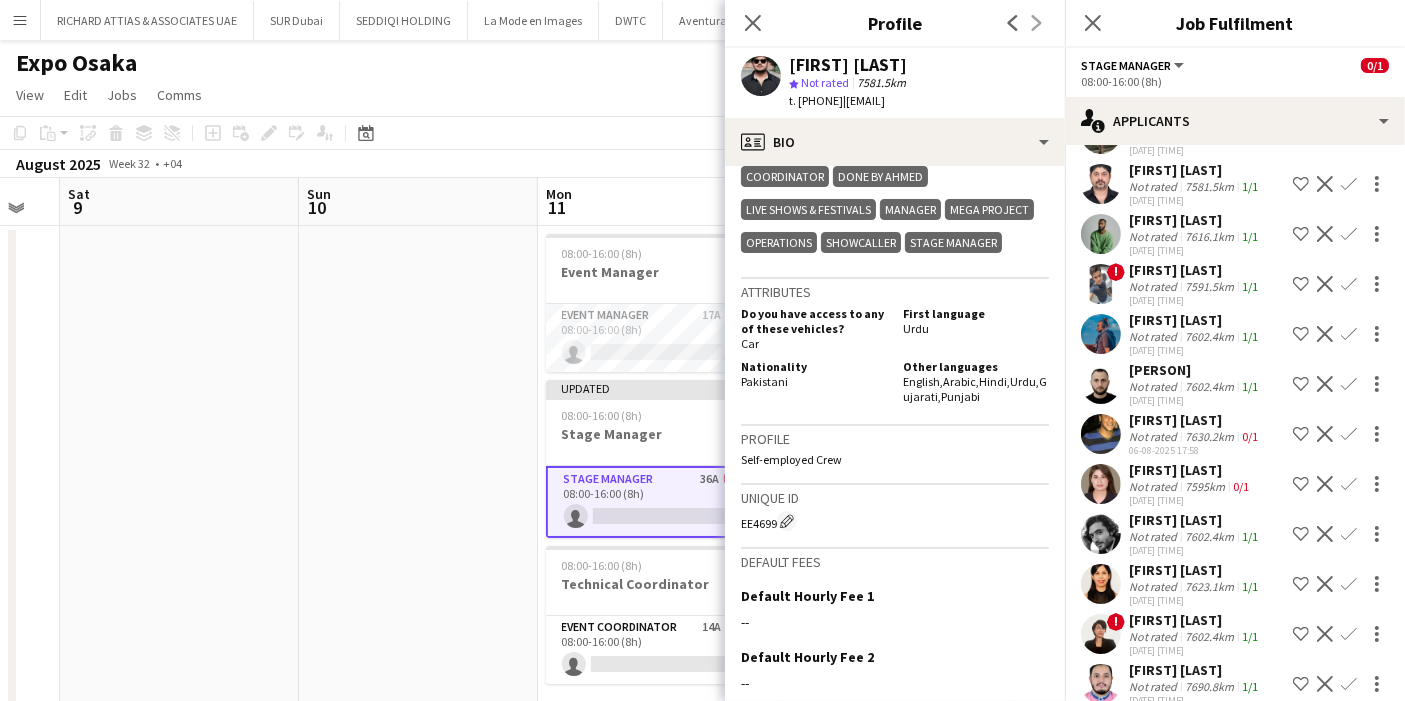scroll, scrollTop: 888, scrollLeft: 0, axis: vertical 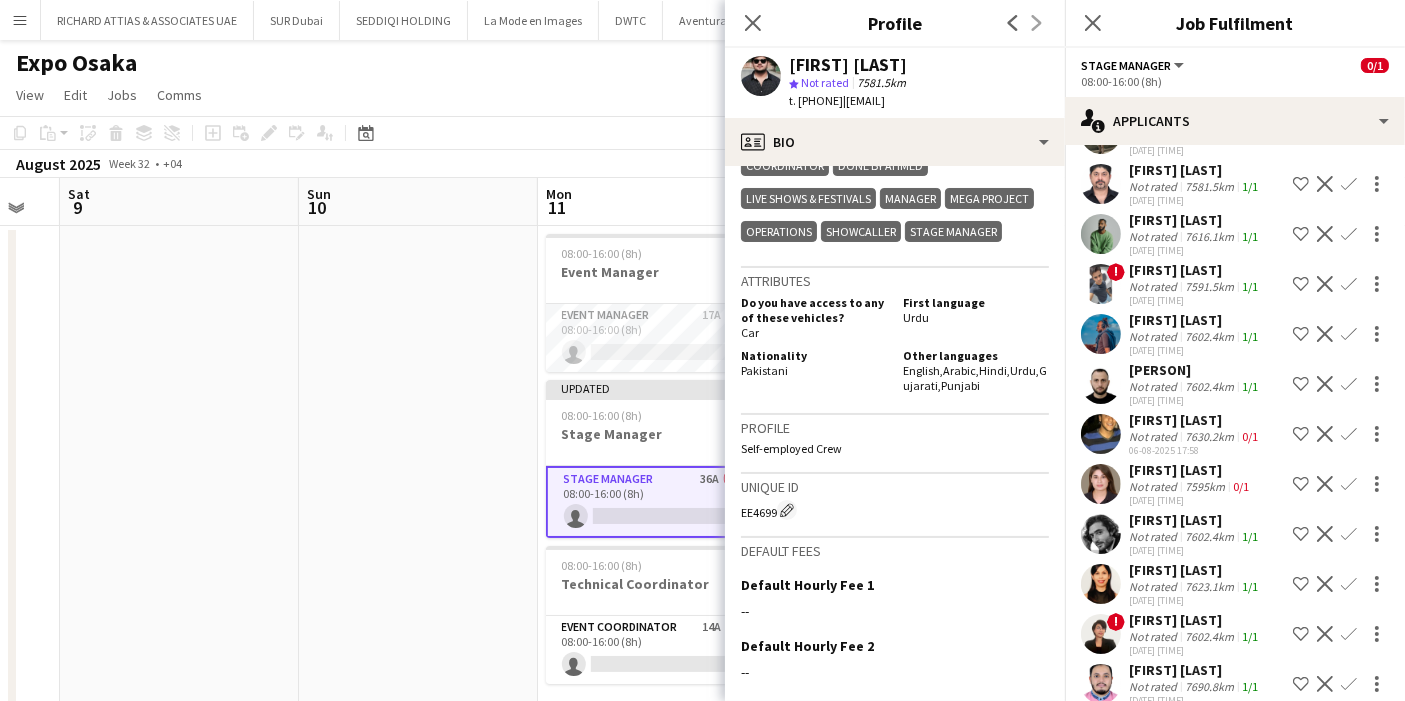 click at bounding box center (1101, 934) 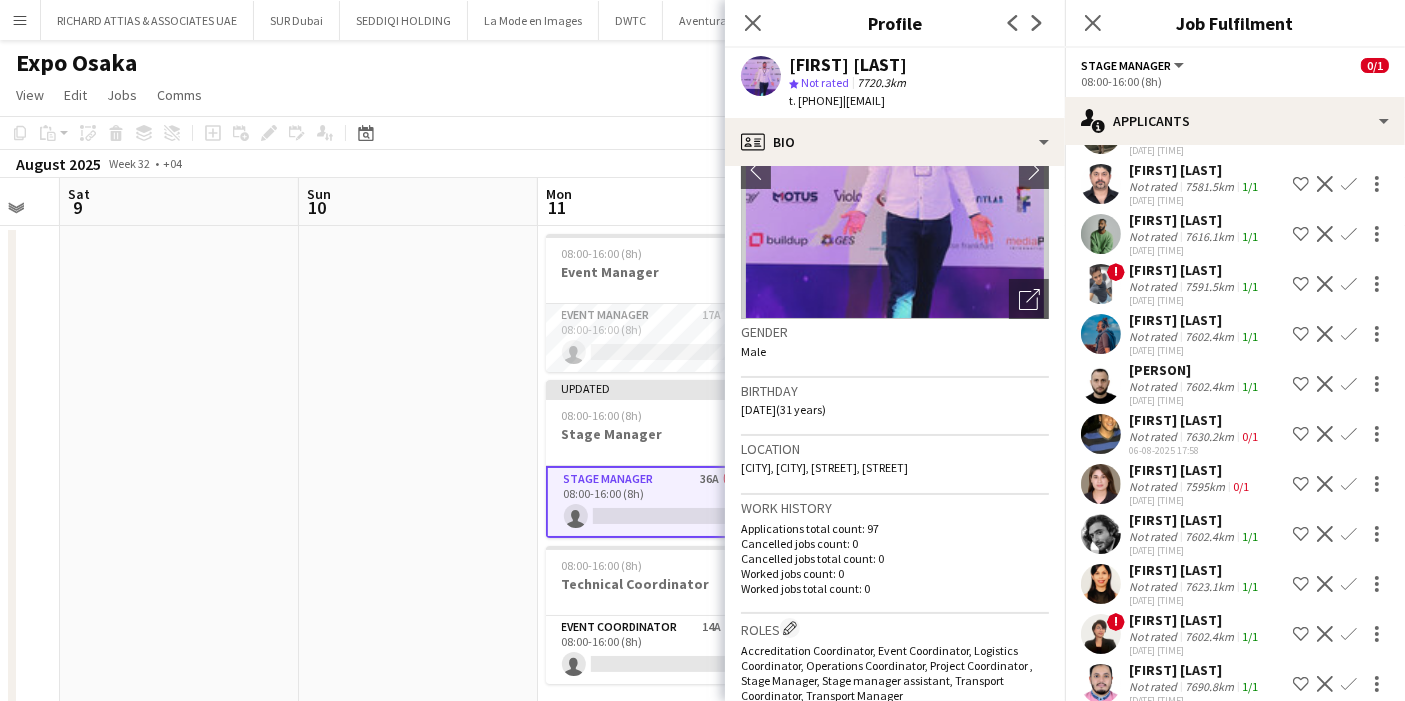 scroll, scrollTop: 0, scrollLeft: 0, axis: both 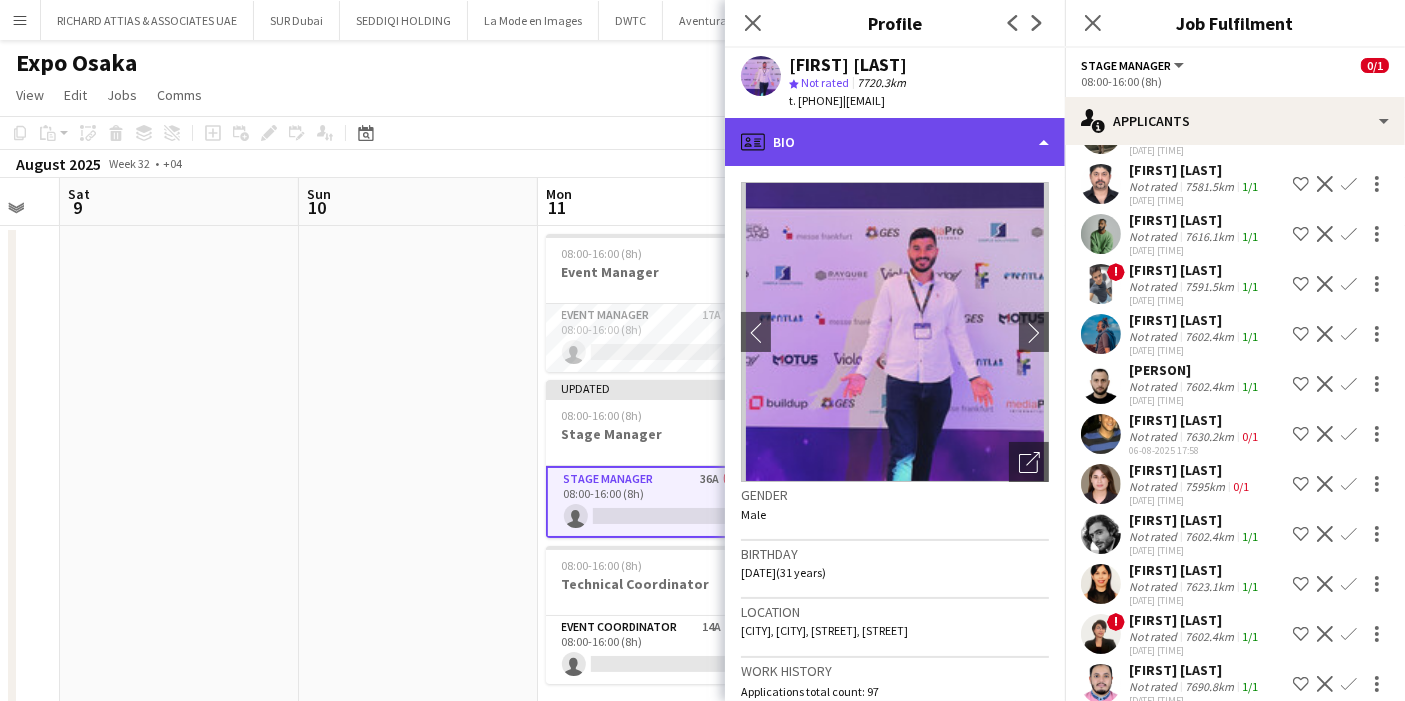 click on "profile
Bio" 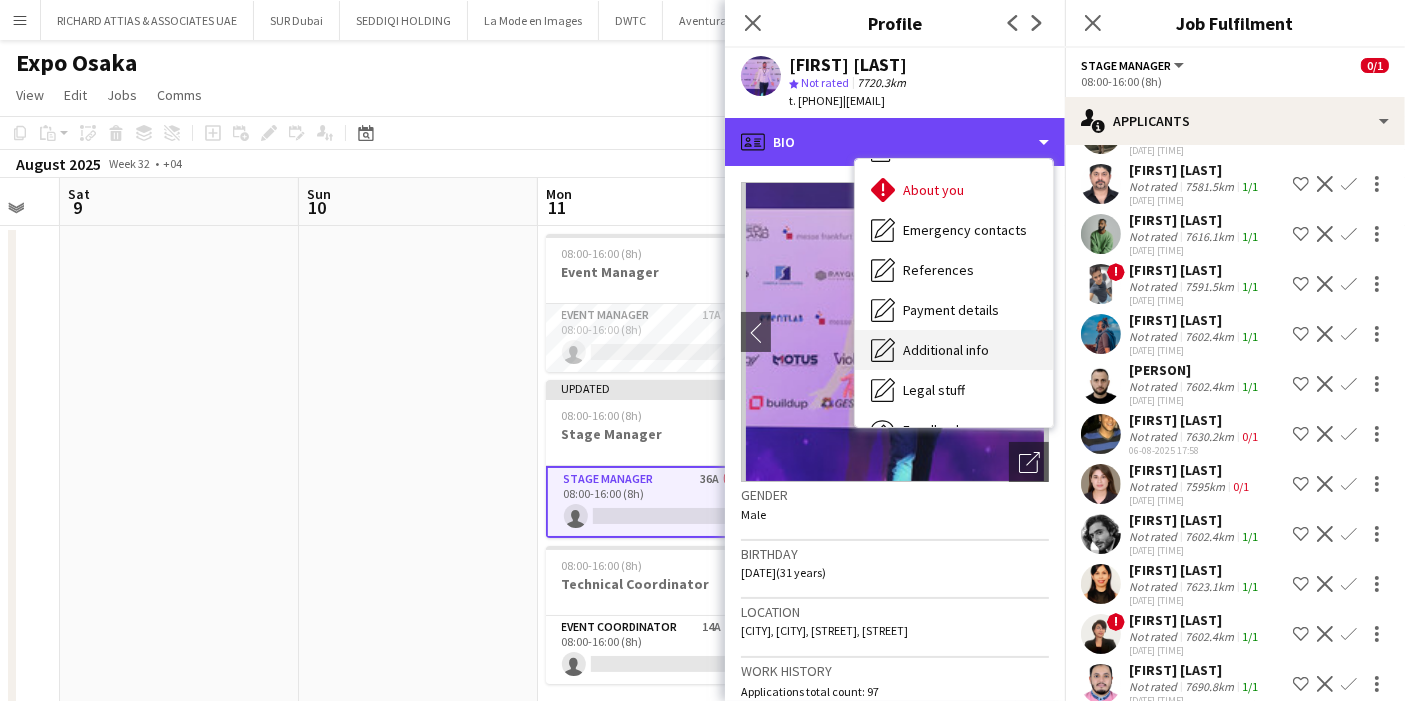 scroll, scrollTop: 147, scrollLeft: 0, axis: vertical 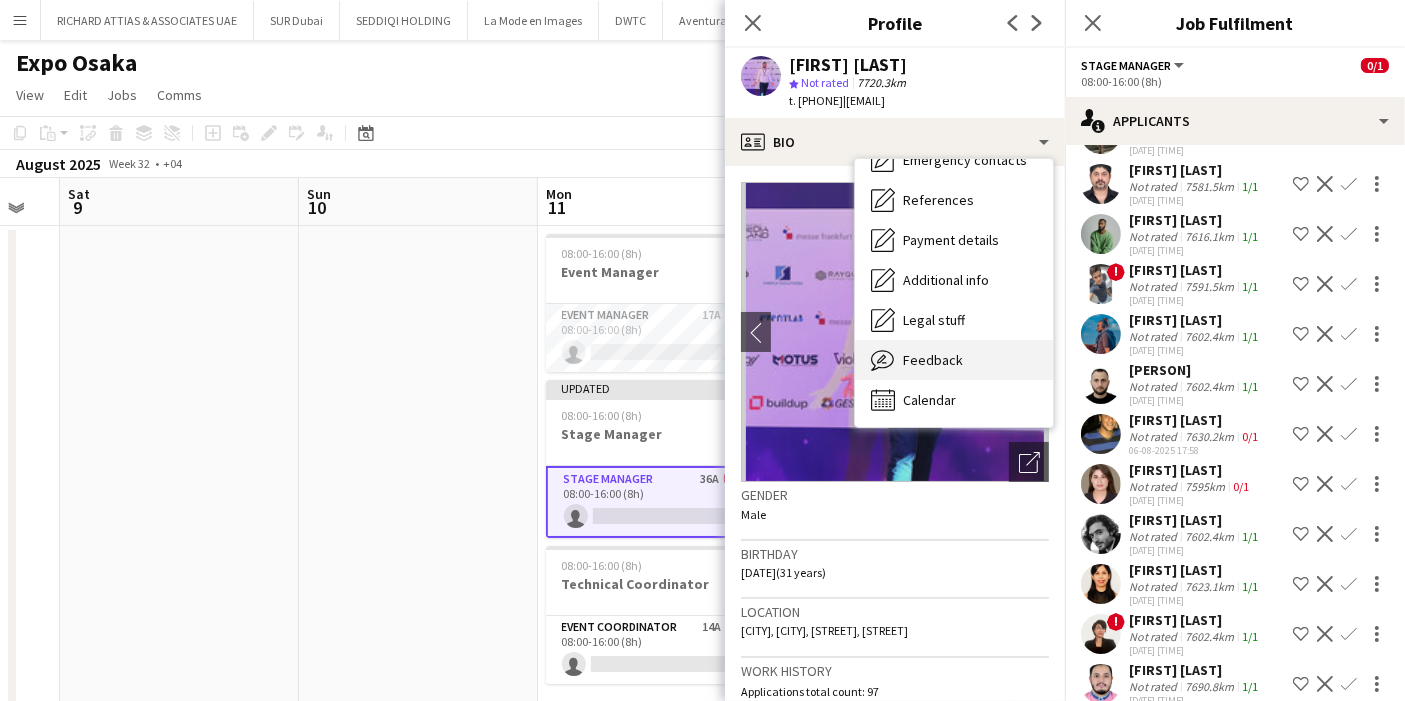 click on "Feedback" at bounding box center (933, 360) 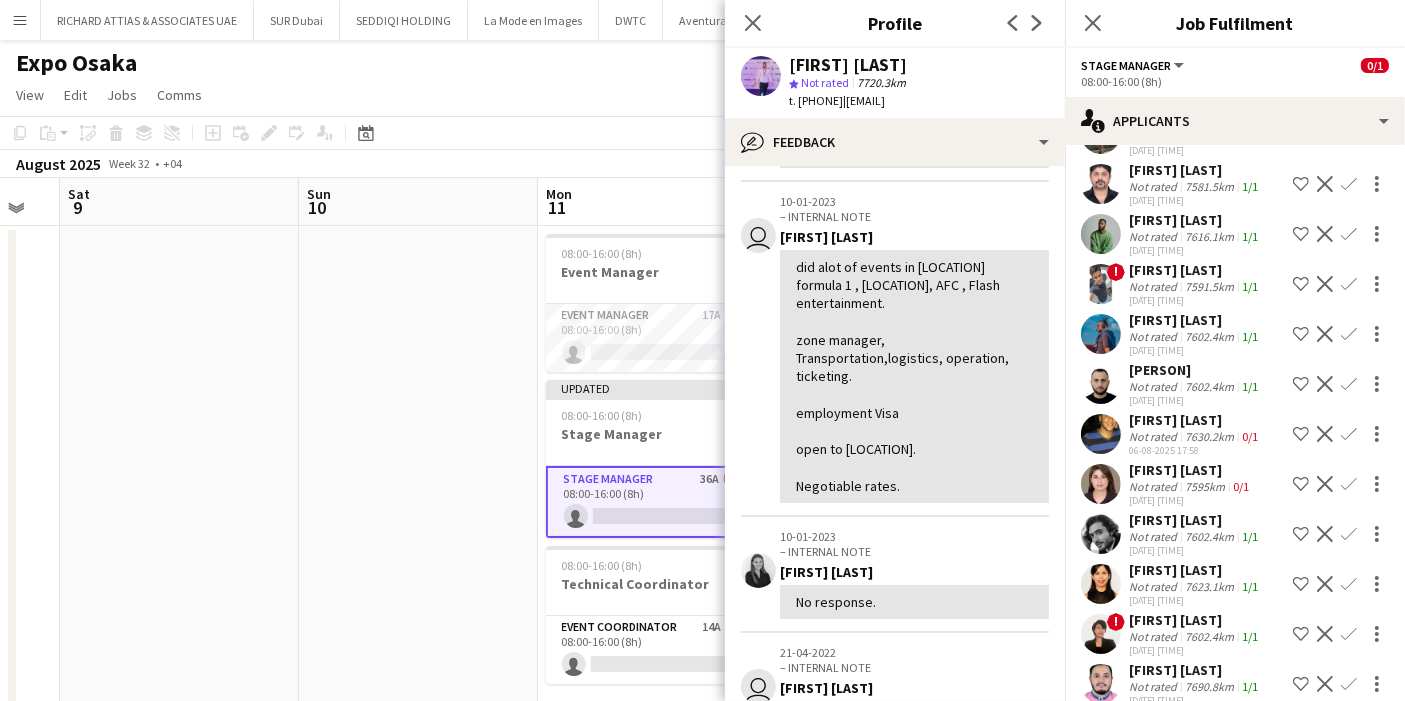 scroll, scrollTop: 777, scrollLeft: 0, axis: vertical 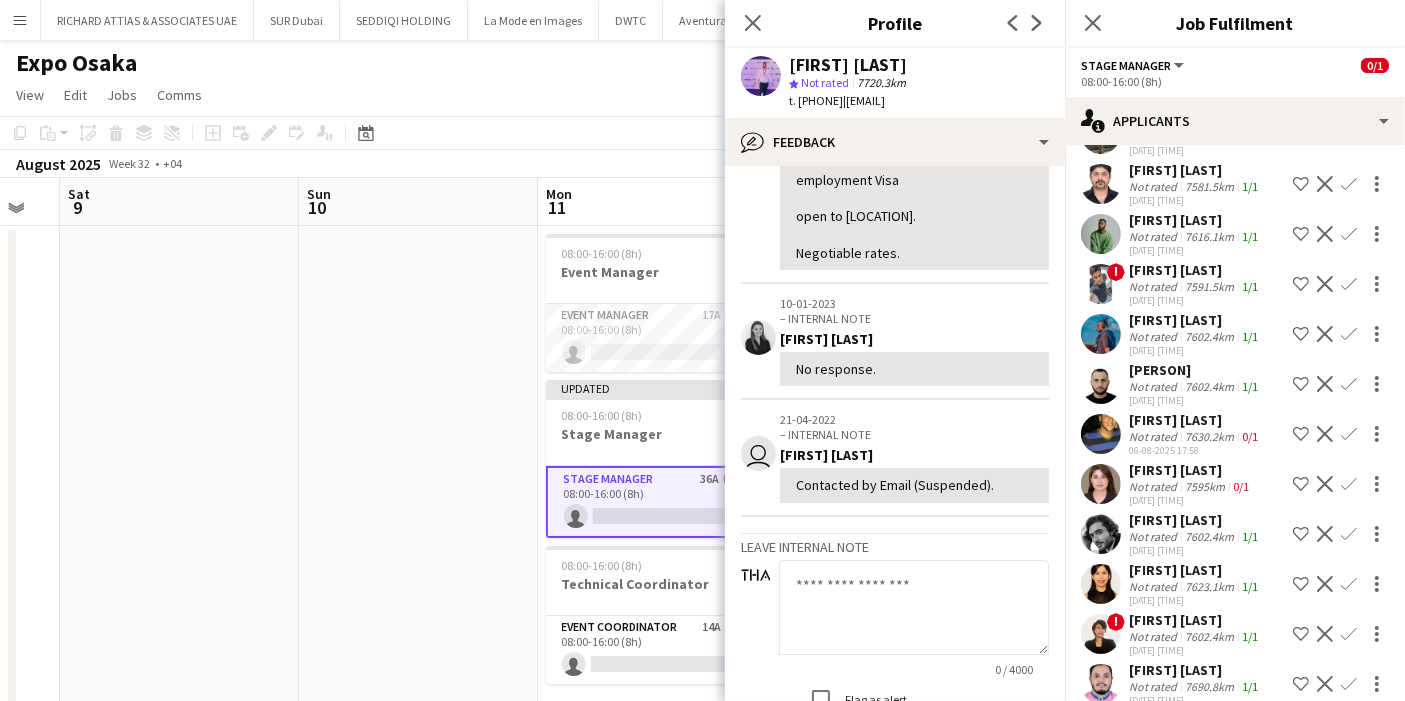 click at bounding box center (1101, 884) 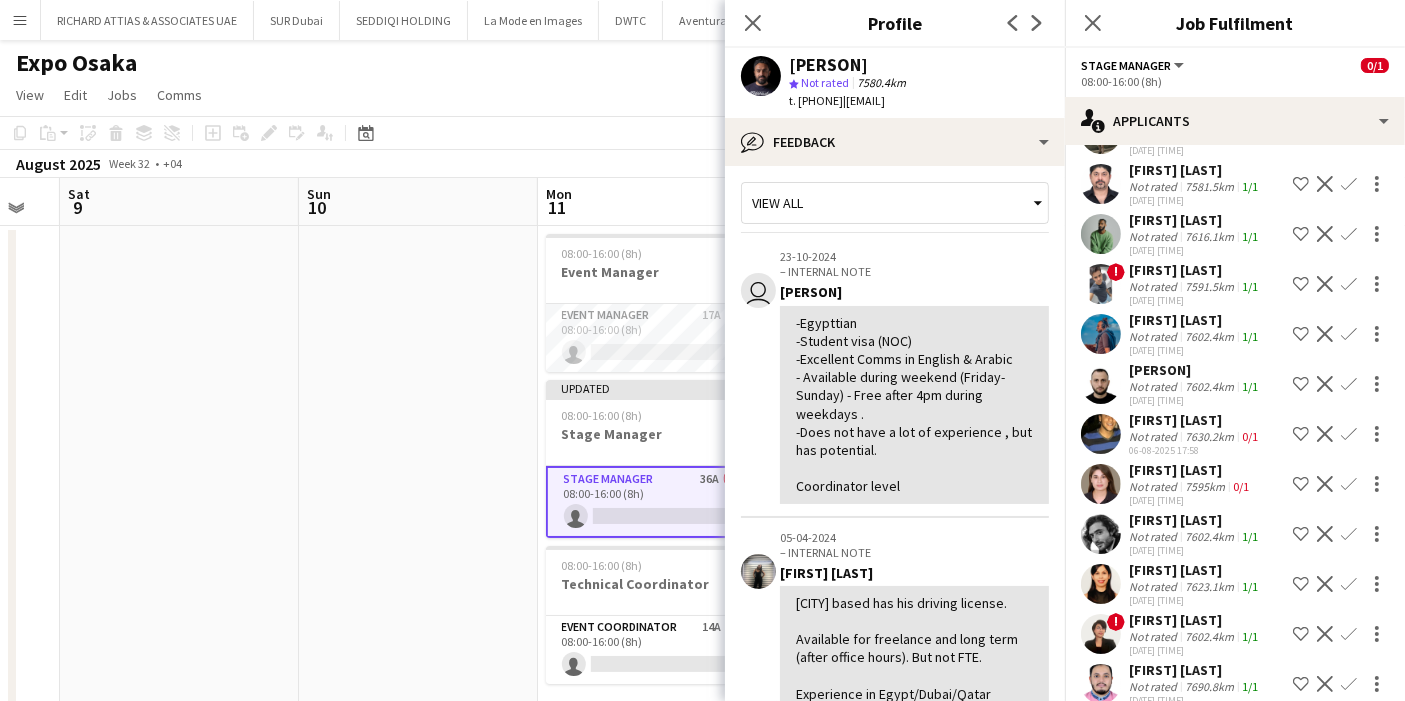 scroll, scrollTop: 0, scrollLeft: 0, axis: both 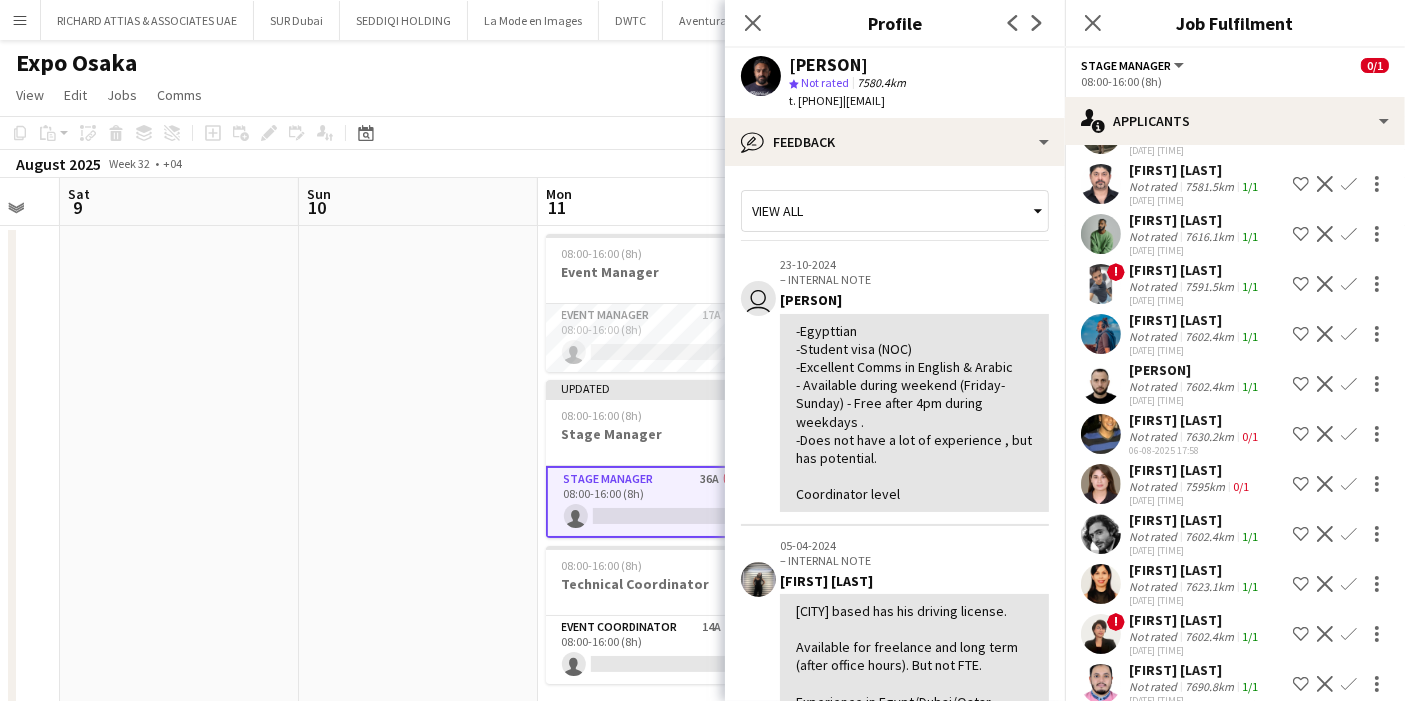 click at bounding box center [1101, 834] 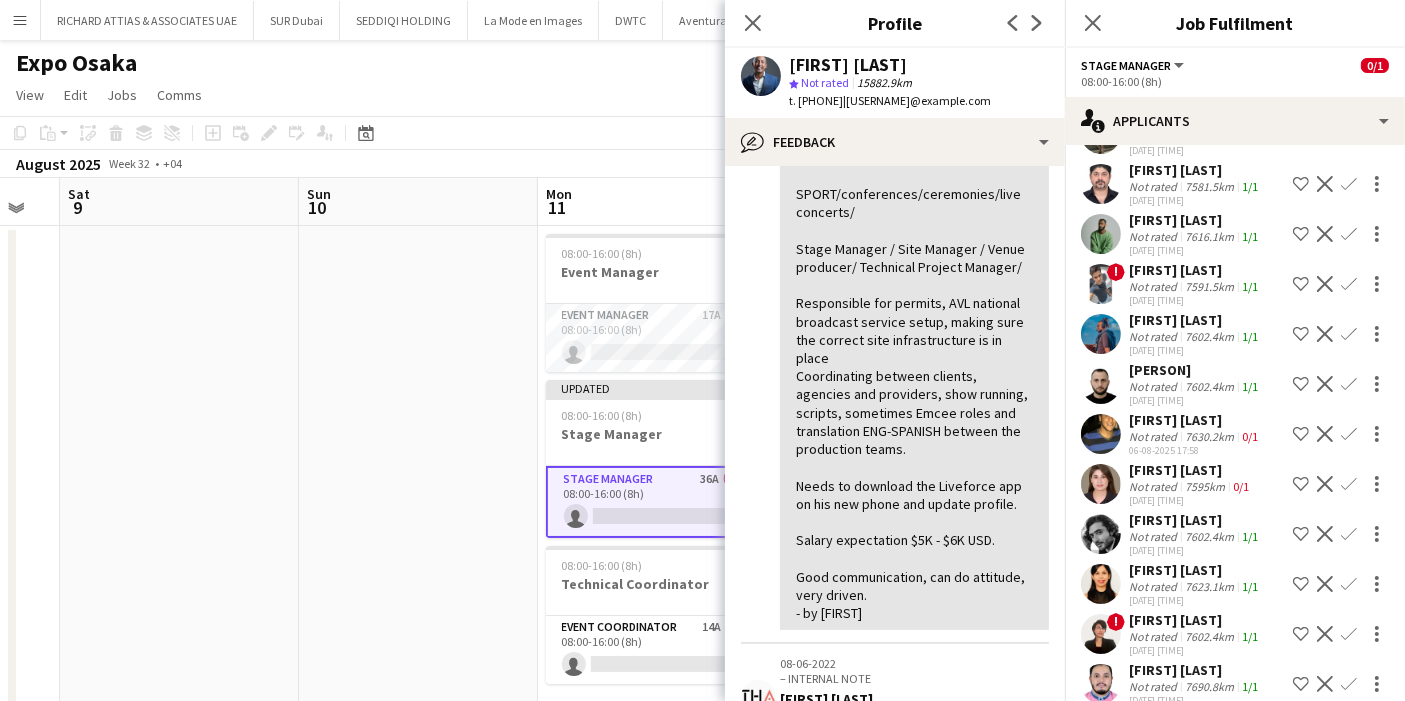 scroll, scrollTop: 380, scrollLeft: 0, axis: vertical 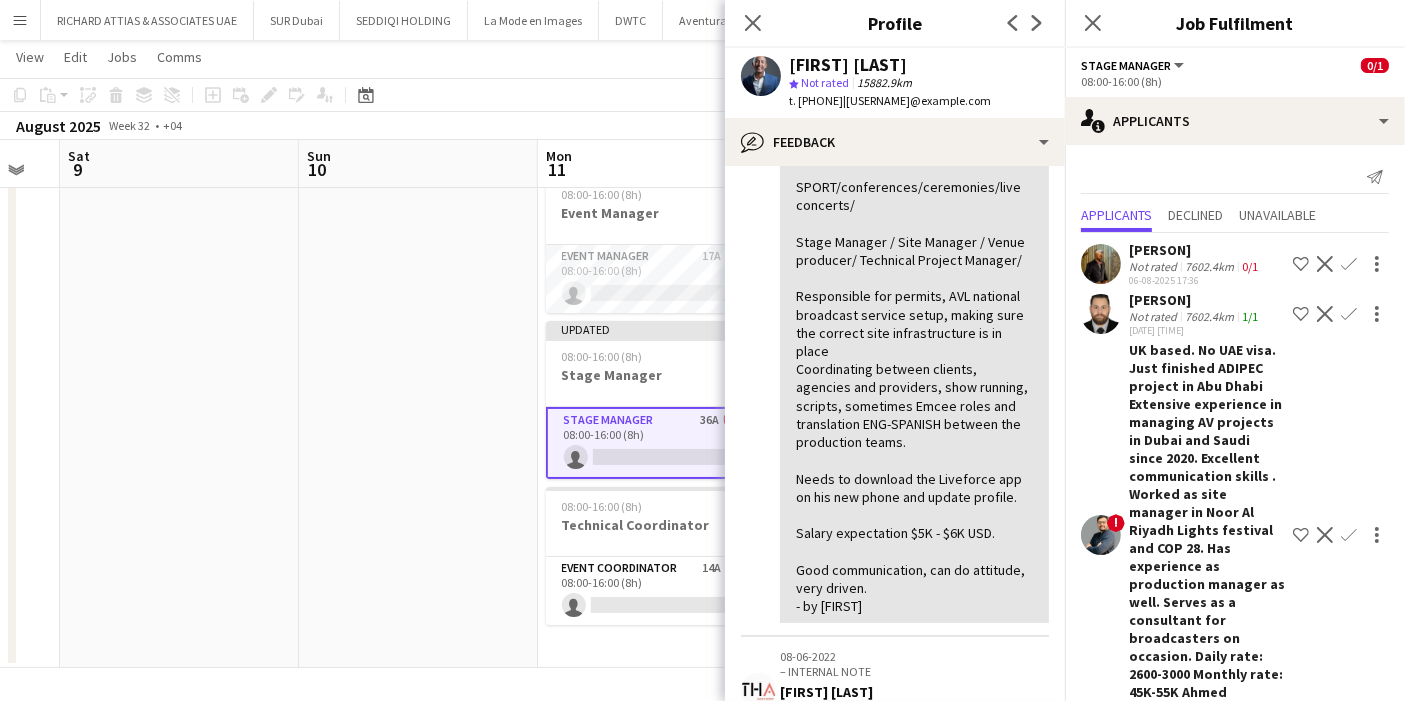 click at bounding box center [1101, 806] 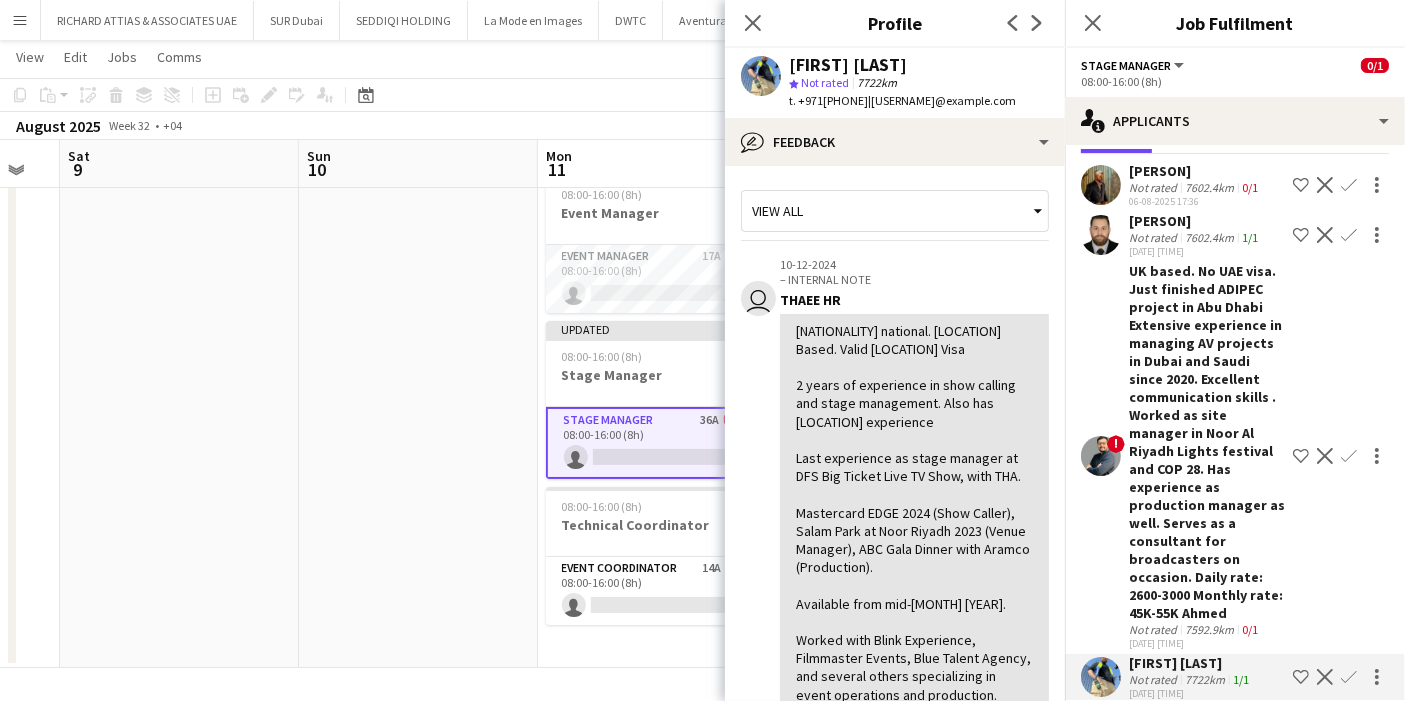 scroll, scrollTop: 111, scrollLeft: 0, axis: vertical 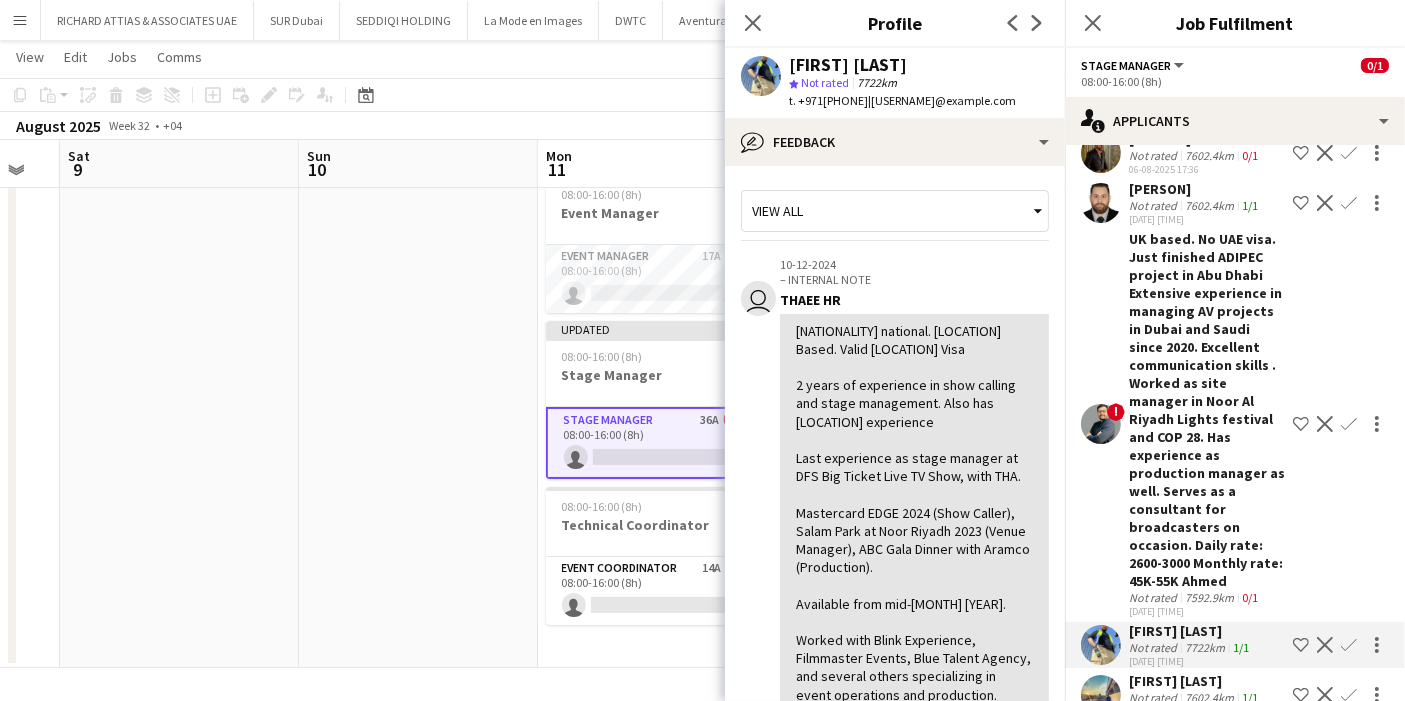 click at bounding box center (1101, 895) 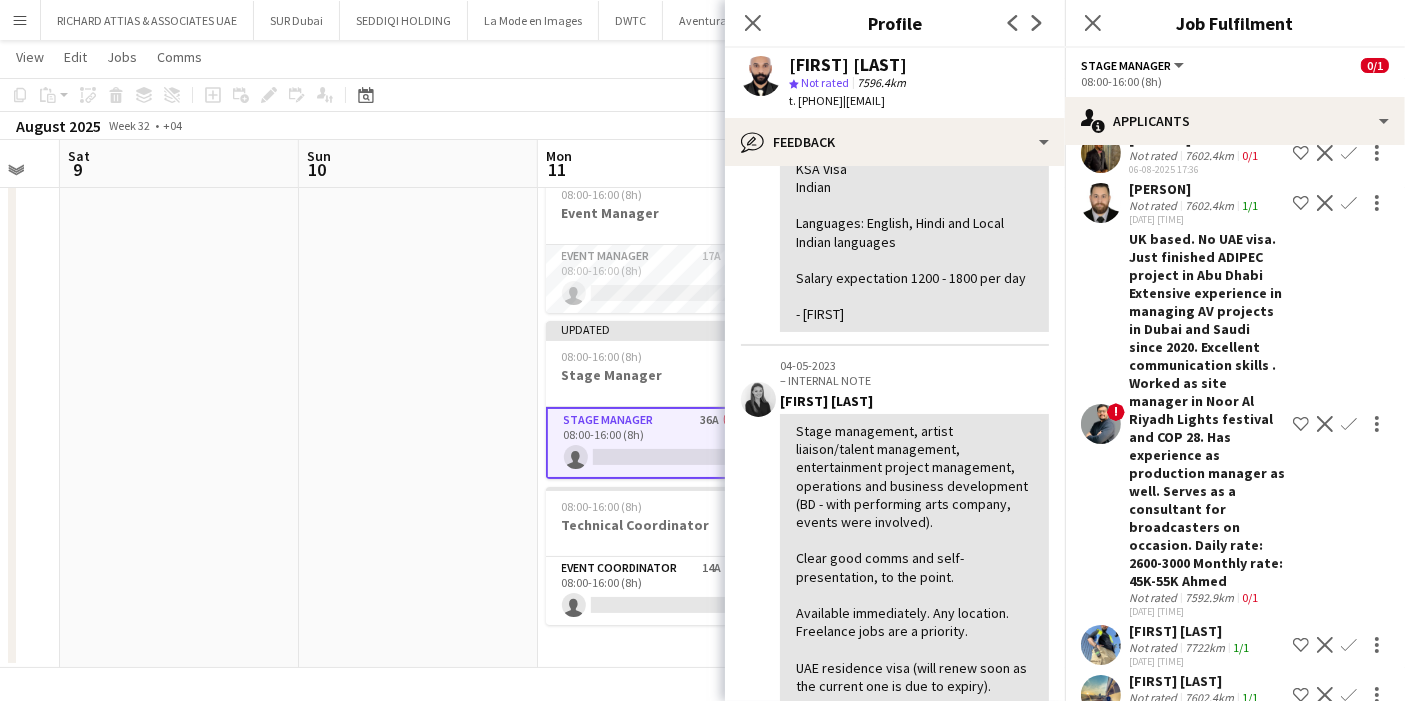 scroll, scrollTop: 444, scrollLeft: 0, axis: vertical 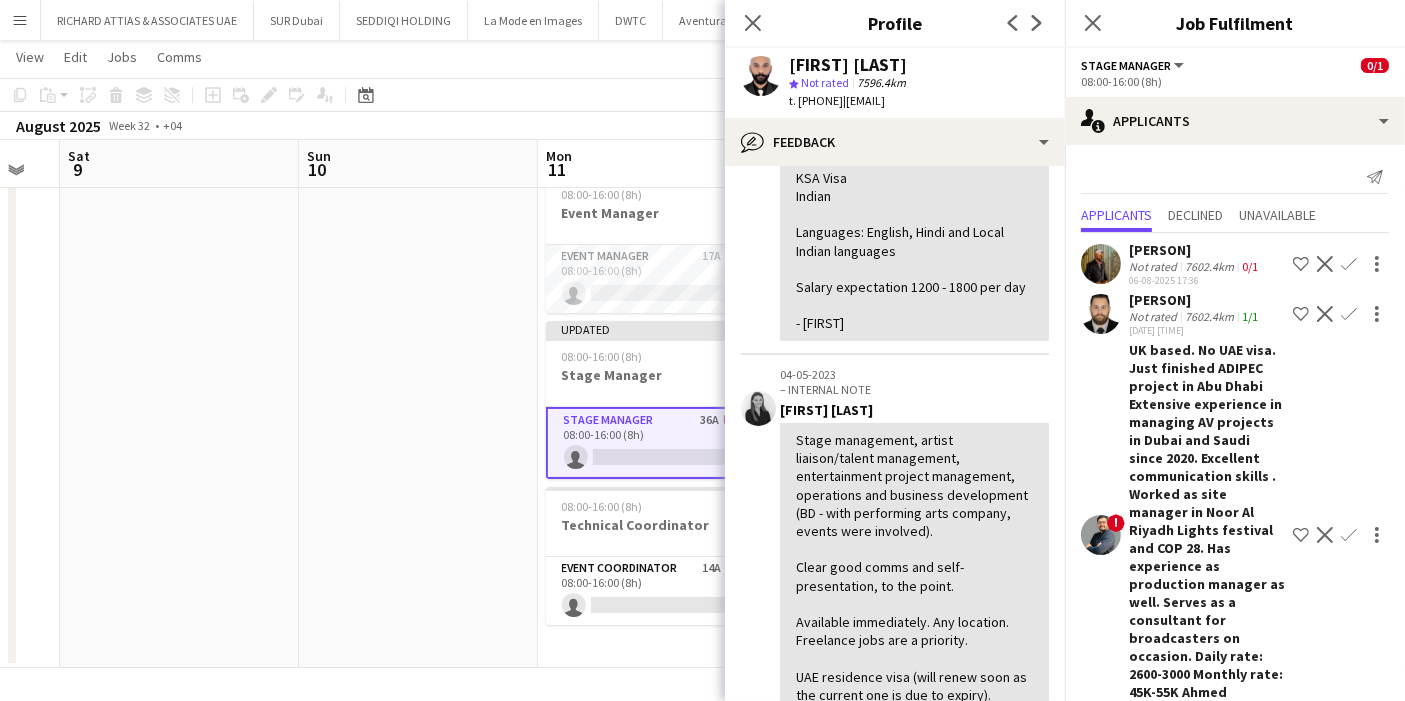 click at bounding box center (1101, 535) 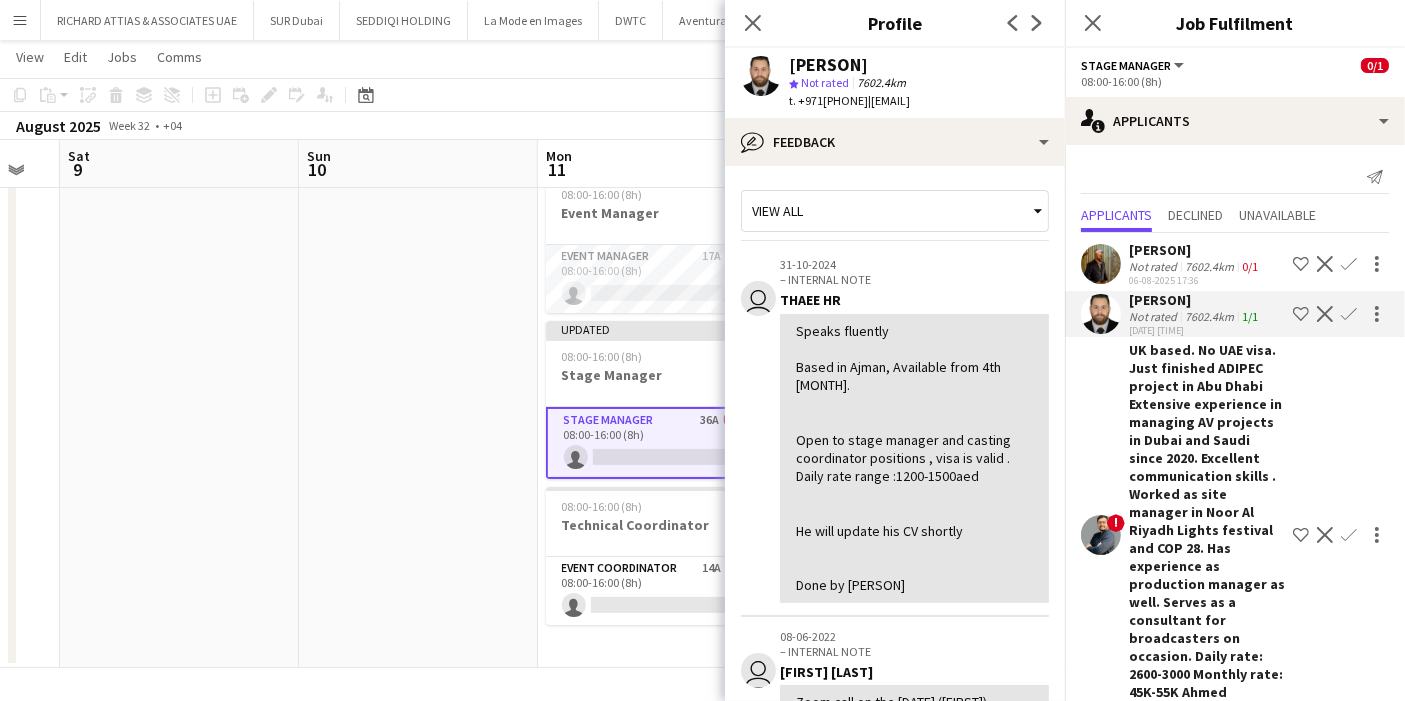 click at bounding box center (1101, 314) 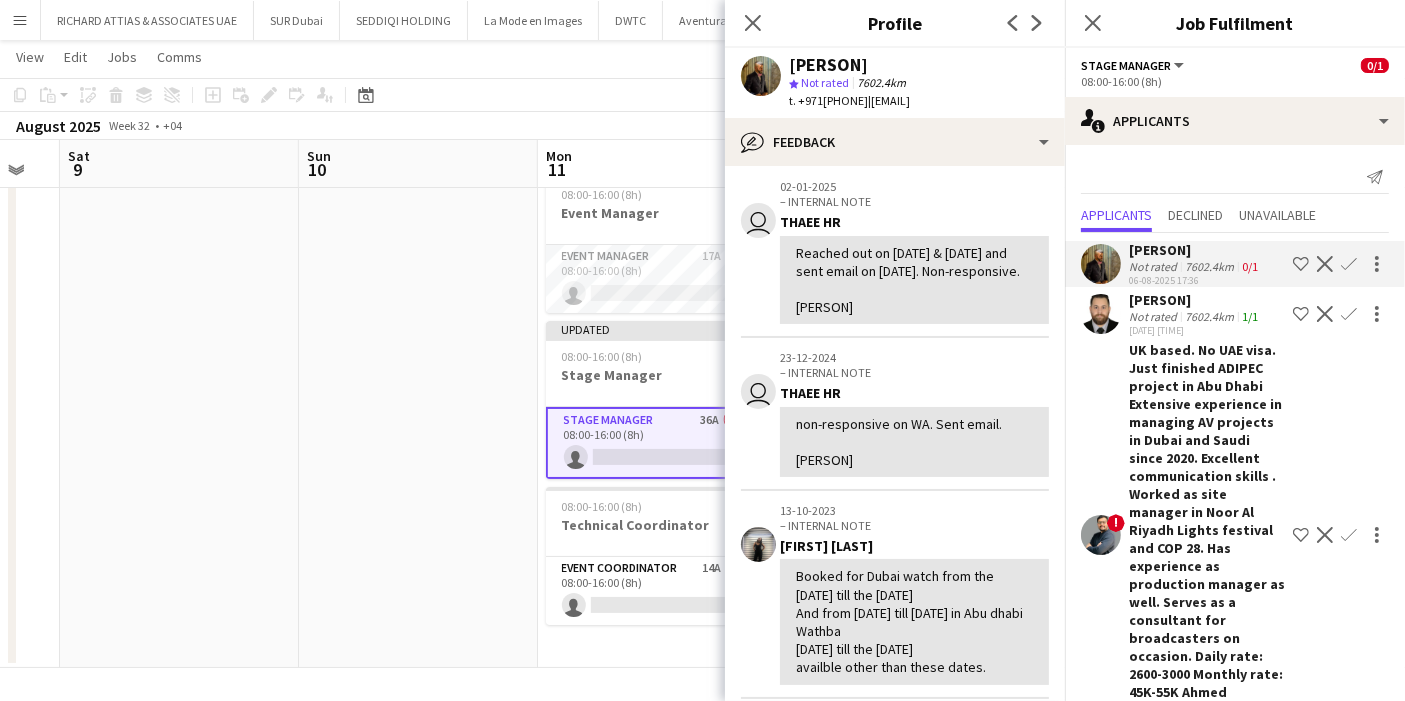 scroll, scrollTop: 0, scrollLeft: 0, axis: both 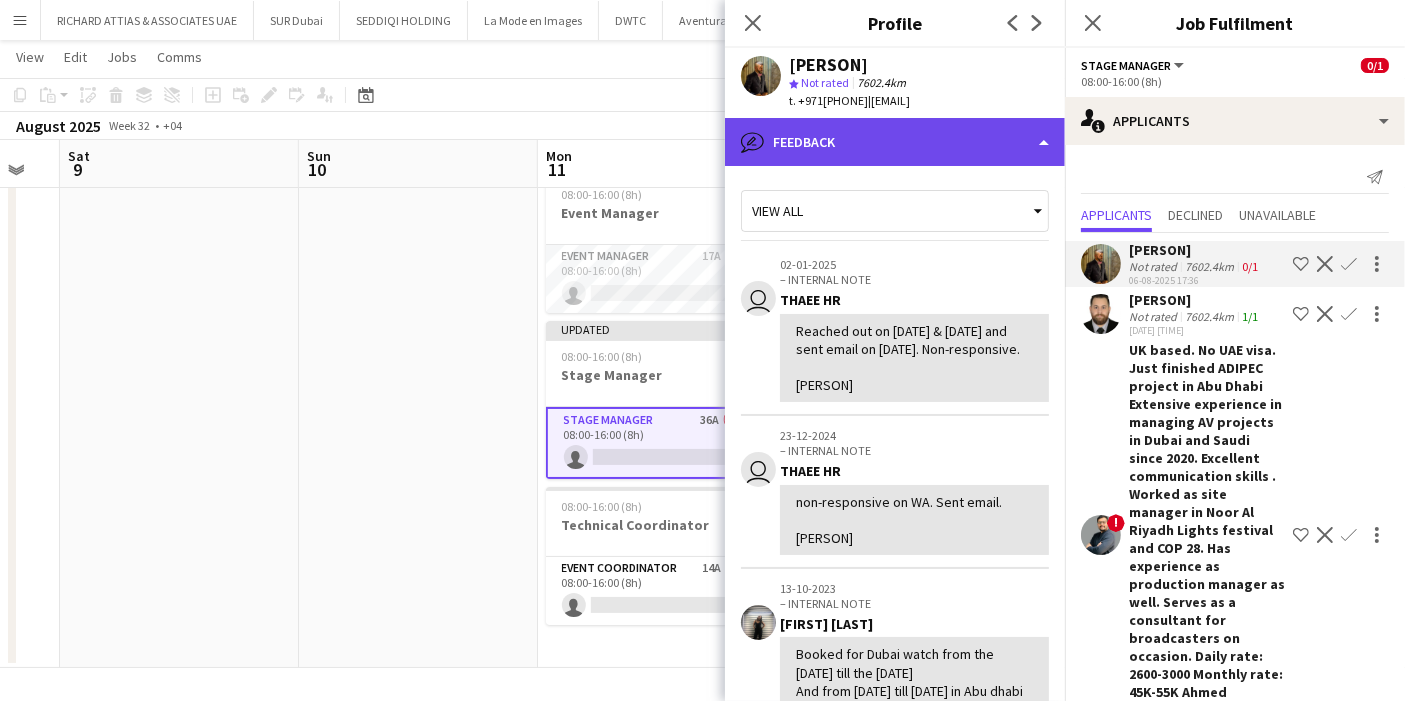 click on "bubble-pencil
Feedback" 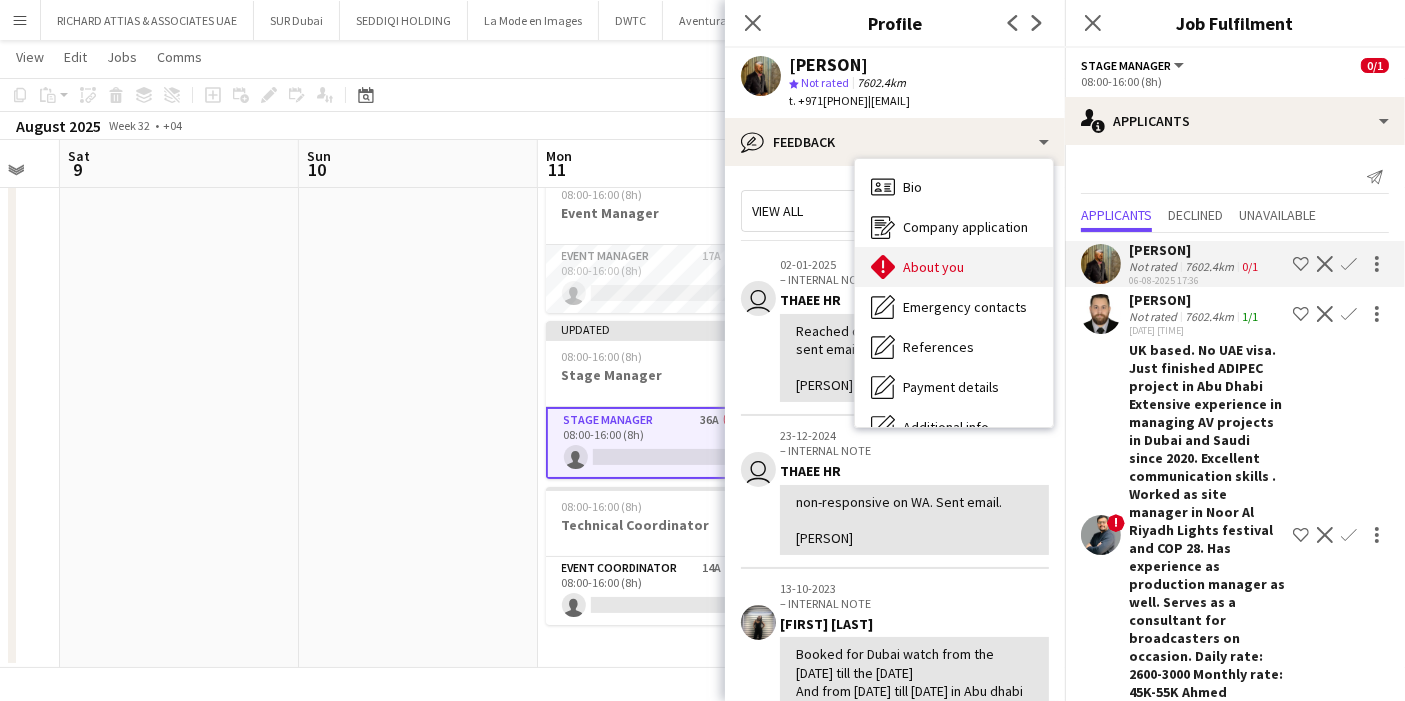 click on "About you
About you" at bounding box center [954, 267] 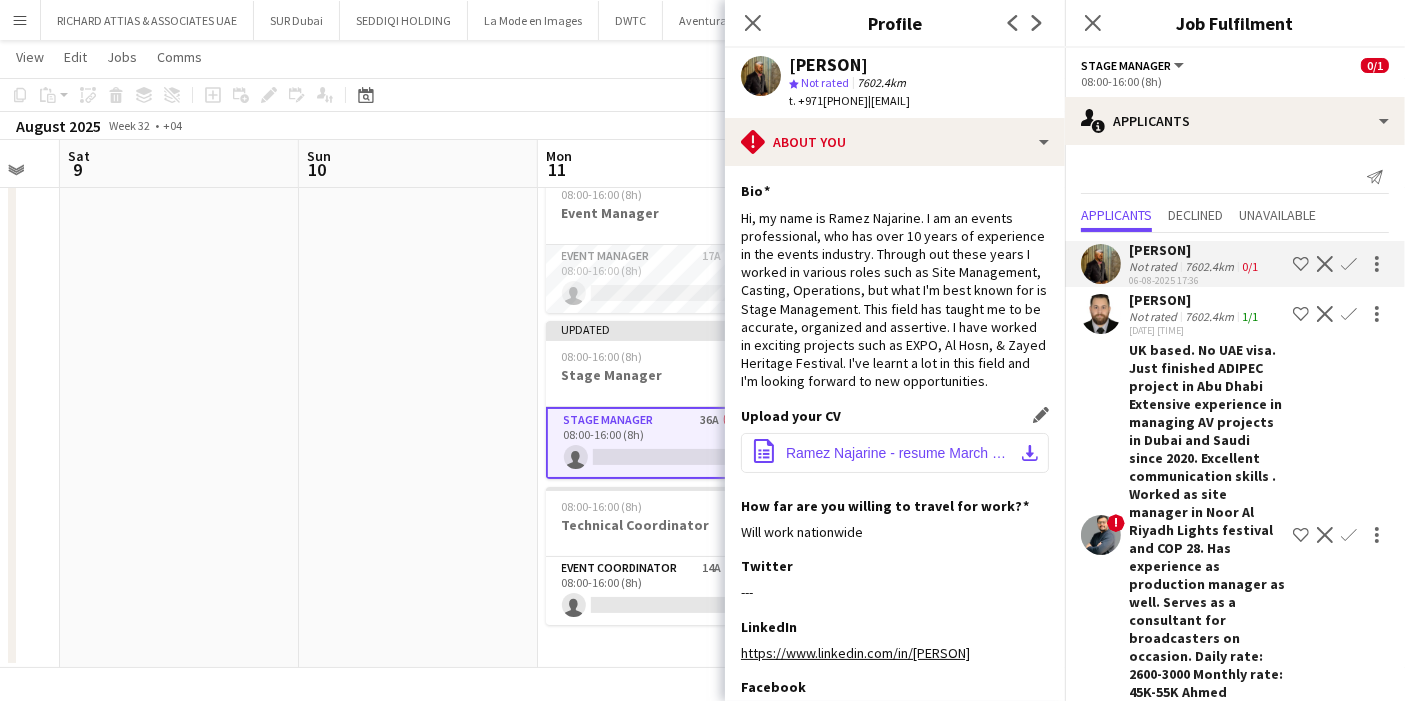 click on "download-bottom" 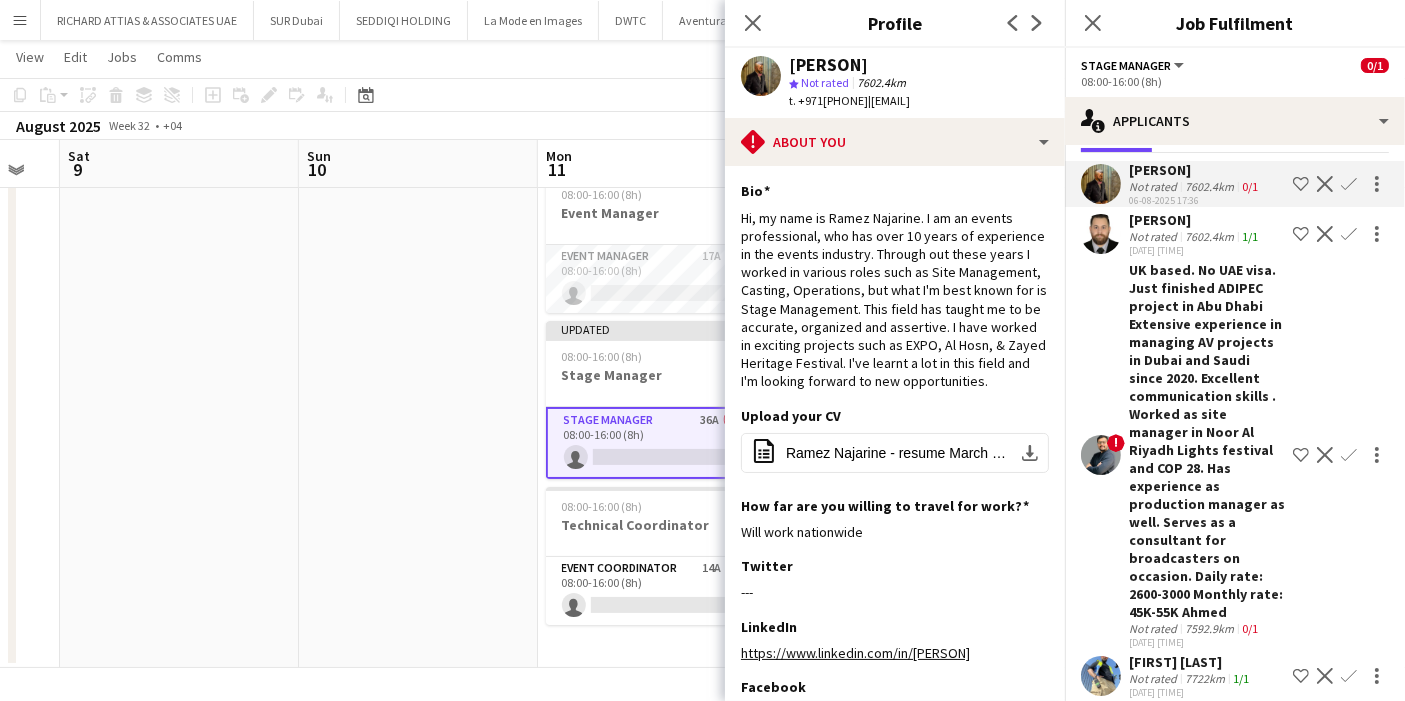 scroll, scrollTop: 39, scrollLeft: 0, axis: vertical 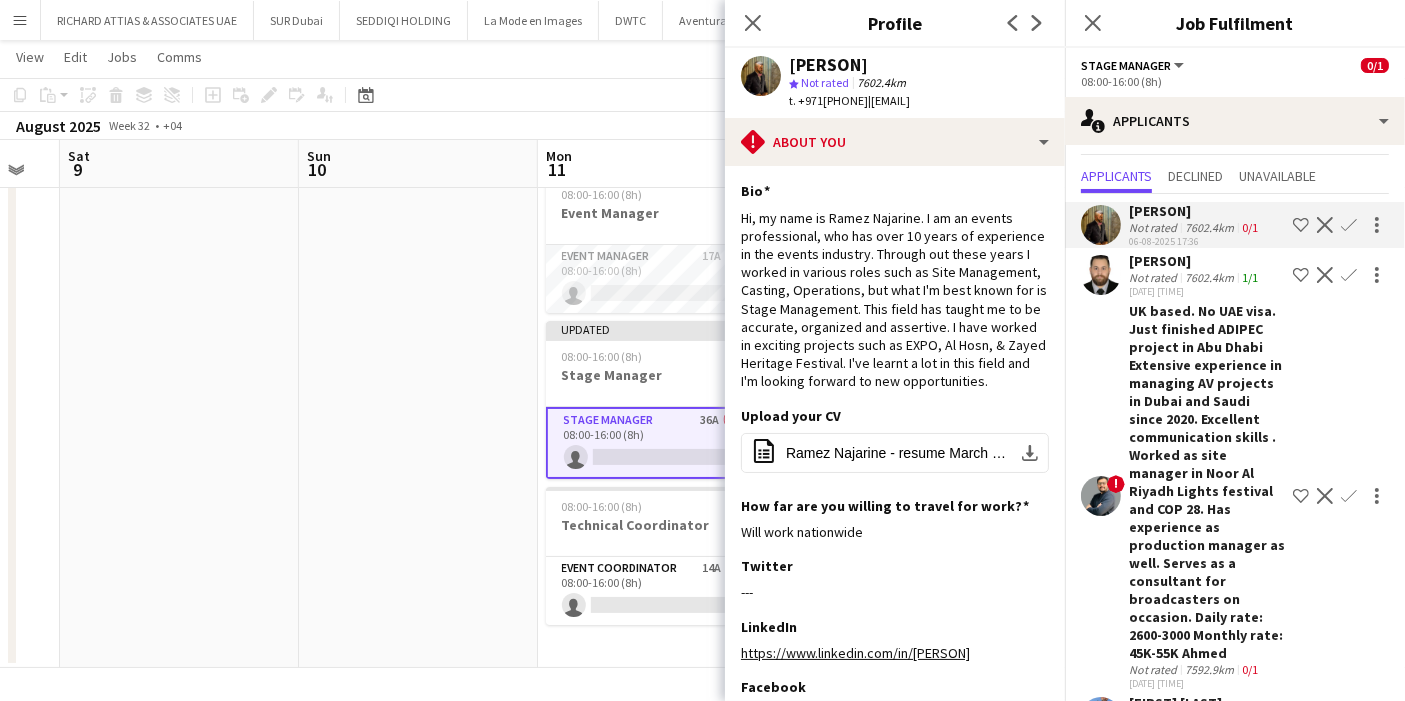 click on "Shortlist crew" 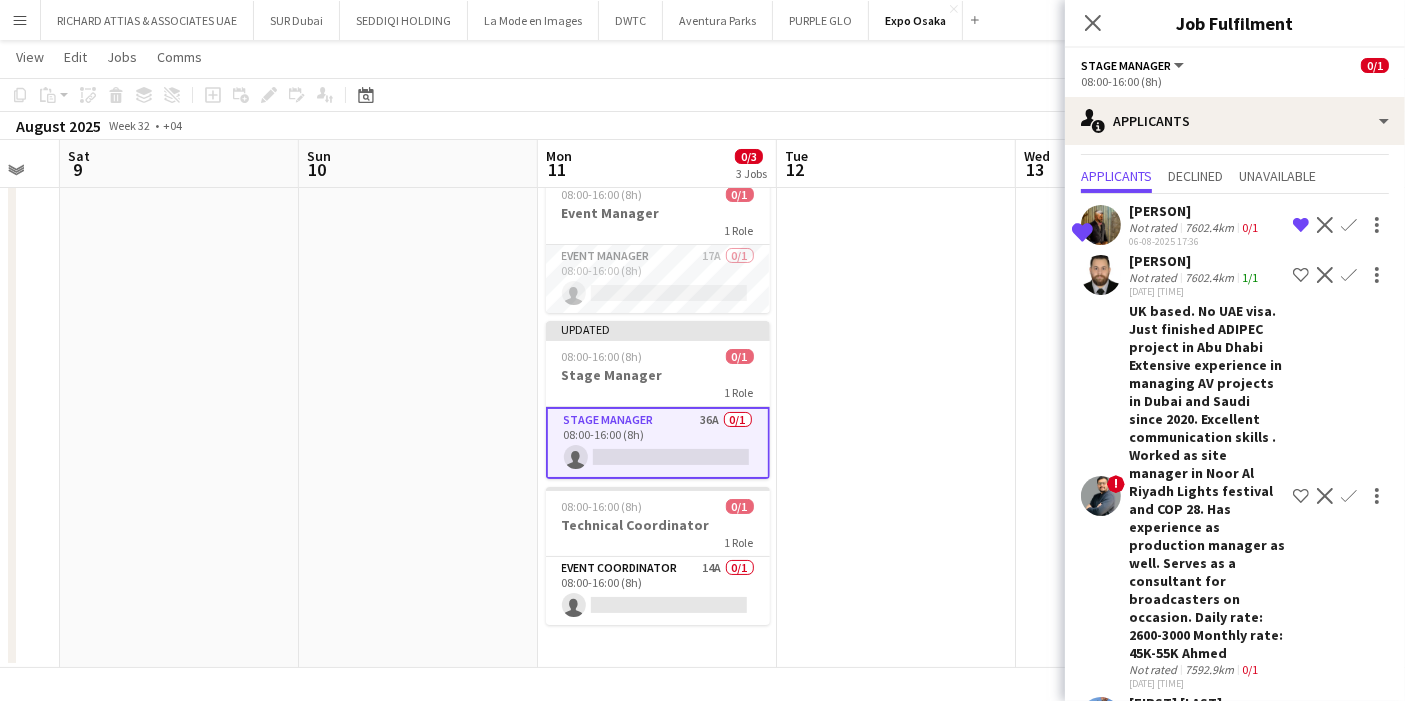 click on "Not rated" 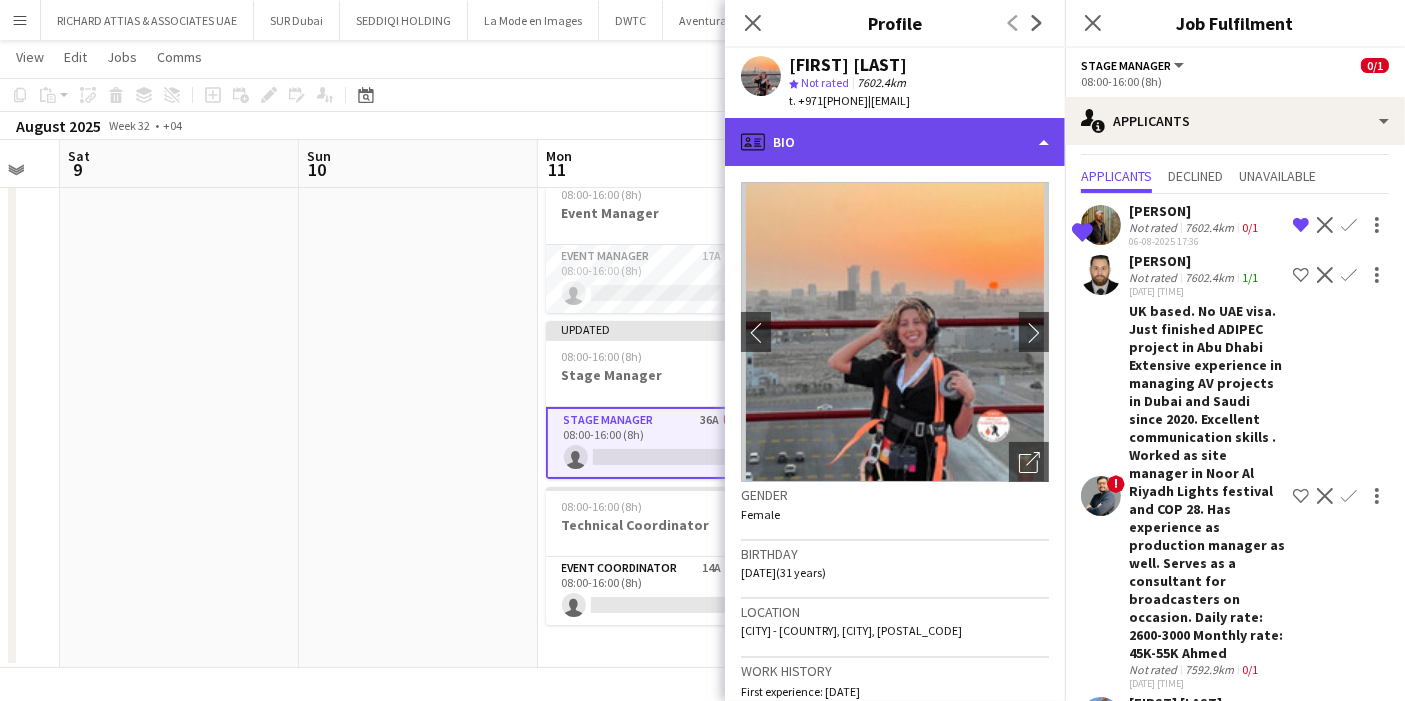 click on "profile
Bio" 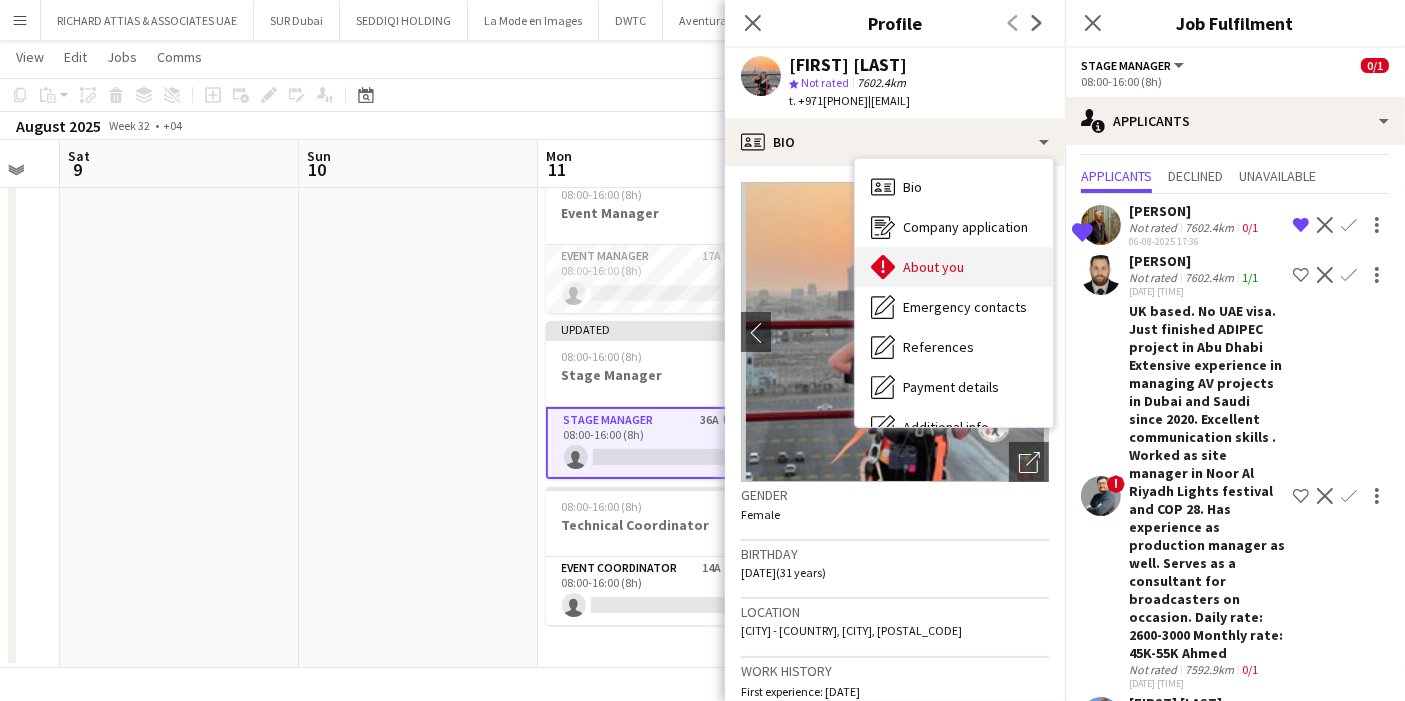 click on "About you" at bounding box center (933, 267) 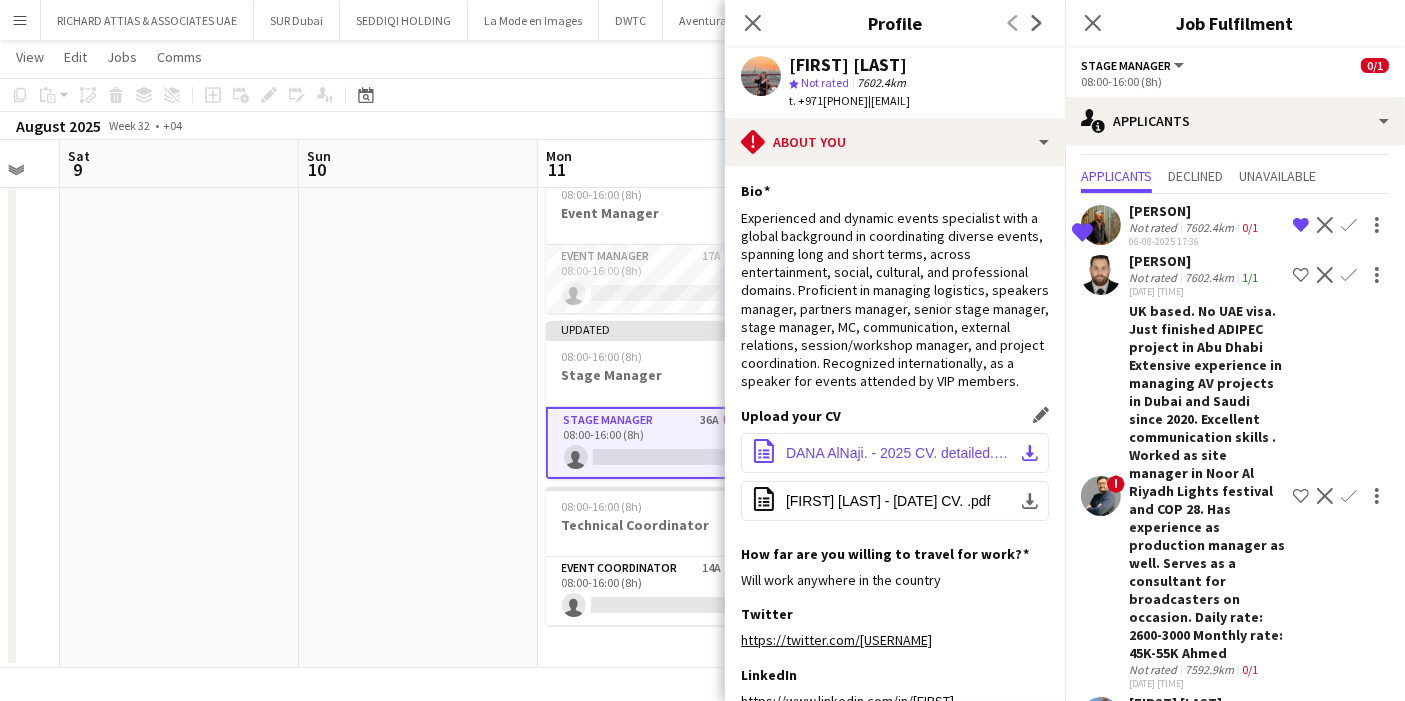 click on "download-bottom" 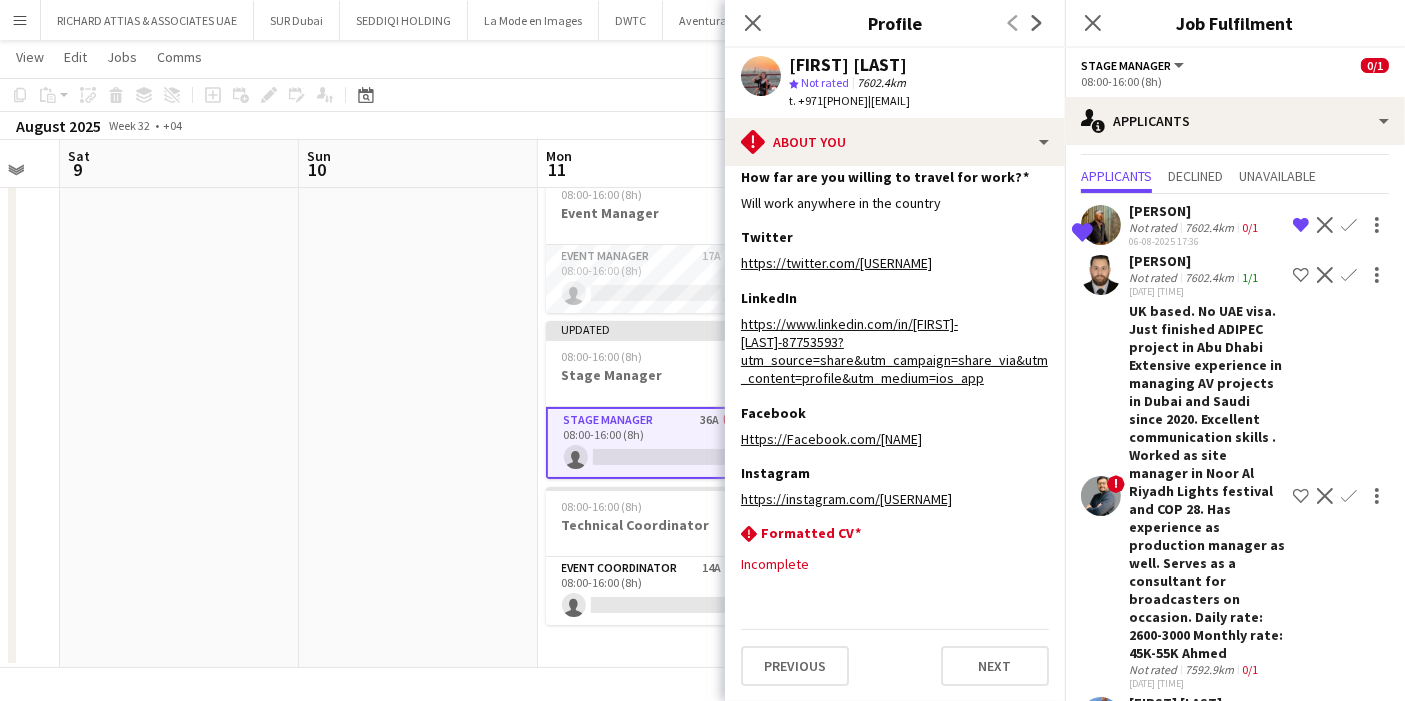 scroll, scrollTop: 430, scrollLeft: 0, axis: vertical 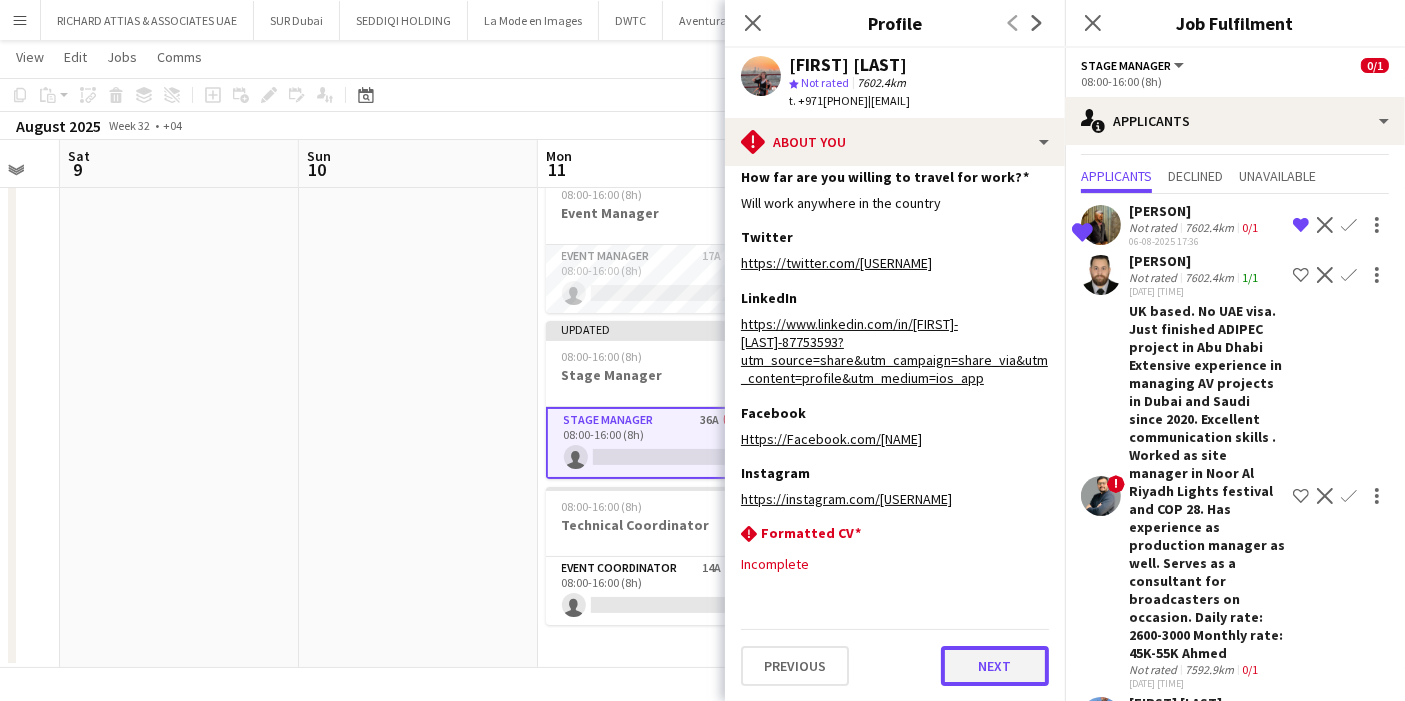 click on "Next" 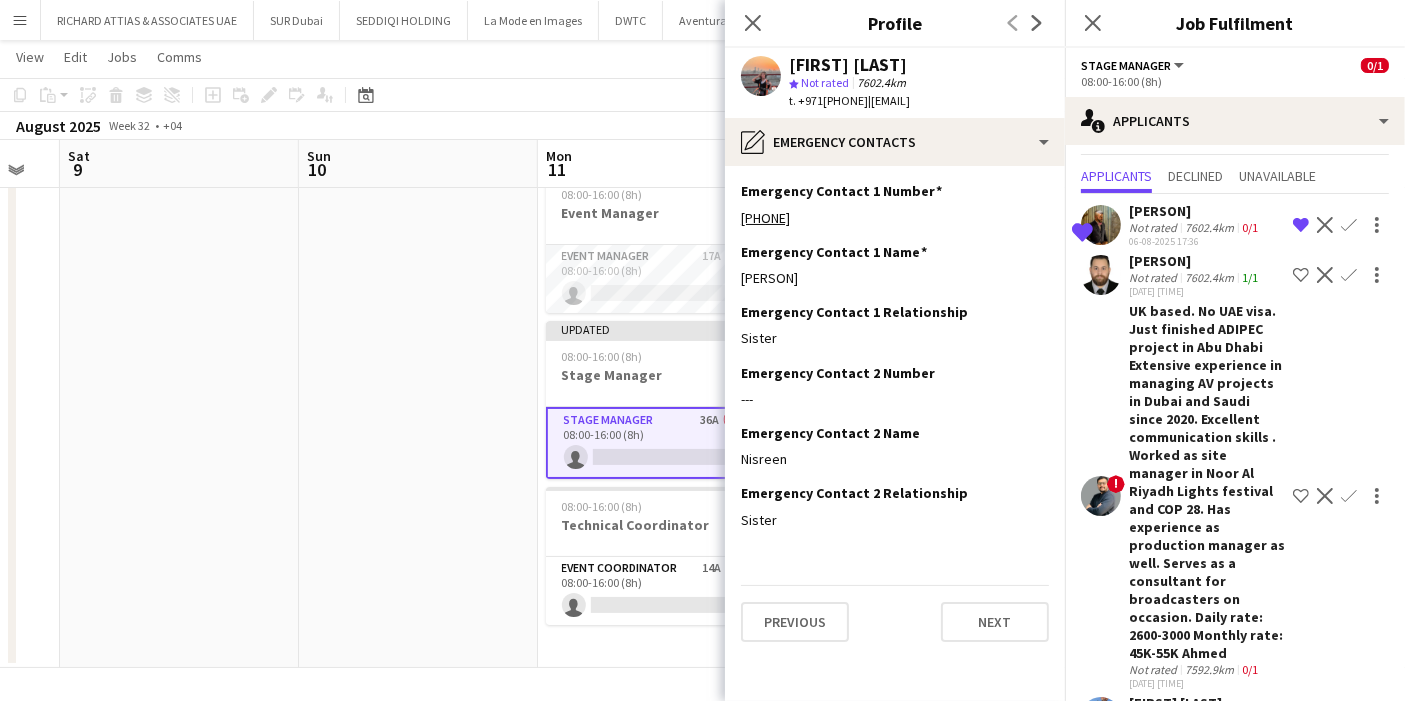 scroll, scrollTop: 0, scrollLeft: 0, axis: both 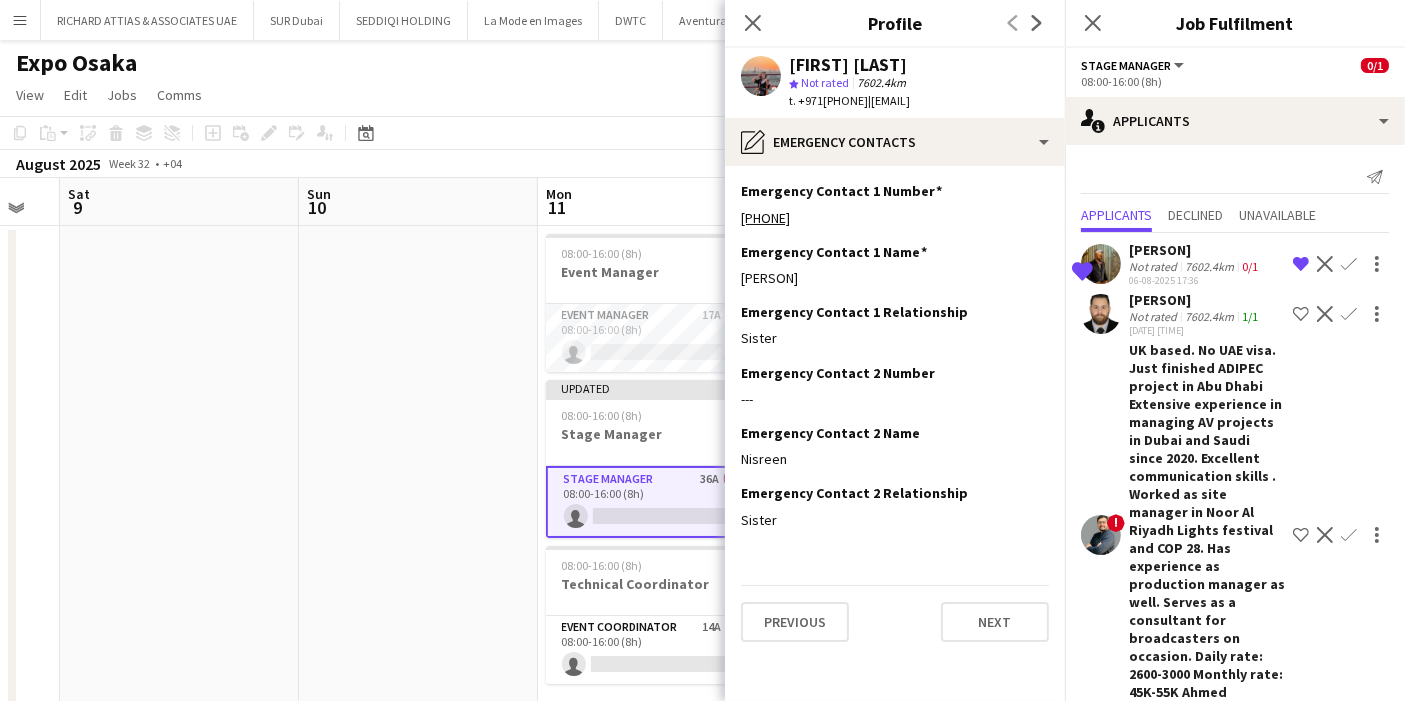 click at bounding box center [1101, 535] 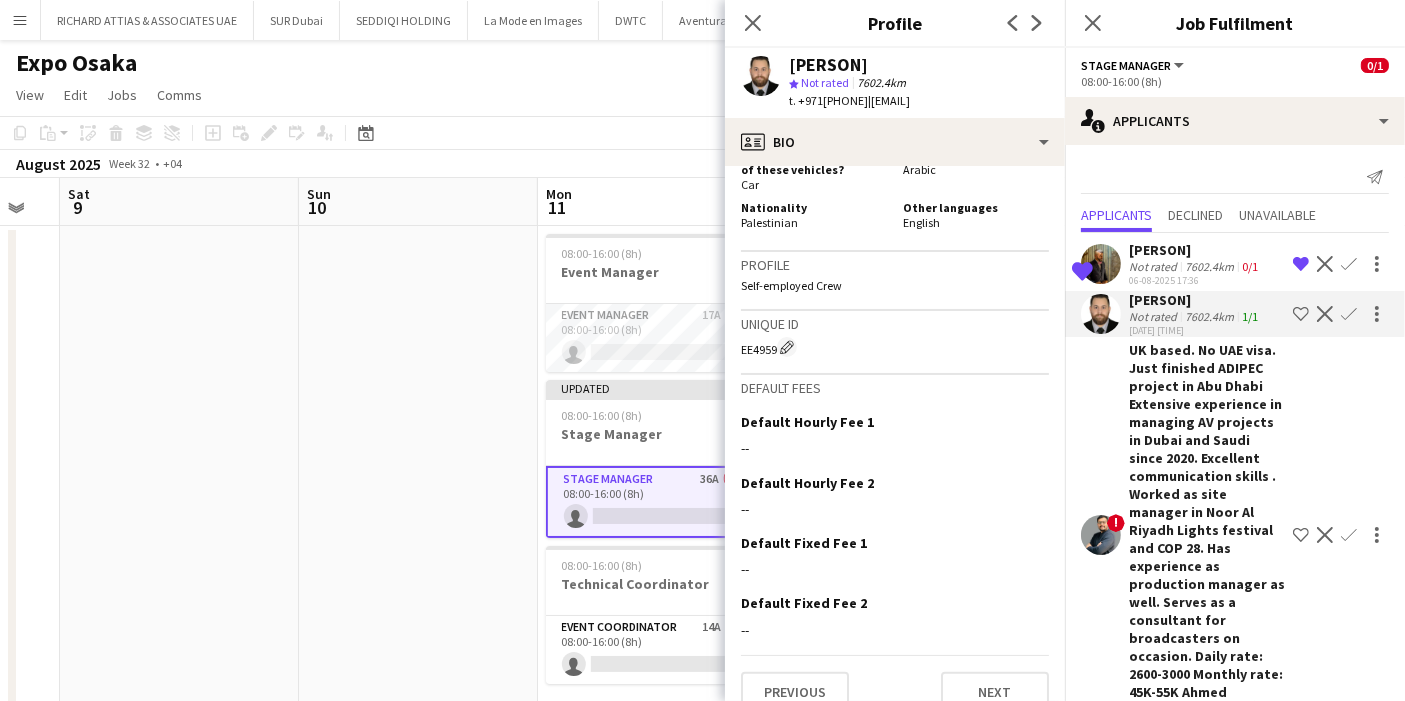 scroll, scrollTop: 975, scrollLeft: 0, axis: vertical 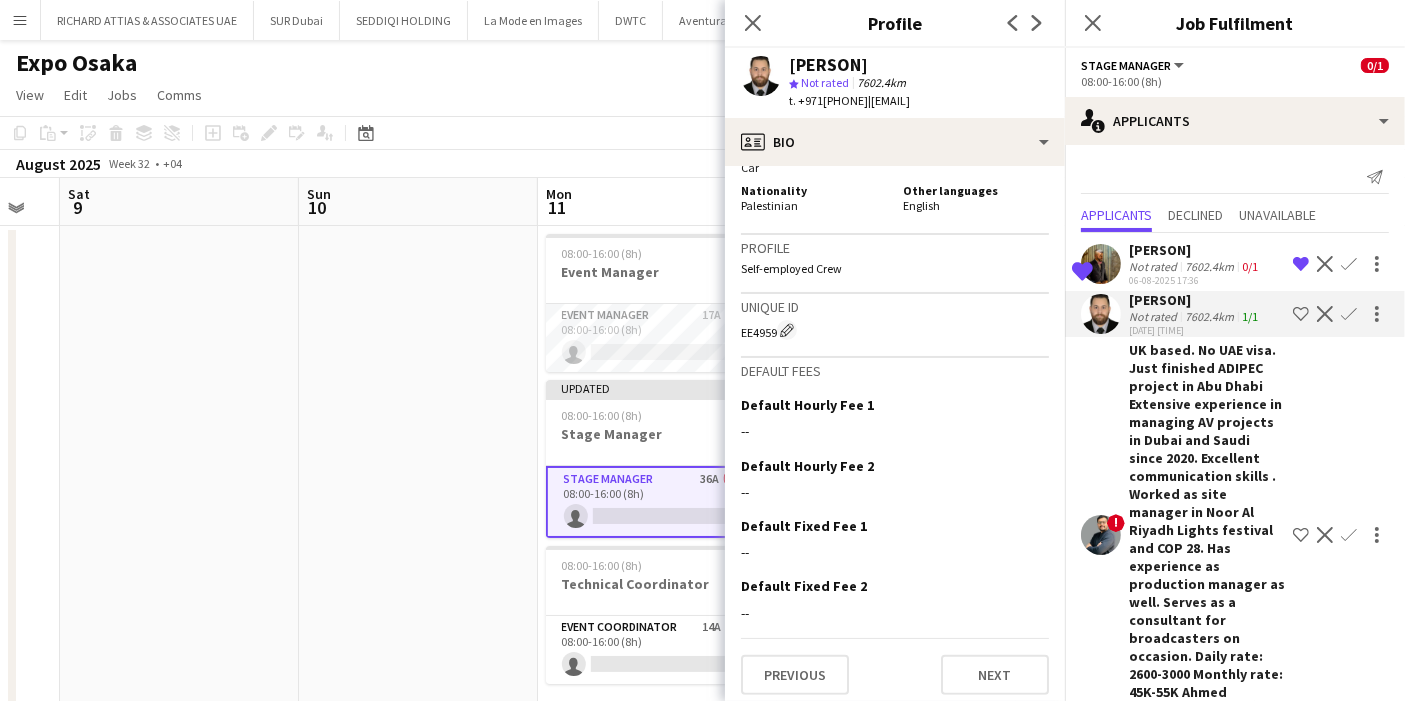 click at bounding box center [1101, 756] 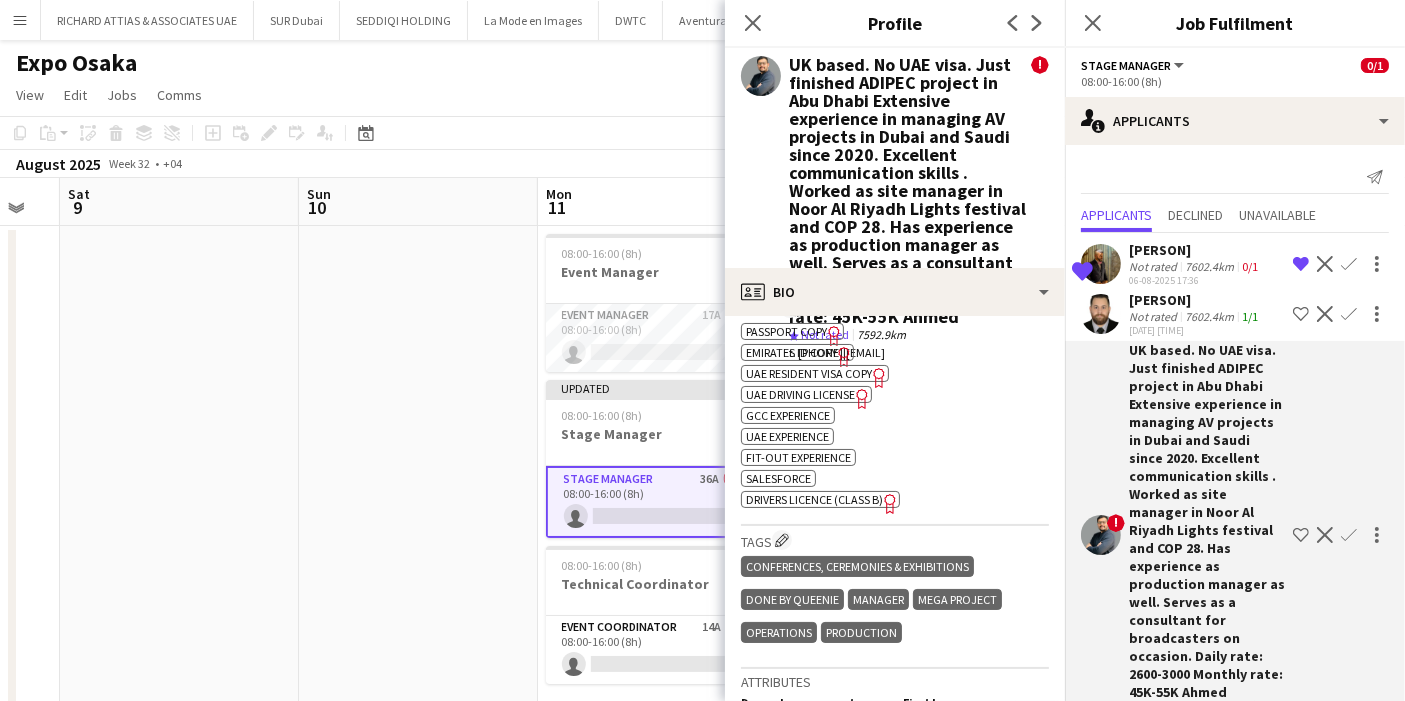 scroll, scrollTop: 1222, scrollLeft: 0, axis: vertical 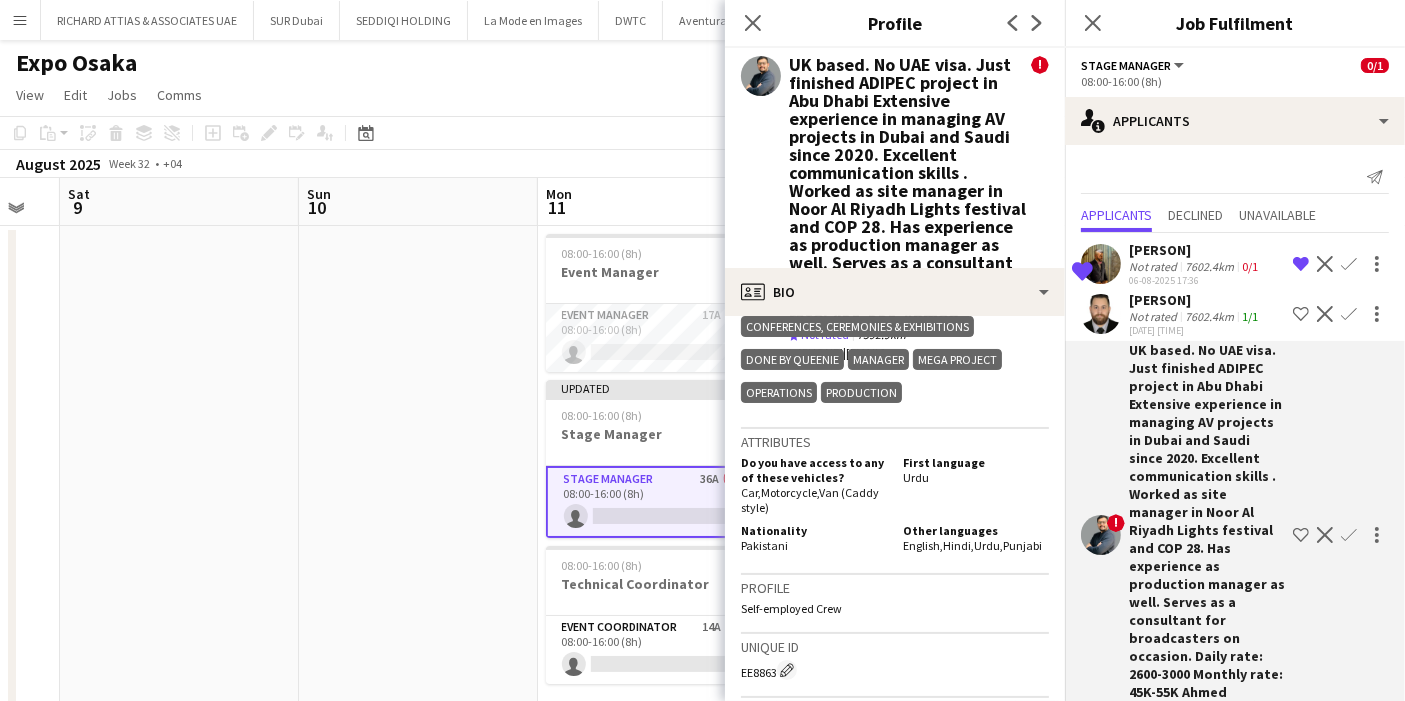 click at bounding box center (1101, 806) 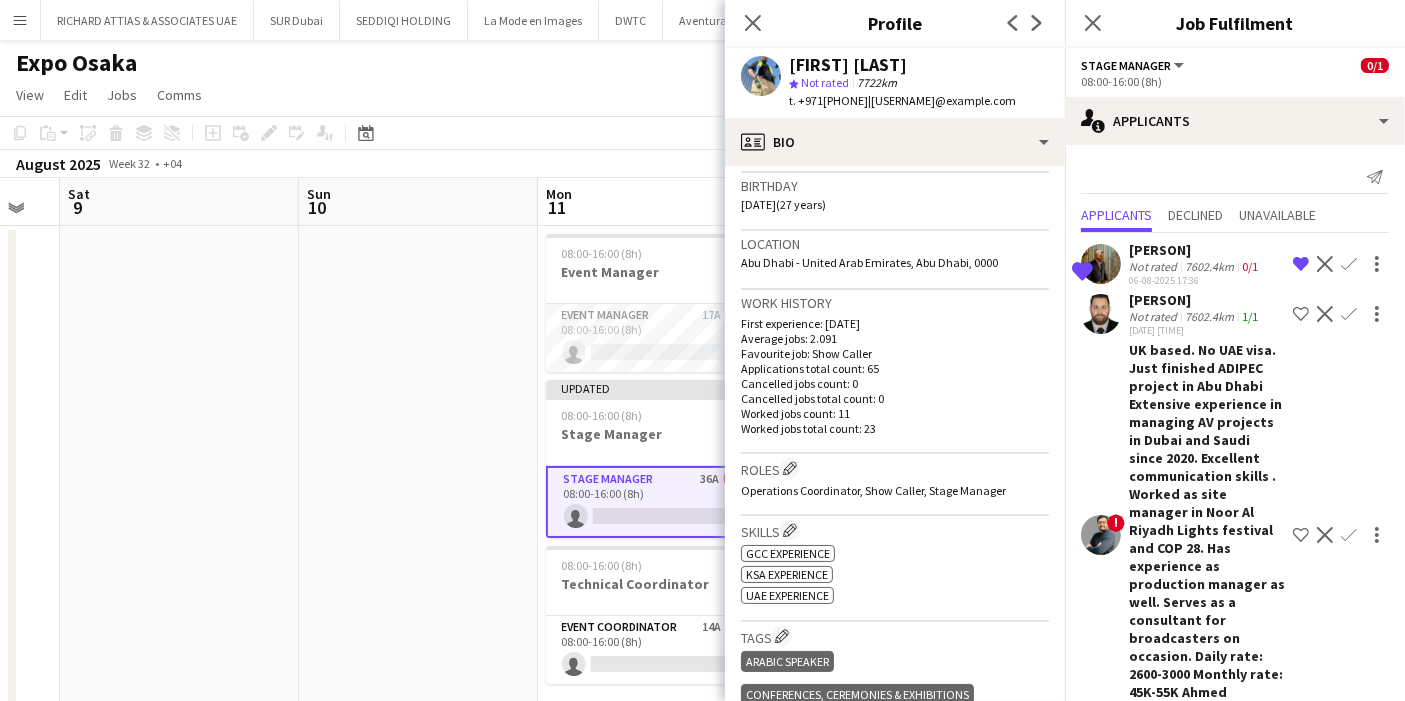 scroll, scrollTop: 285, scrollLeft: 0, axis: vertical 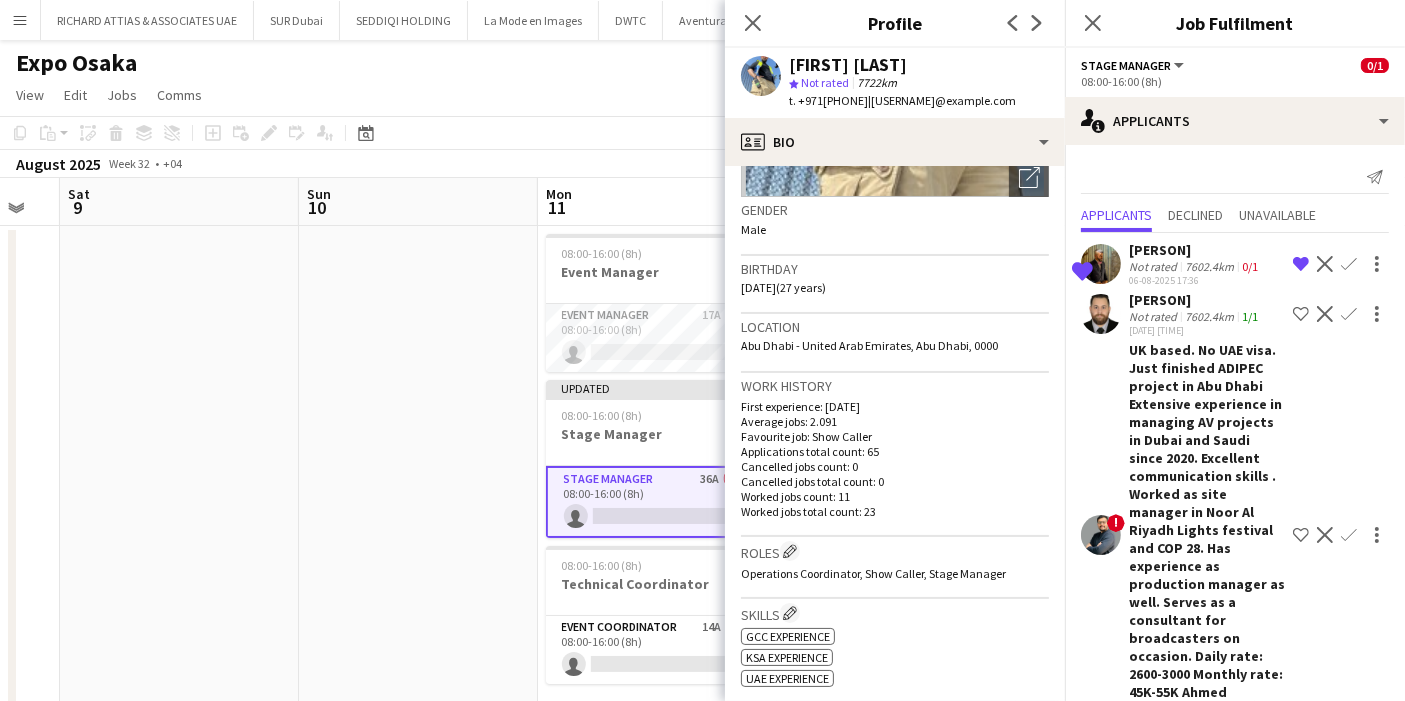click at bounding box center [1101, 535] 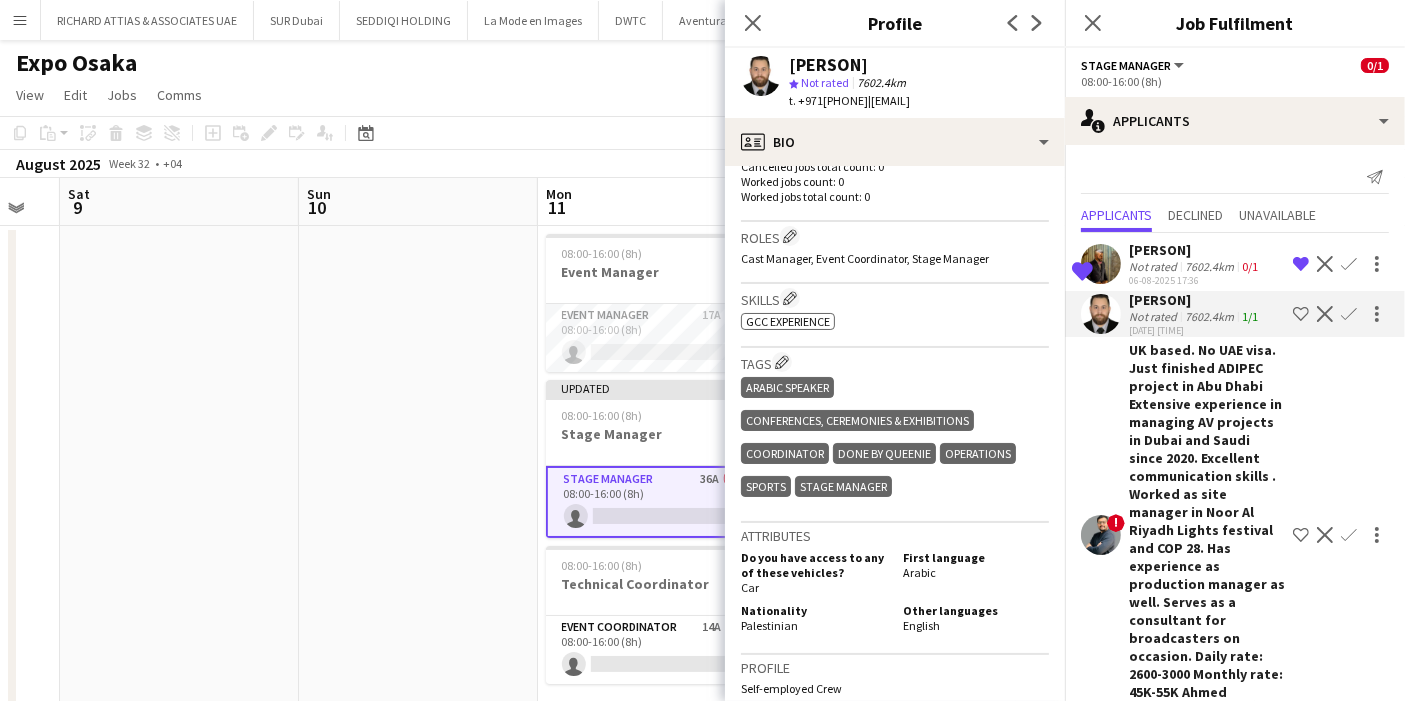 scroll, scrollTop: 777, scrollLeft: 0, axis: vertical 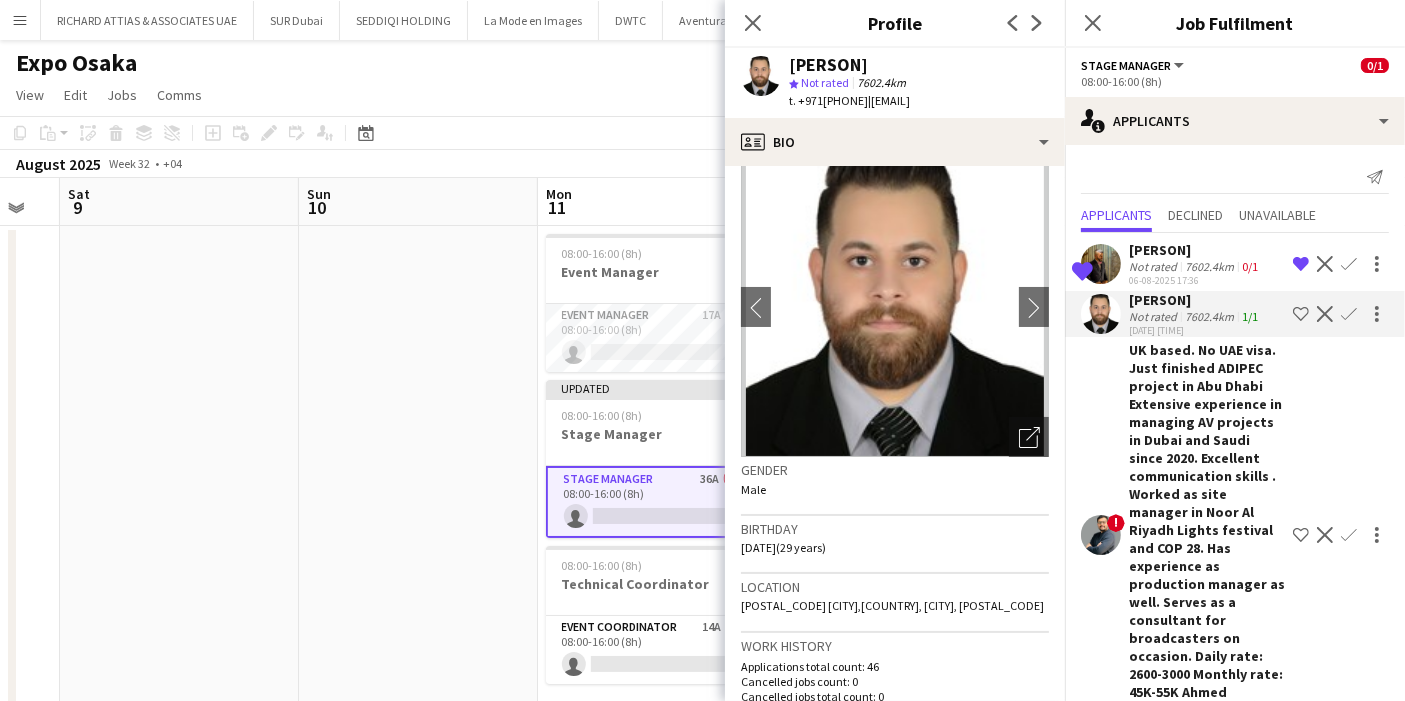 drag, startPoint x: 1048, startPoint y: 211, endPoint x: 1040, endPoint y: 204, distance: 10.630146 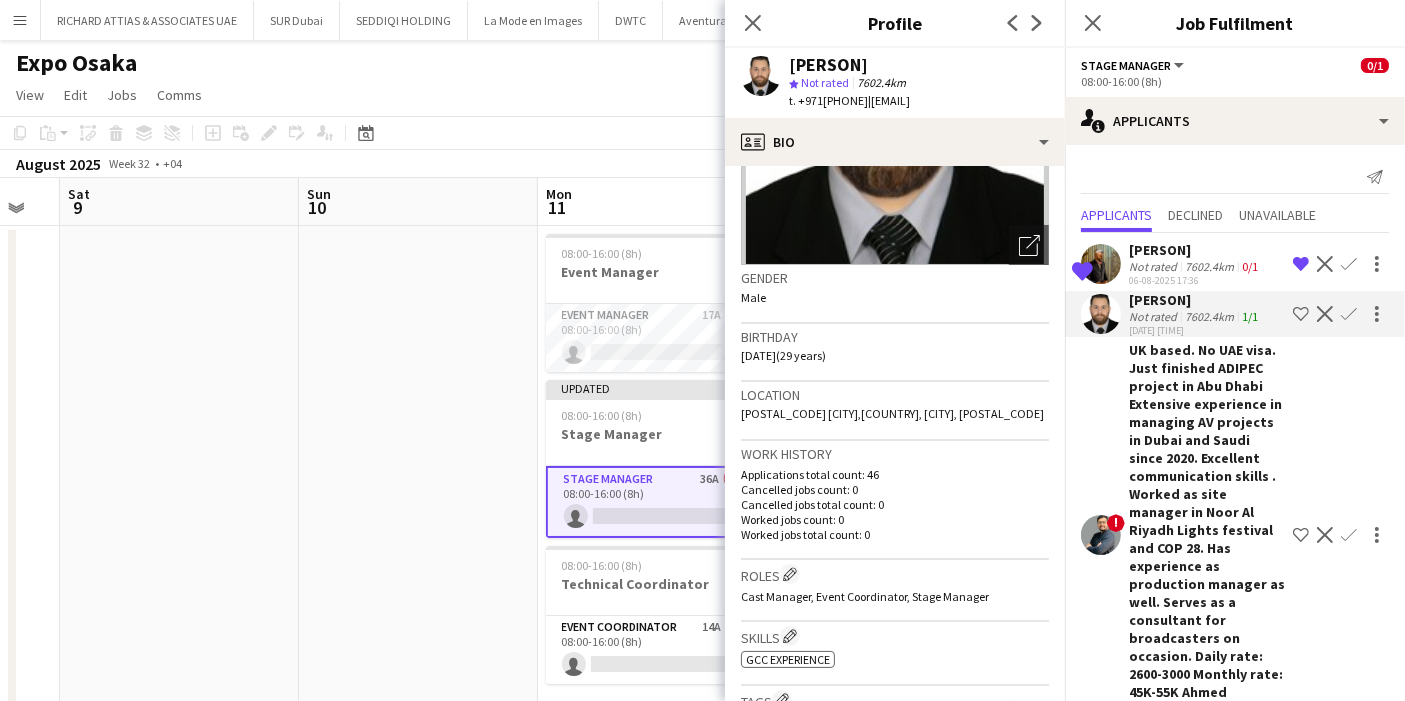 scroll, scrollTop: 235, scrollLeft: 0, axis: vertical 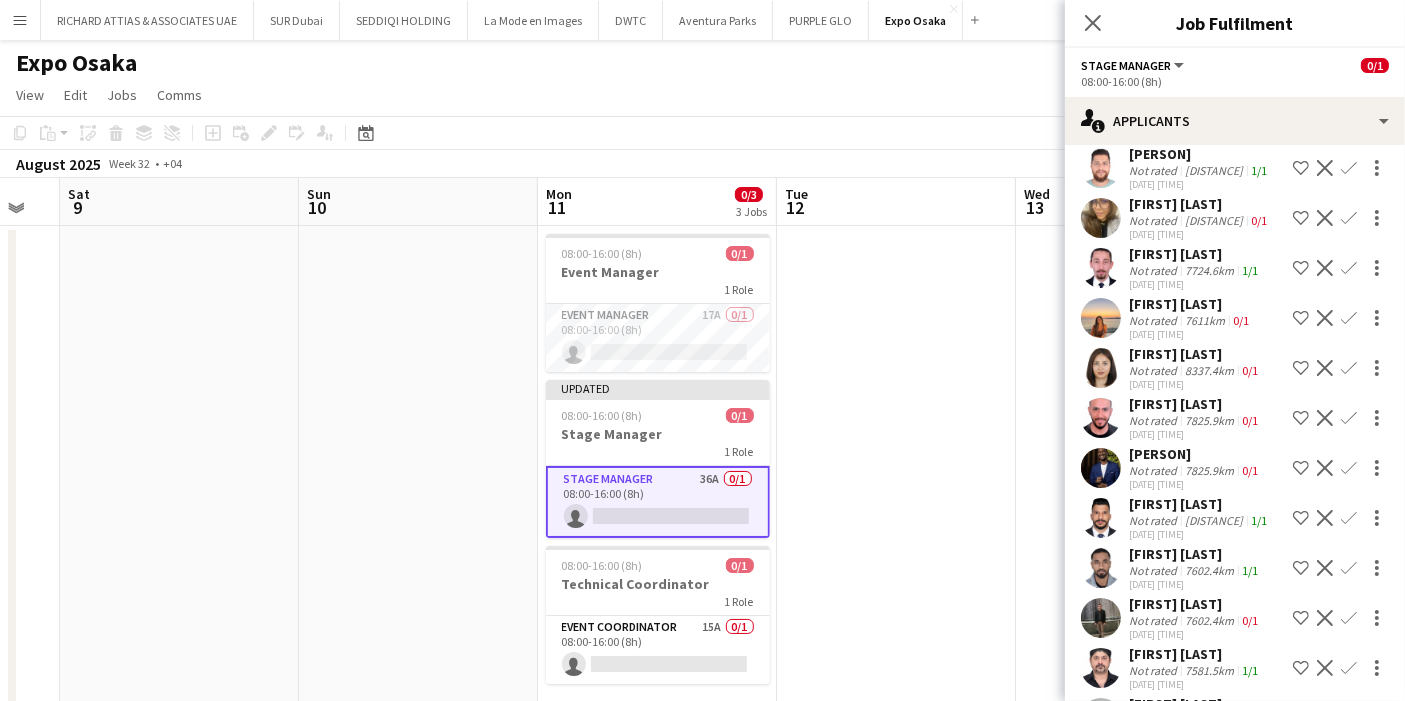 click at bounding box center (1101, 718) 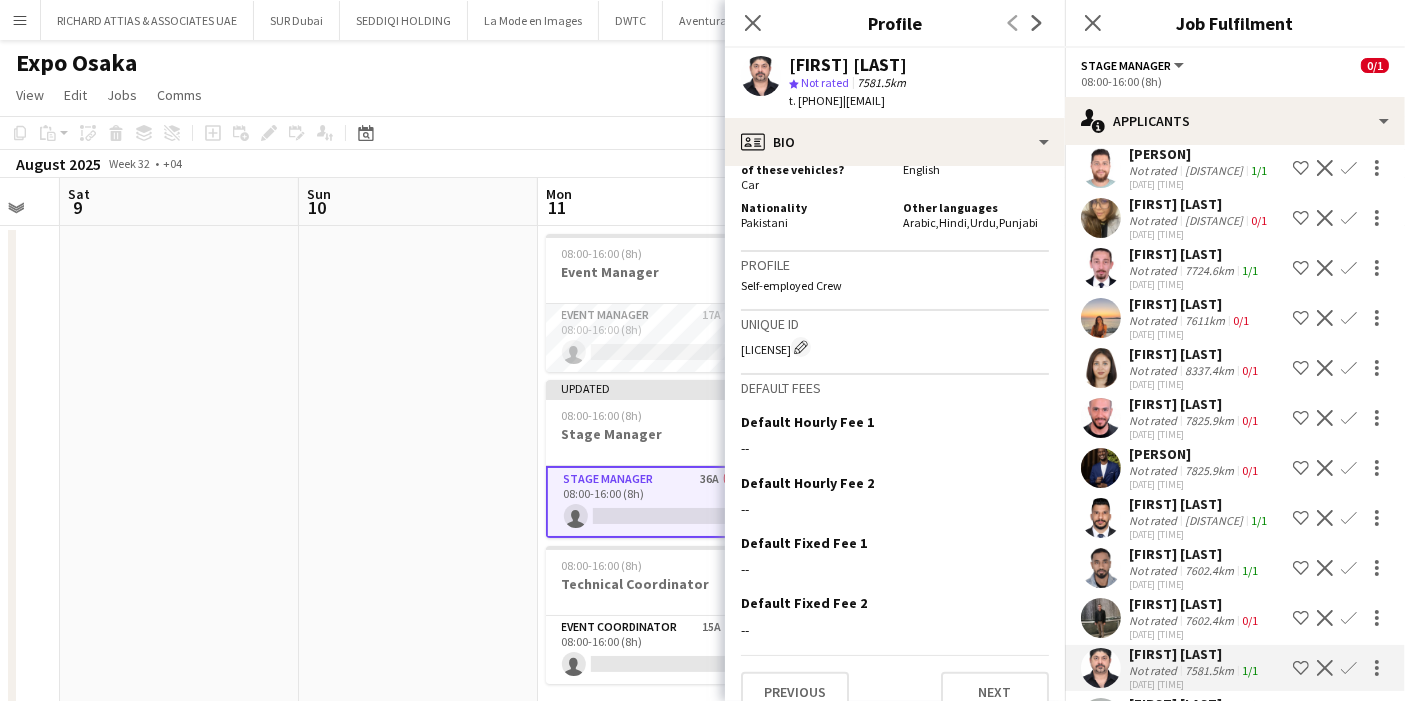 scroll, scrollTop: 1210, scrollLeft: 0, axis: vertical 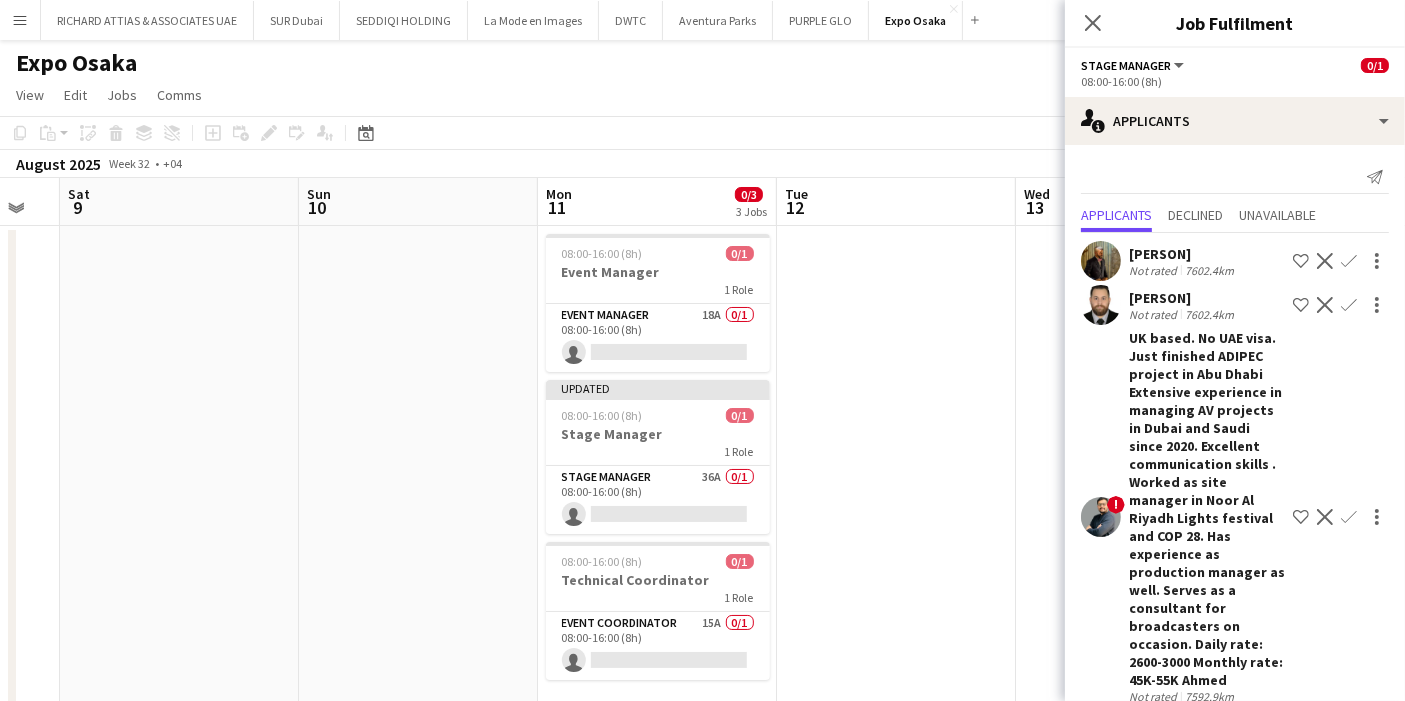 click at bounding box center [896, 484] 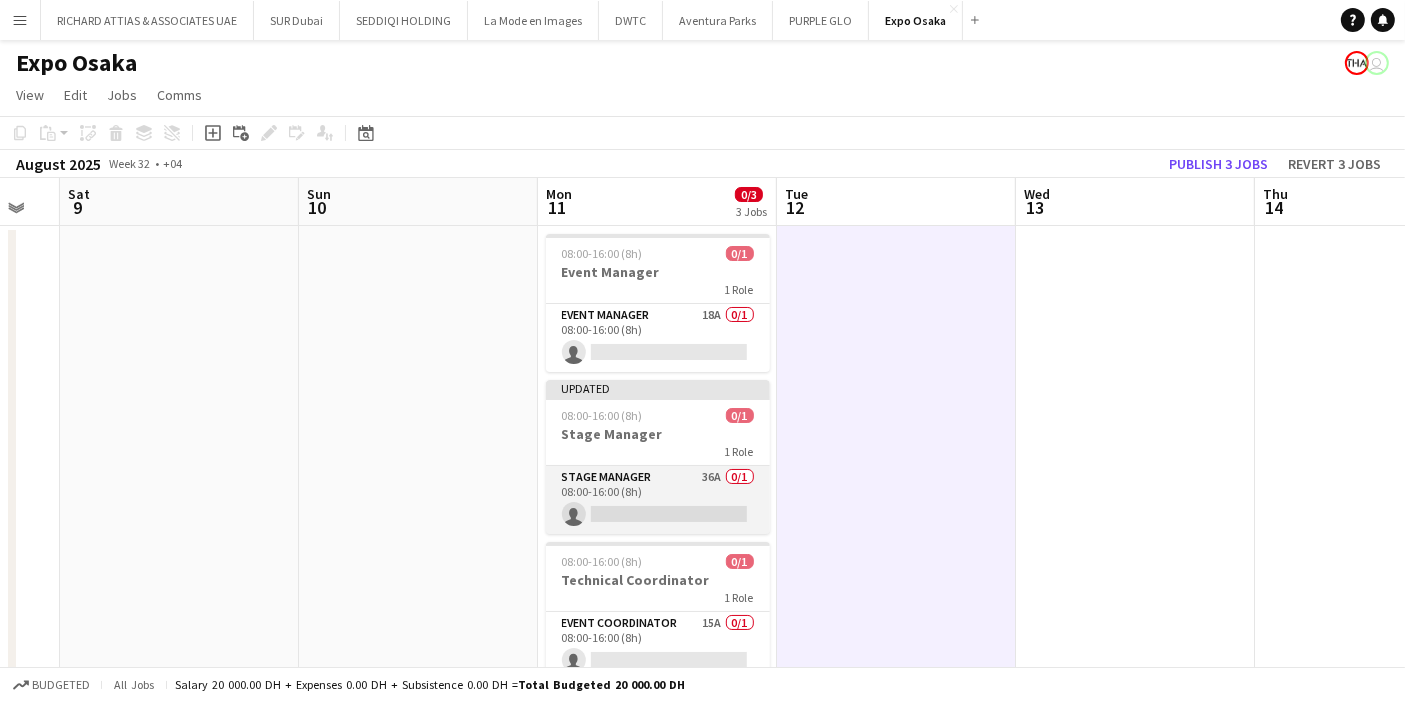 click on "Stage Manager   36A   0/1   08:00-16:00 (8h)
single-neutral-actions" at bounding box center (658, 500) 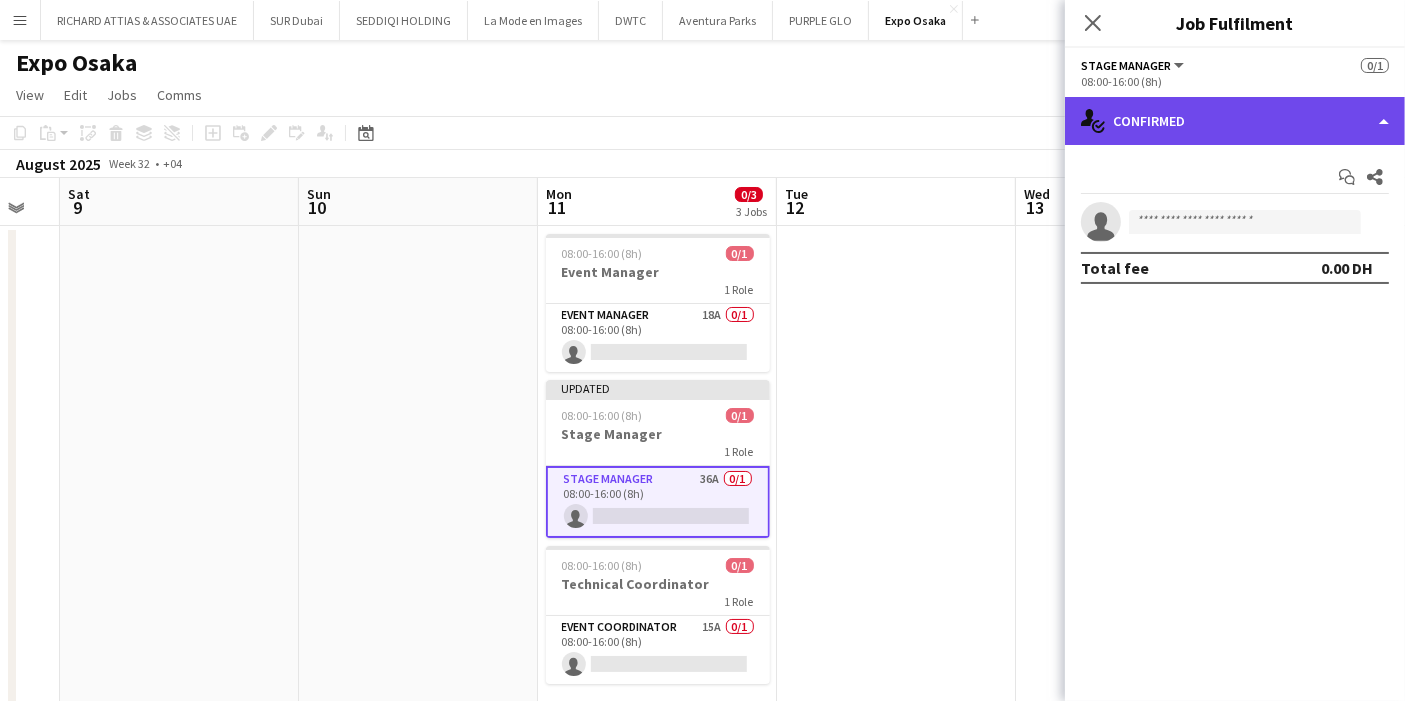 click on "single-neutral-actions-check-2
Confirmed" 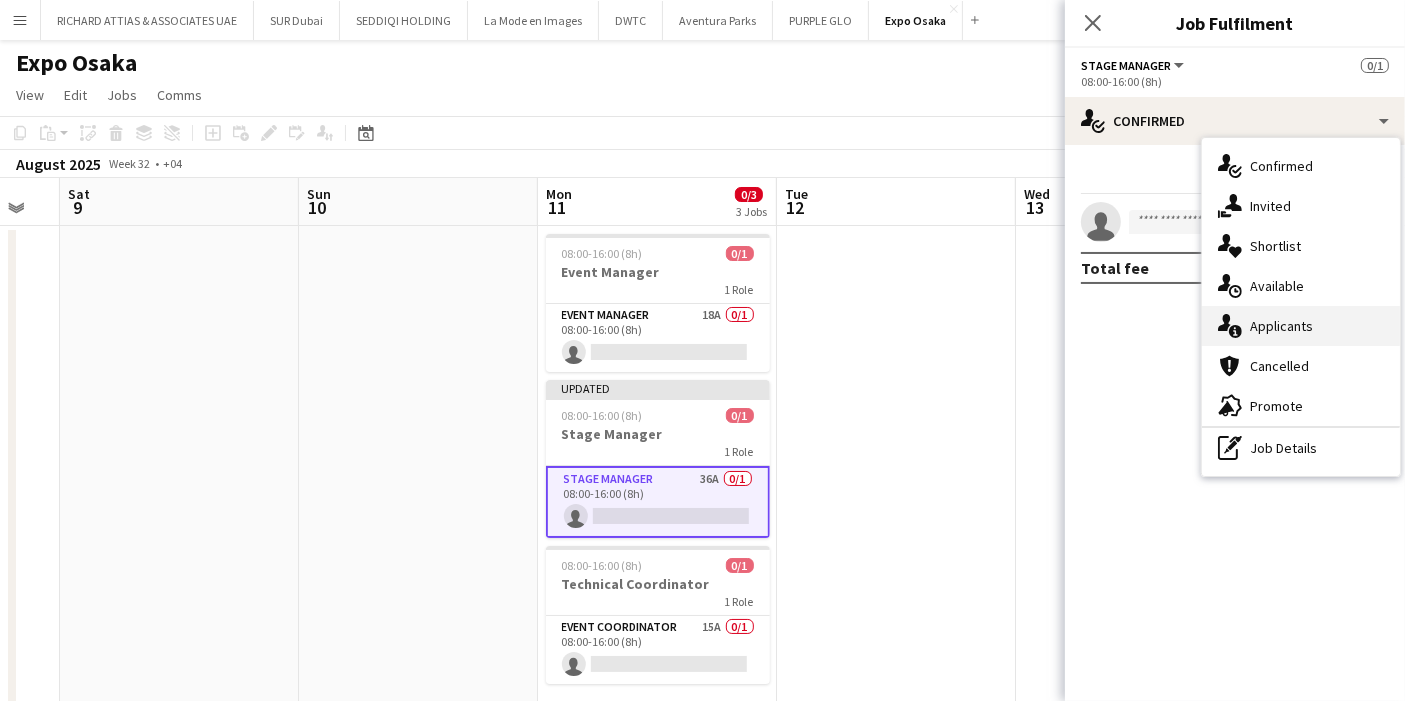 click on "single-neutral-actions-information
Applicants" at bounding box center [1301, 326] 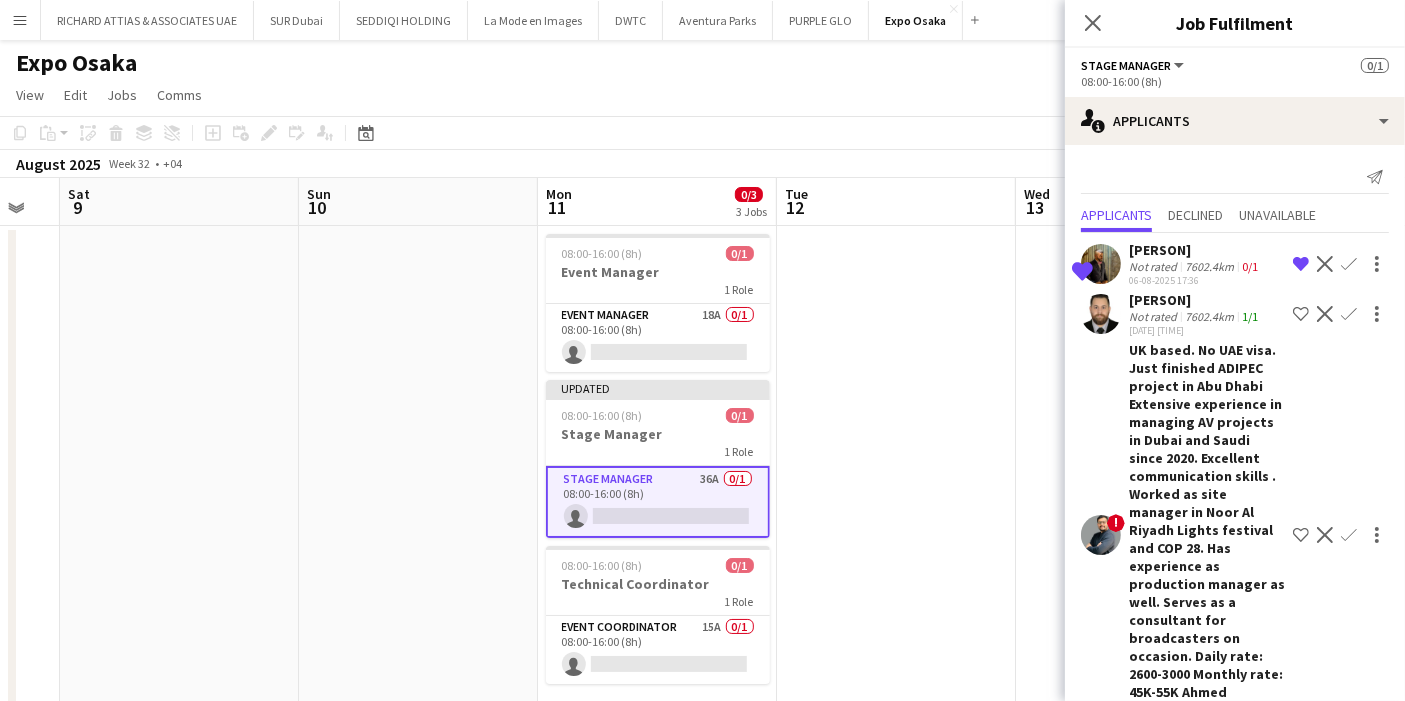 click 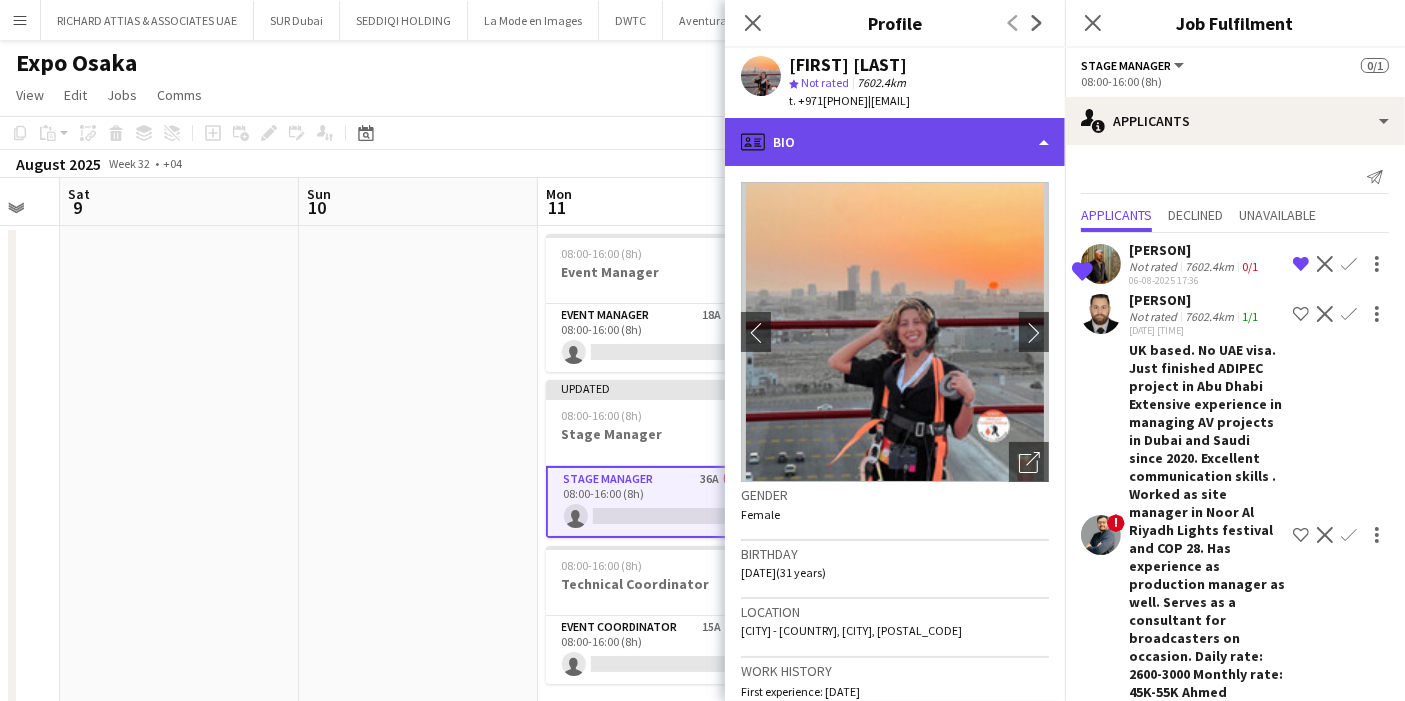 click on "profile
Bio" 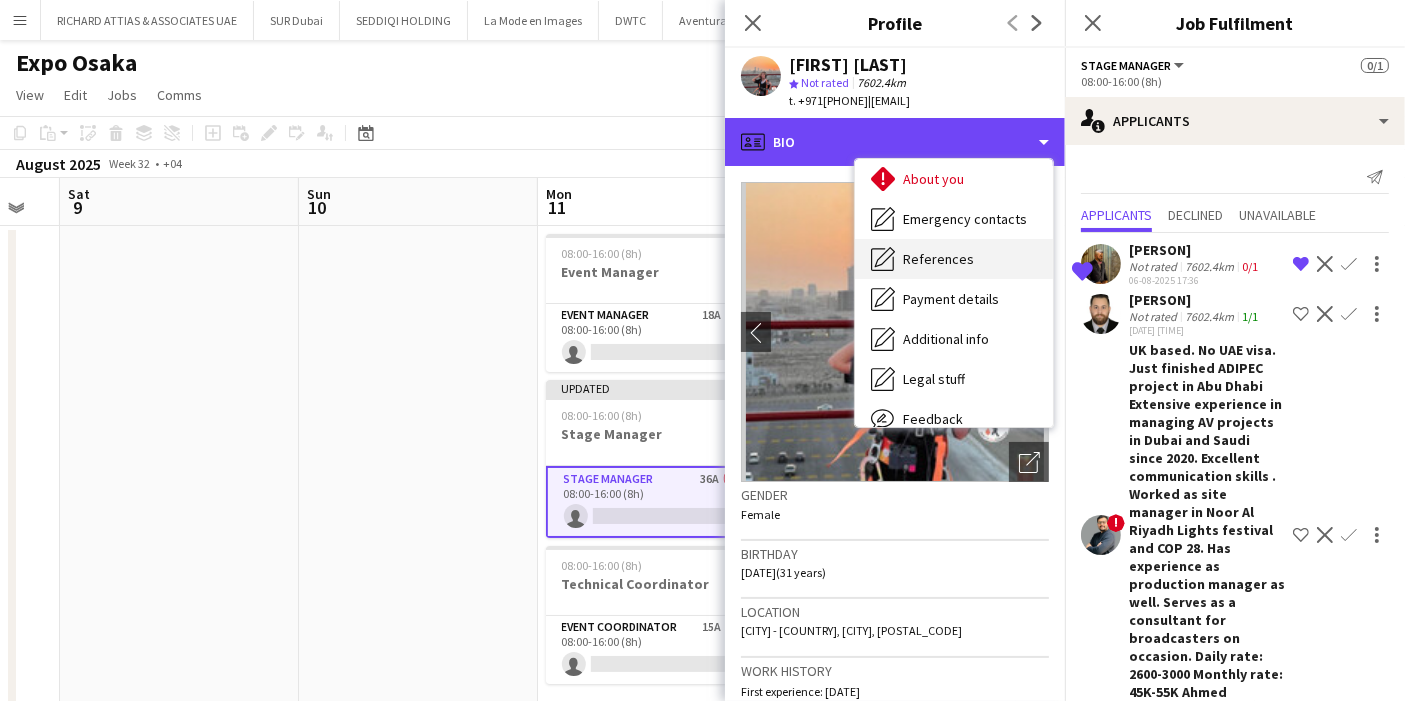 scroll, scrollTop: 147, scrollLeft: 0, axis: vertical 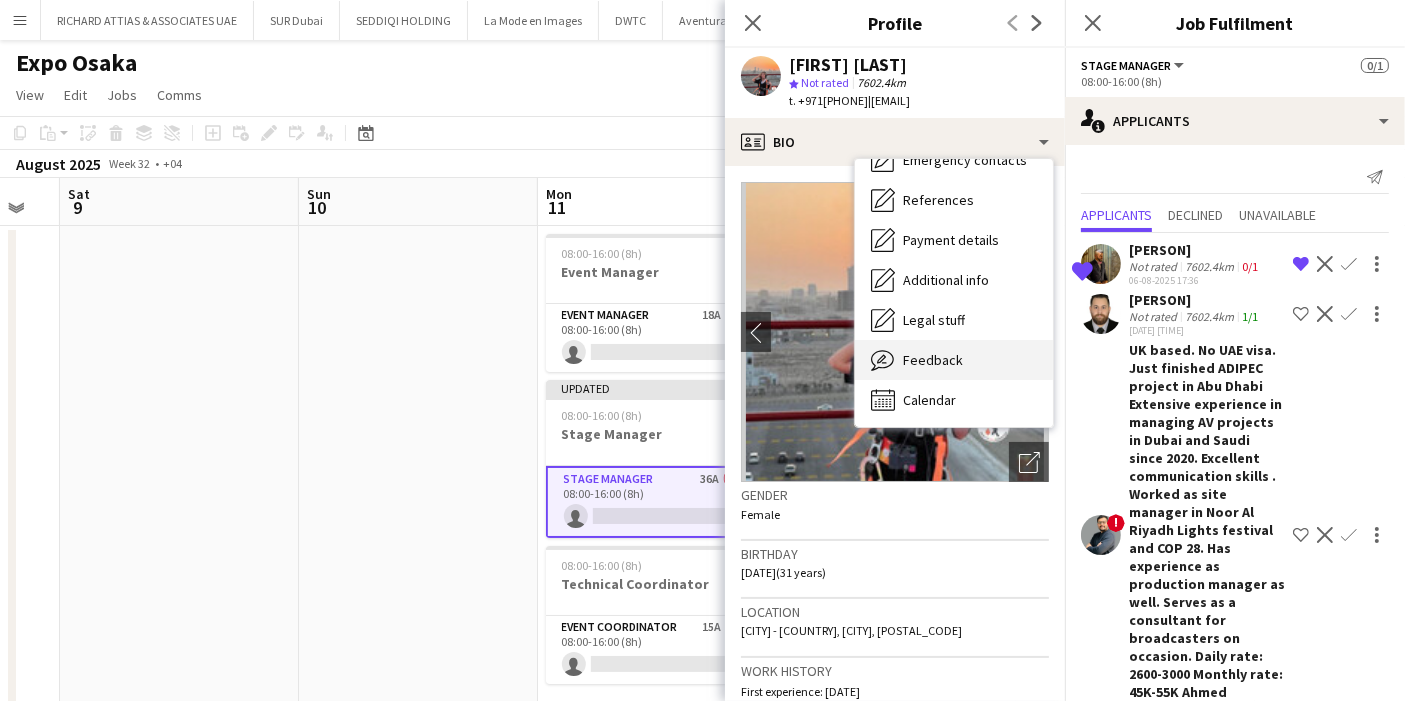 click on "Feedback
Feedback" at bounding box center [954, 360] 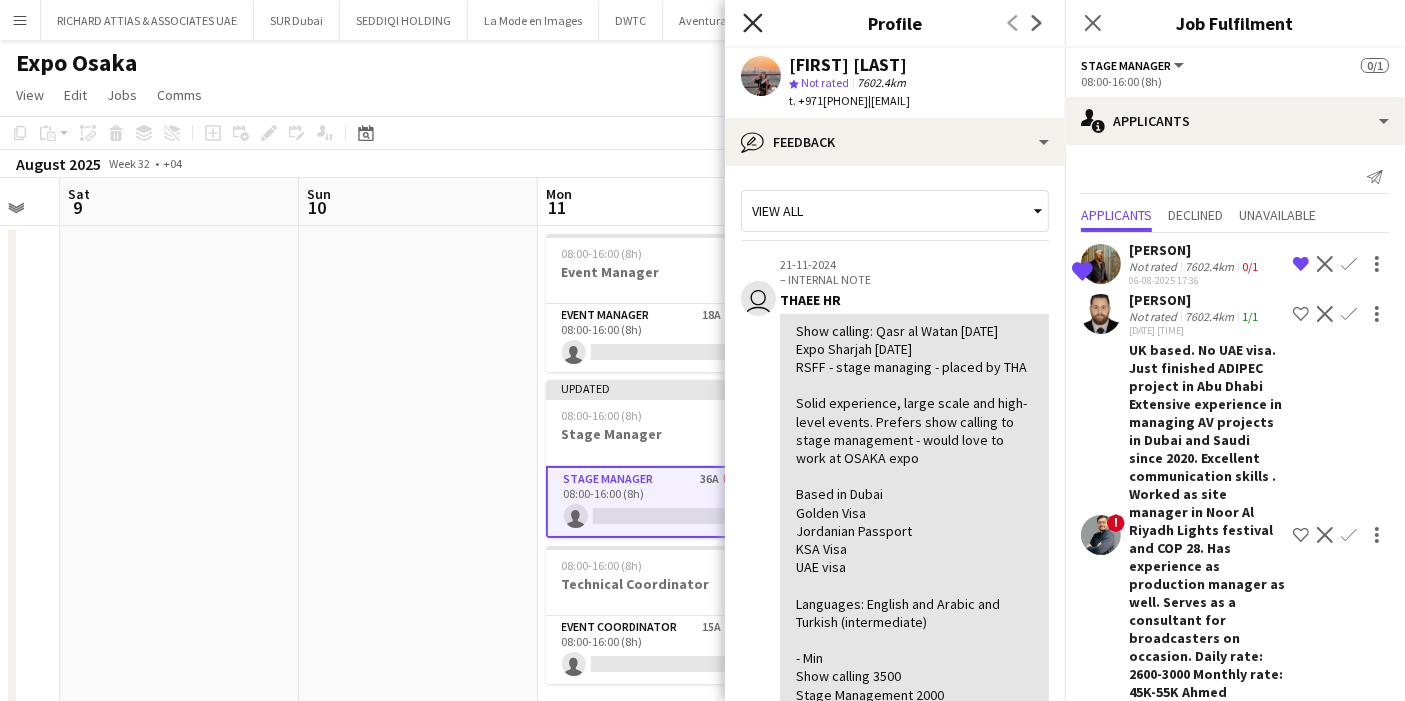 click on "Close pop-in" 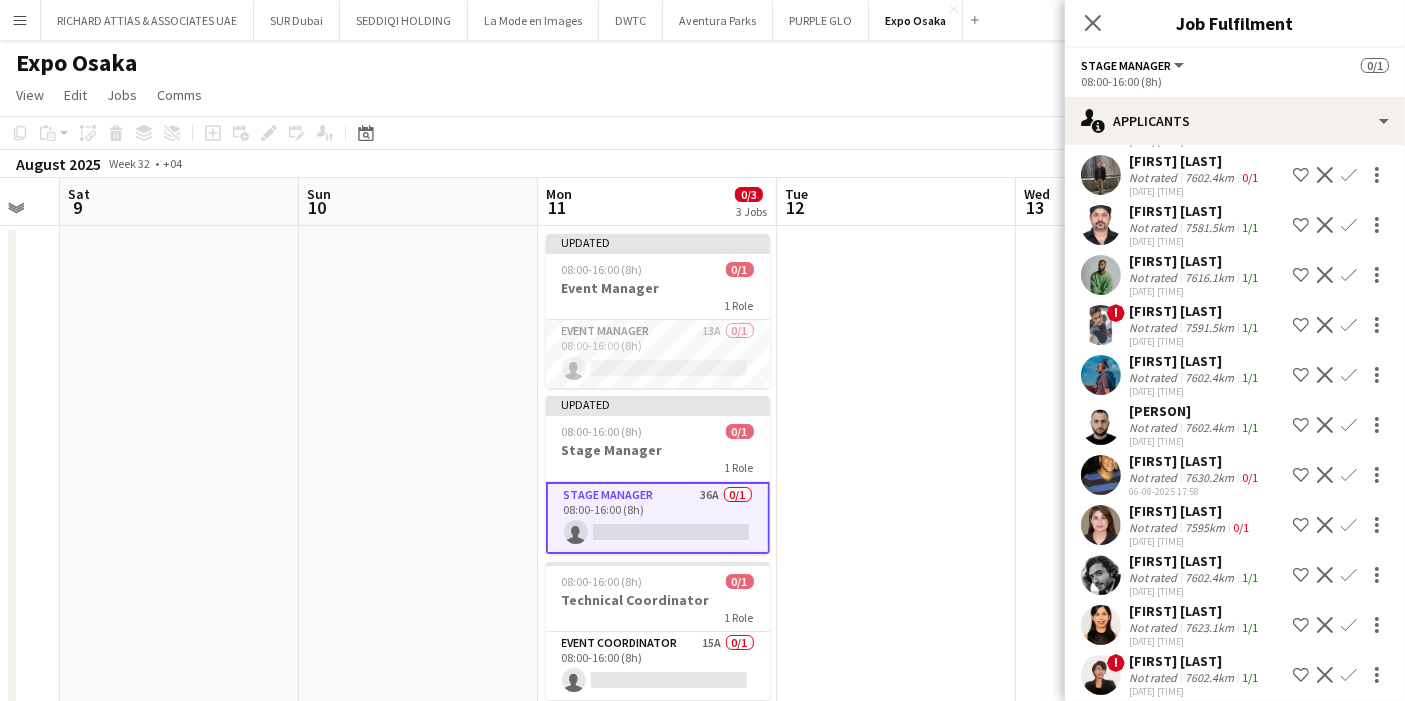 scroll, scrollTop: 1372, scrollLeft: 0, axis: vertical 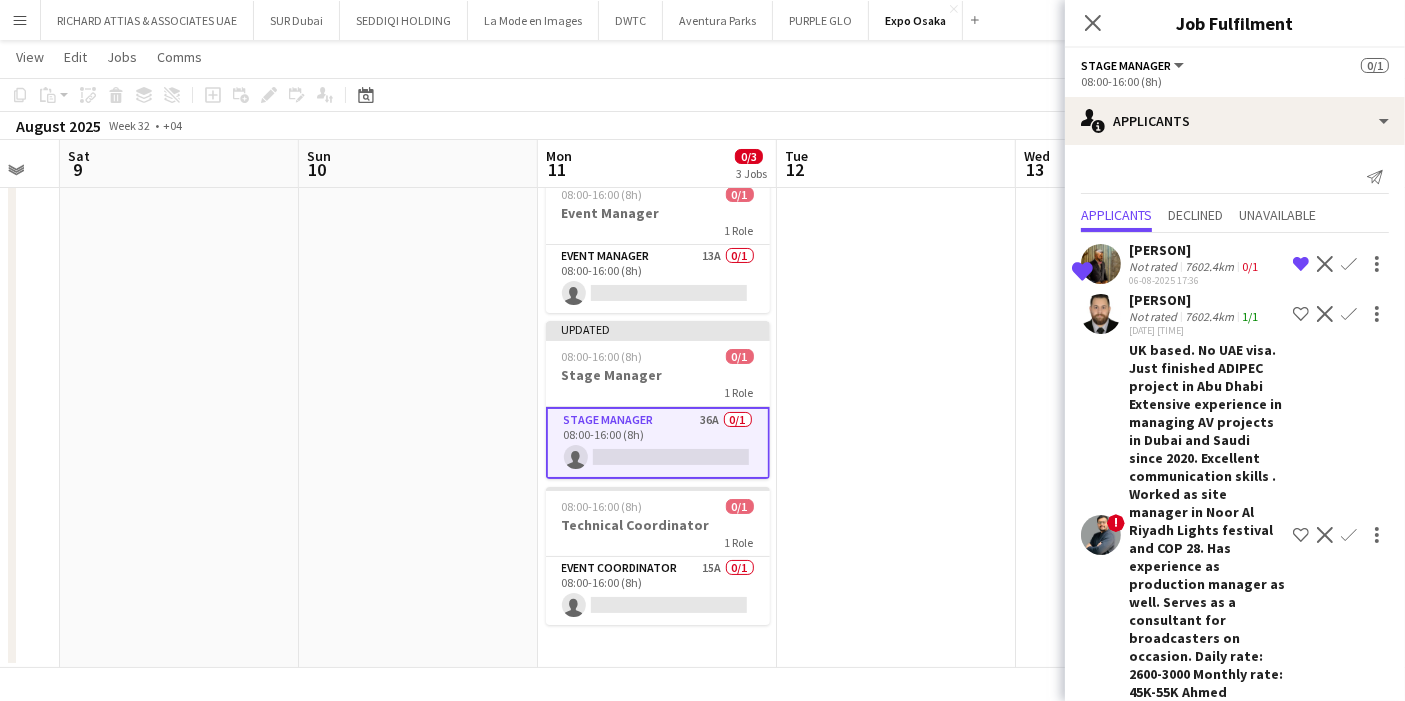 click at bounding box center (1101, 856) 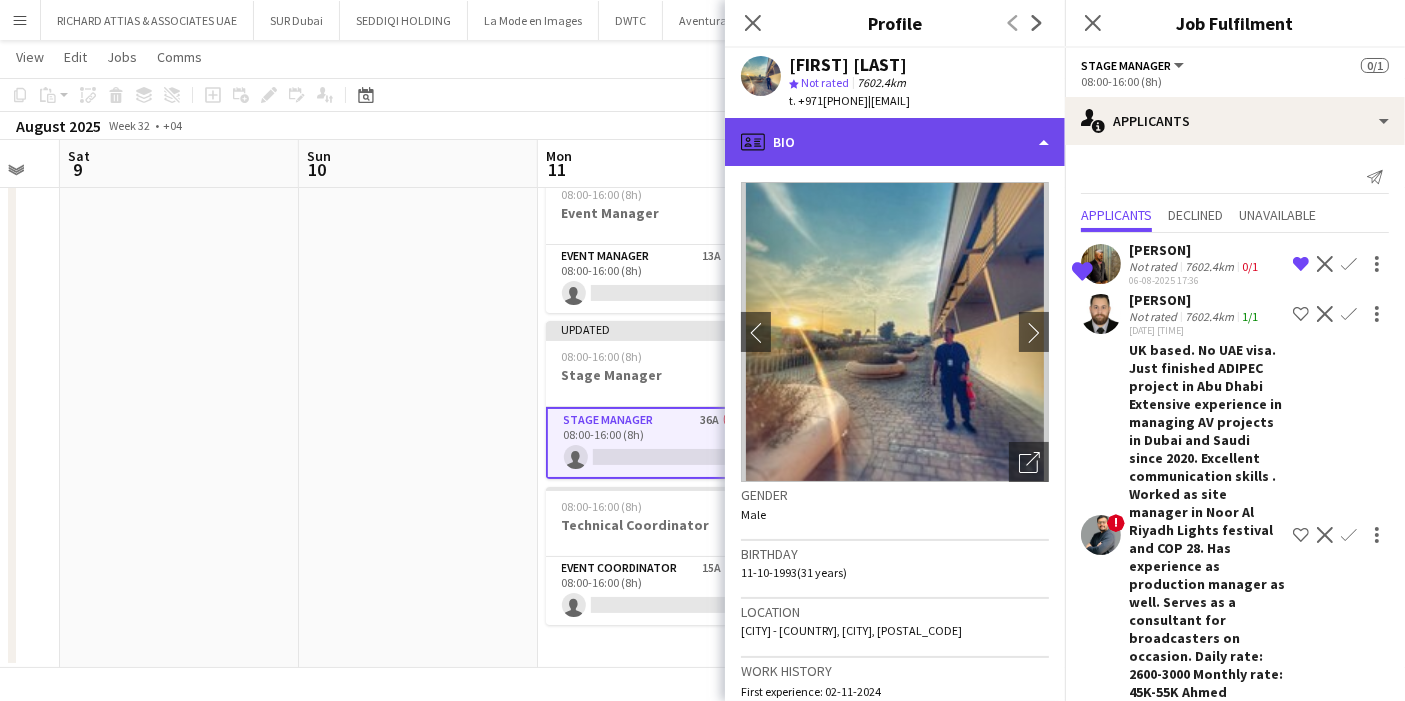 click on "profile
Bio" 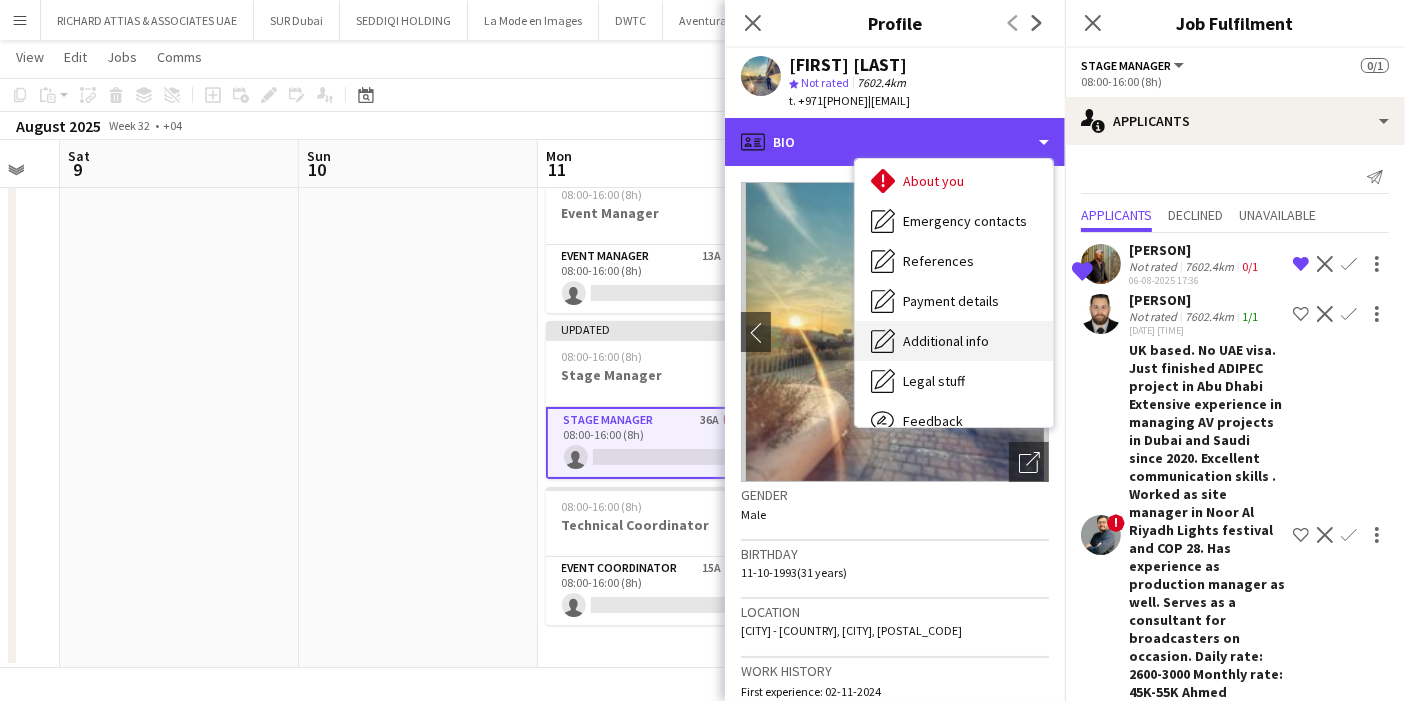 scroll, scrollTop: 147, scrollLeft: 0, axis: vertical 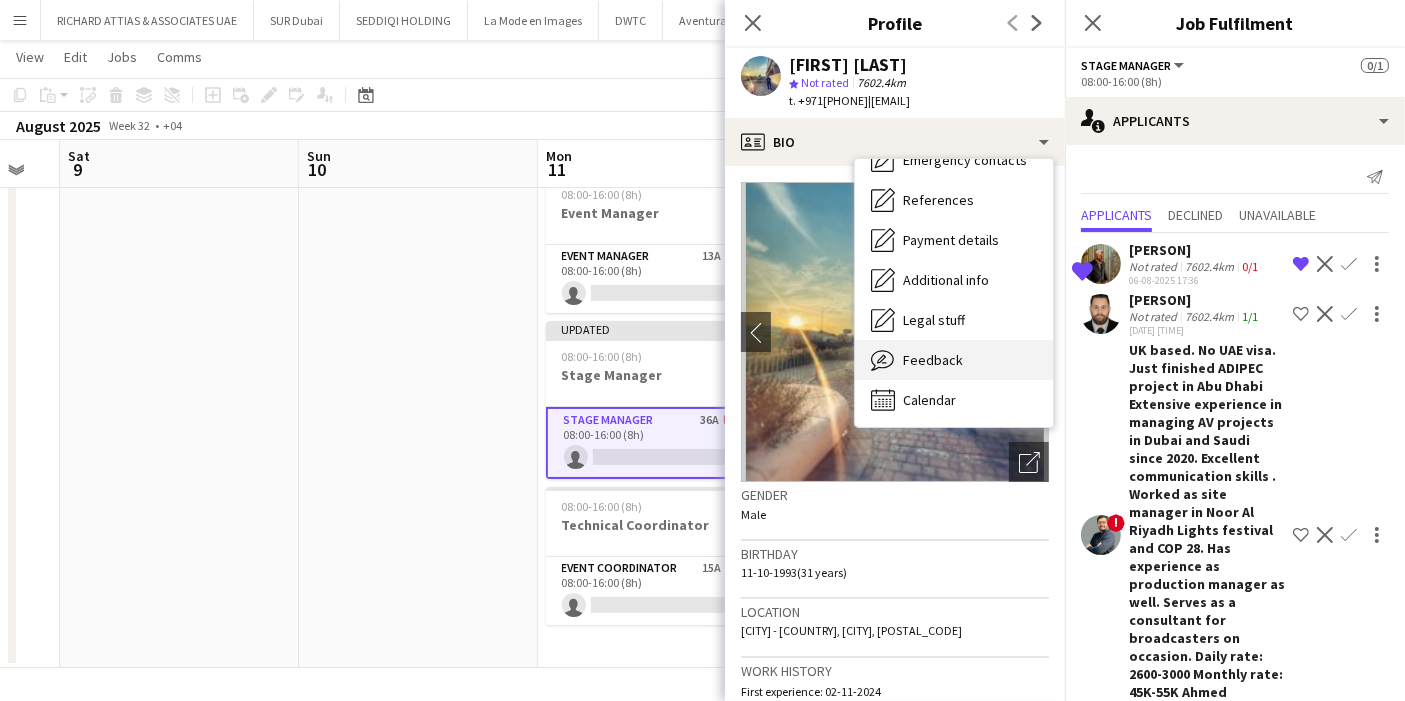 click on "Feedback" at bounding box center (933, 360) 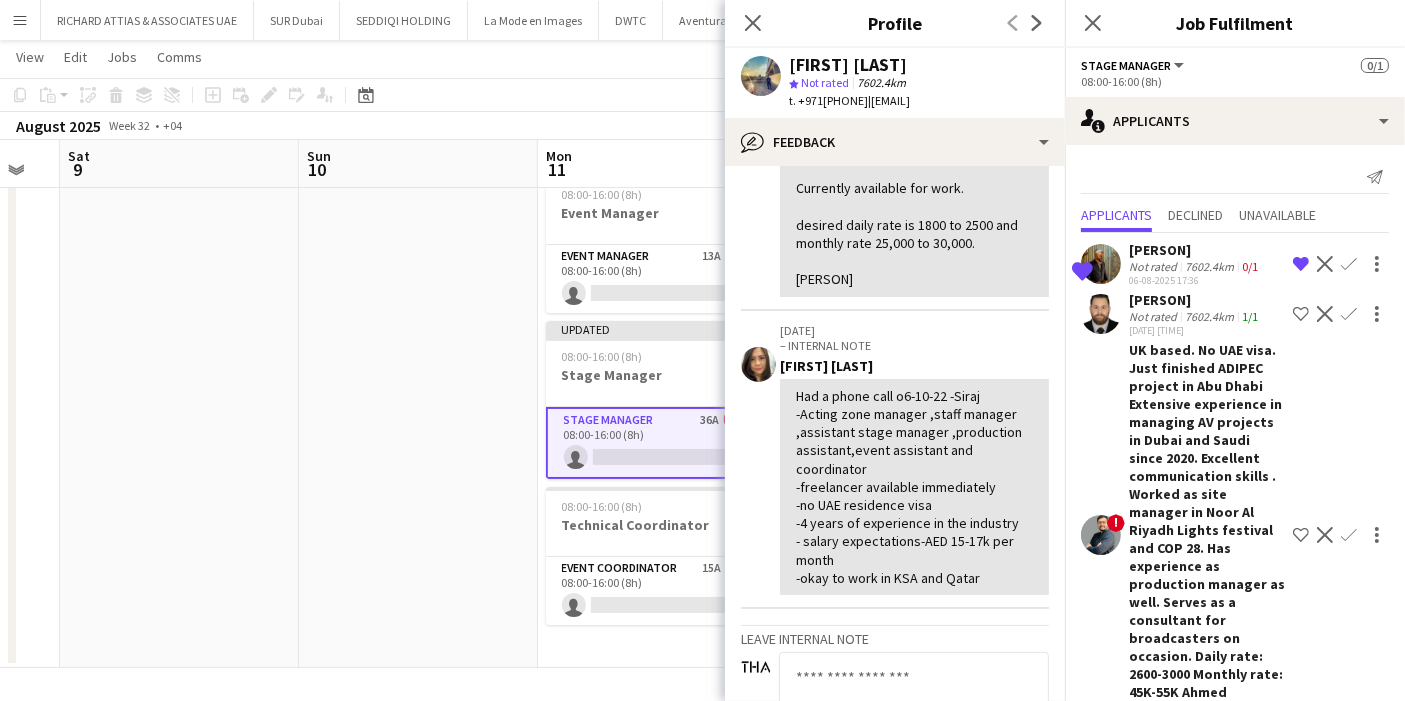scroll, scrollTop: 333, scrollLeft: 0, axis: vertical 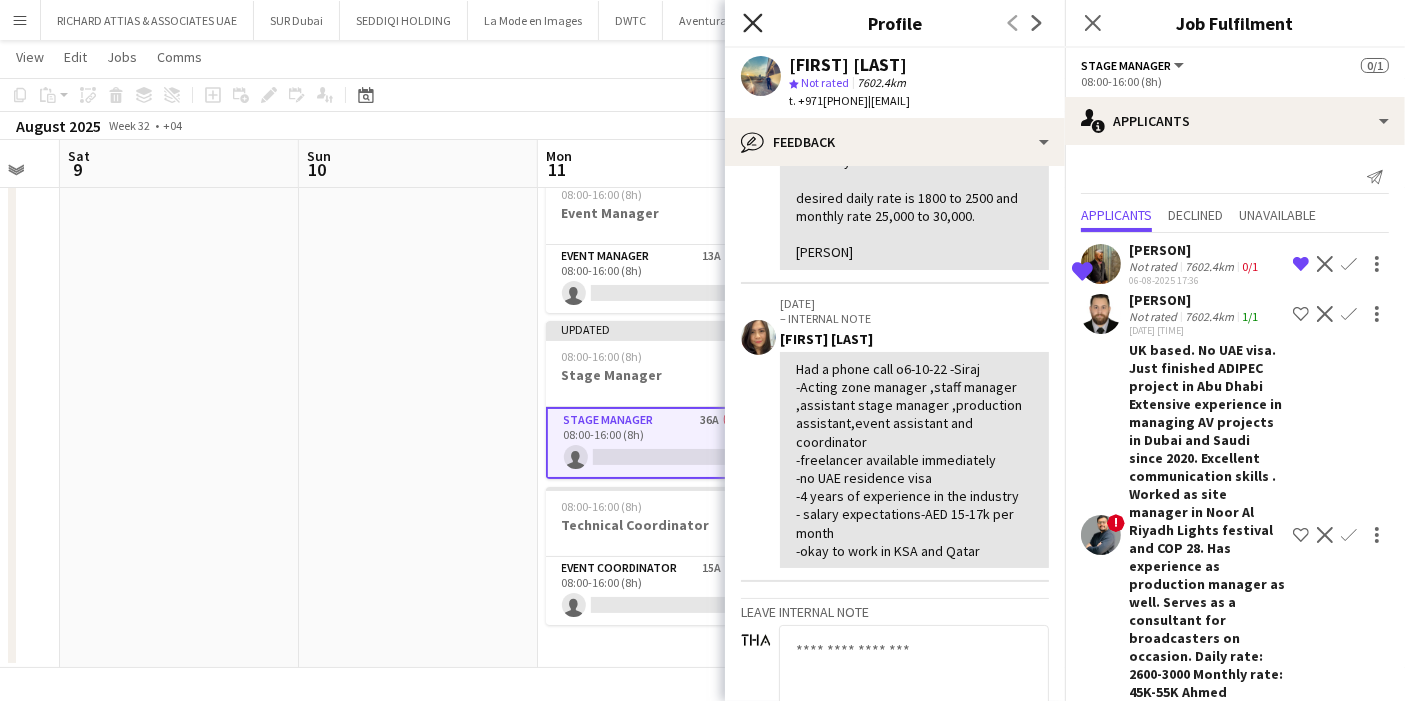 click on "Close pop-in" 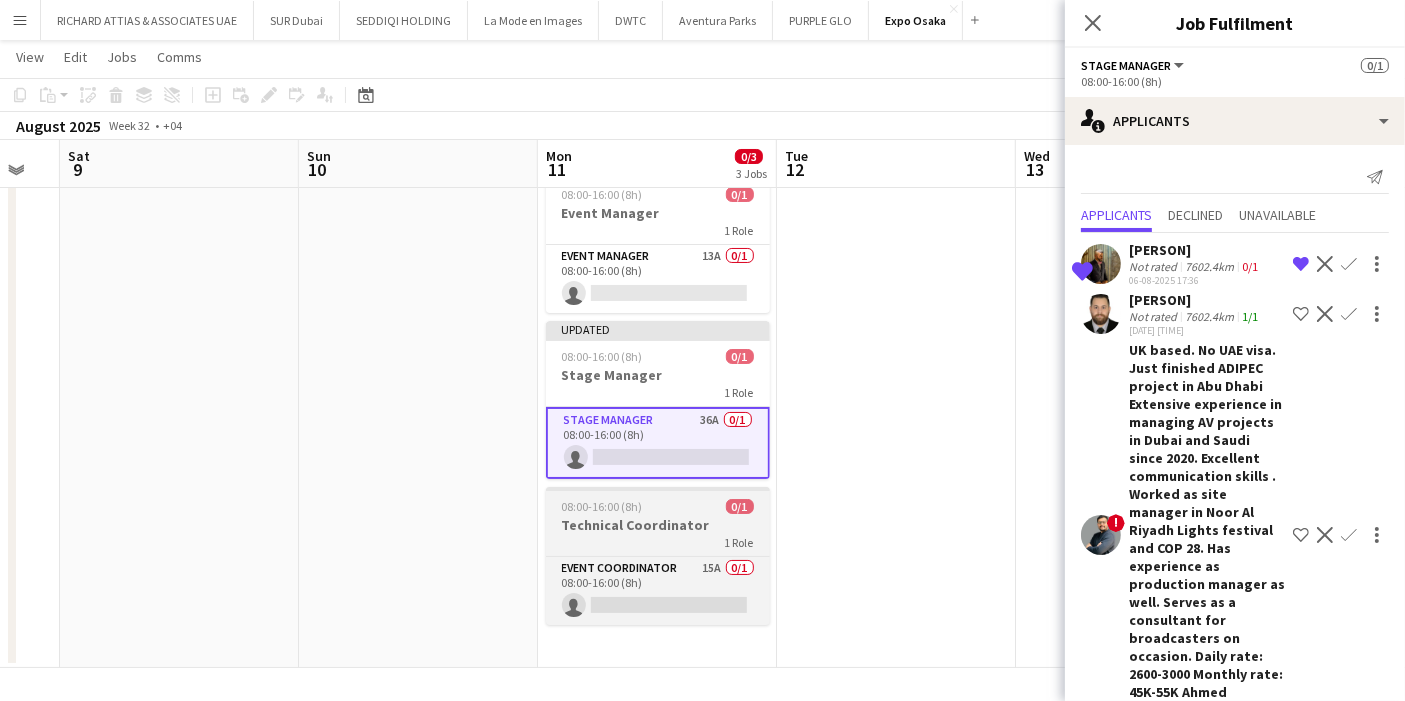 click on "08:00-16:00 (8h) 0/1 Technical Coordinator 1 Role Event Coordinator 15A 0/1 08:00-16:00 (8h)
single-neutral-actions" at bounding box center [658, 556] 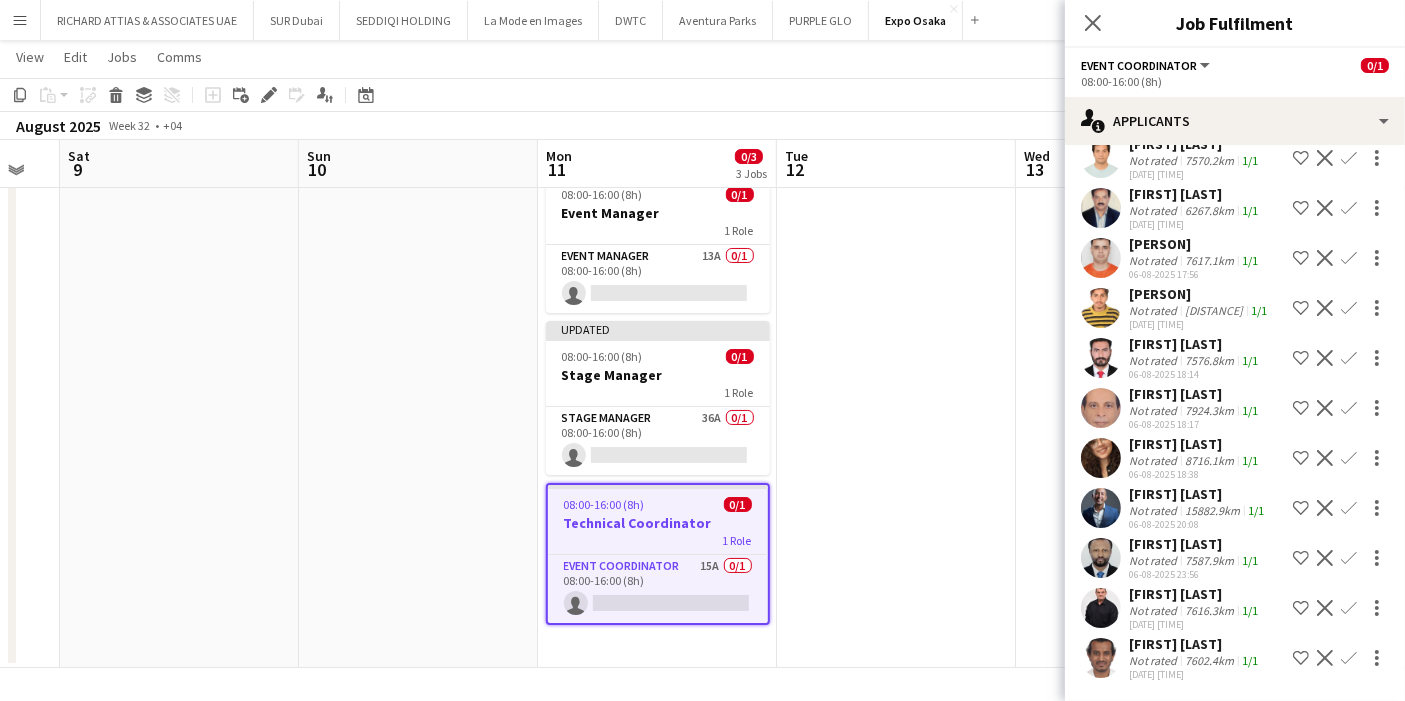 scroll, scrollTop: 0, scrollLeft: 0, axis: both 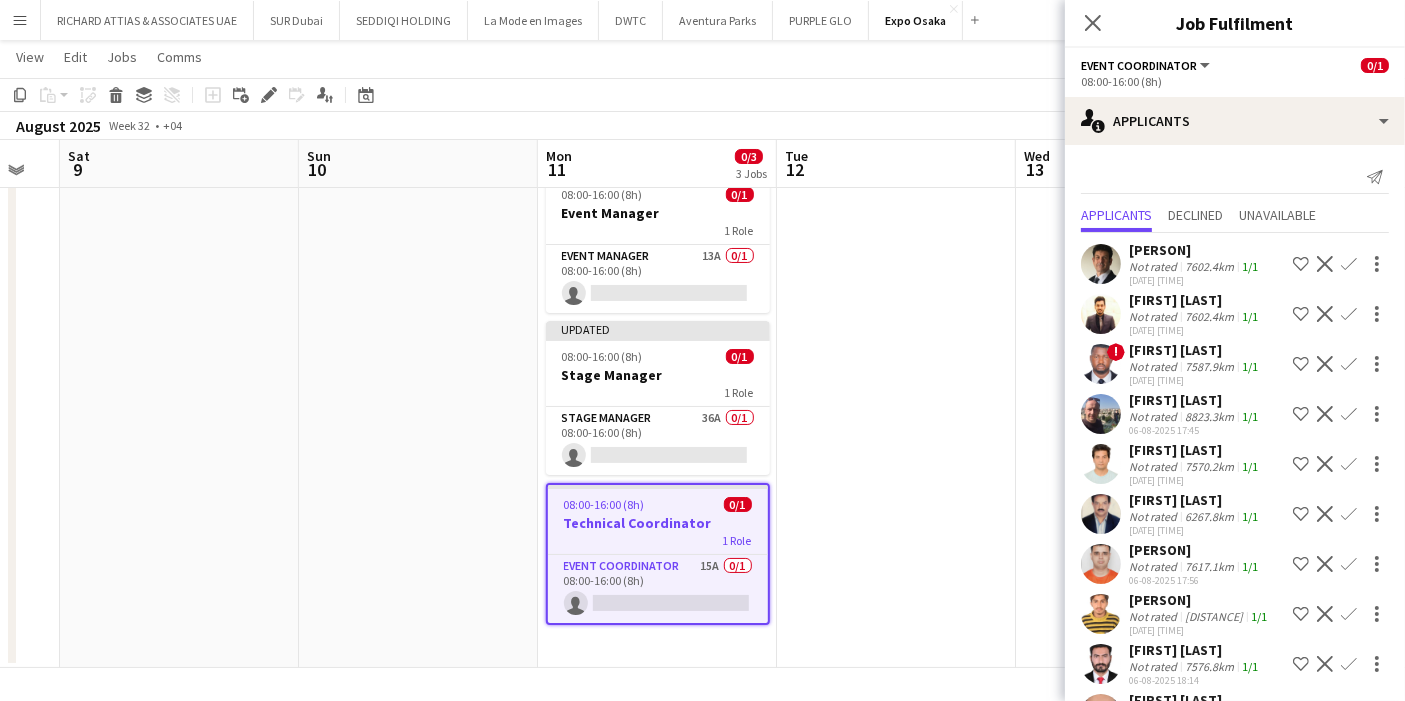 click at bounding box center [1101, 314] 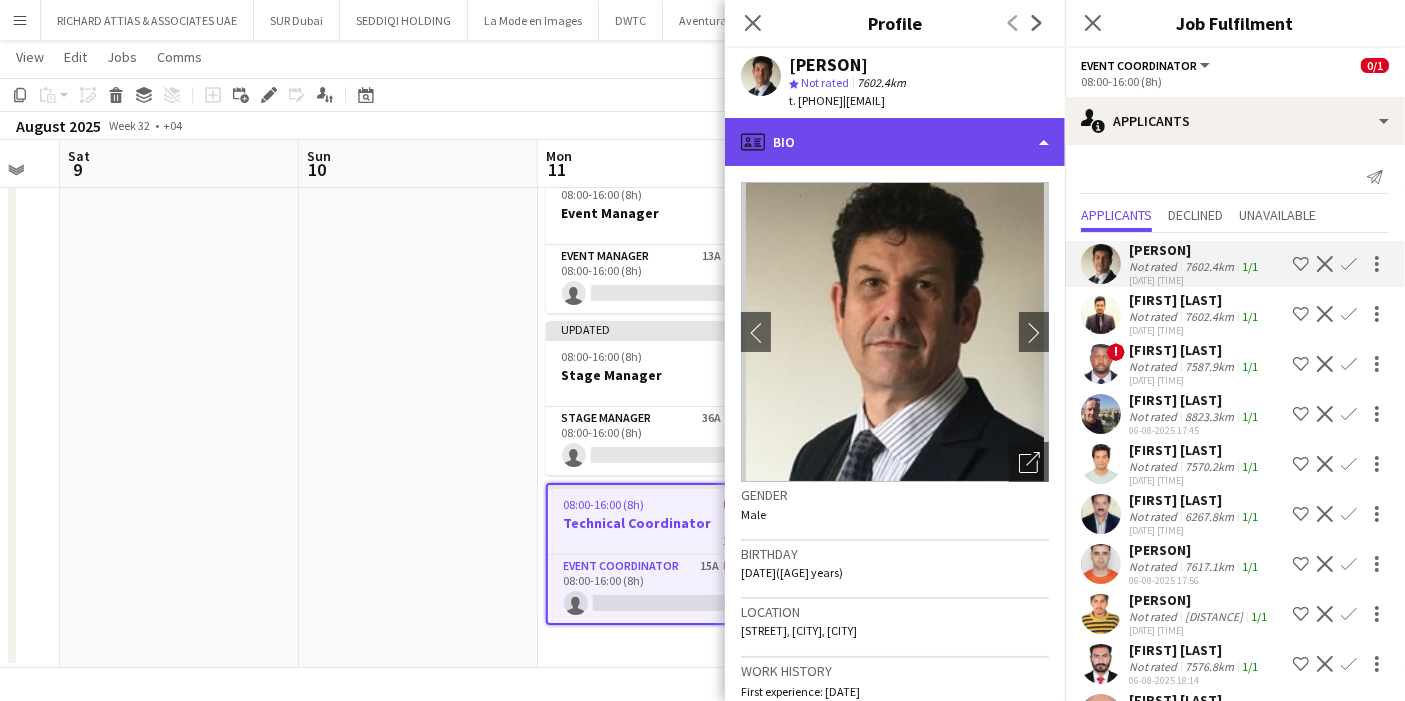 click on "profile
Bio" 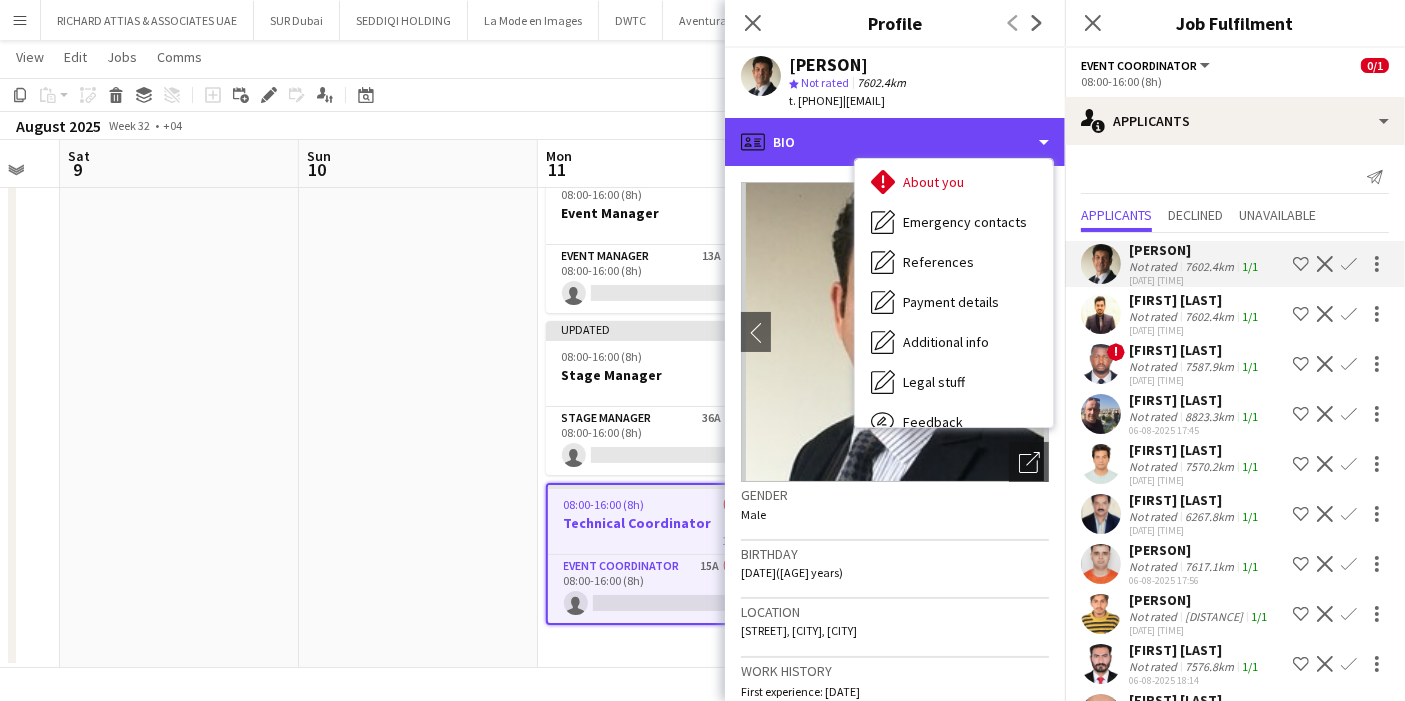 scroll, scrollTop: 147, scrollLeft: 0, axis: vertical 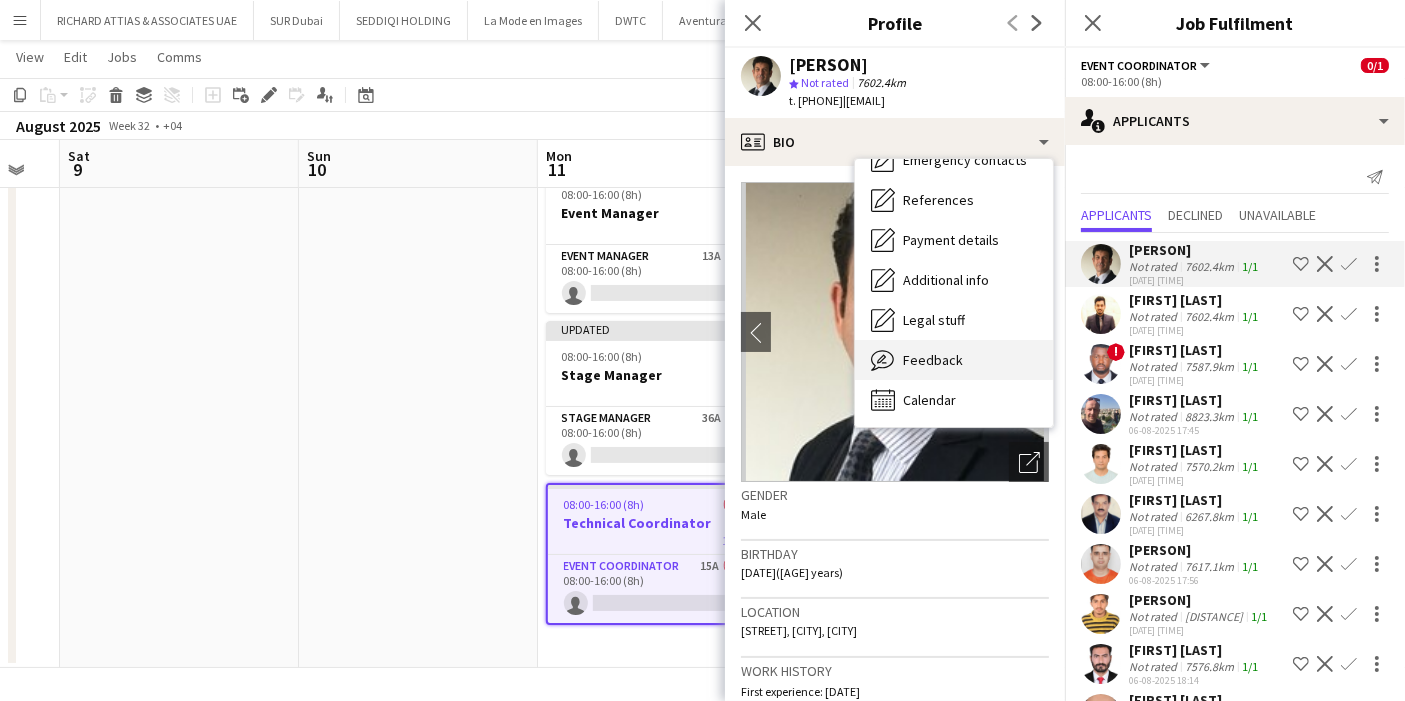 click on "Feedback" at bounding box center (933, 360) 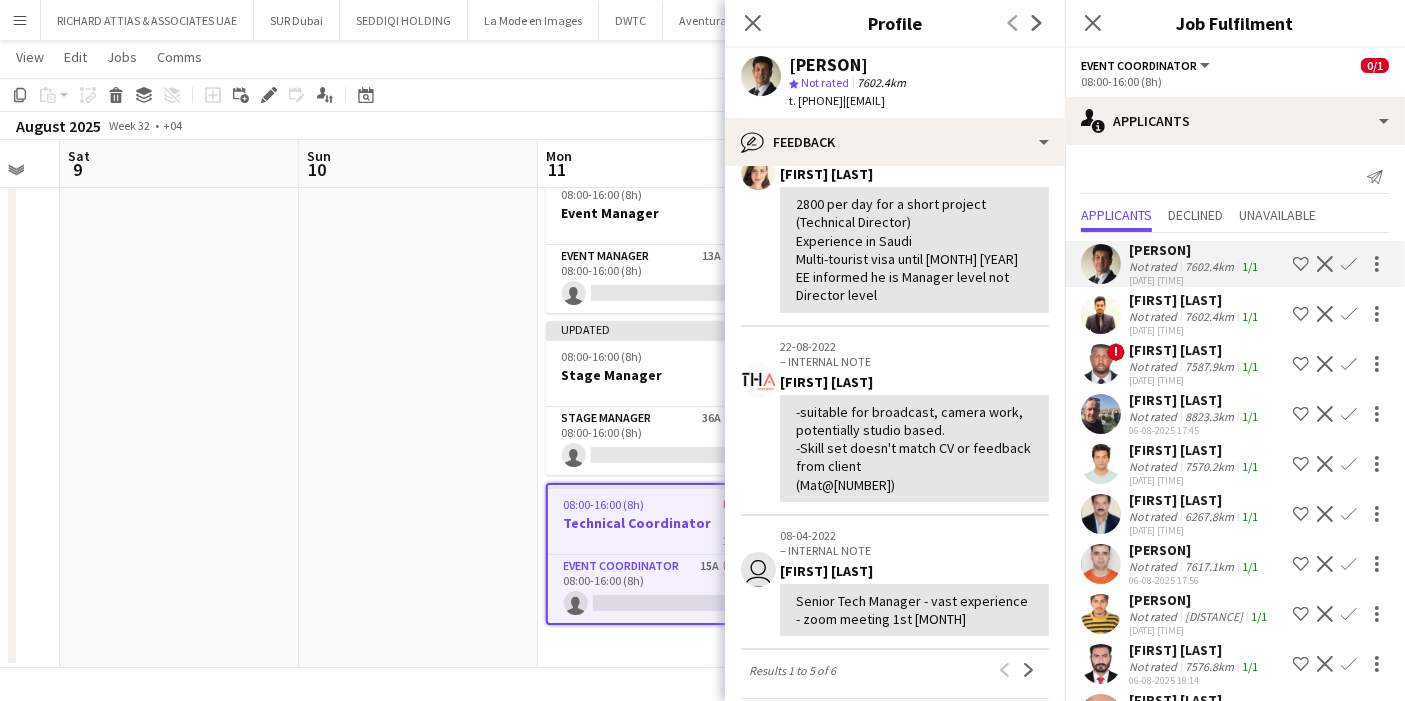 scroll, scrollTop: 777, scrollLeft: 0, axis: vertical 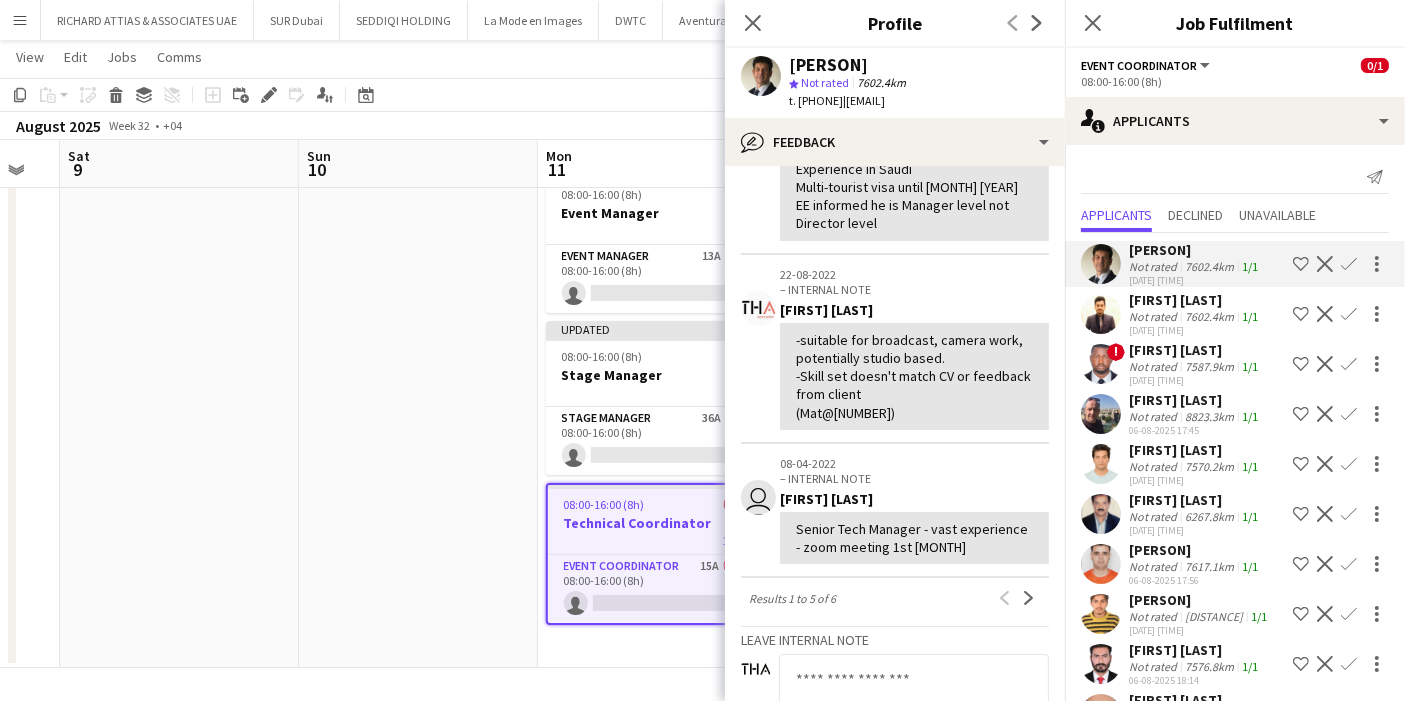 click at bounding box center (1101, 364) 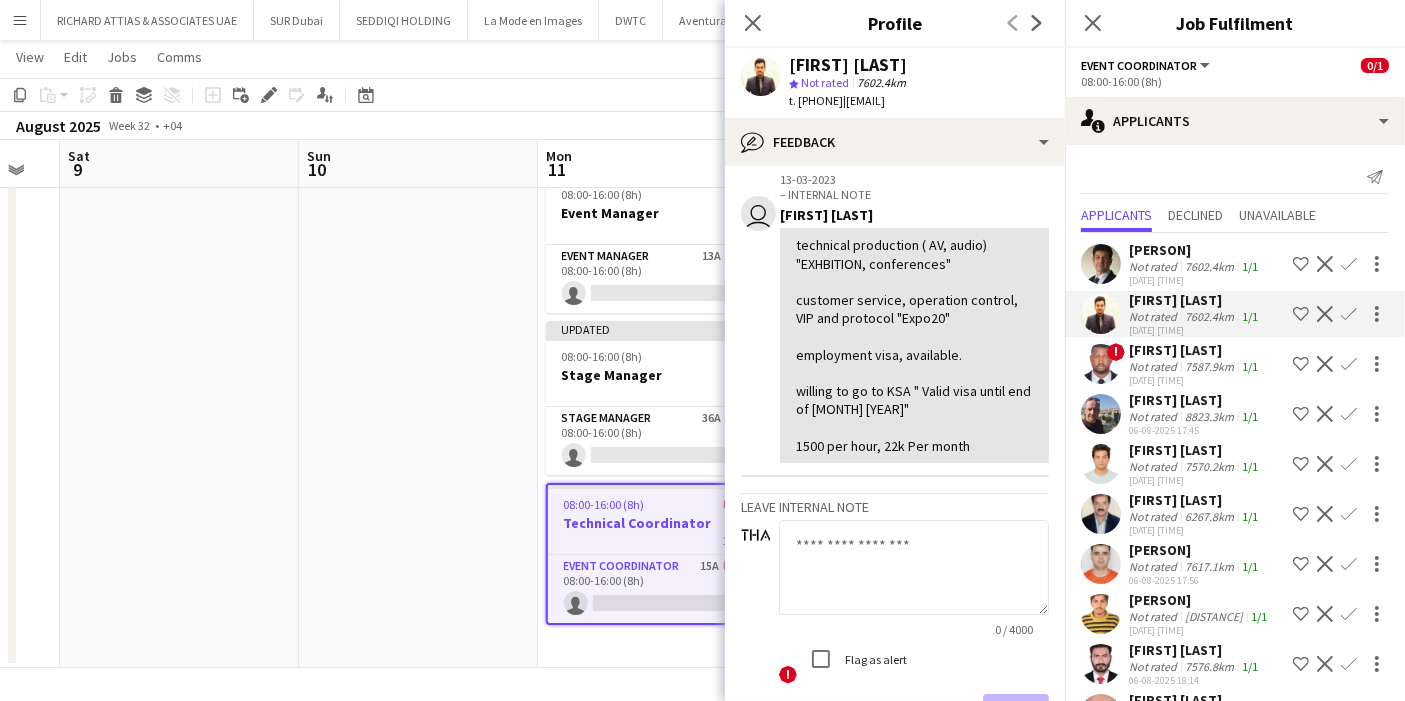 scroll, scrollTop: 444, scrollLeft: 0, axis: vertical 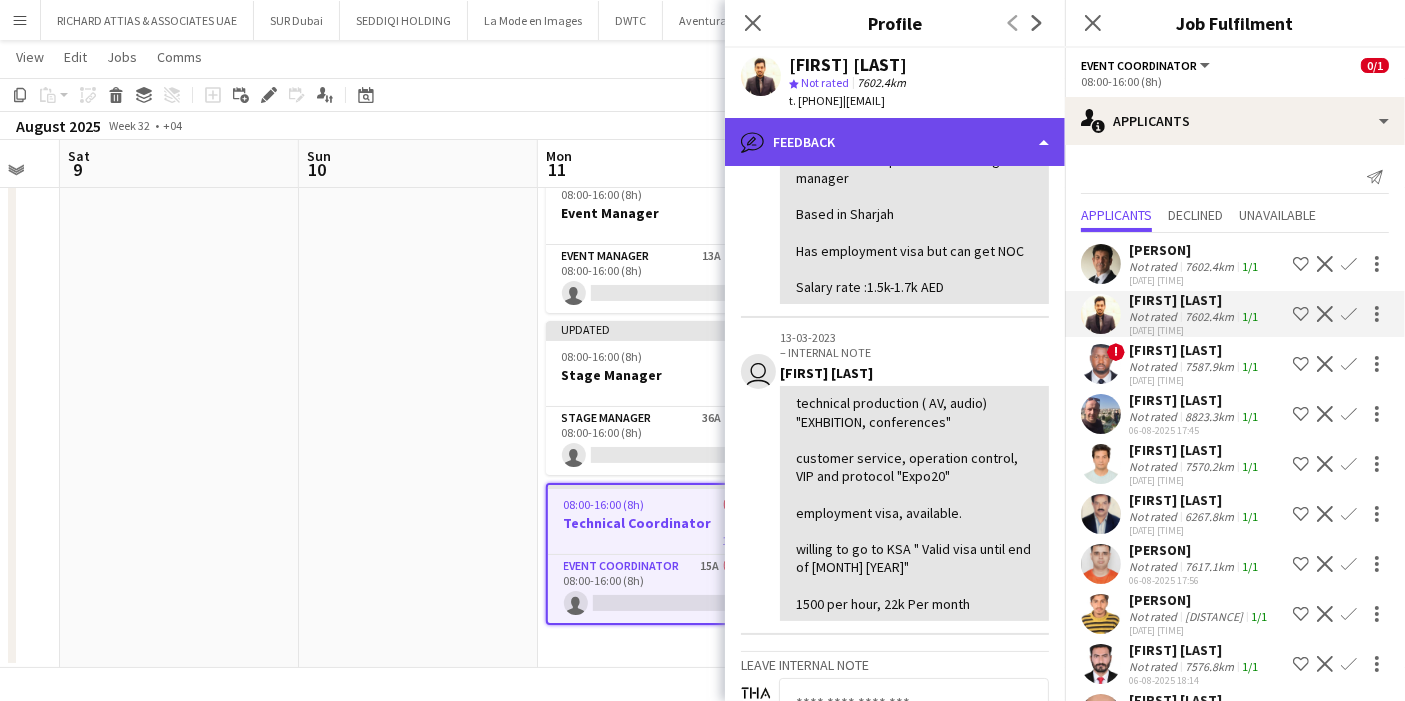 click on "bubble-pencil
Feedback" 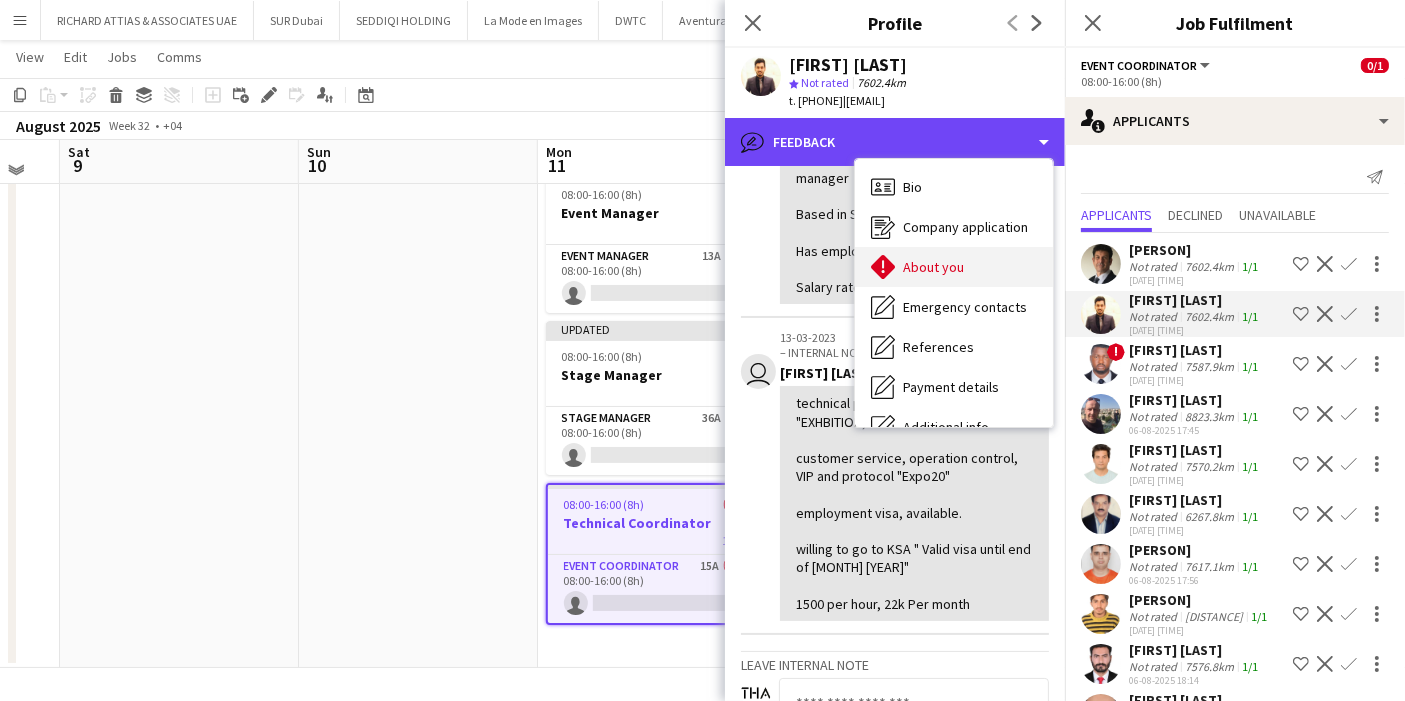 scroll, scrollTop: 0, scrollLeft: 0, axis: both 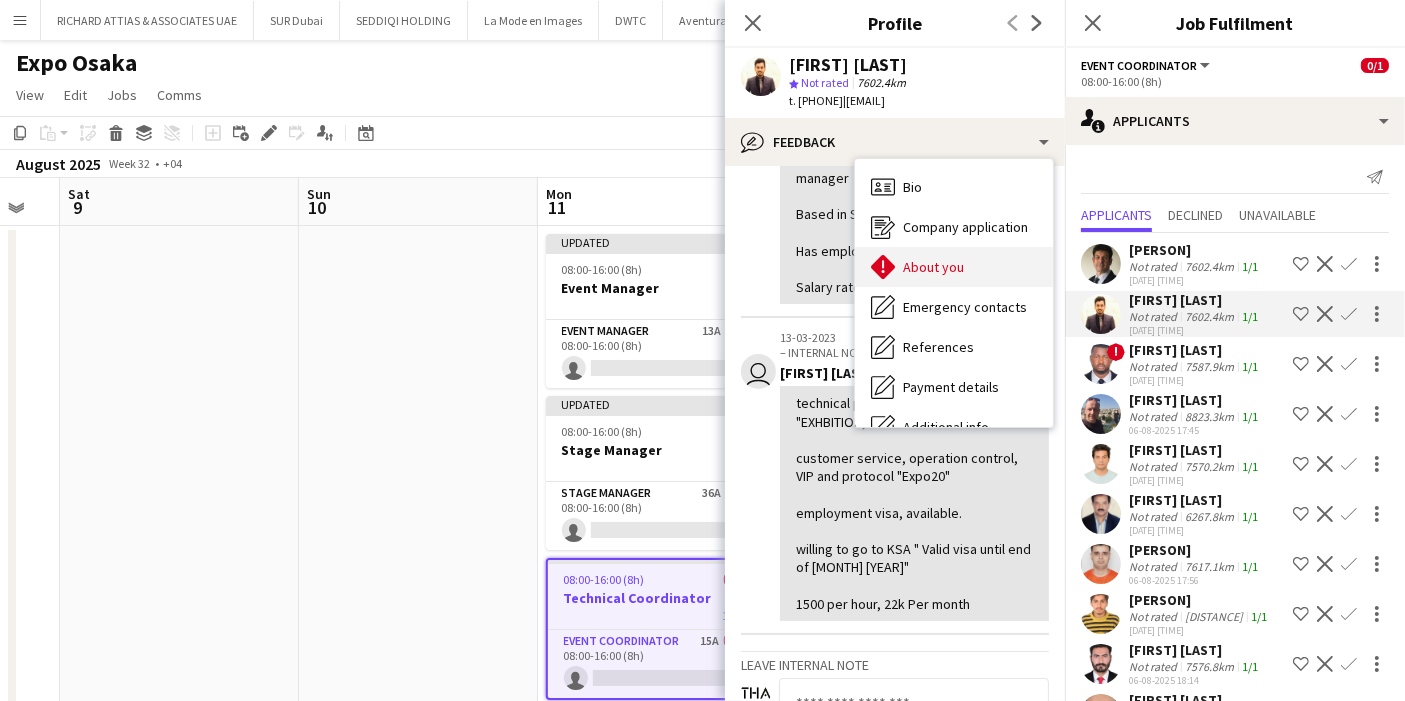 click on "About you
About you" at bounding box center [954, 267] 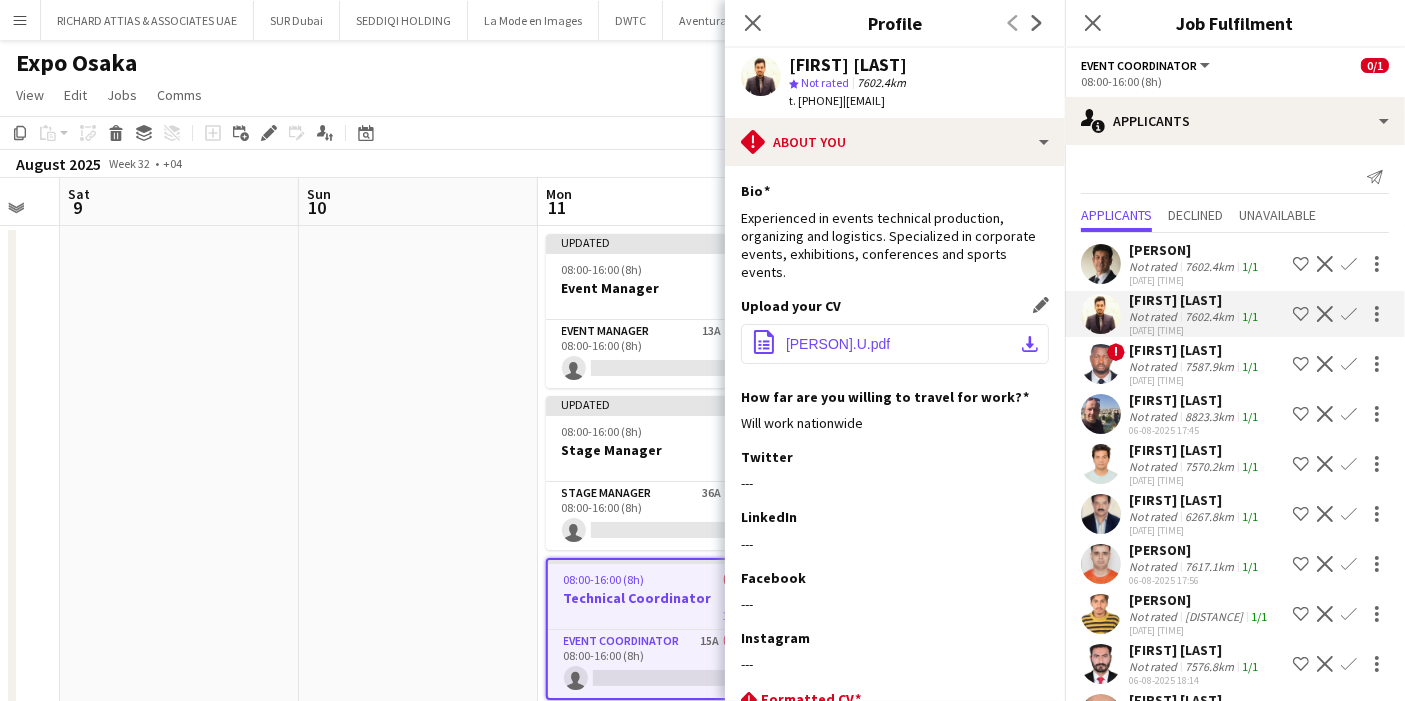 click on "download-bottom" 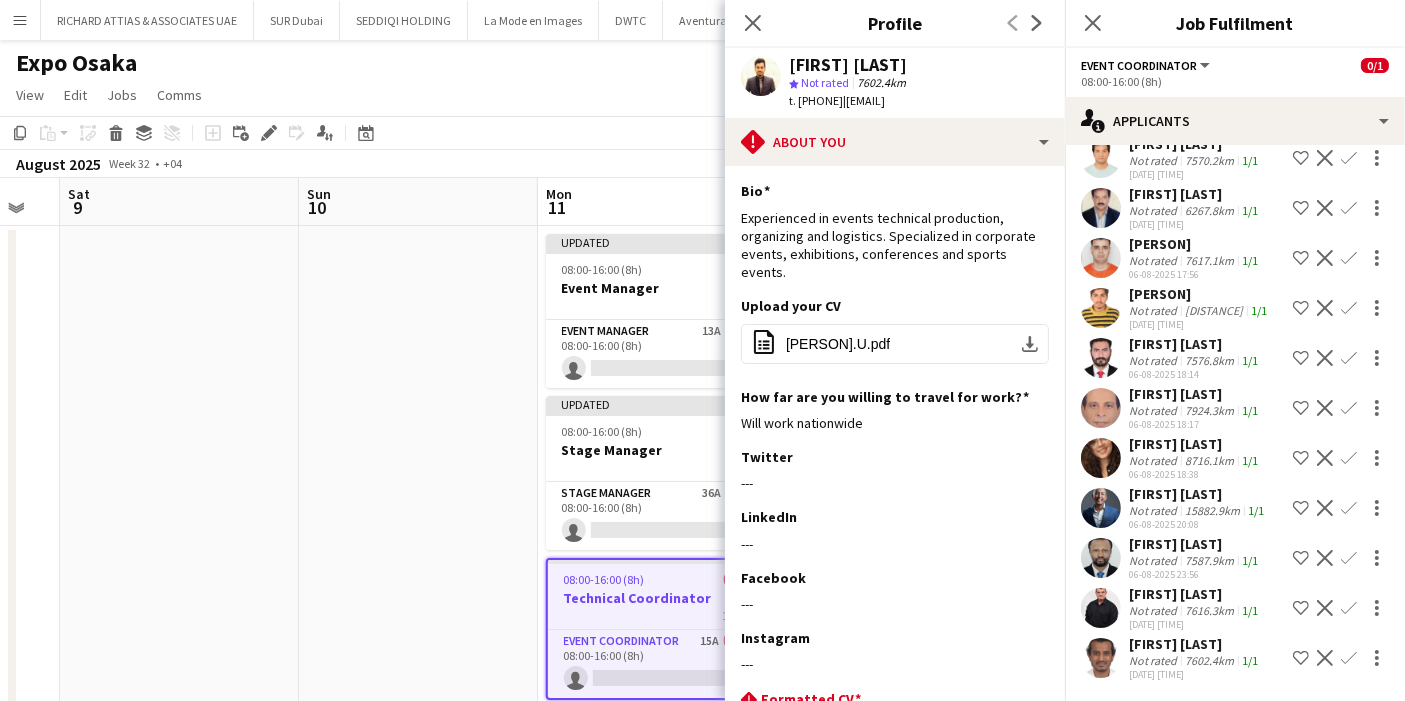 scroll, scrollTop: 322, scrollLeft: 0, axis: vertical 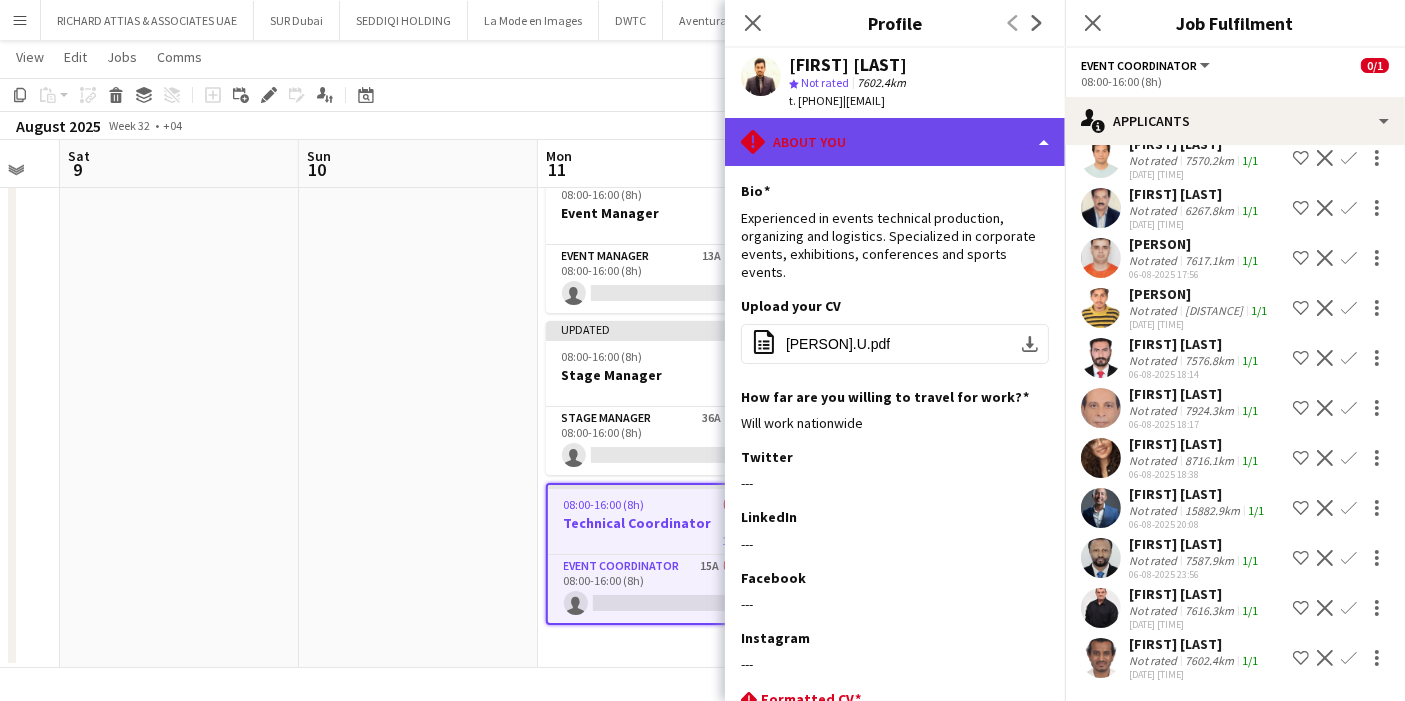 click on "rhombus-alert
About you" 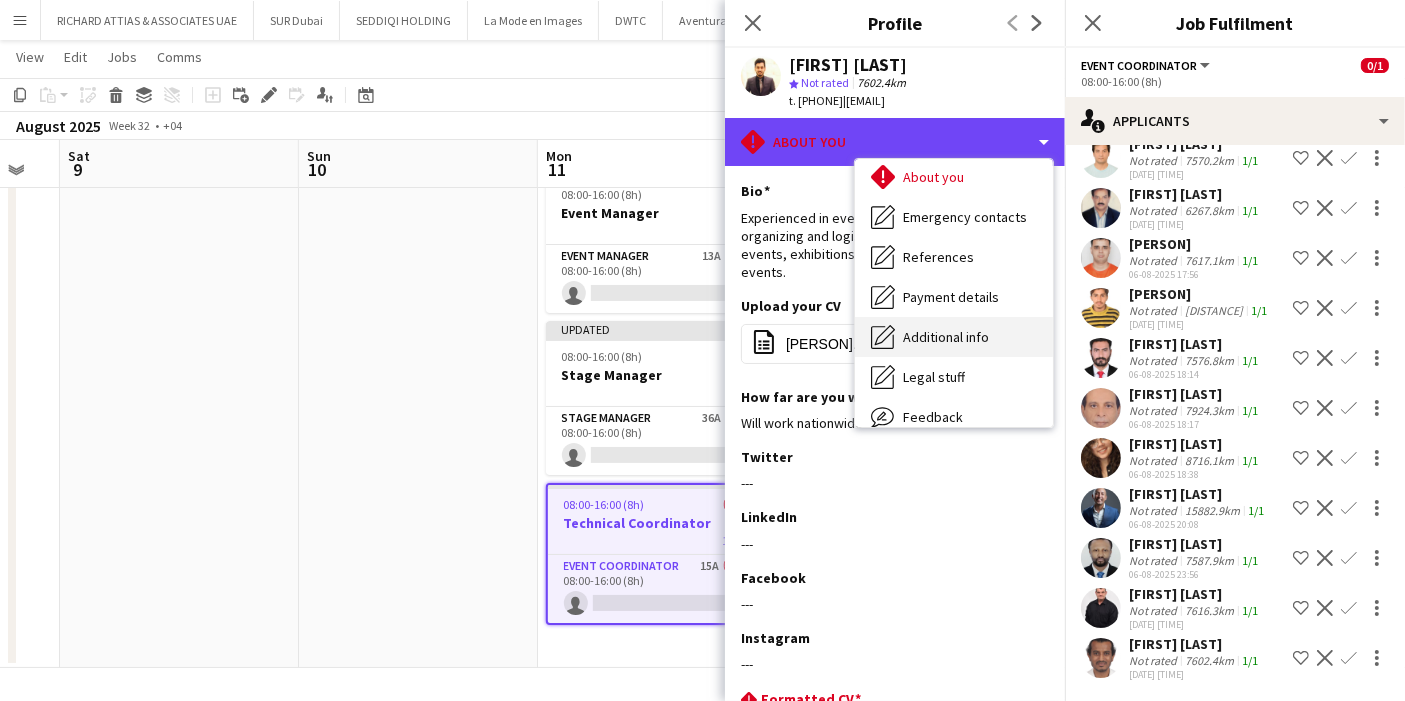 scroll, scrollTop: 147, scrollLeft: 0, axis: vertical 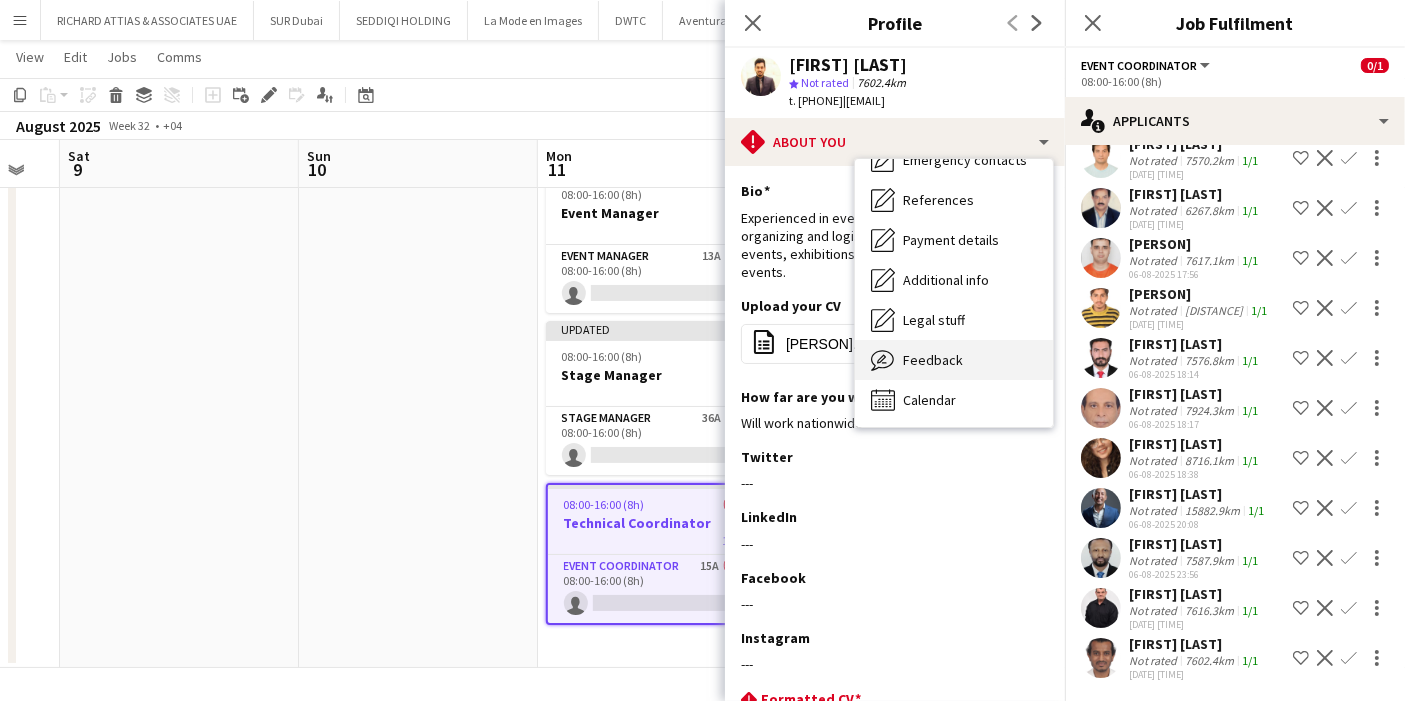 click on "Feedback
Feedback" at bounding box center (954, 360) 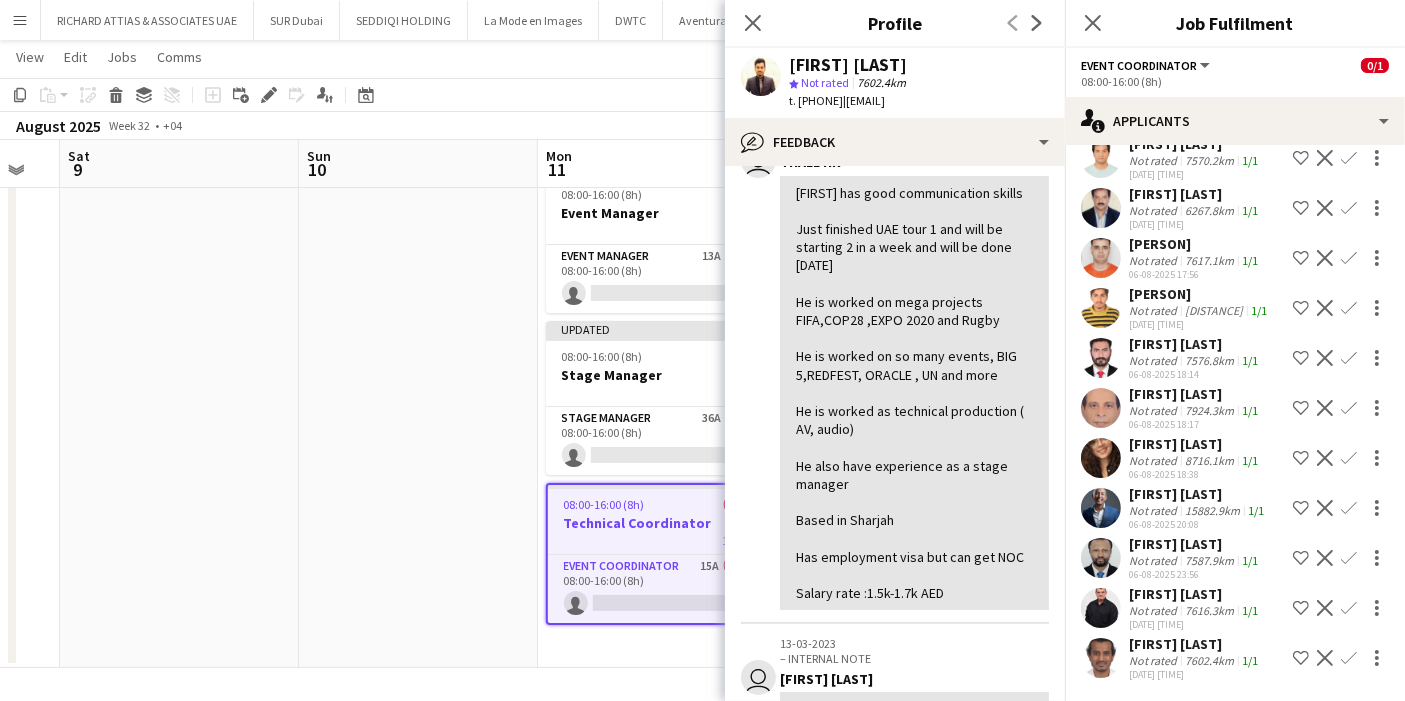 scroll, scrollTop: 111, scrollLeft: 0, axis: vertical 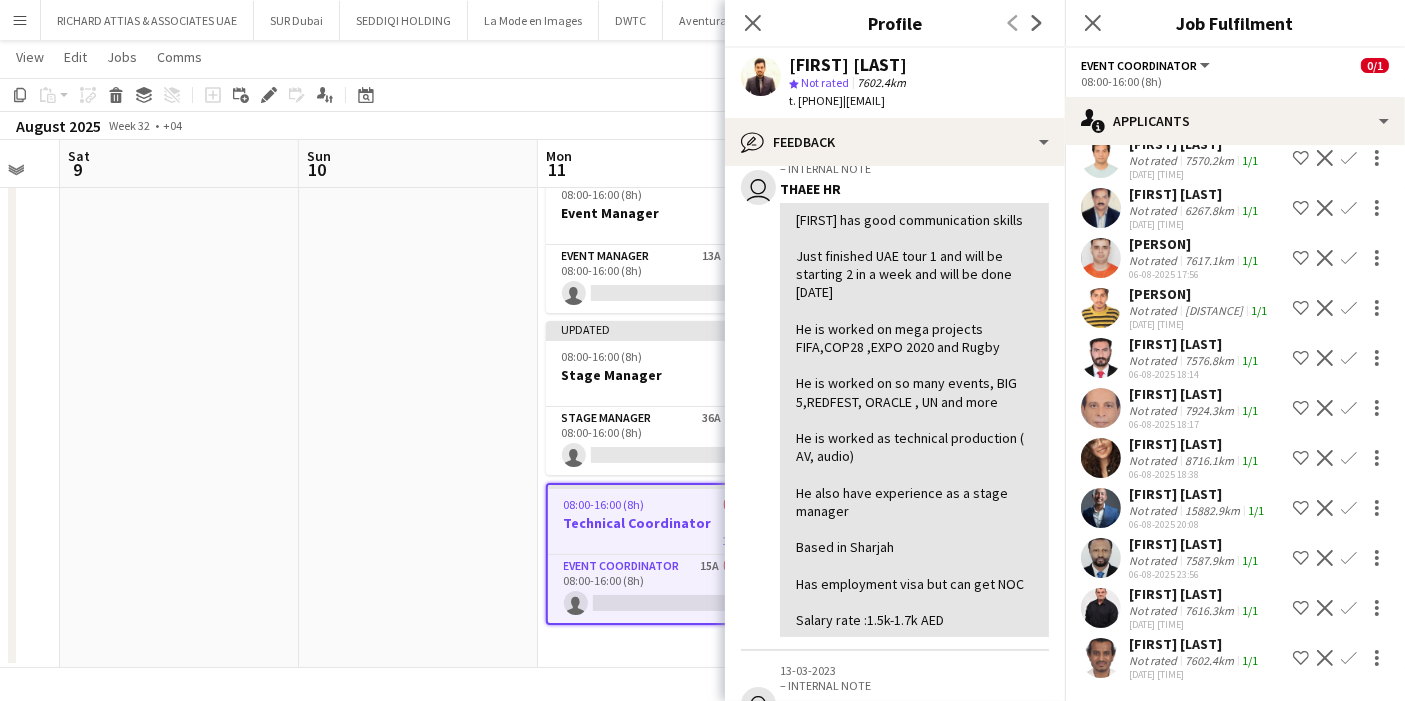 drag, startPoint x: 1105, startPoint y: 610, endPoint x: 1104, endPoint y: 661, distance: 51.009804 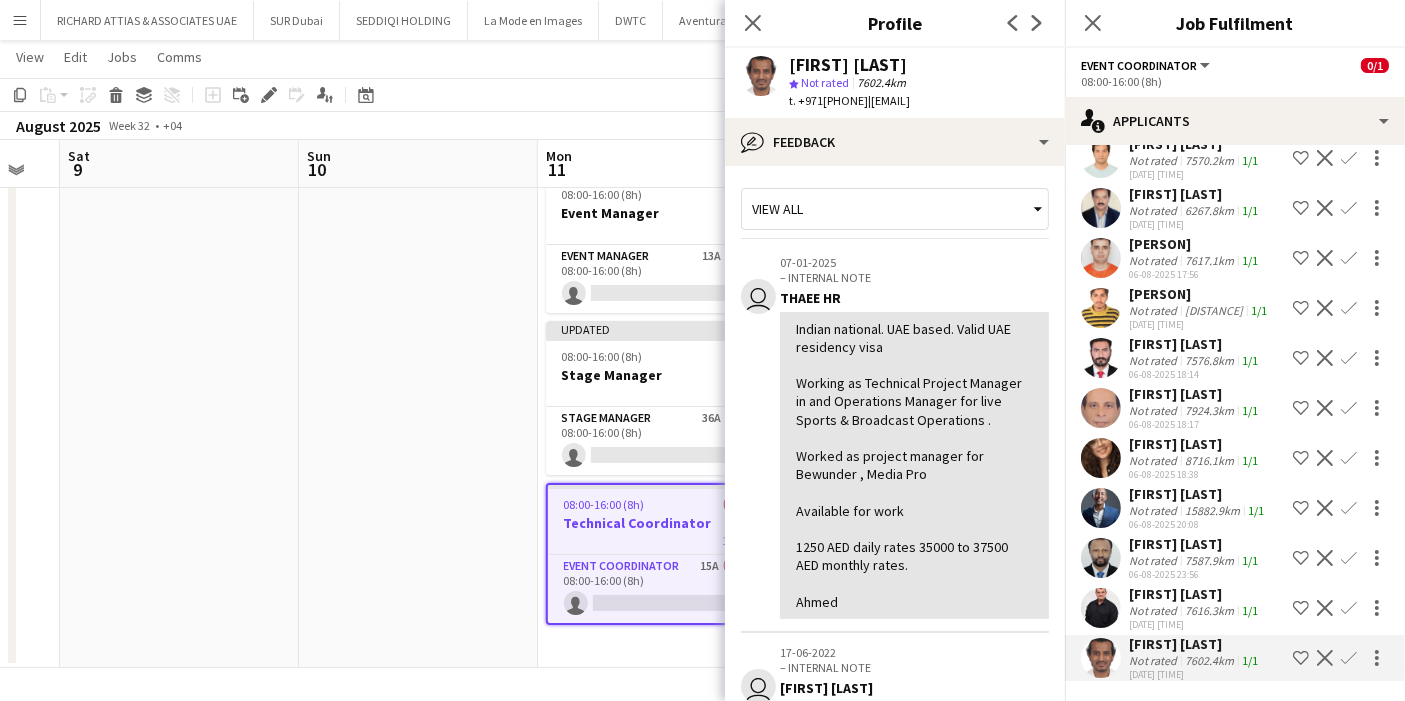 scroll, scrollTop: 0, scrollLeft: 0, axis: both 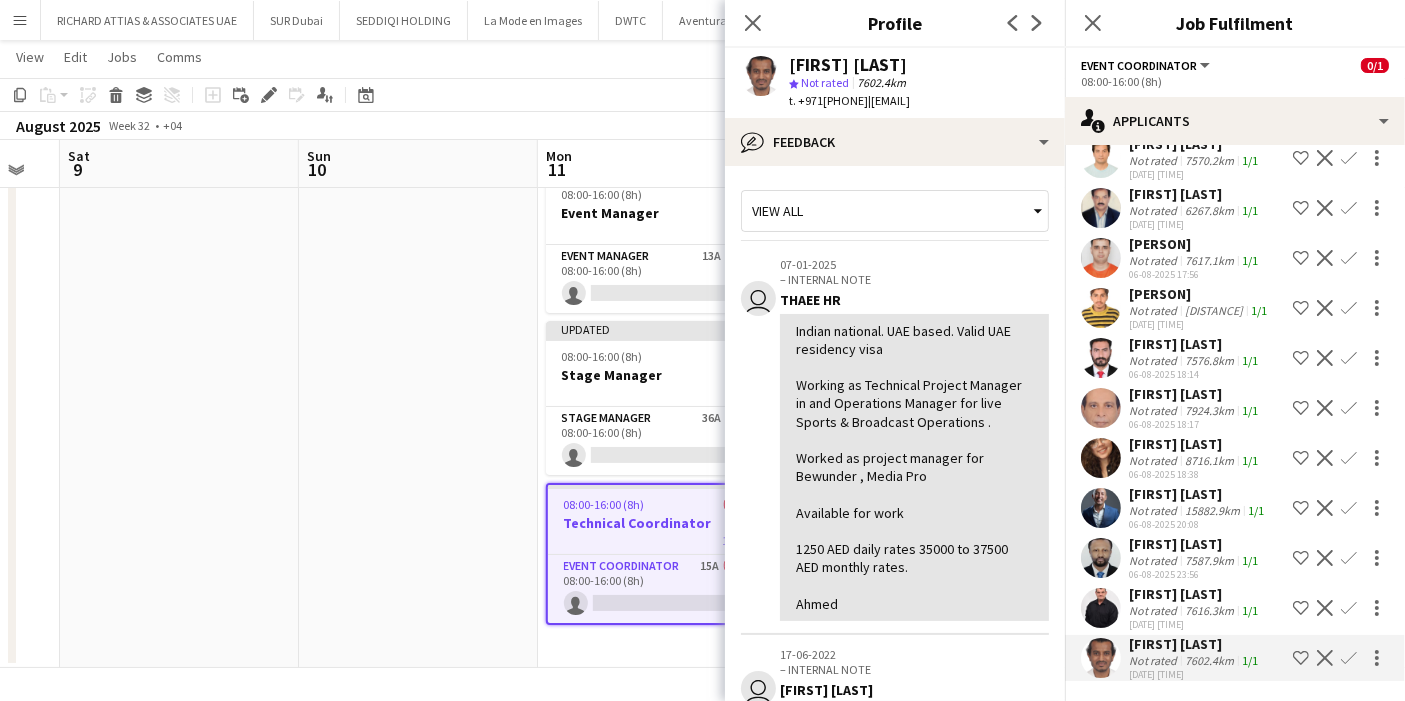 click at bounding box center (1101, 608) 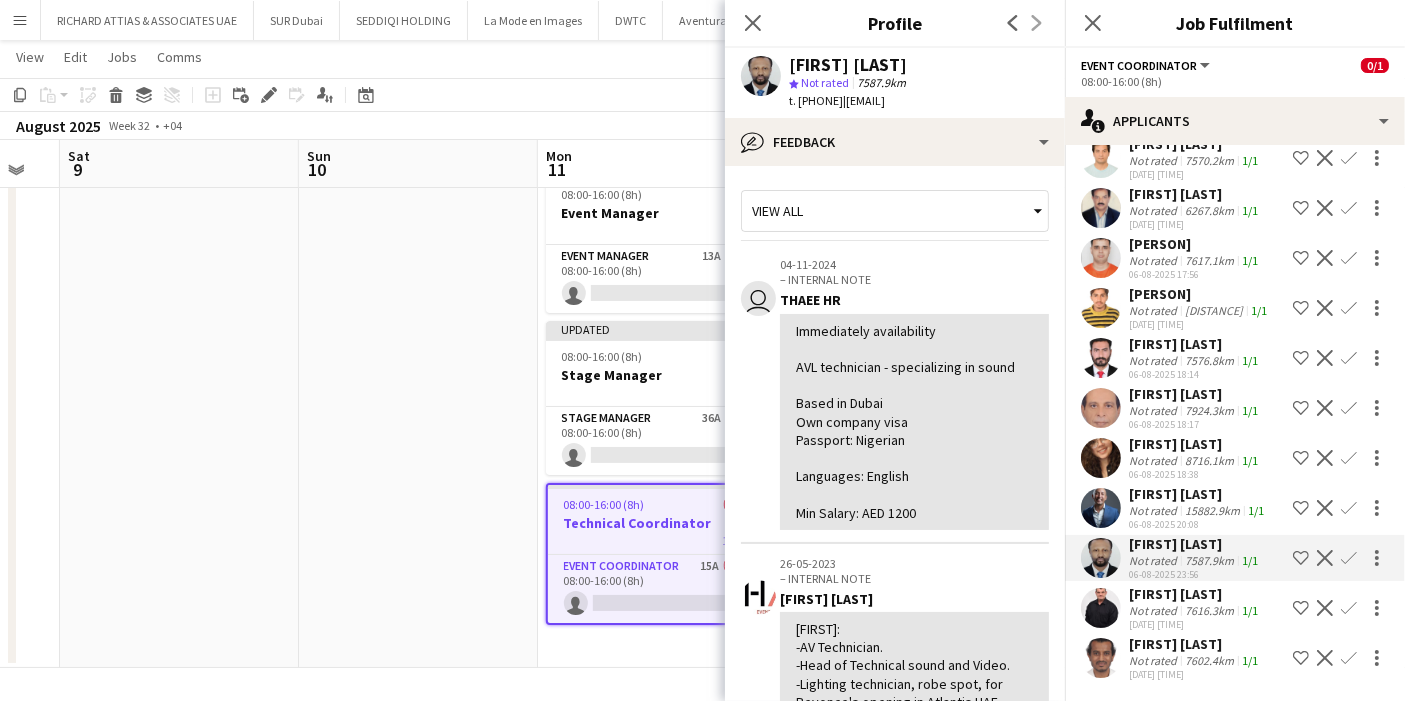 scroll, scrollTop: 111, scrollLeft: 0, axis: vertical 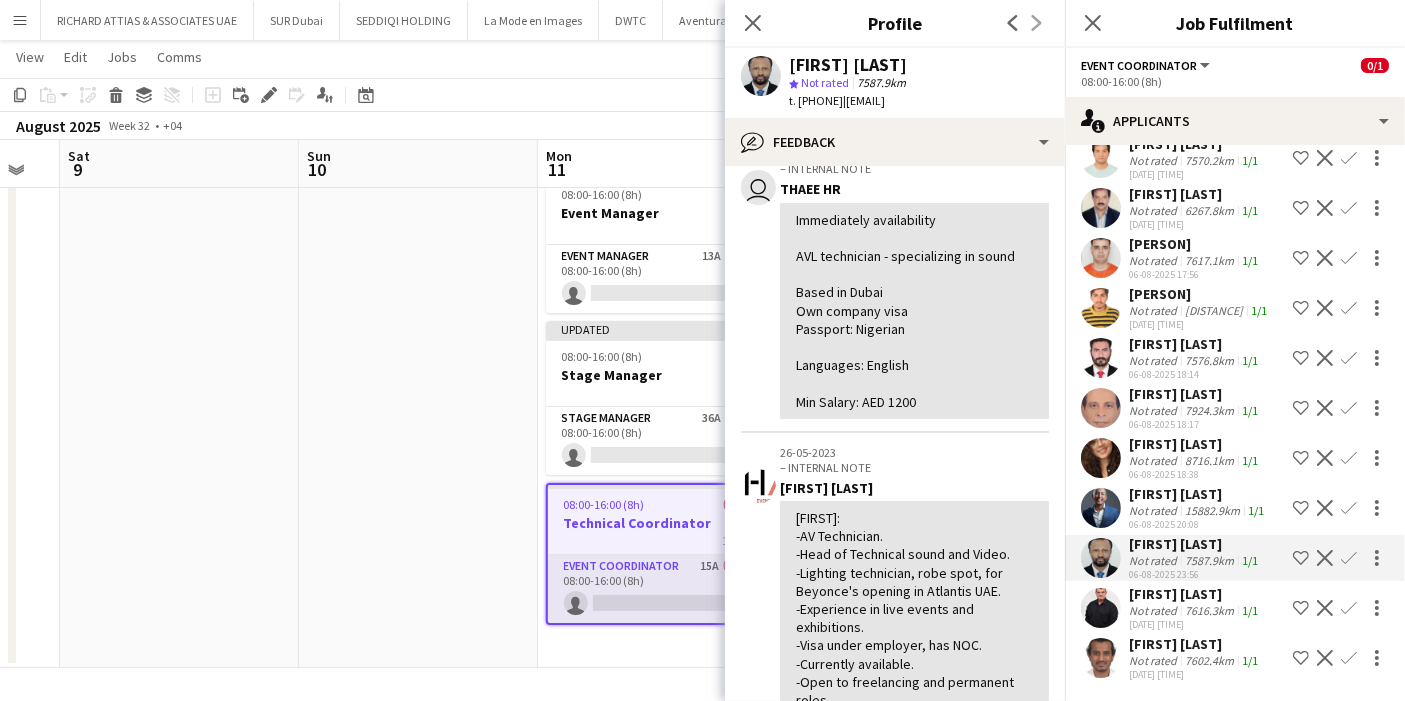 click on "Event Coordinator   15A   0/1   08:00-16:00 (8h)
single-neutral-actions" at bounding box center (658, 589) 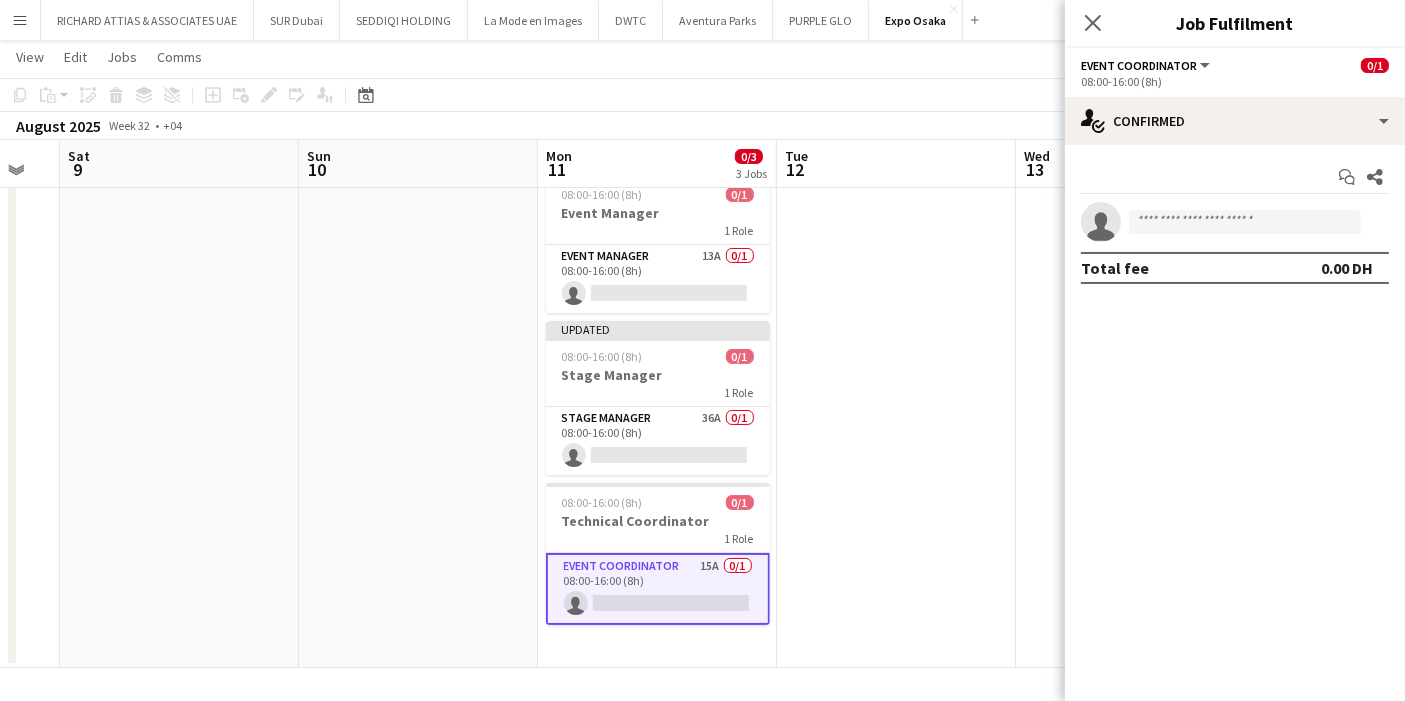 scroll, scrollTop: 0, scrollLeft: 0, axis: both 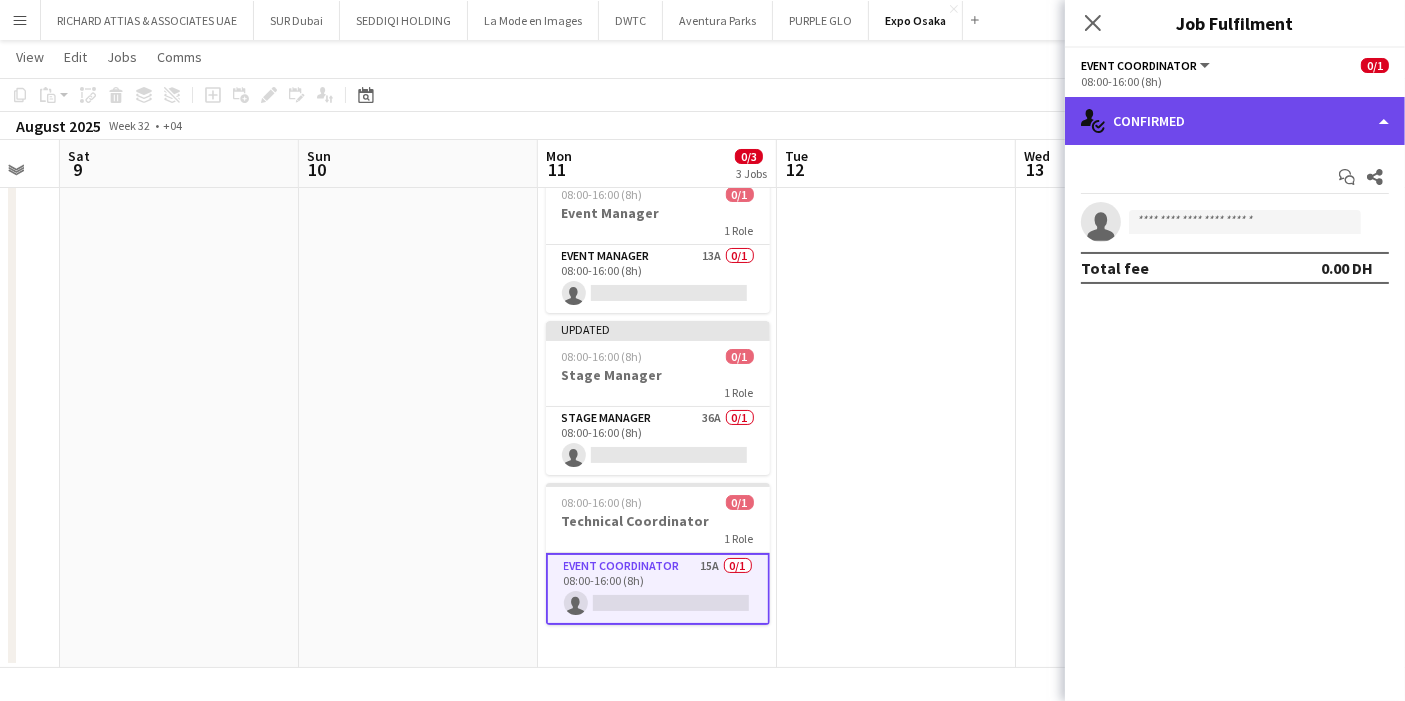 click on "single-neutral-actions-check-2
Confirmed" 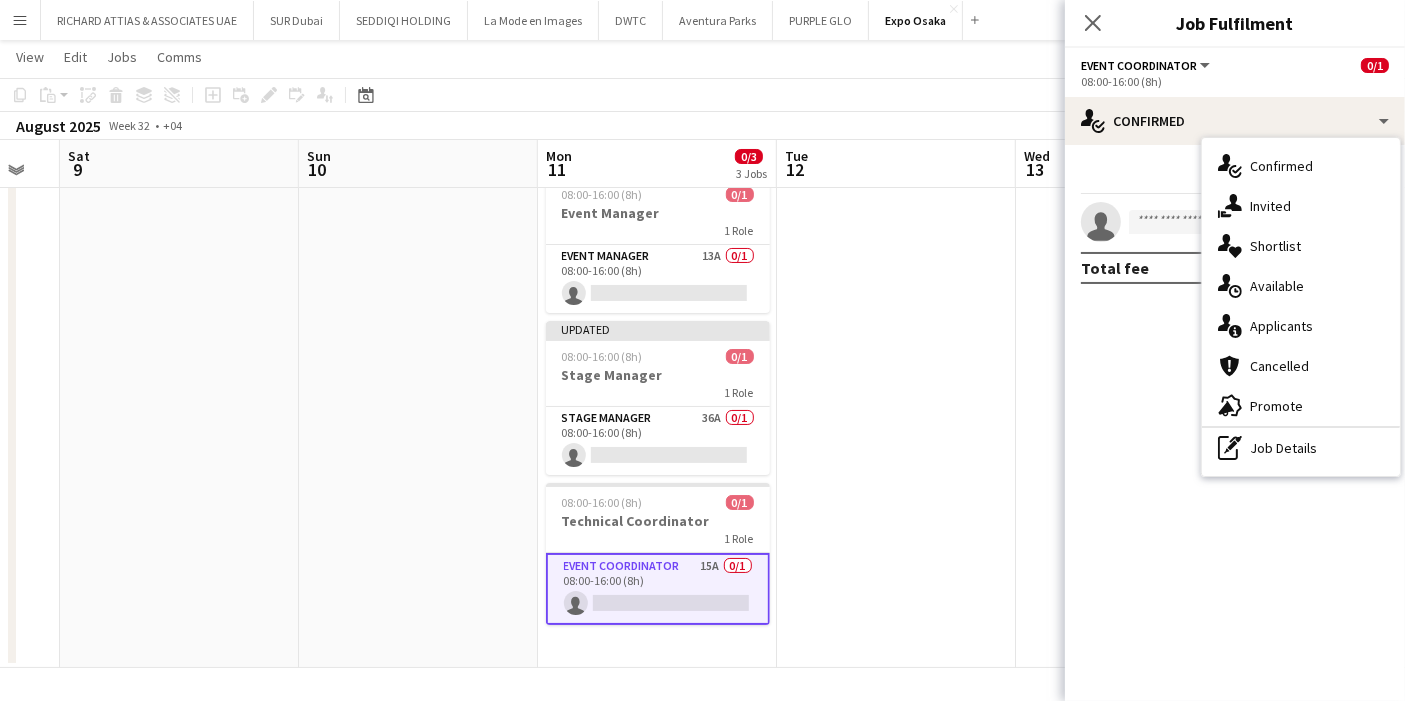 click on "single-neutral-actions-information
Applicants" at bounding box center (1301, 326) 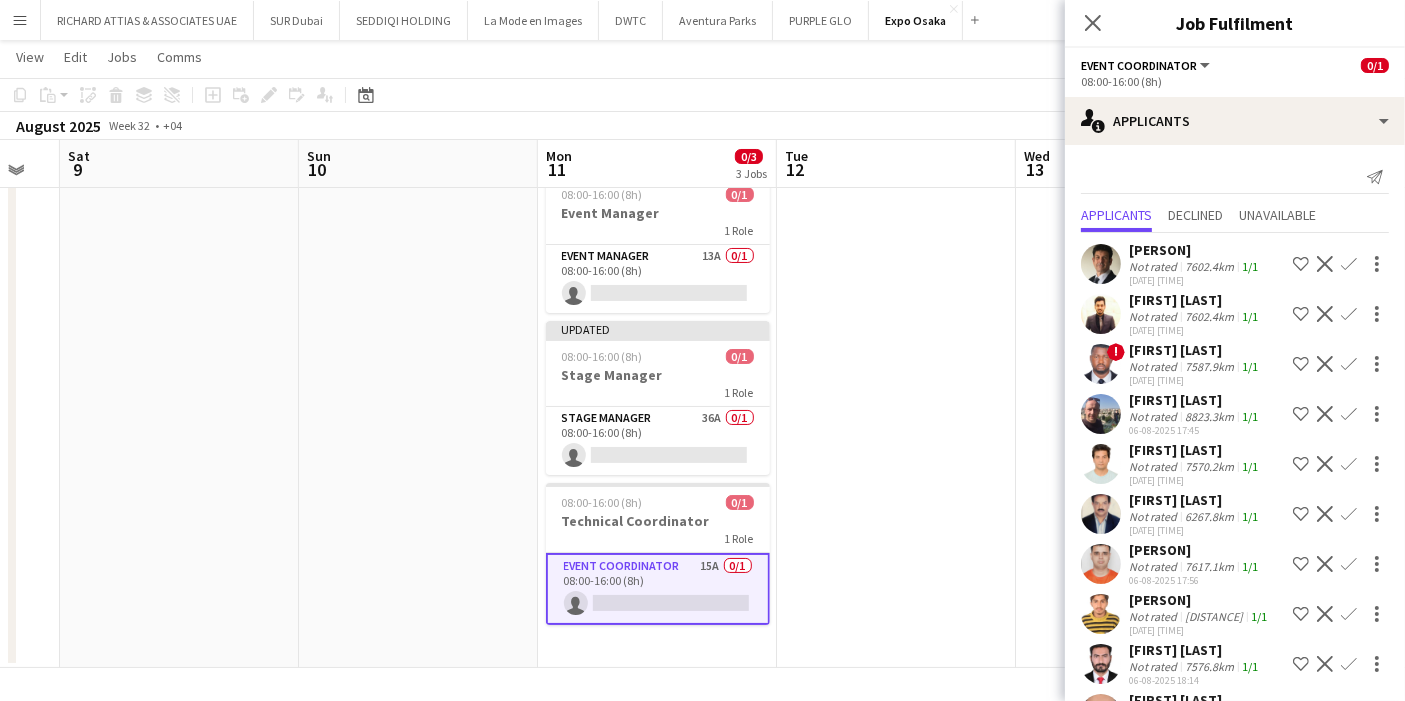 scroll, scrollTop: 322, scrollLeft: 0, axis: vertical 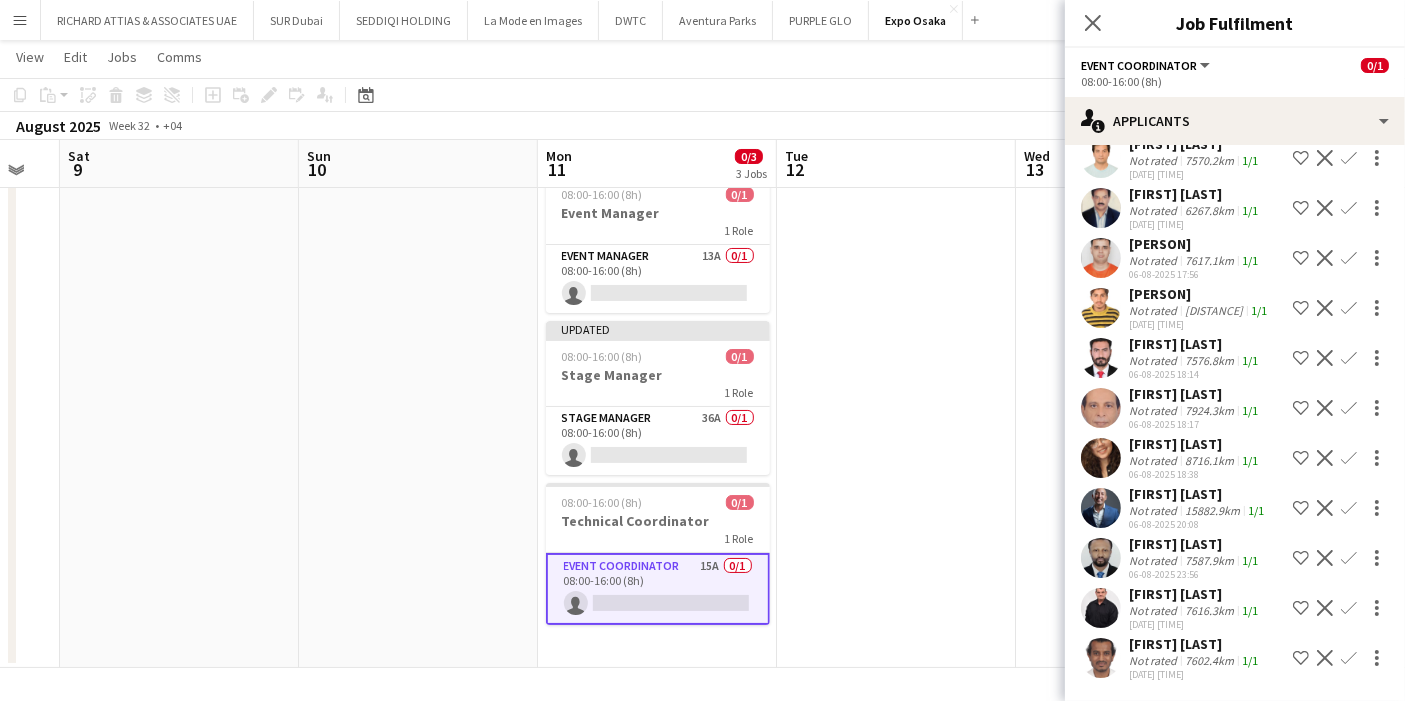 click at bounding box center (1101, 608) 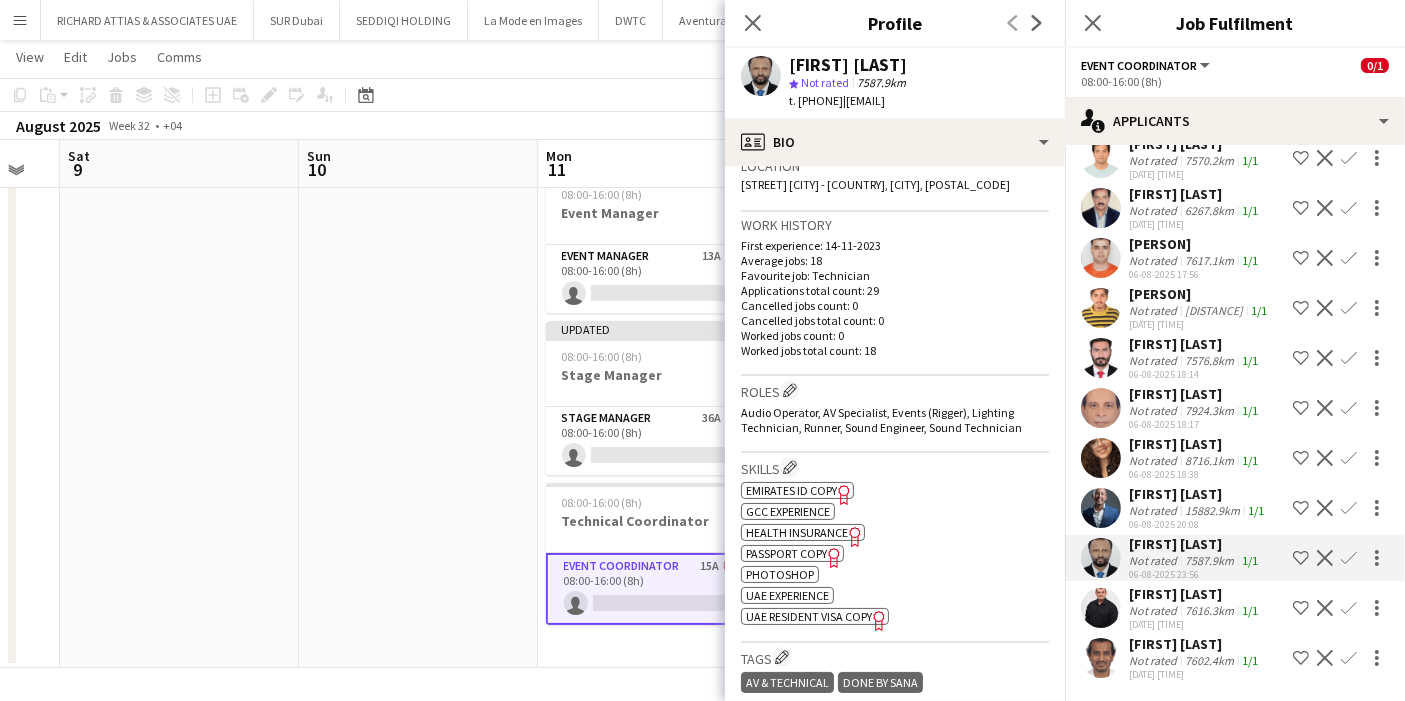 scroll, scrollTop: 444, scrollLeft: 0, axis: vertical 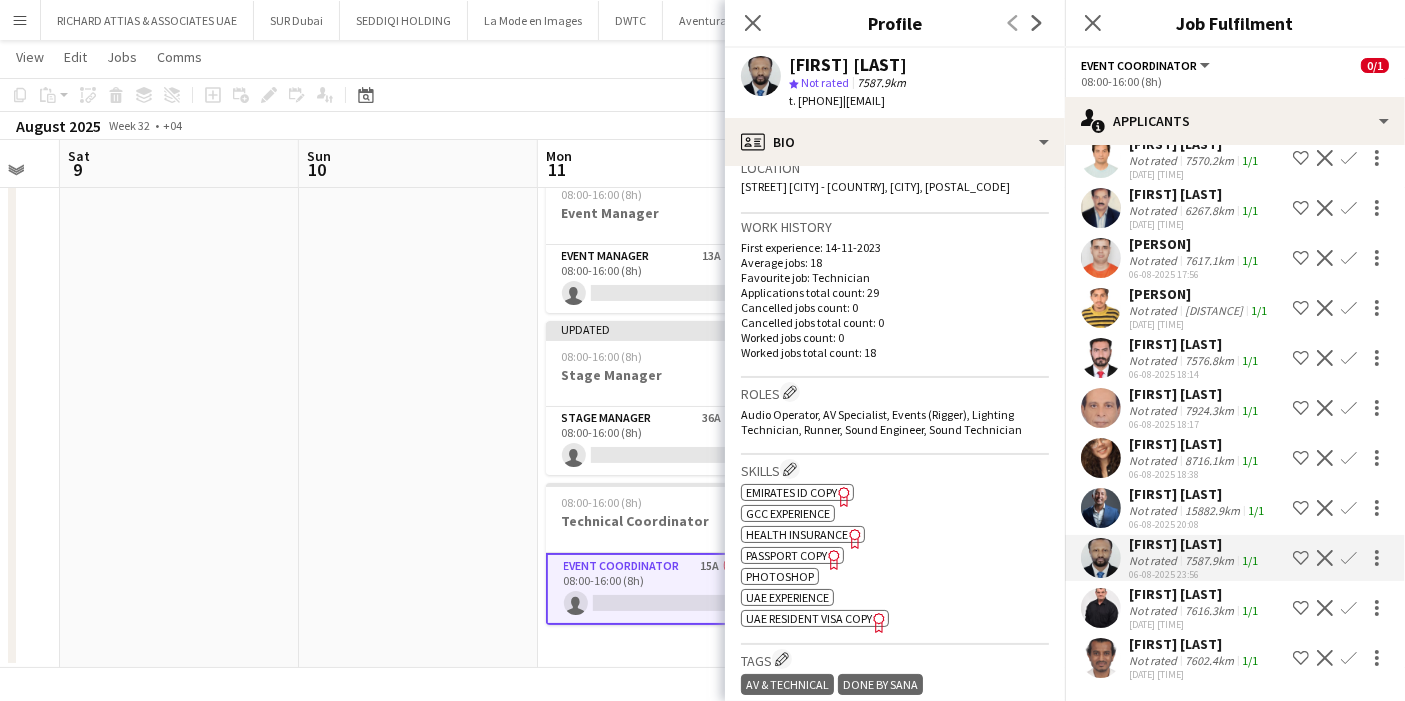 click at bounding box center (1101, 558) 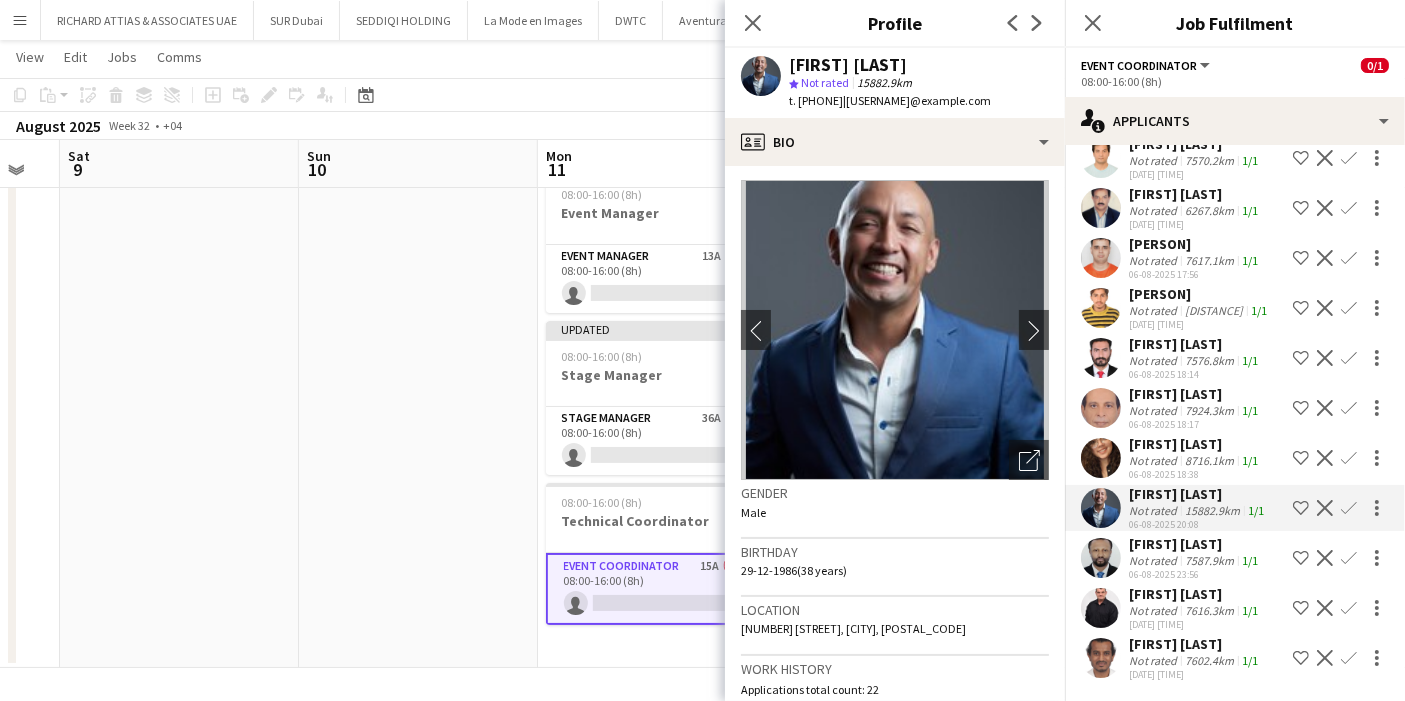 scroll, scrollTop: 0, scrollLeft: 0, axis: both 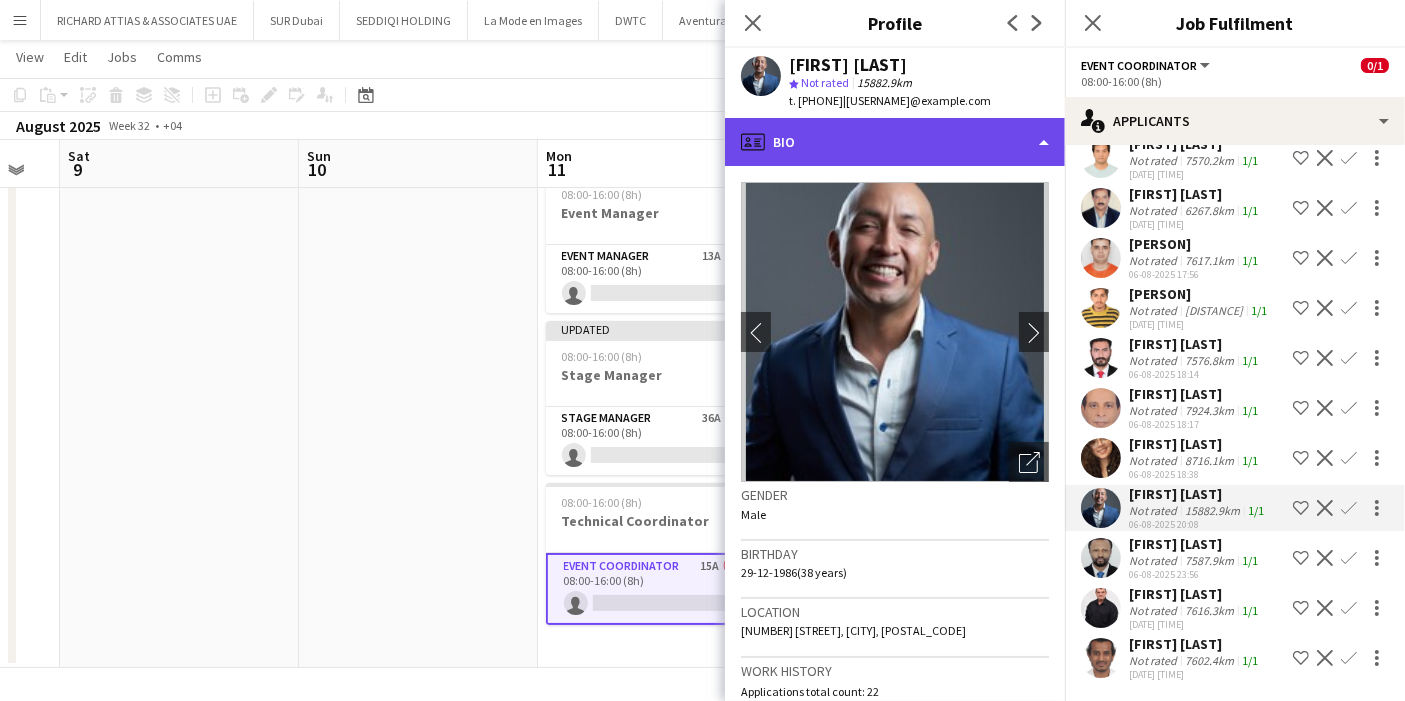 click on "profile
Bio" 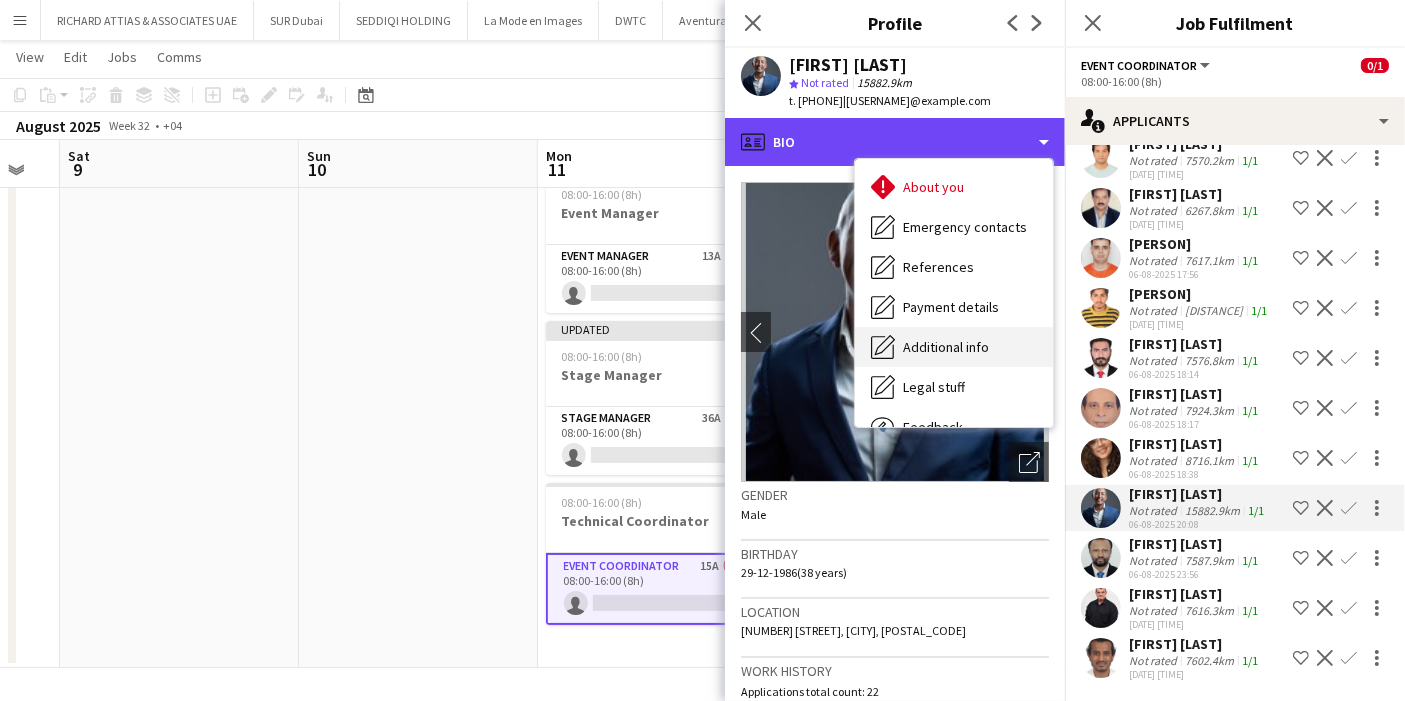 scroll, scrollTop: 147, scrollLeft: 0, axis: vertical 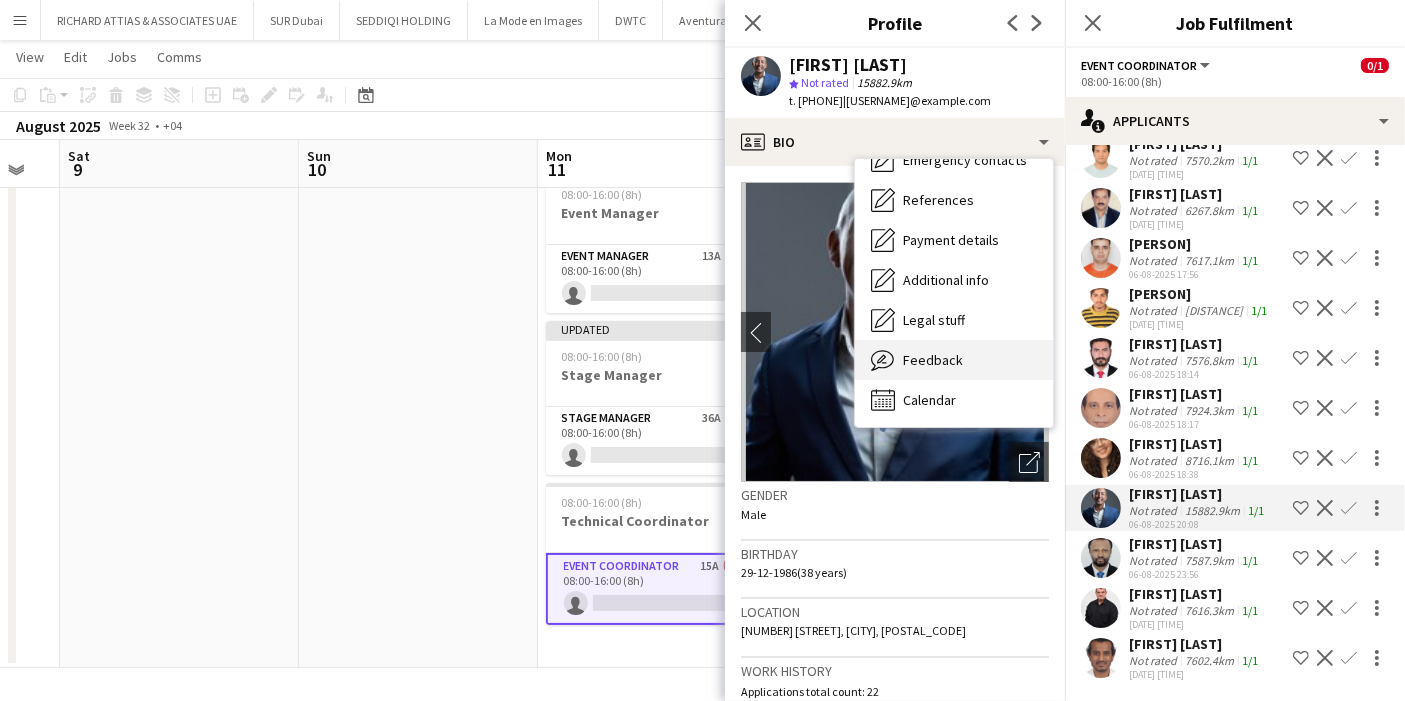 click on "Feedback
Feedback" at bounding box center [954, 360] 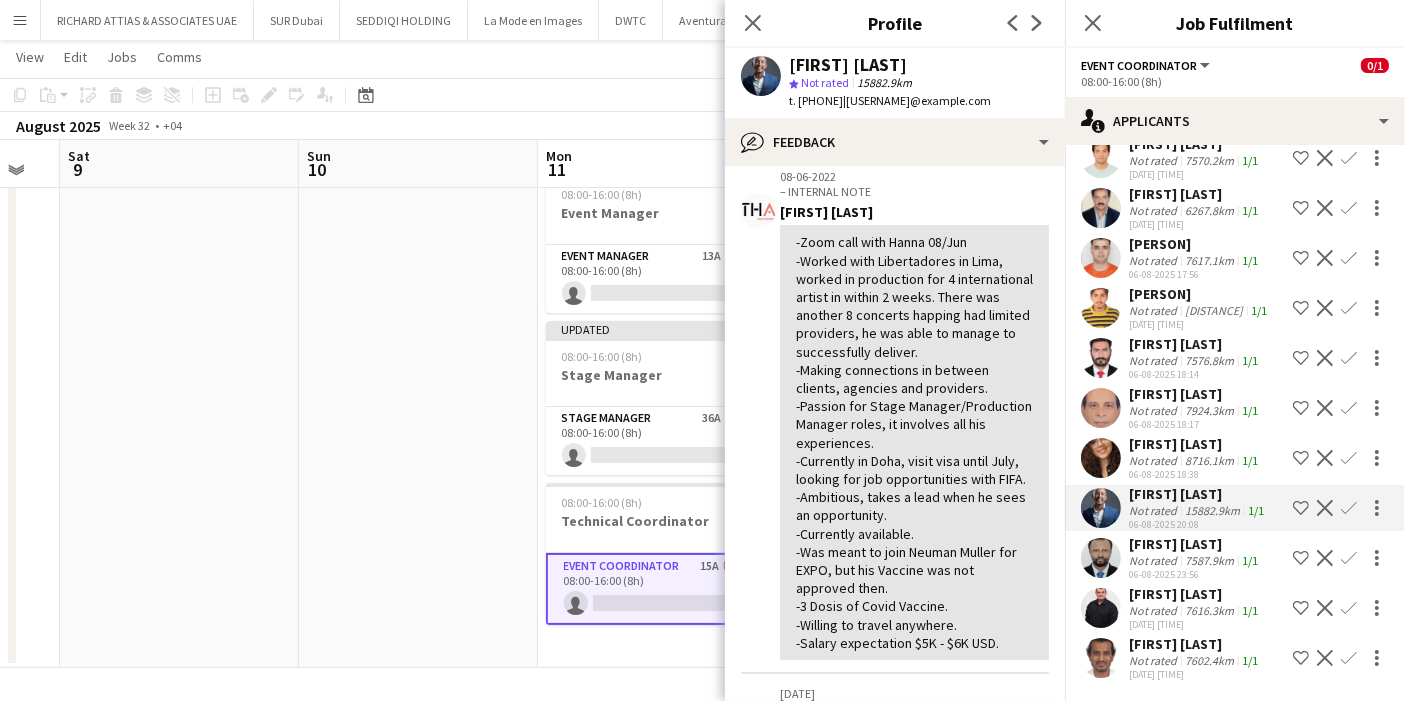scroll, scrollTop: 888, scrollLeft: 0, axis: vertical 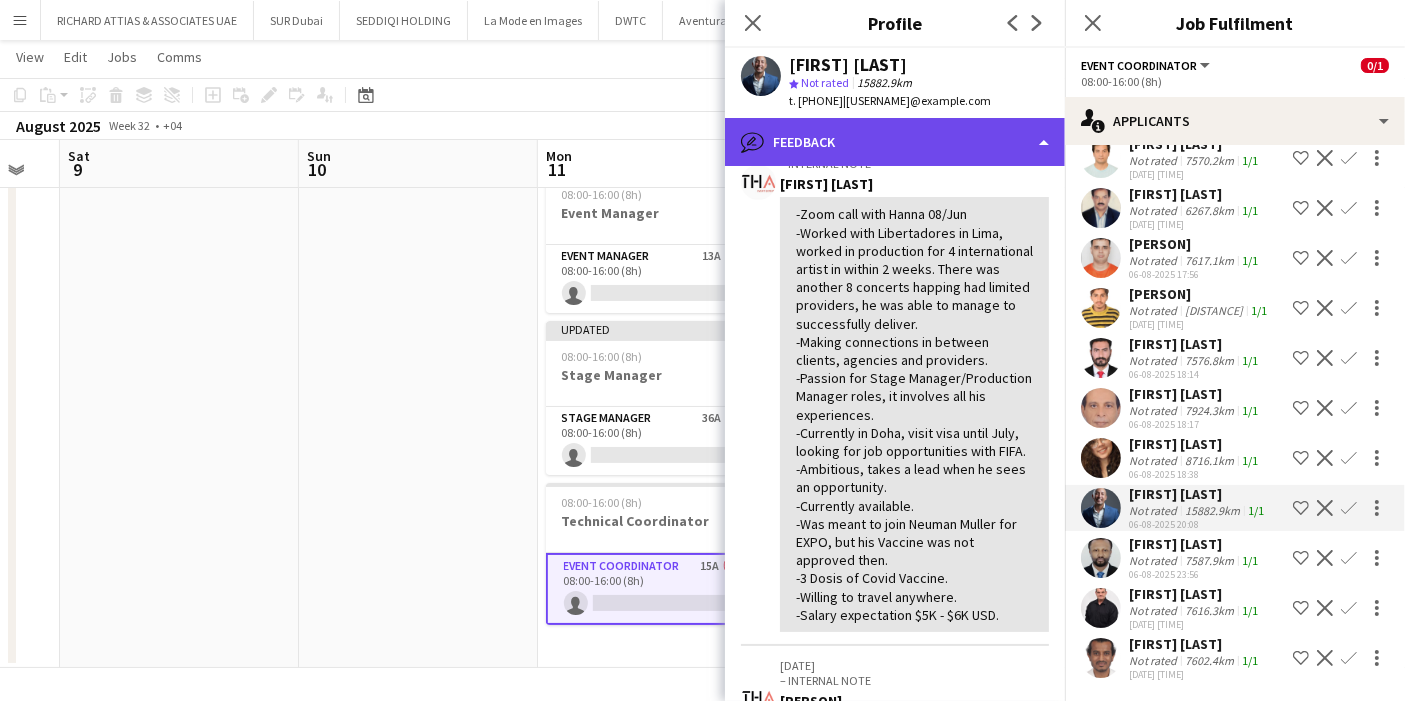 click on "bubble-pencil
Feedback" 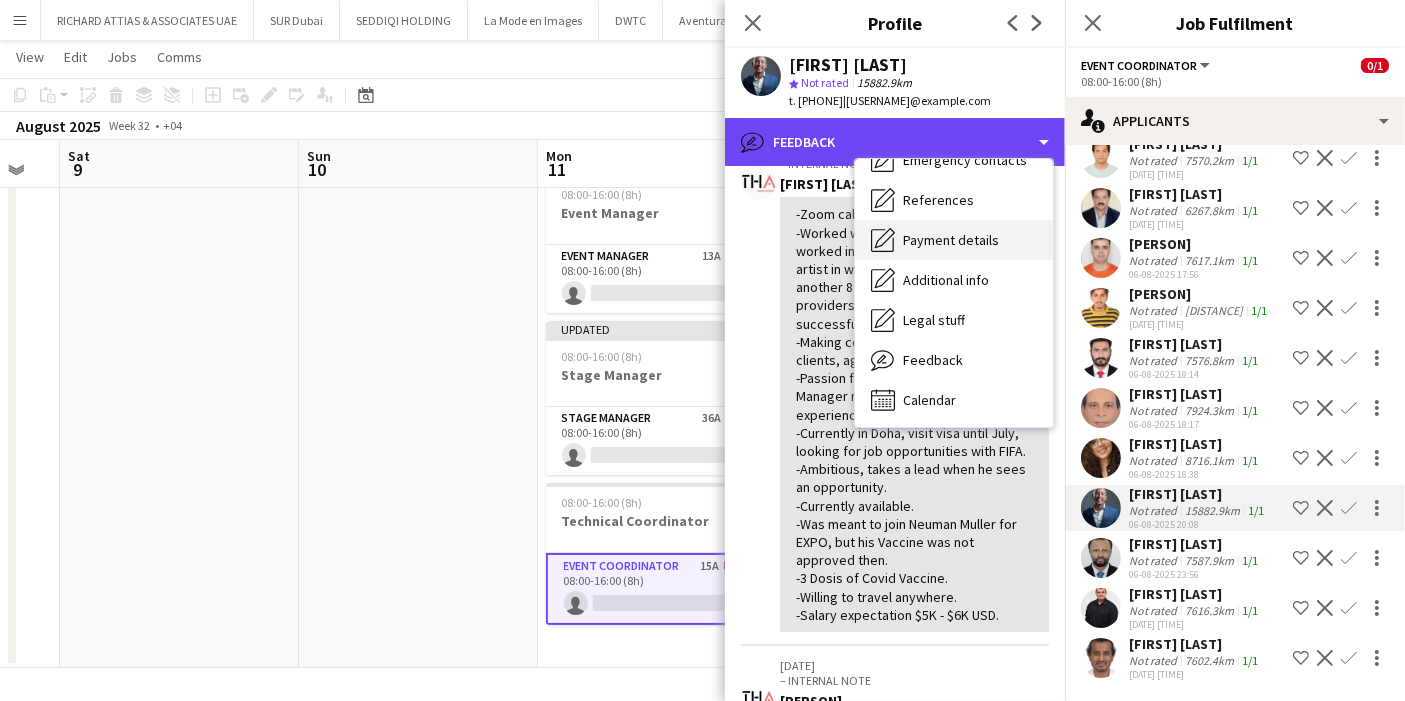 scroll, scrollTop: 0, scrollLeft: 0, axis: both 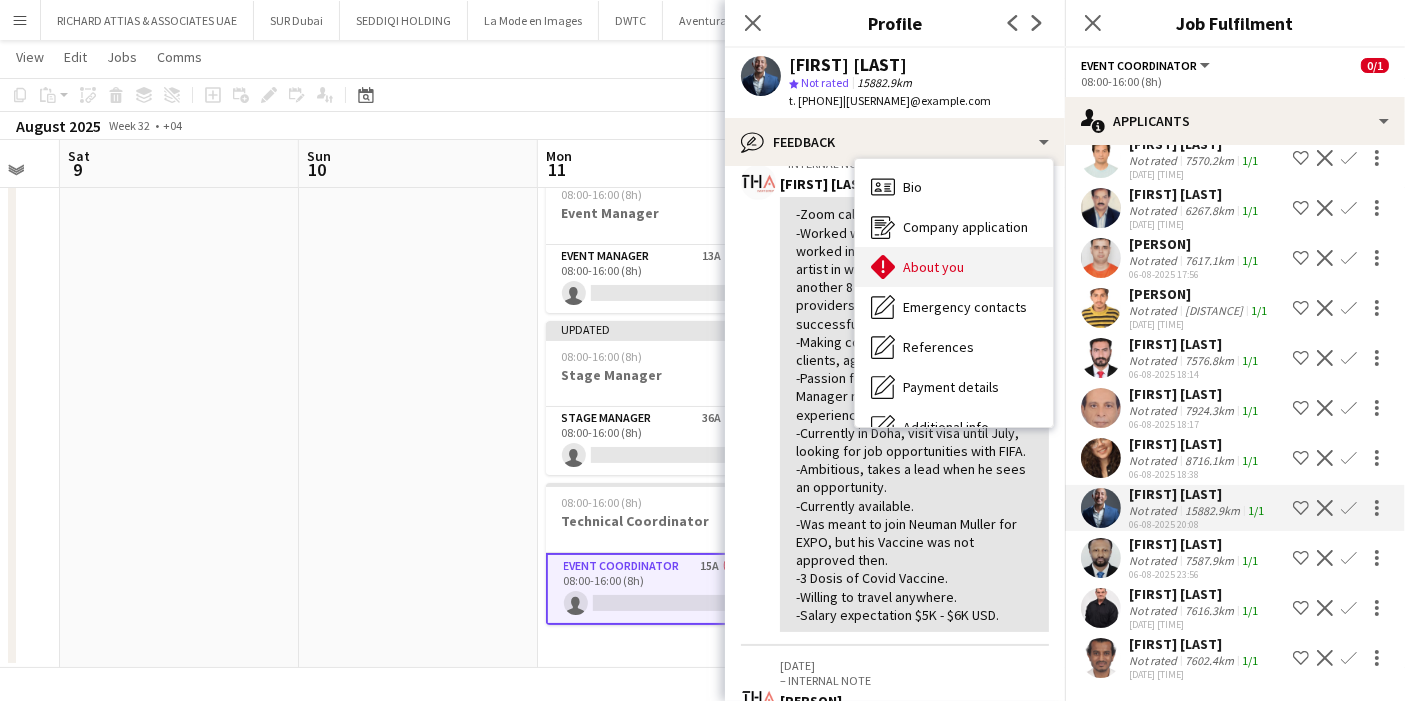 click on "About you" at bounding box center [933, 267] 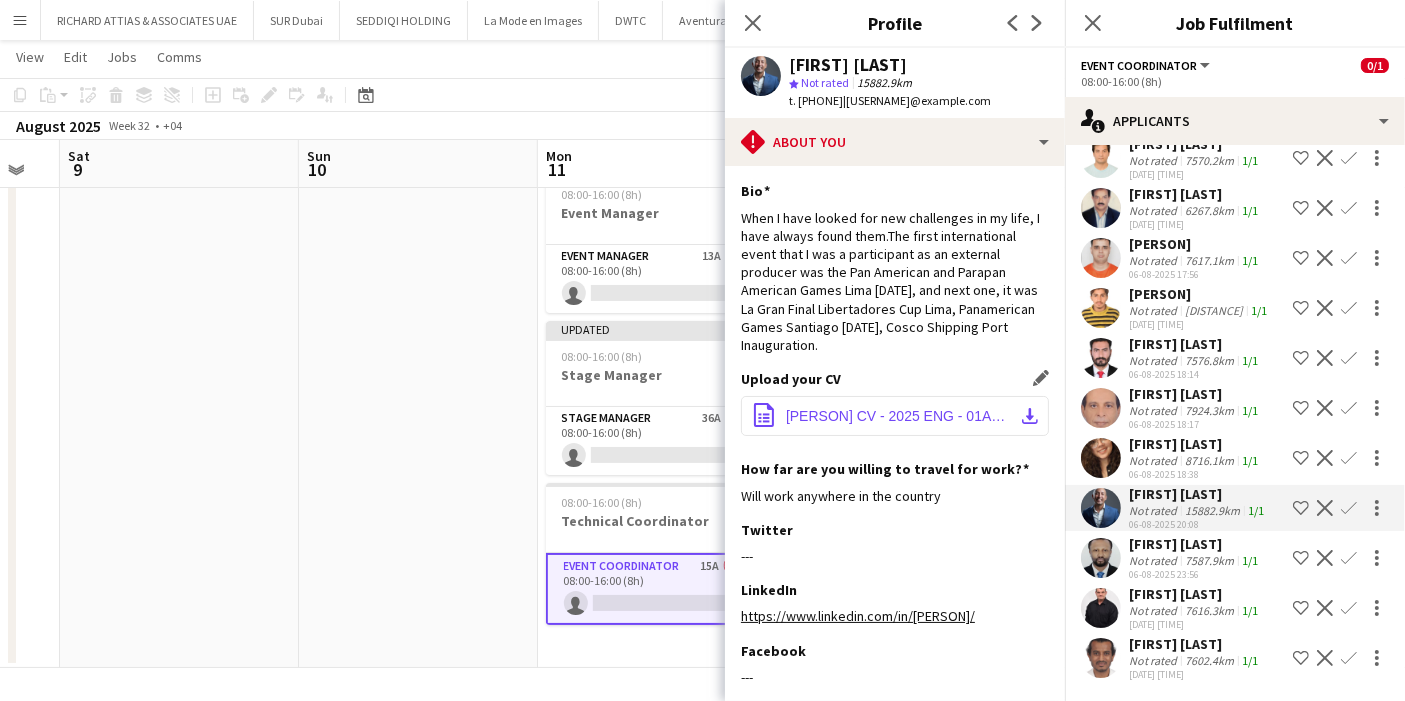 click on "download-bottom" 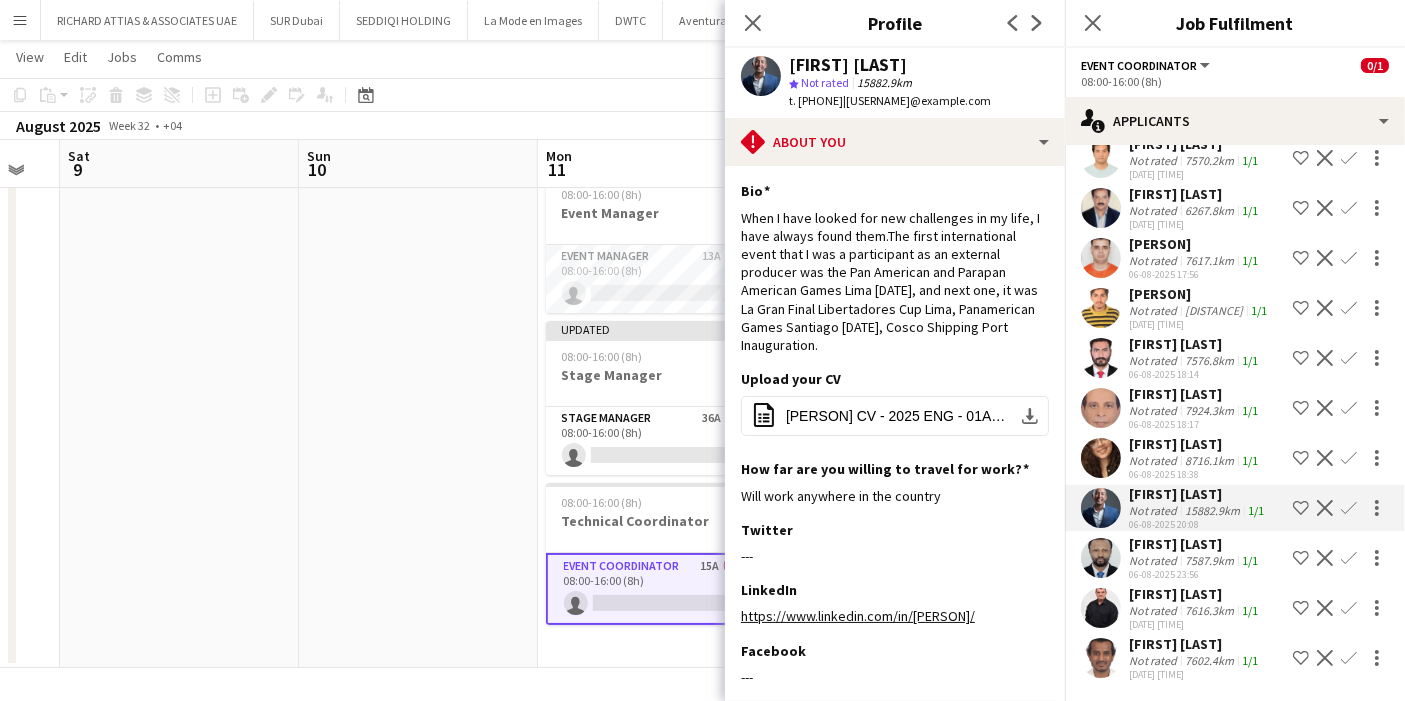 drag, startPoint x: 798, startPoint y: 104, endPoint x: 869, endPoint y: 99, distance: 71.17584 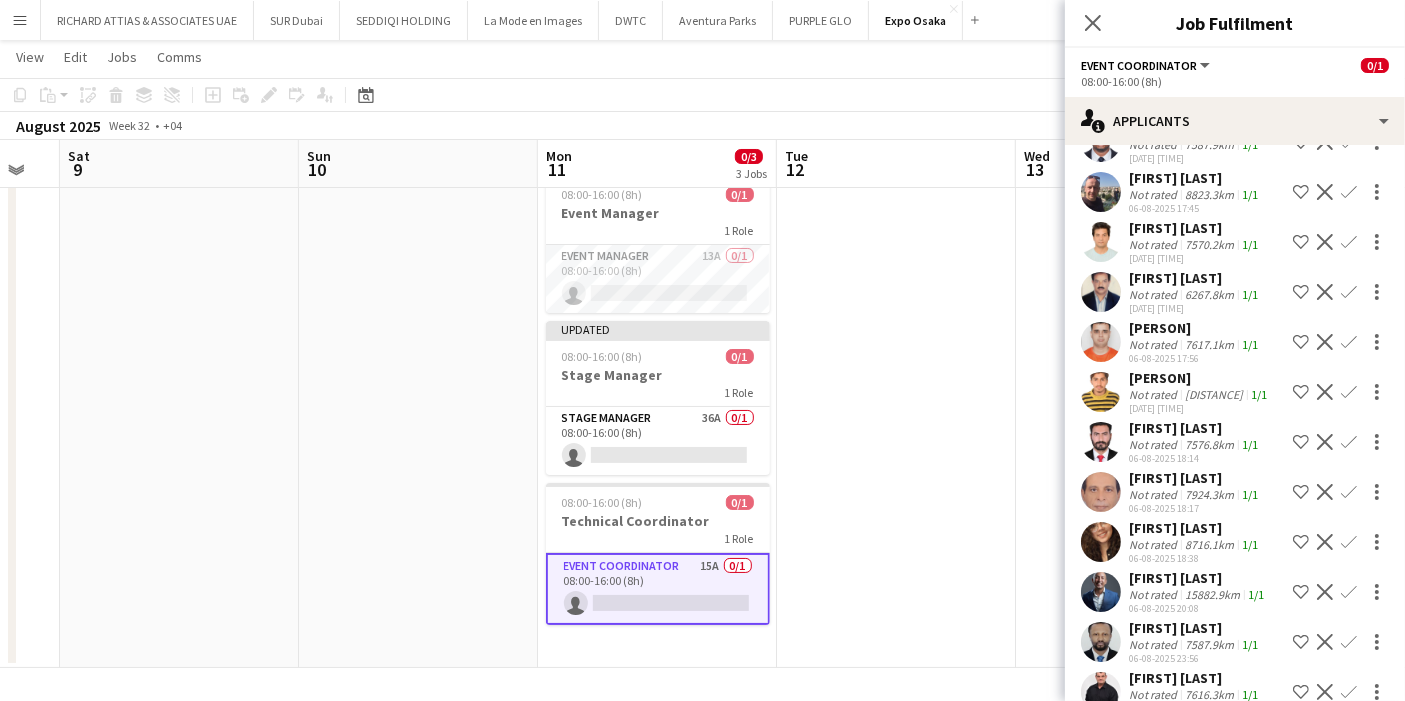 scroll, scrollTop: 322, scrollLeft: 0, axis: vertical 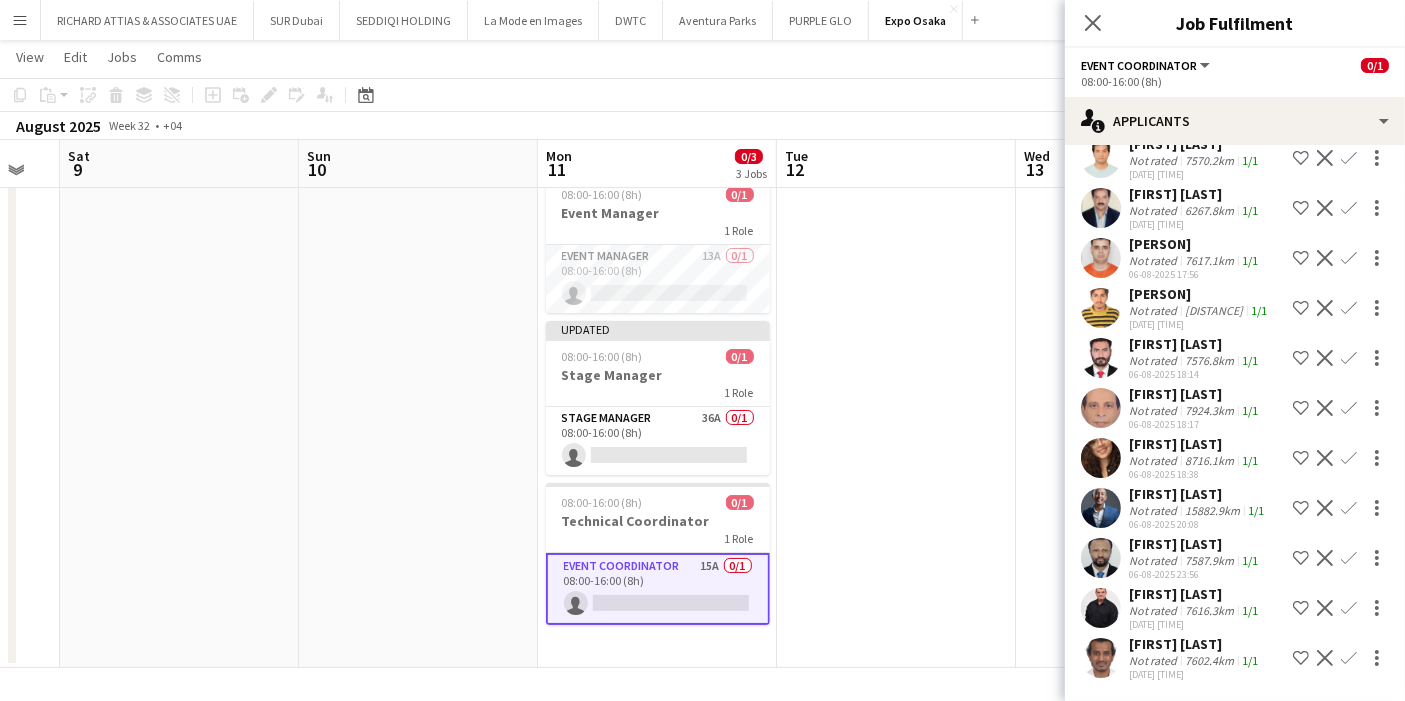 click on "Shortlist crew" at bounding box center (1301, 558) 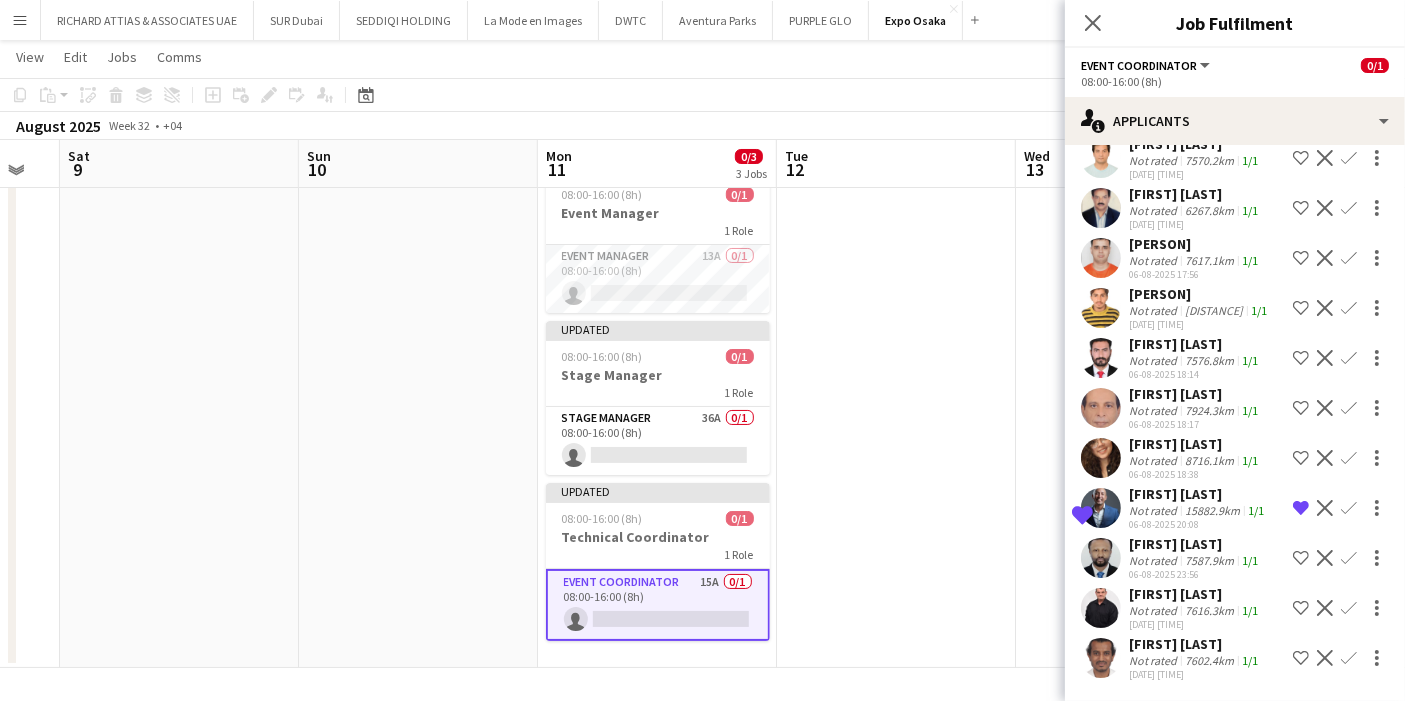 click 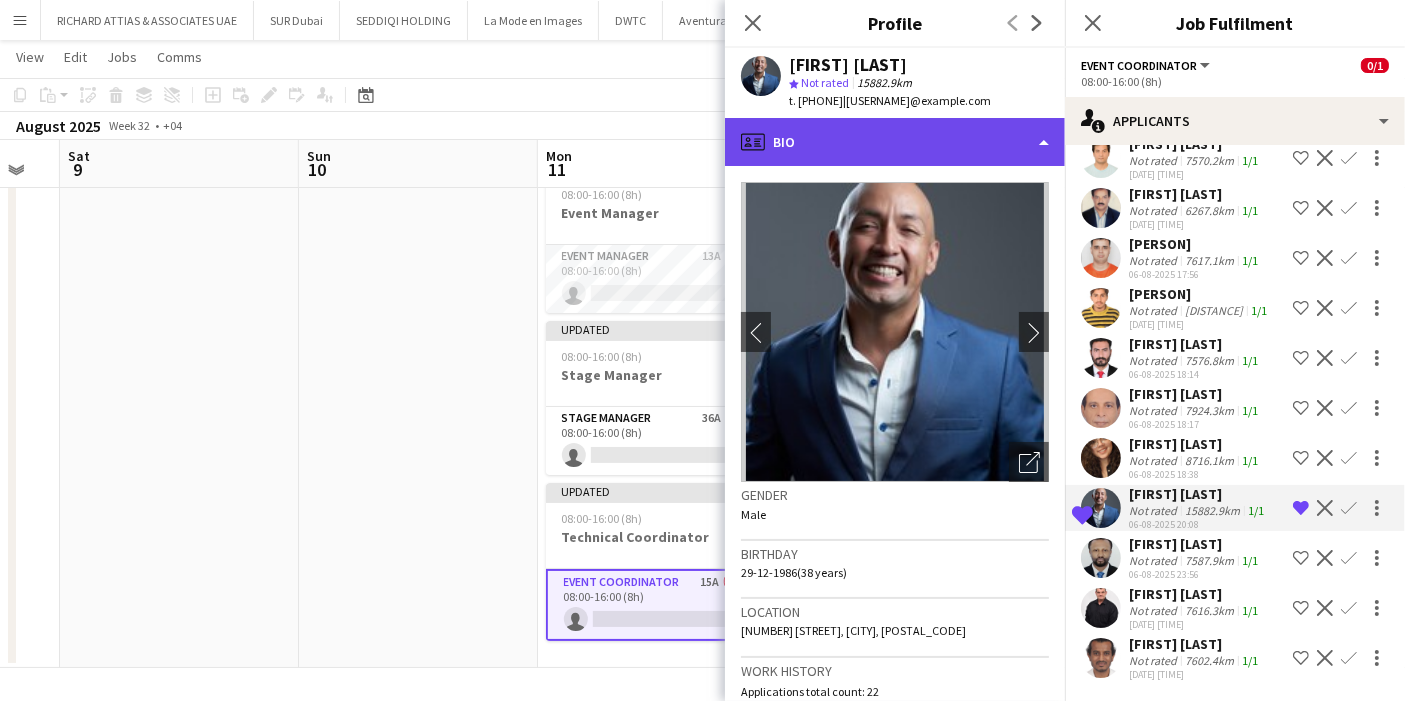 click on "profile
Bio" 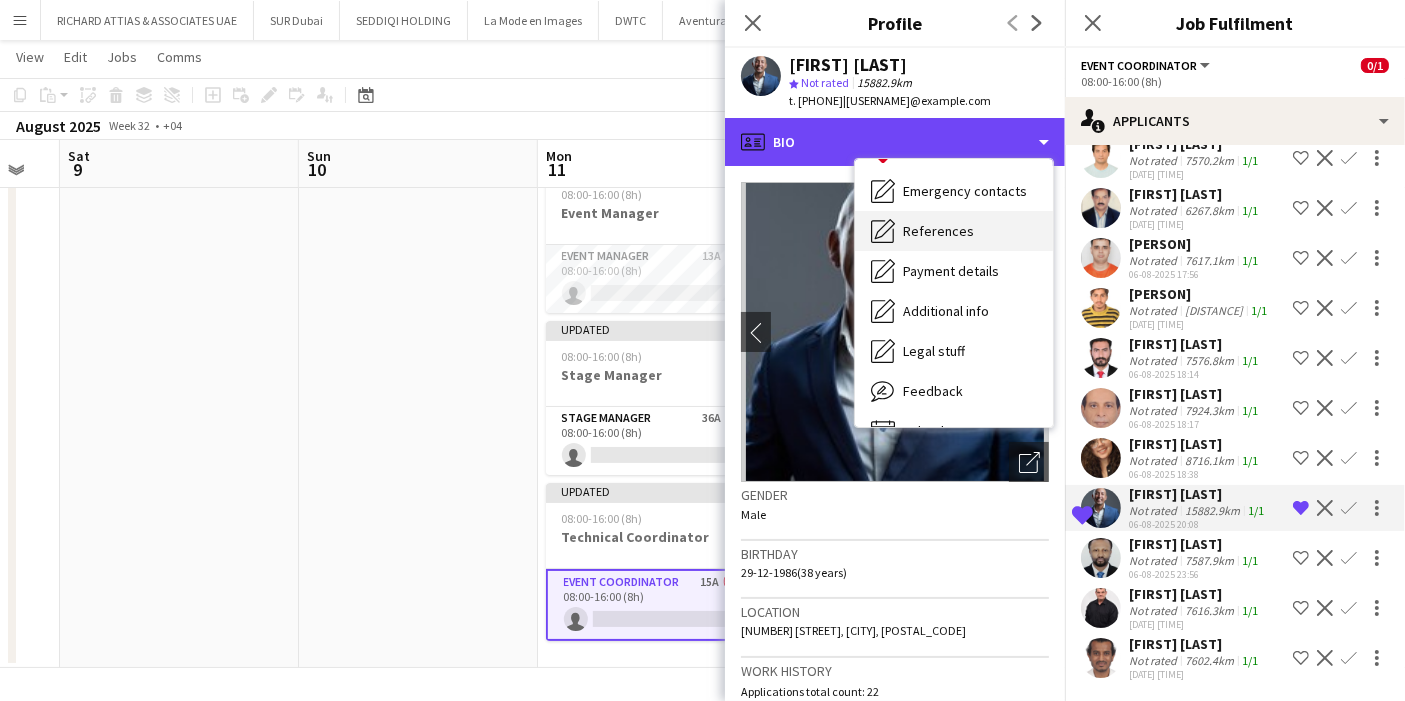scroll, scrollTop: 147, scrollLeft: 0, axis: vertical 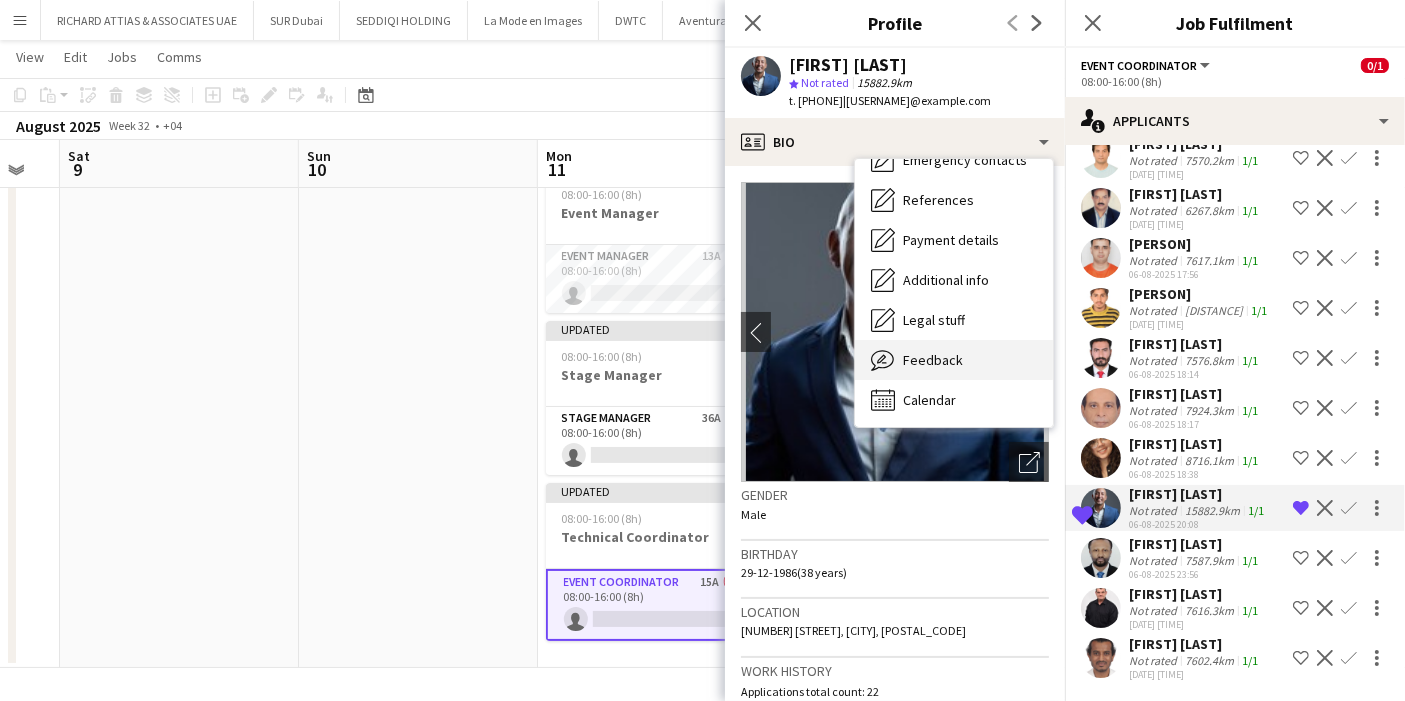 click on "Feedback
Feedback" at bounding box center (954, 360) 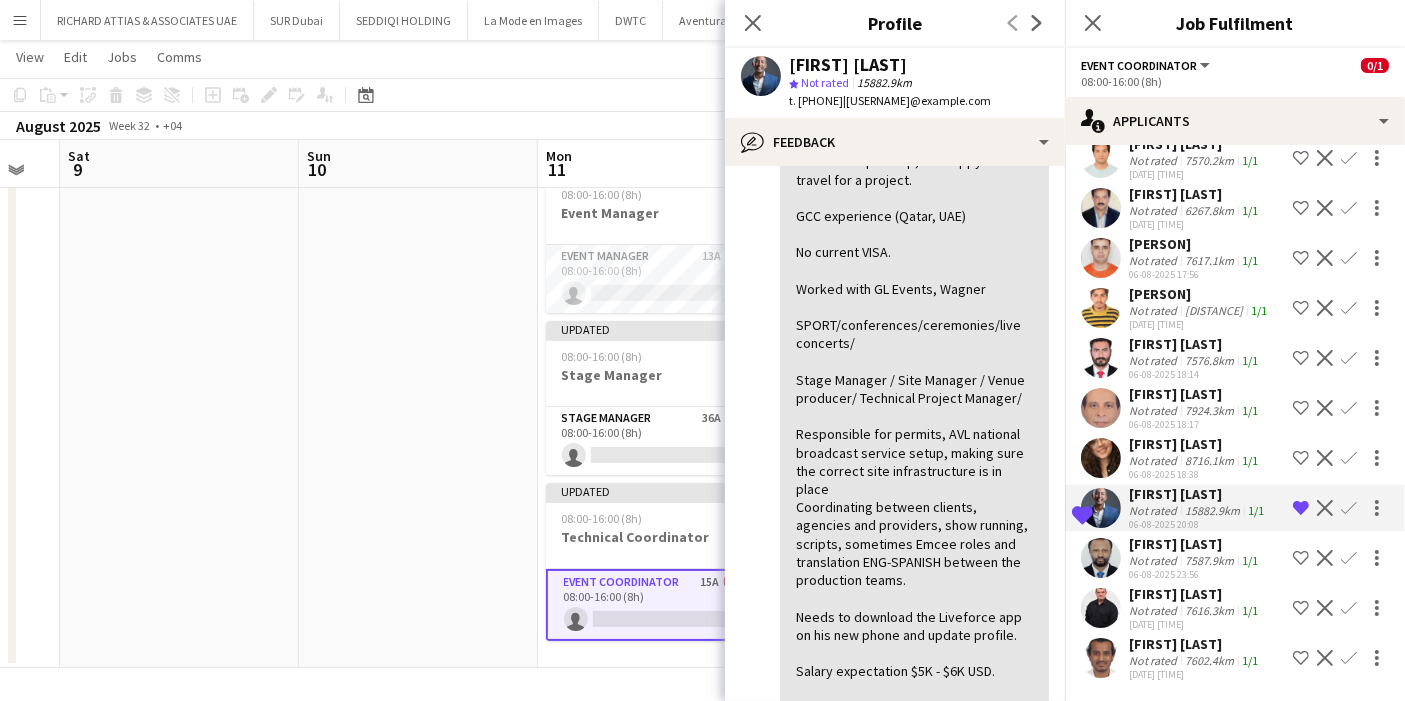 scroll, scrollTop: 0, scrollLeft: 0, axis: both 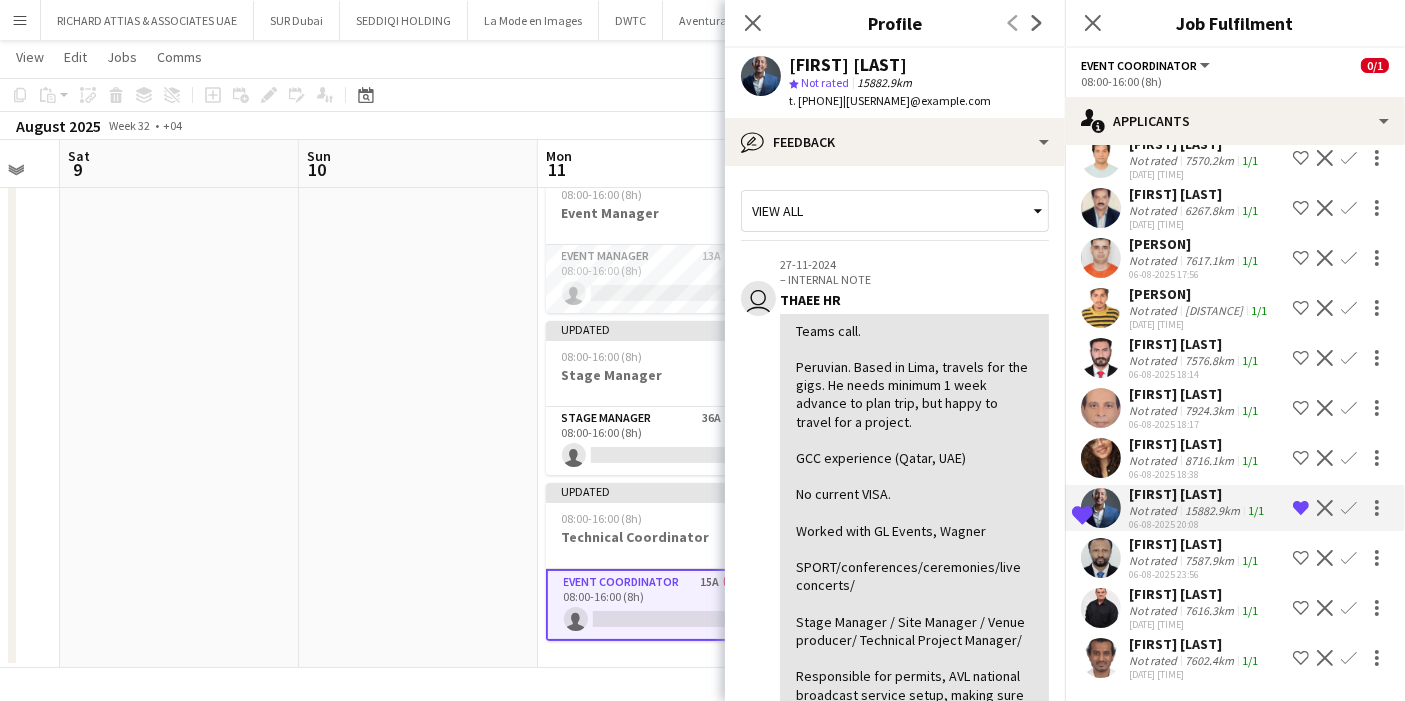 click at bounding box center (1101, 508) 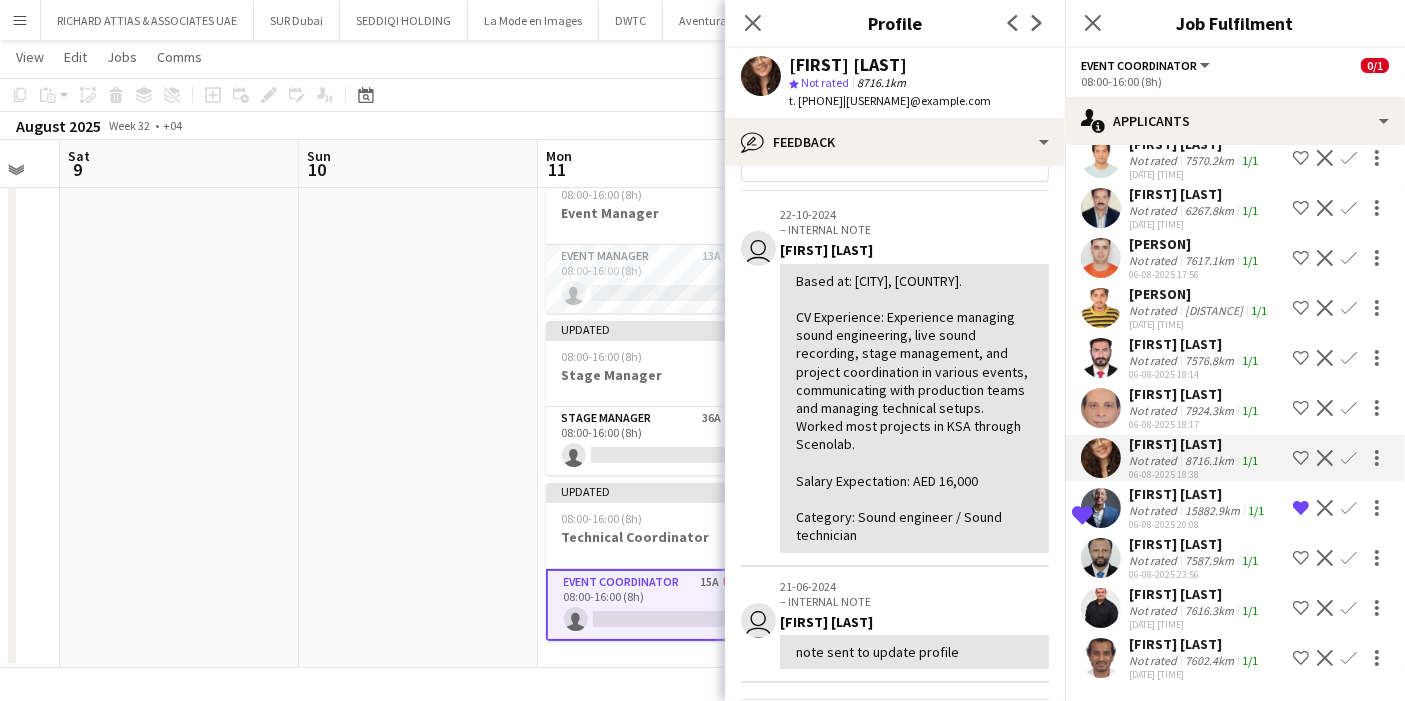 scroll, scrollTop: 0, scrollLeft: 0, axis: both 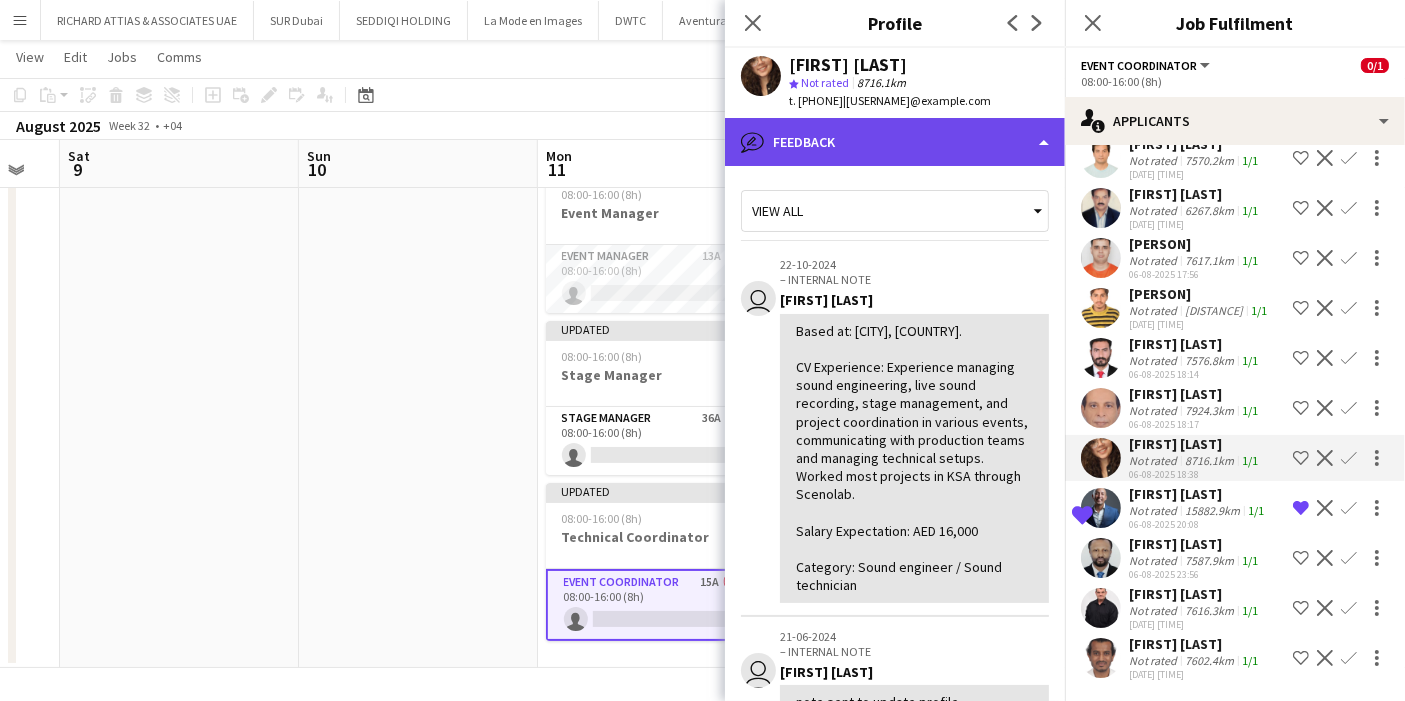 click on "bubble-pencil
Feedback" 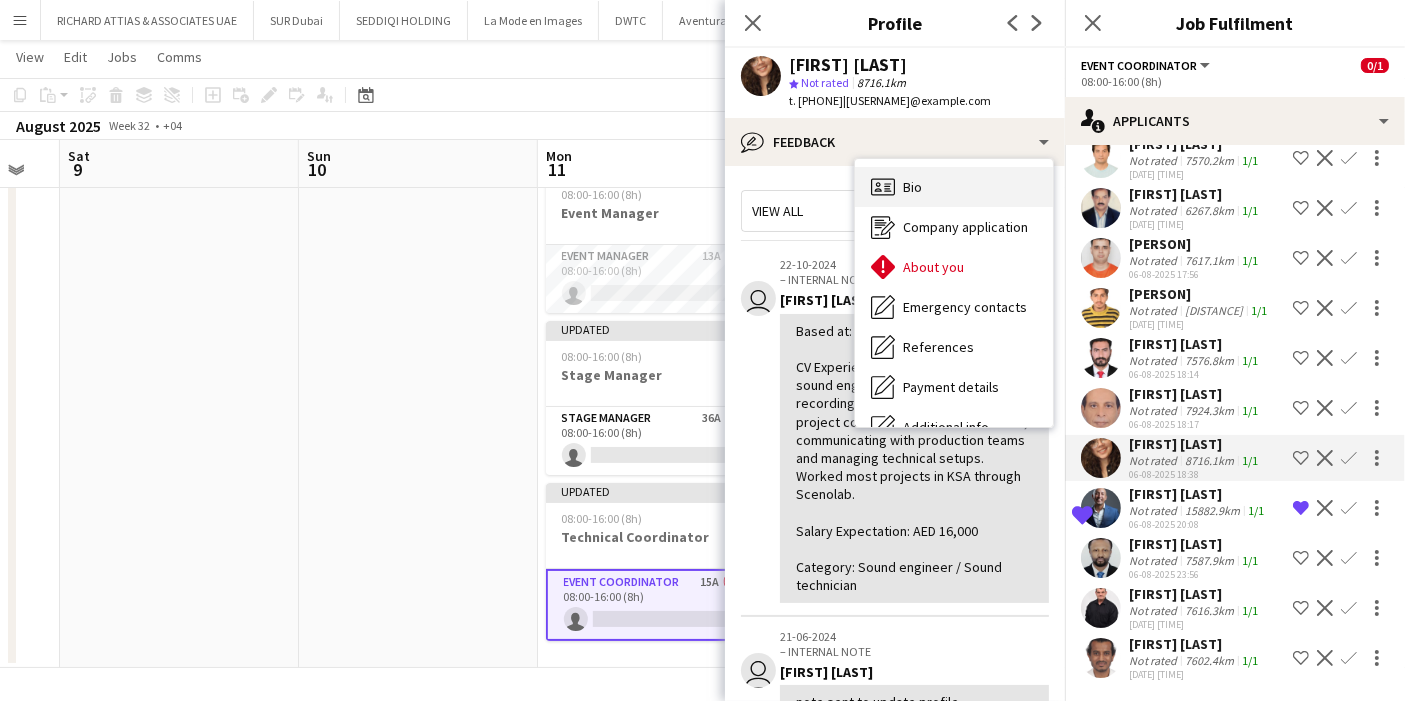 click on "Bio
Bio" at bounding box center (954, 187) 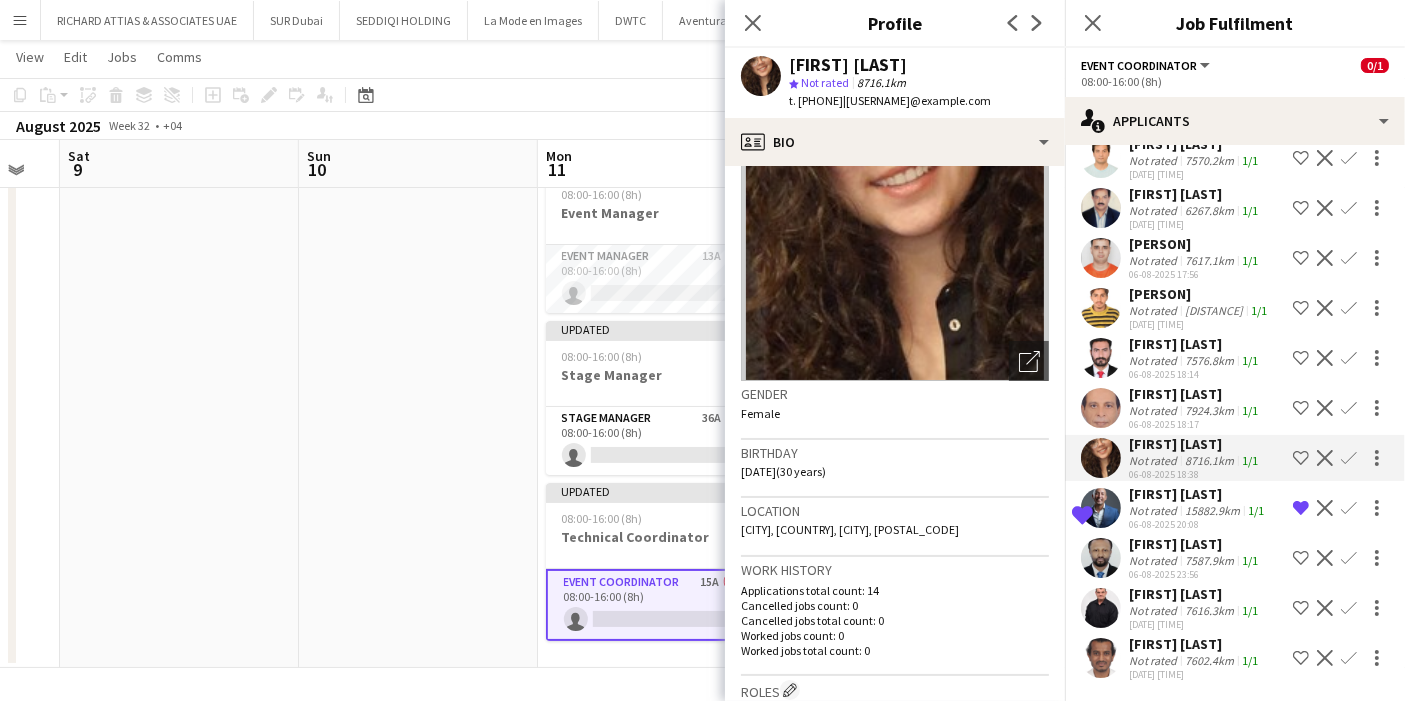 scroll, scrollTop: 0, scrollLeft: 0, axis: both 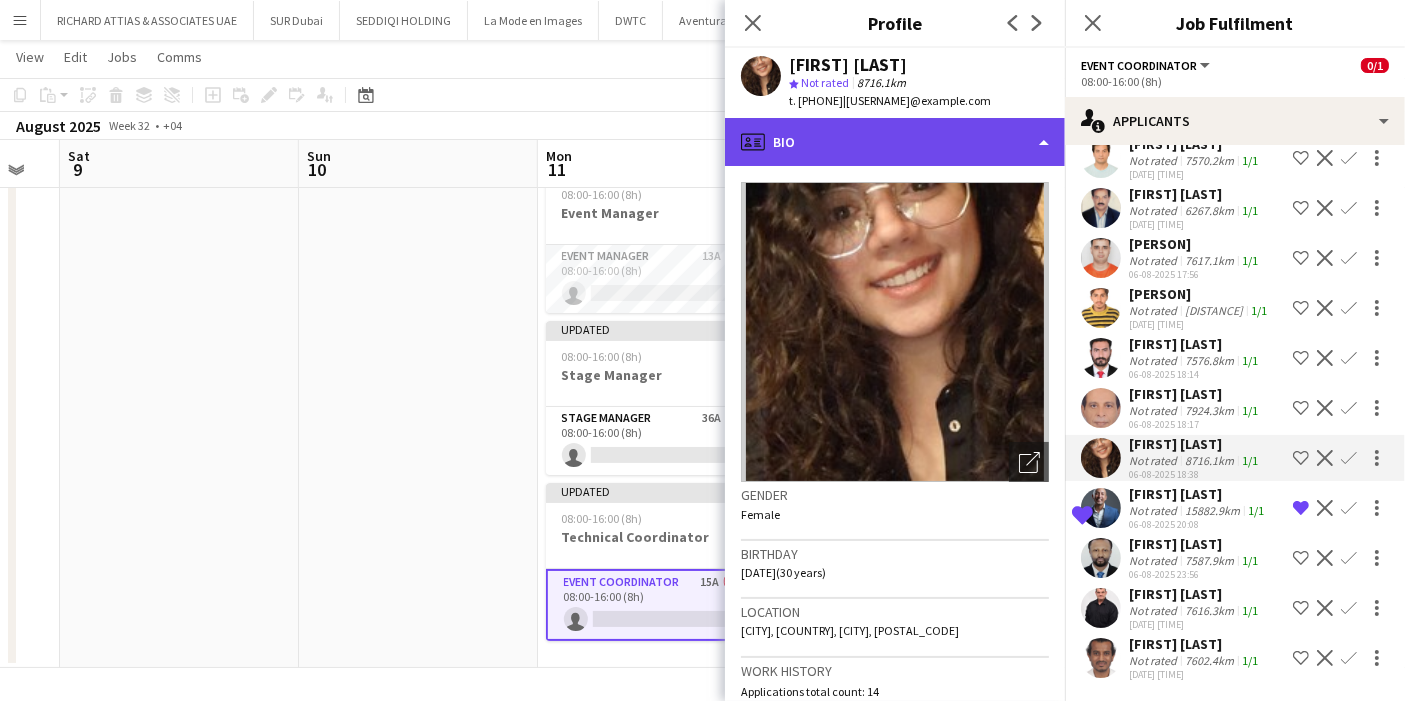 click on "profile
Bio" 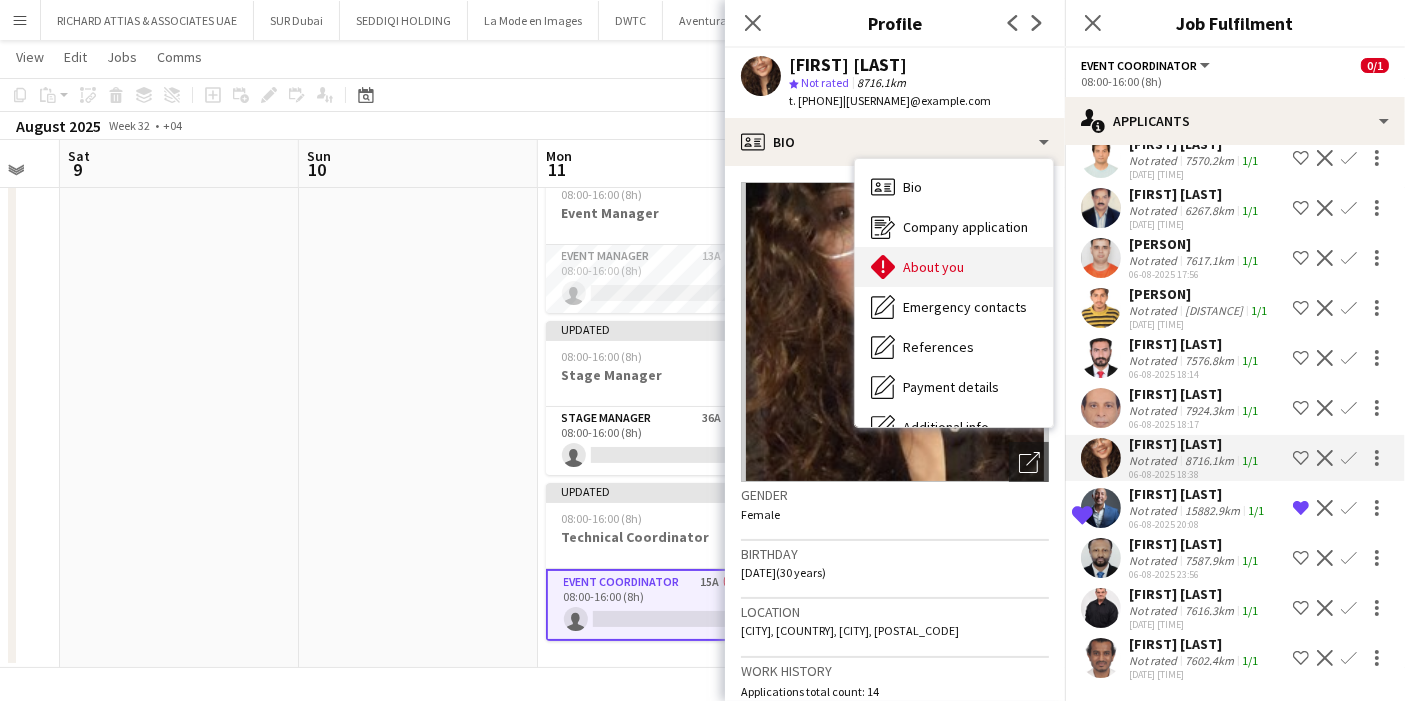 click on "About you" at bounding box center [933, 267] 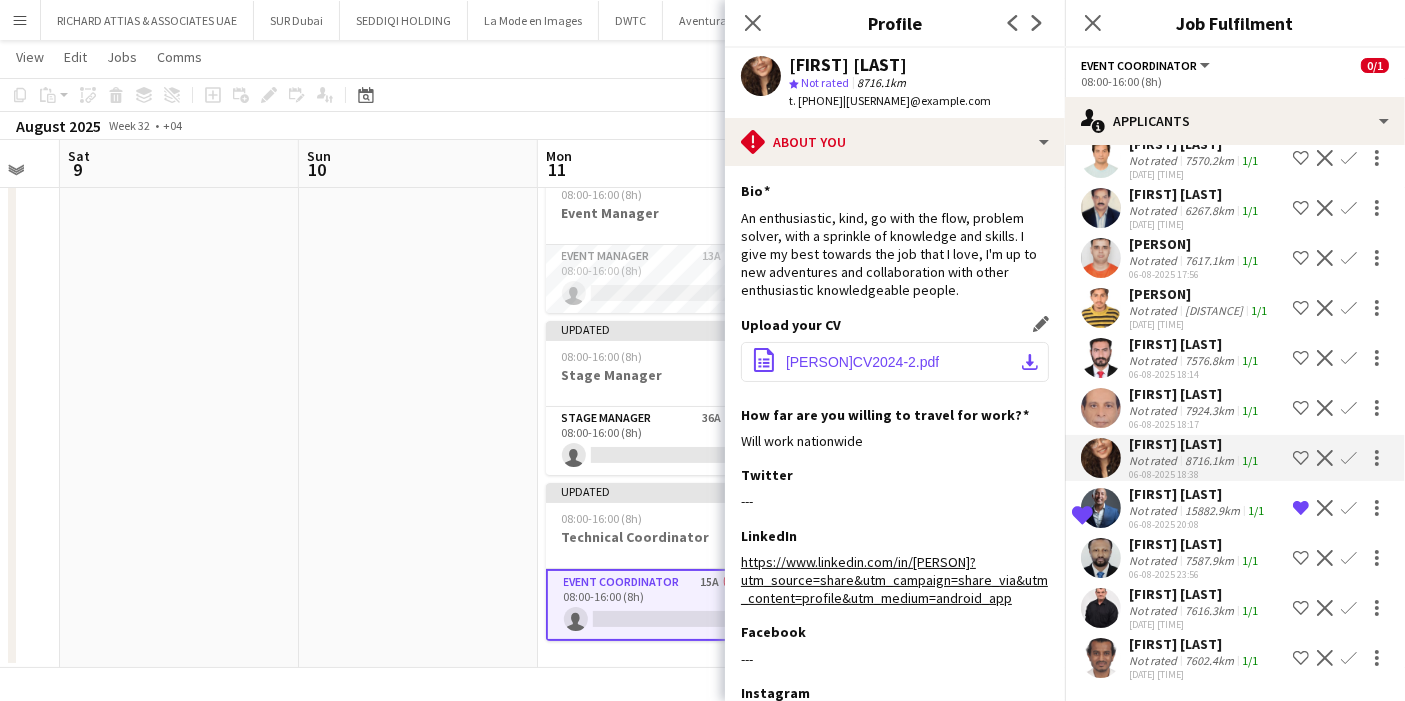 click on "download-bottom" 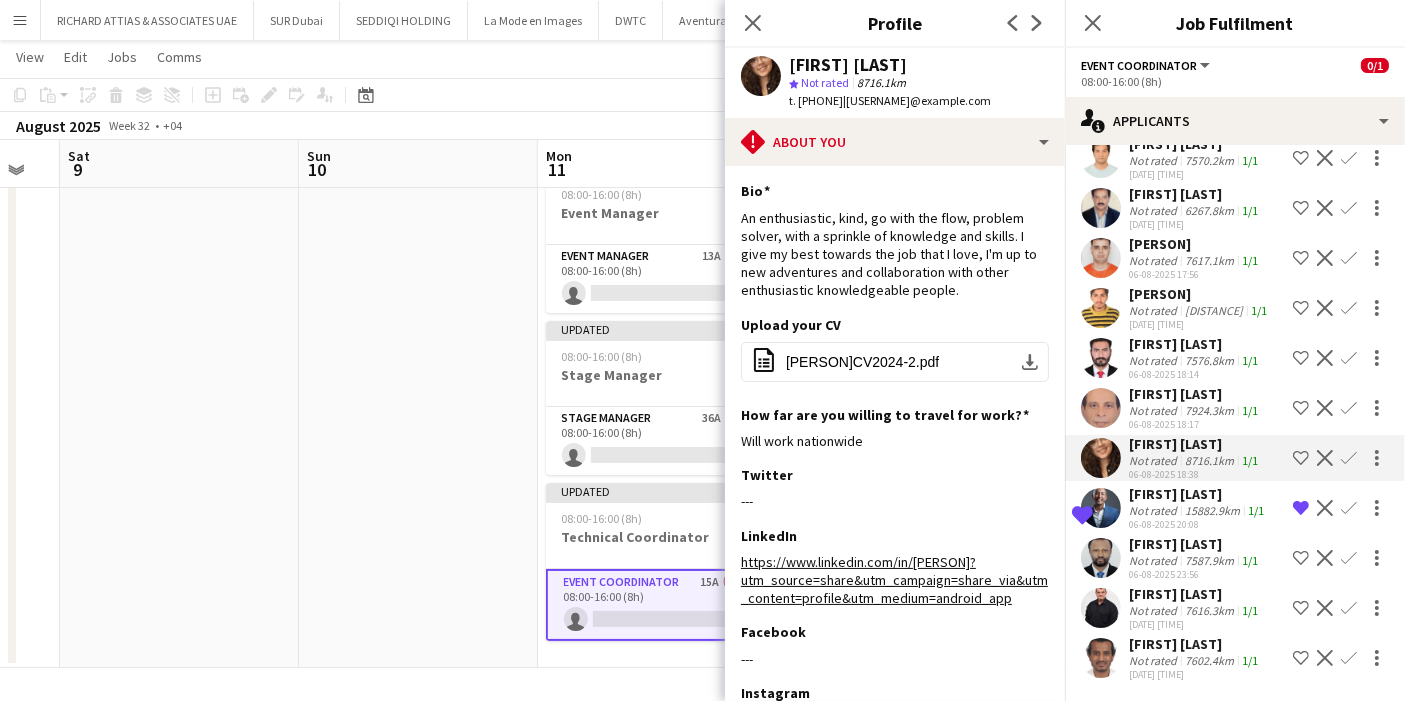 click at bounding box center (1101, 458) 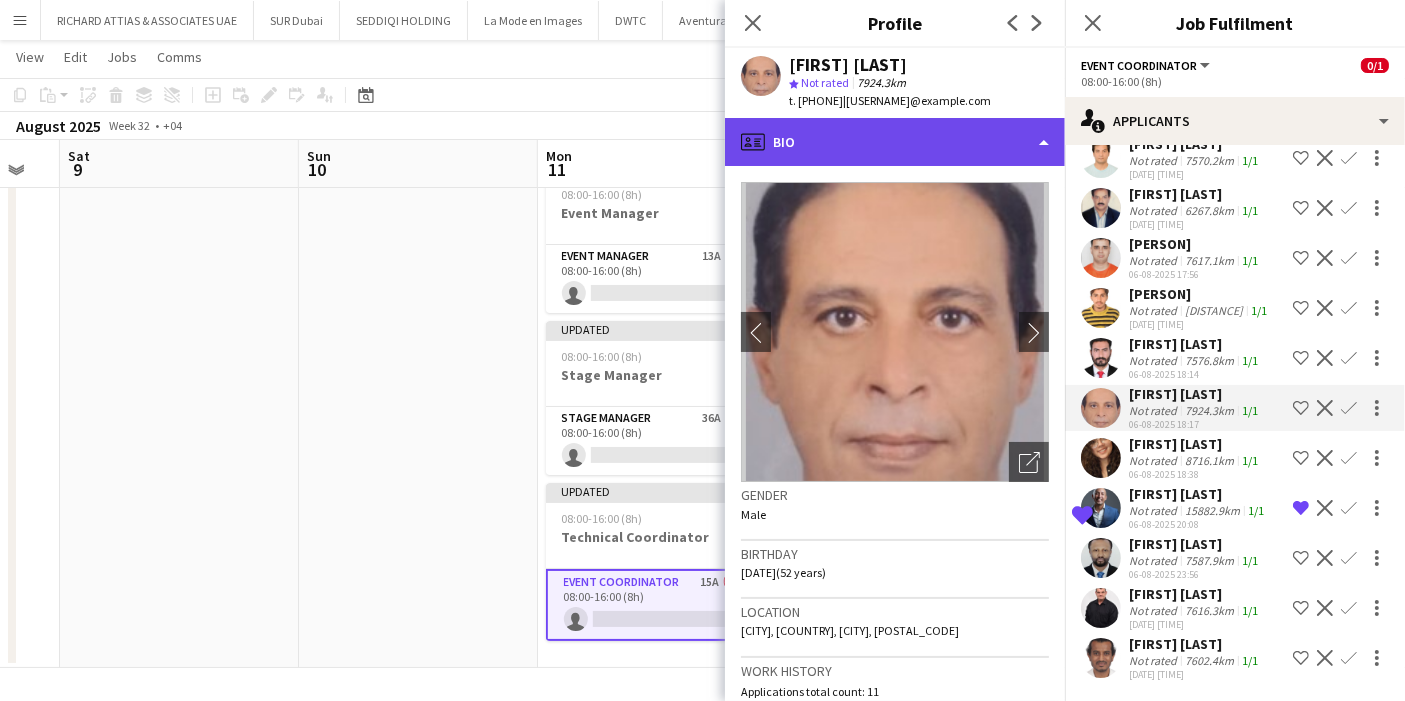 click on "profile
Bio" 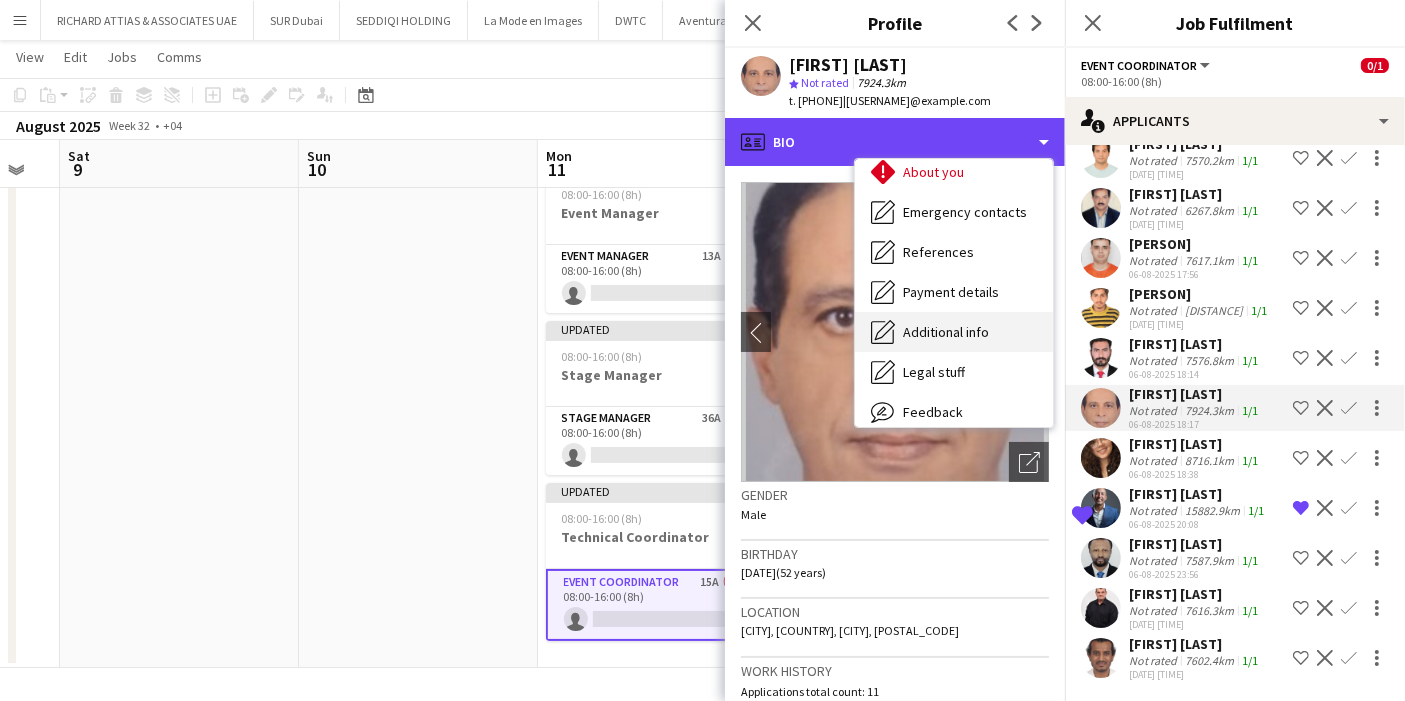 scroll, scrollTop: 147, scrollLeft: 0, axis: vertical 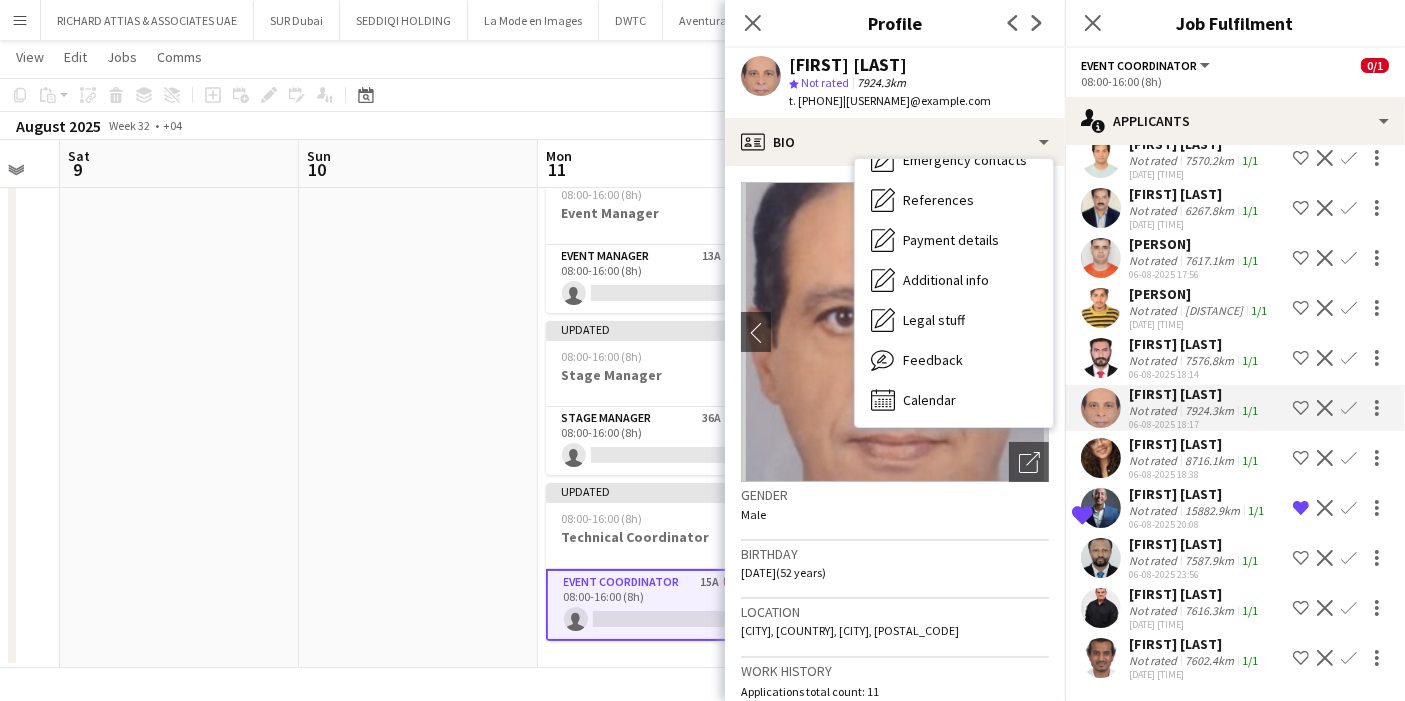click at bounding box center (1101, 358) 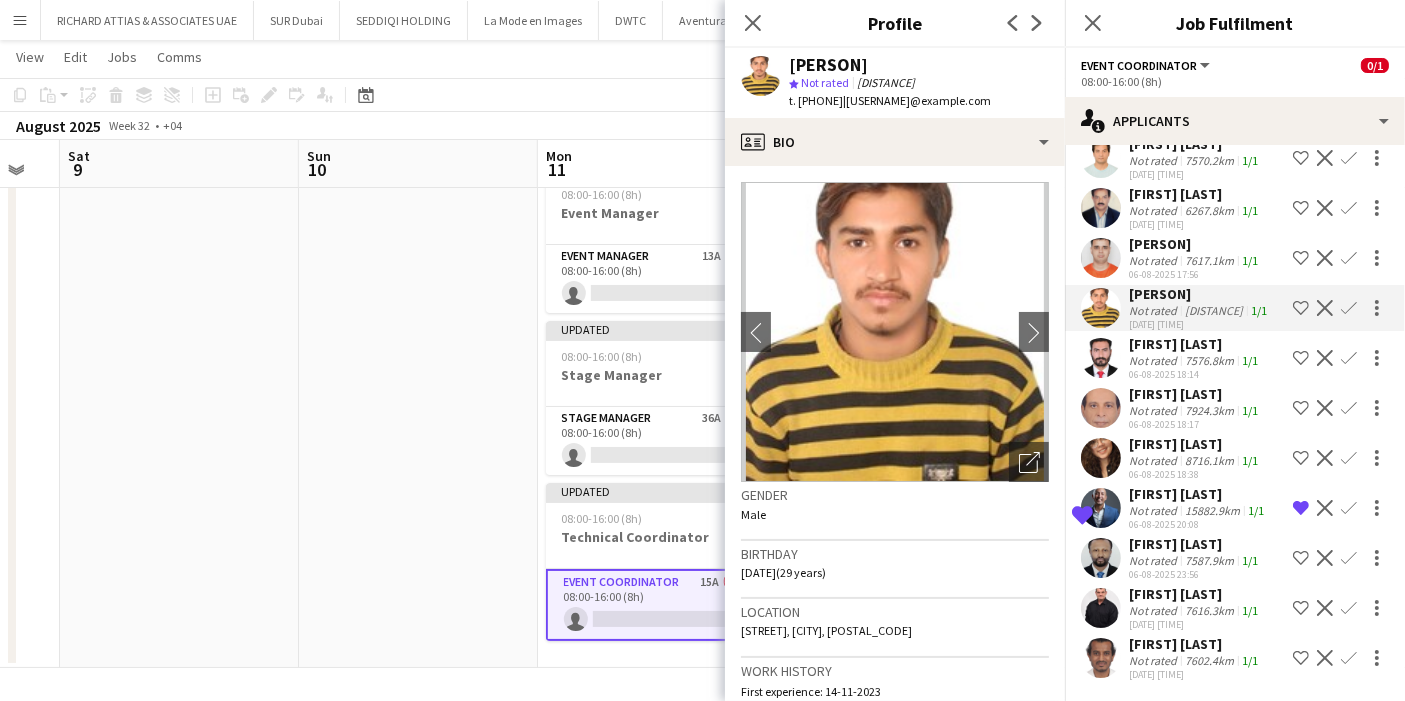 click at bounding box center [1101, 308] 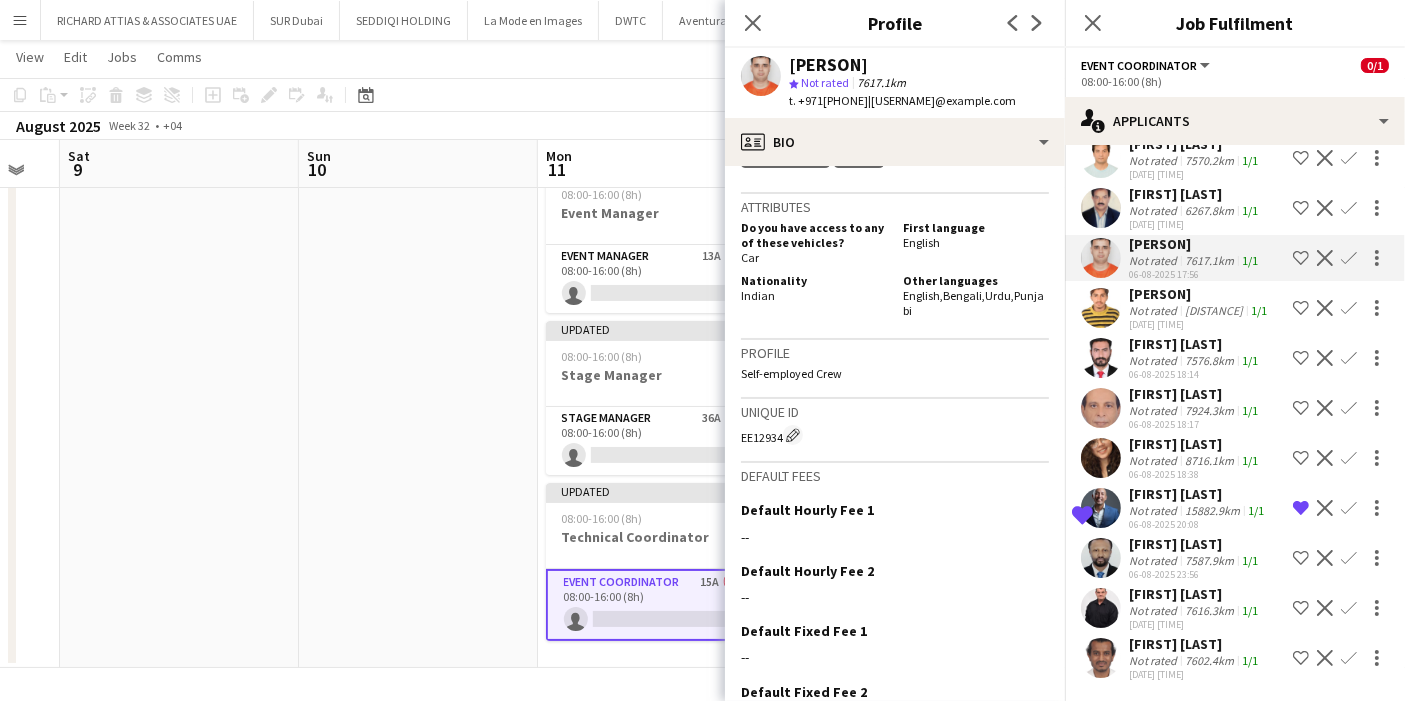 scroll, scrollTop: 1274, scrollLeft: 0, axis: vertical 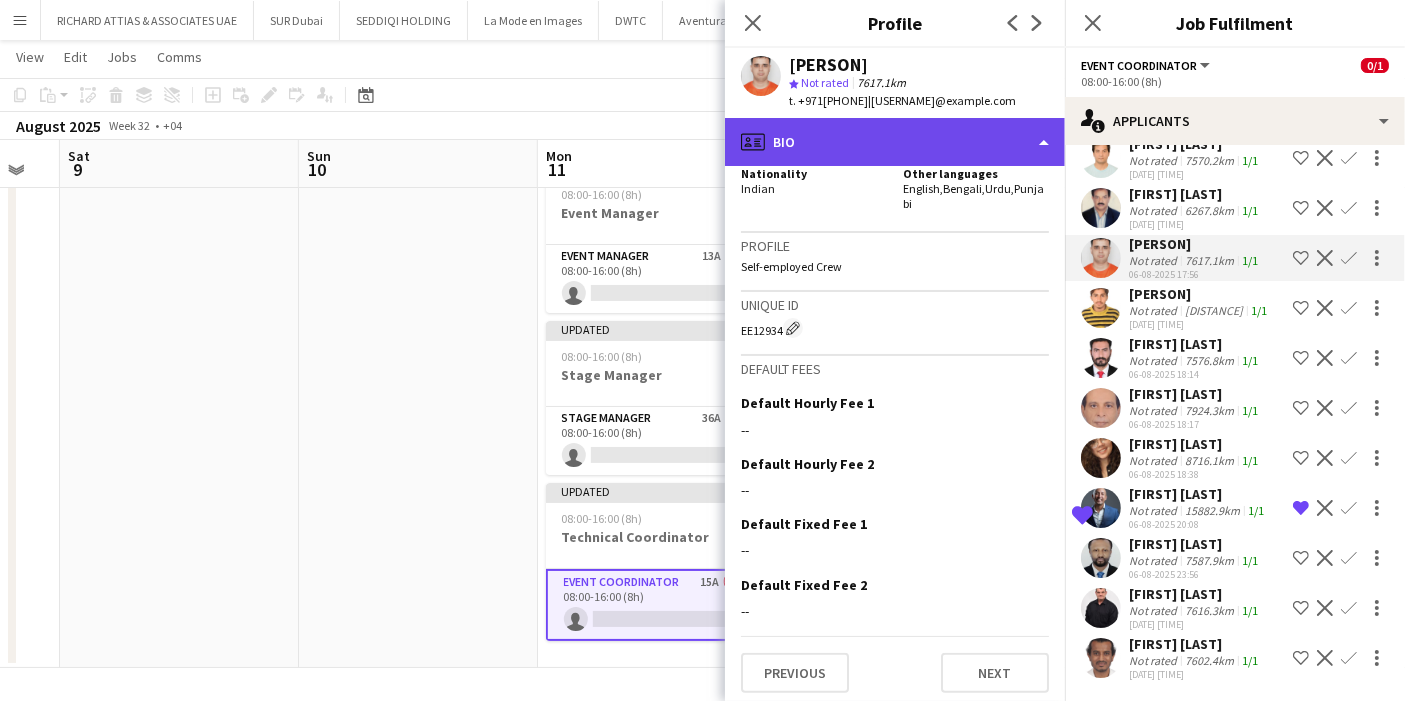 click on "profile
Bio" 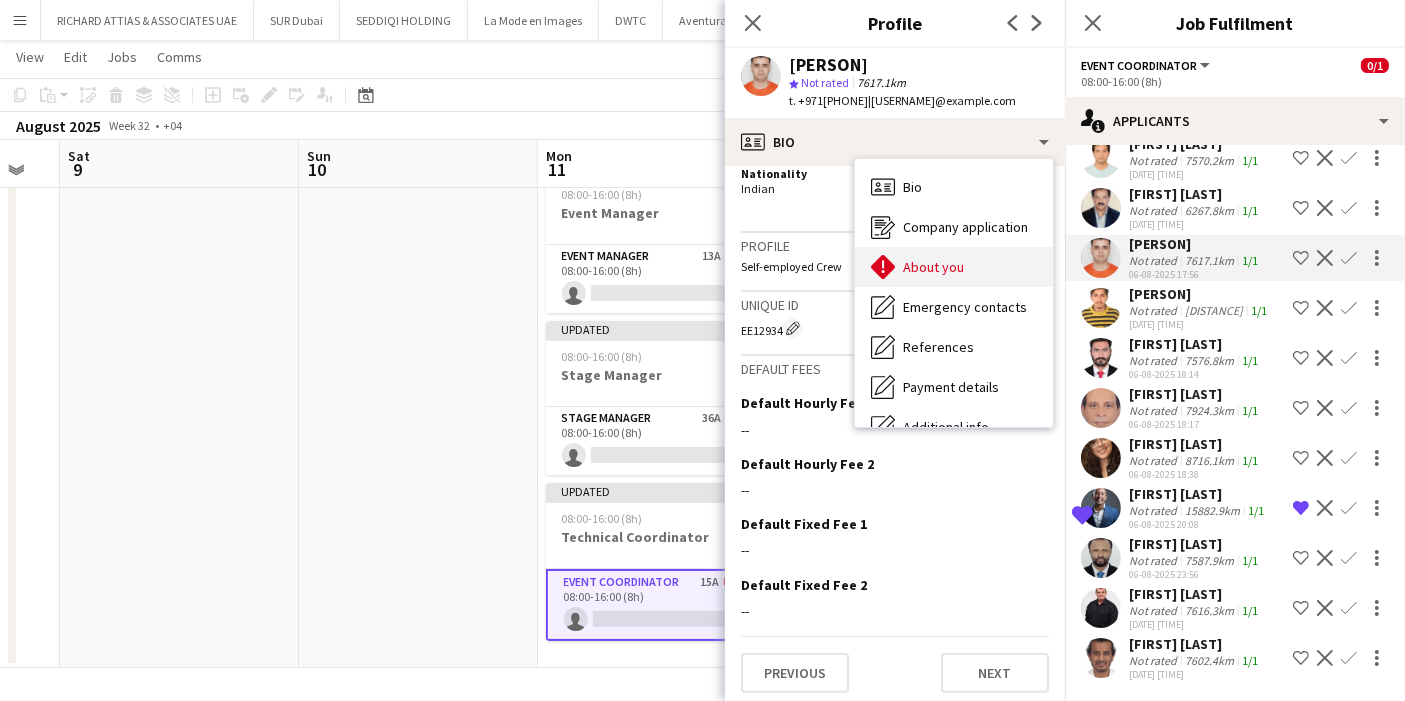click on "About you
About you" at bounding box center [954, 267] 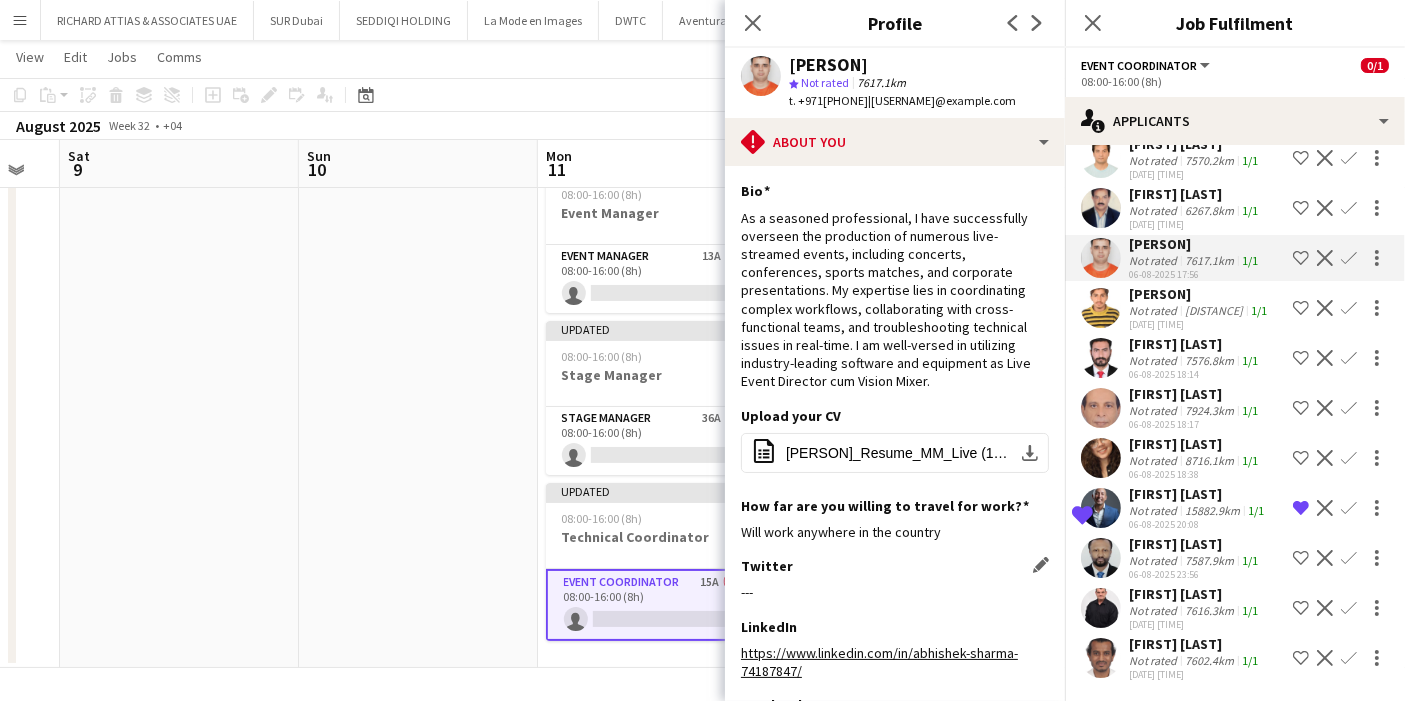 scroll, scrollTop: 0, scrollLeft: 0, axis: both 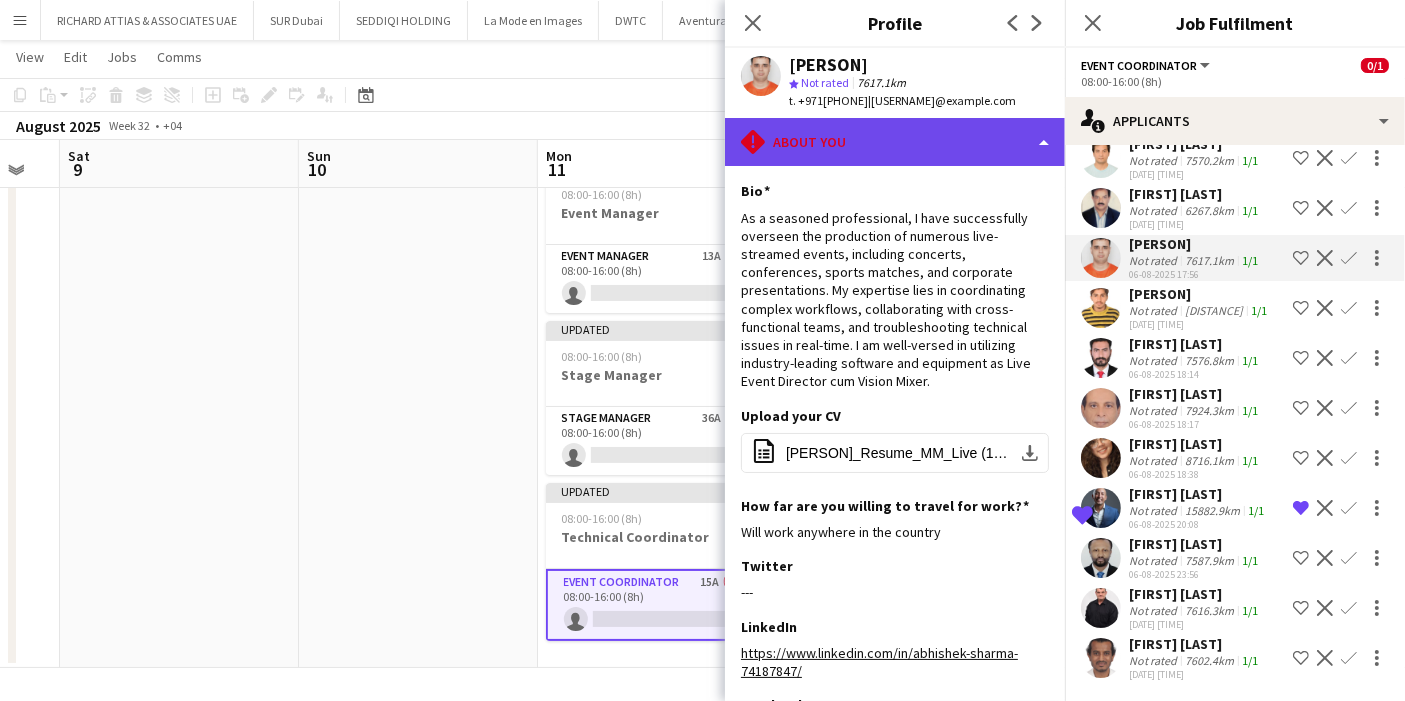 click on "rhombus-alert
About you" 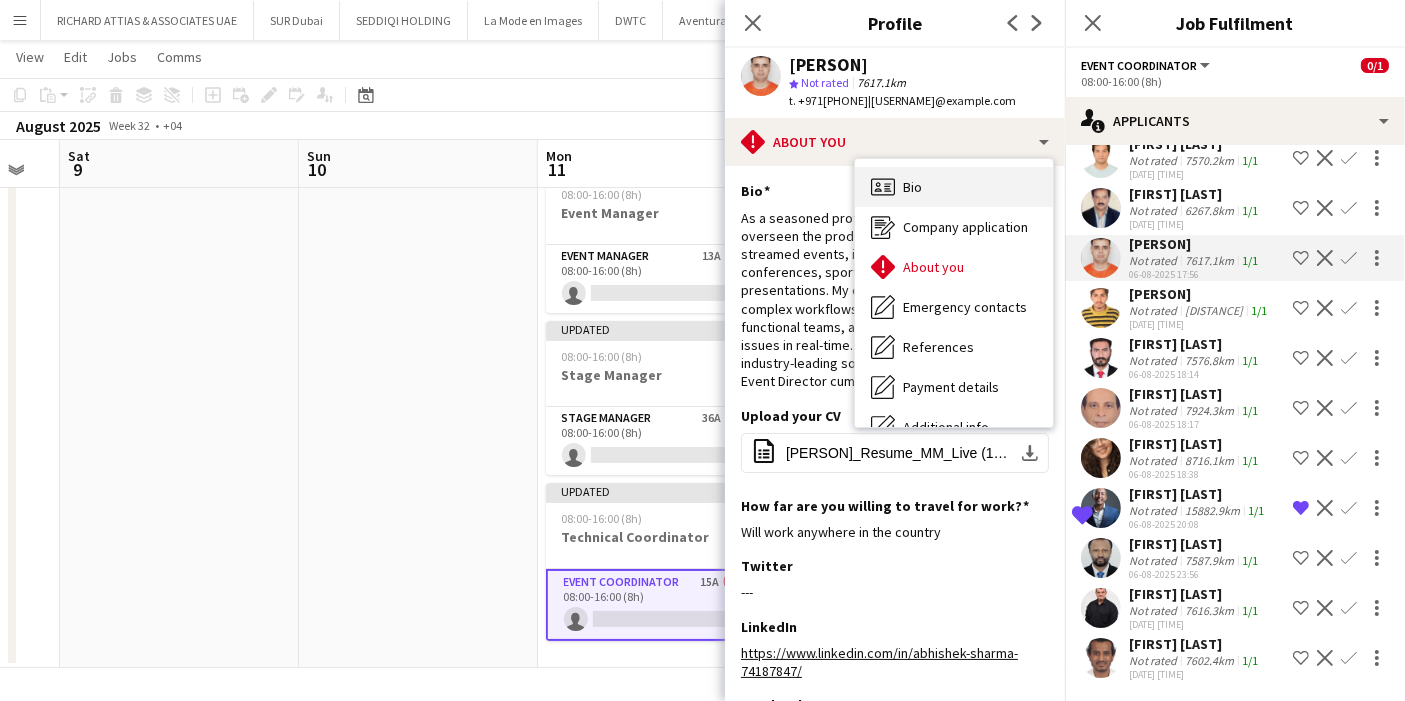 click on "Bio
Bio" at bounding box center (954, 187) 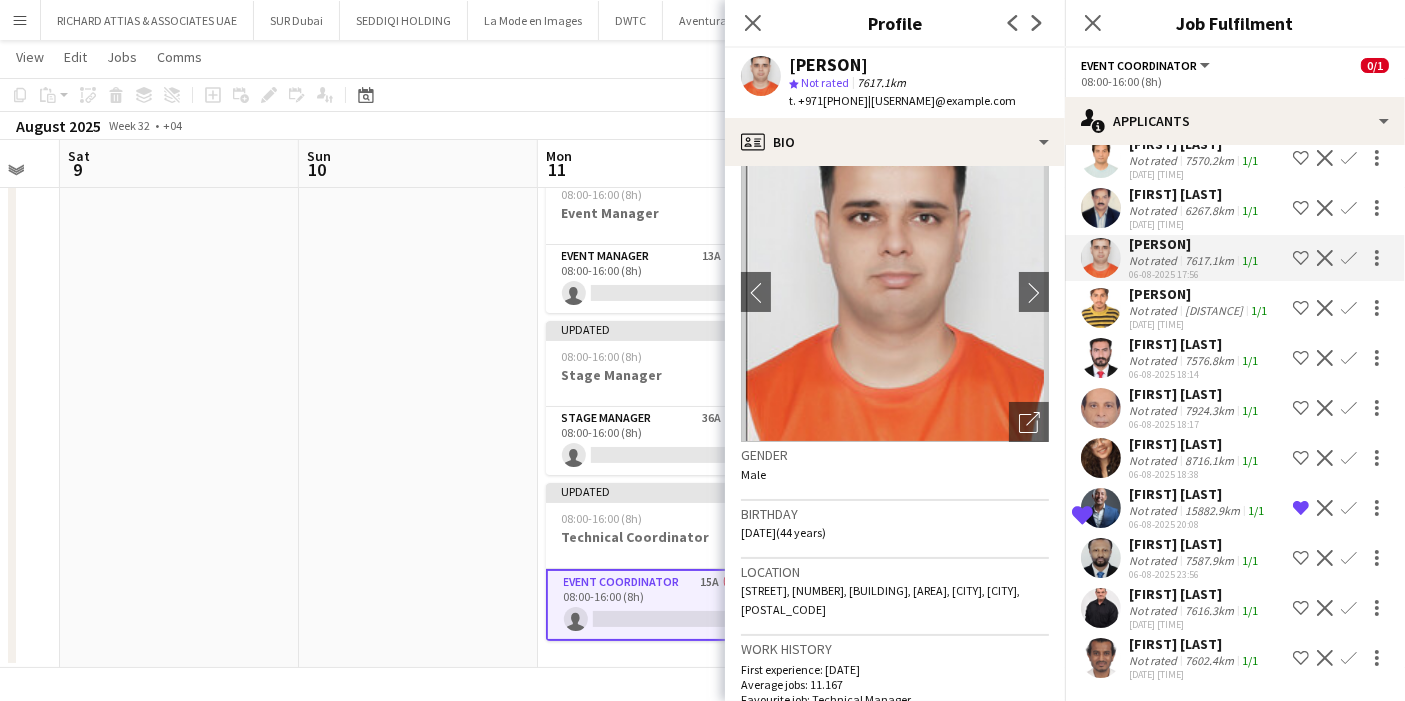 scroll, scrollTop: 0, scrollLeft: 0, axis: both 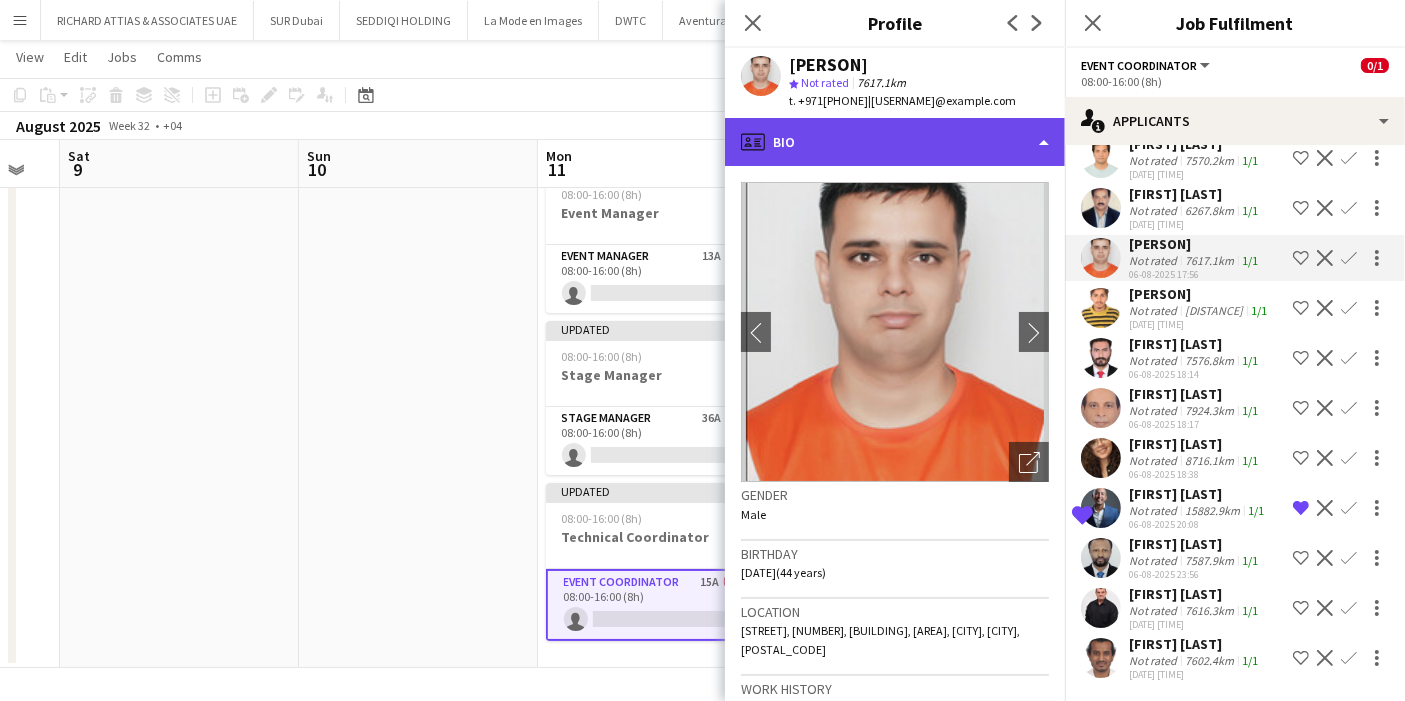 click on "profile
Bio" 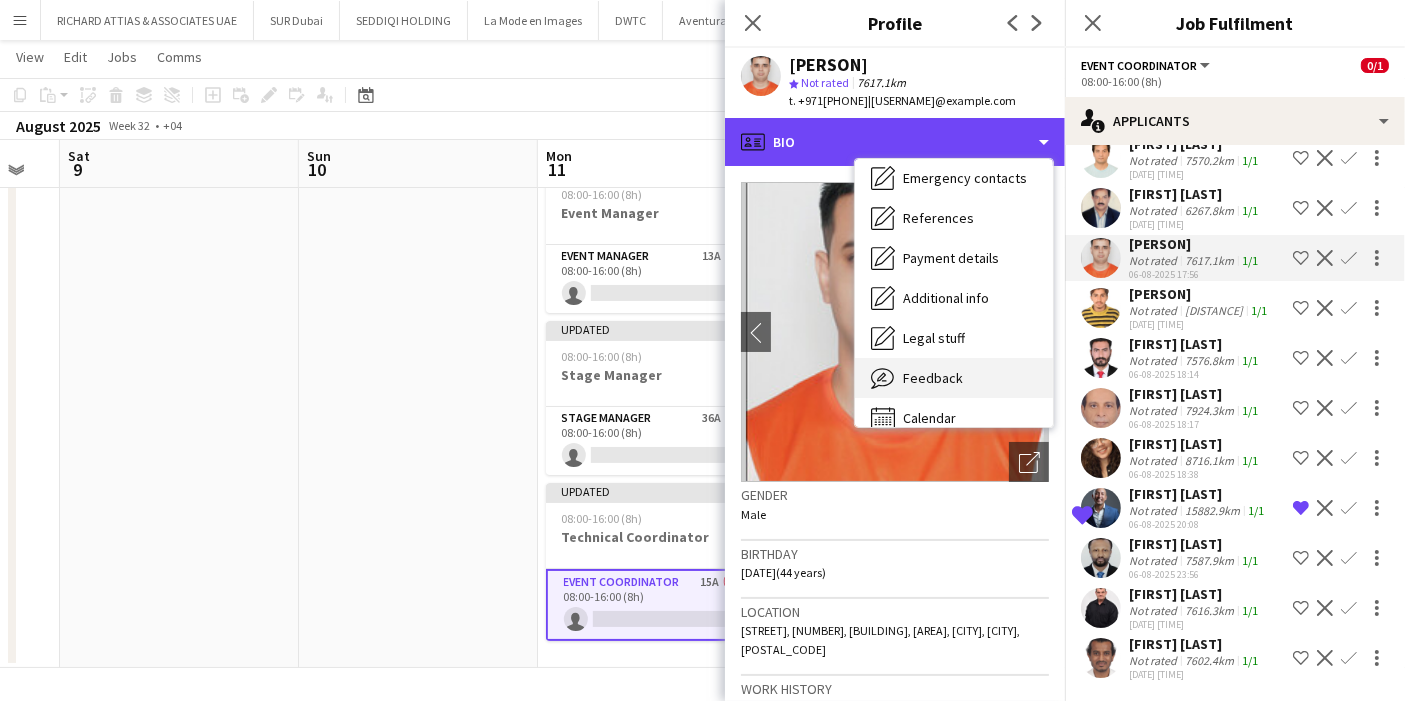 scroll, scrollTop: 147, scrollLeft: 0, axis: vertical 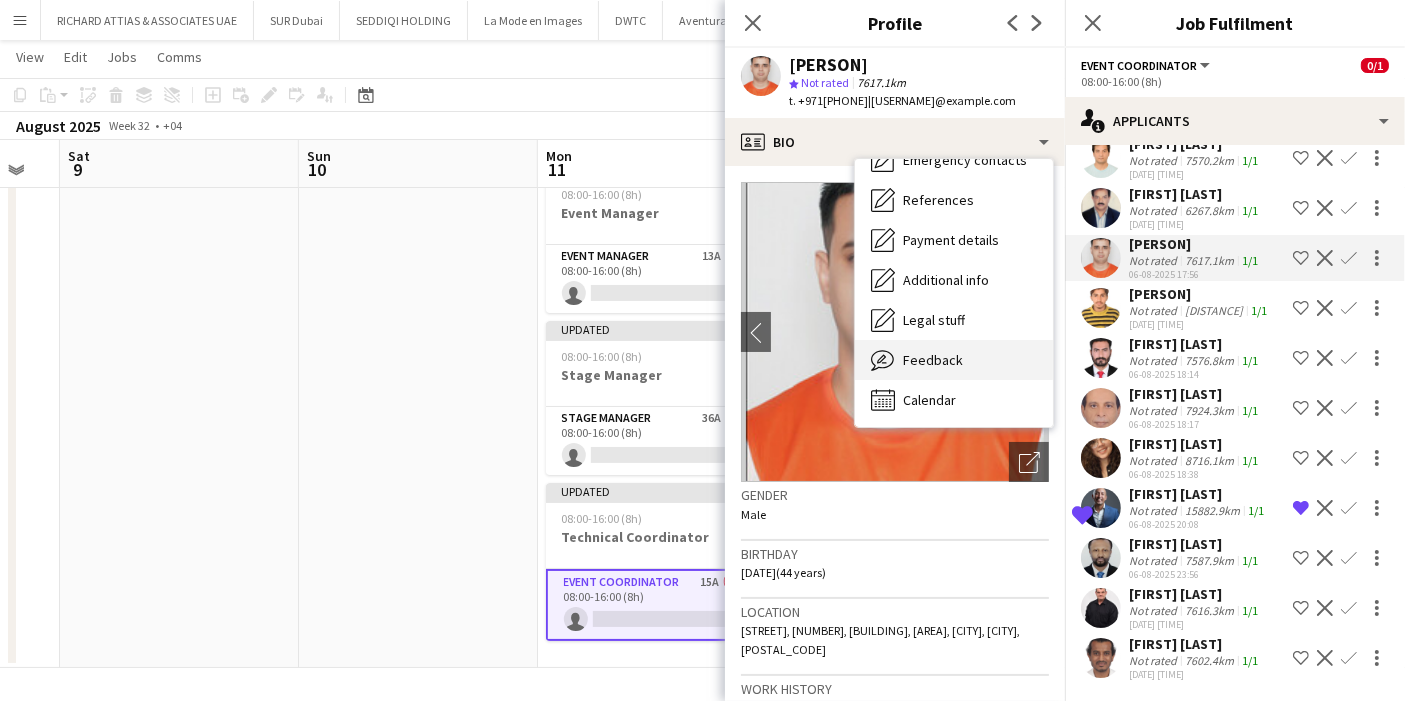 click on "Feedback
Feedback" at bounding box center (954, 360) 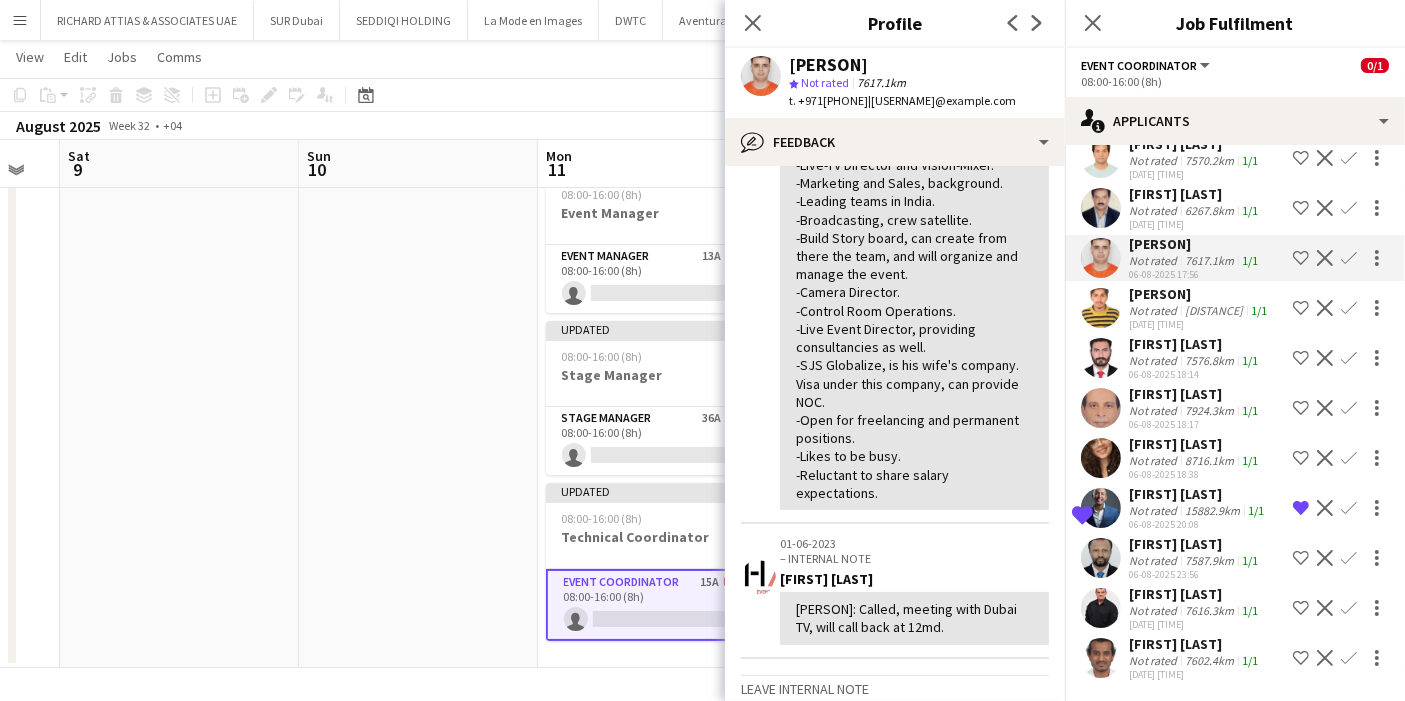 scroll, scrollTop: 444, scrollLeft: 0, axis: vertical 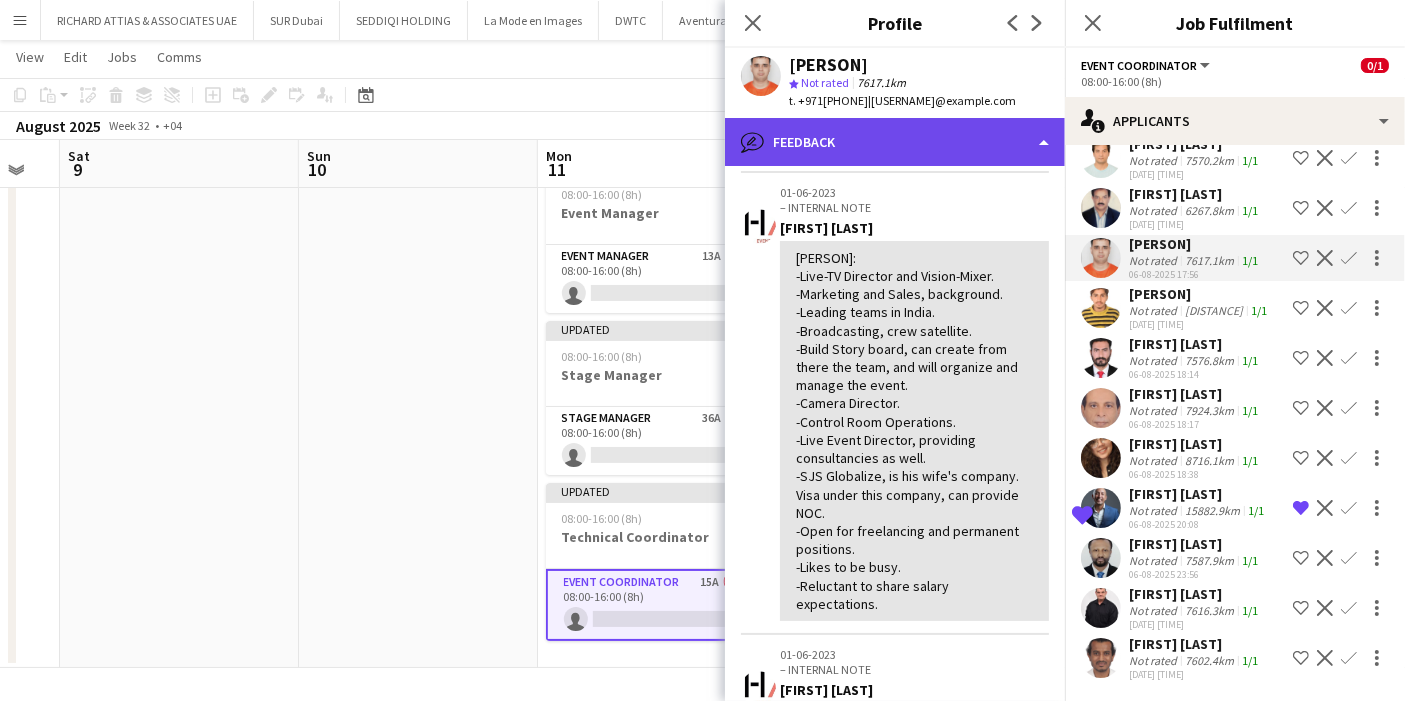 click on "bubble-pencil
Feedback" 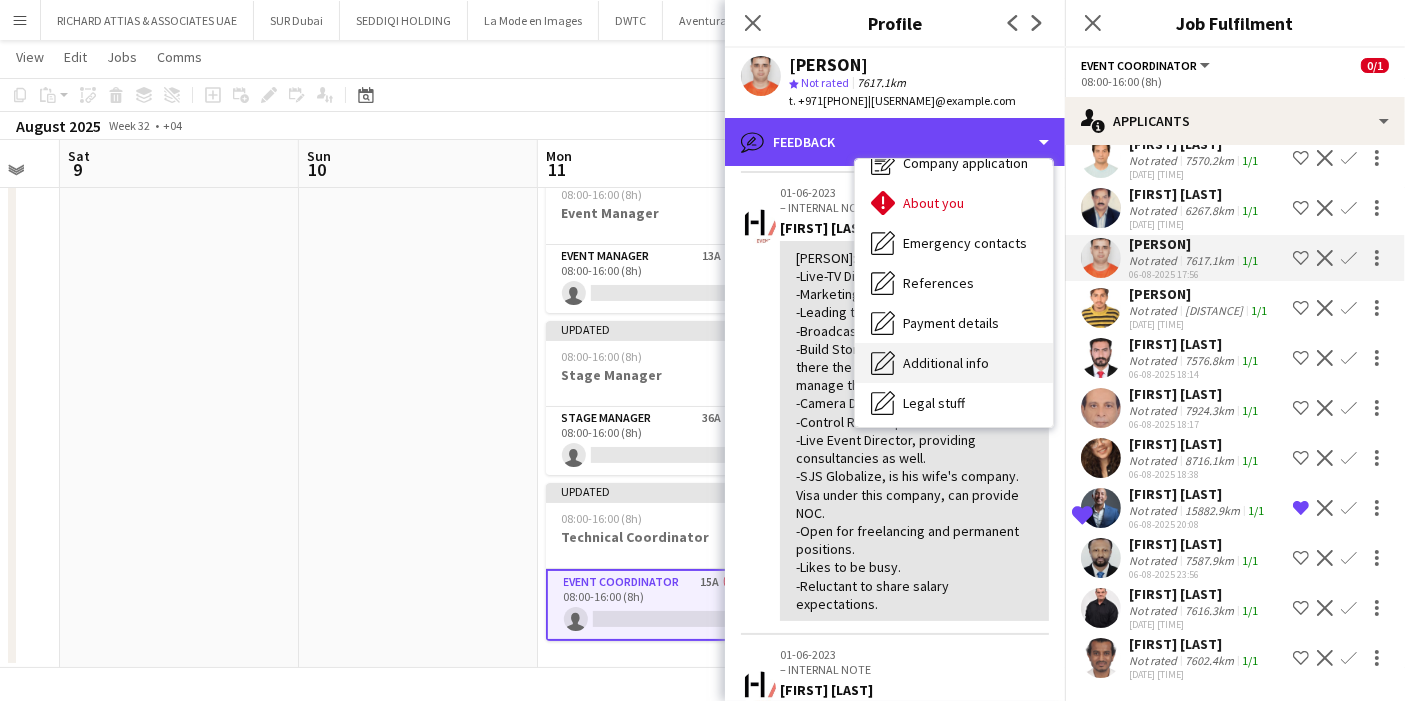 scroll, scrollTop: 0, scrollLeft: 0, axis: both 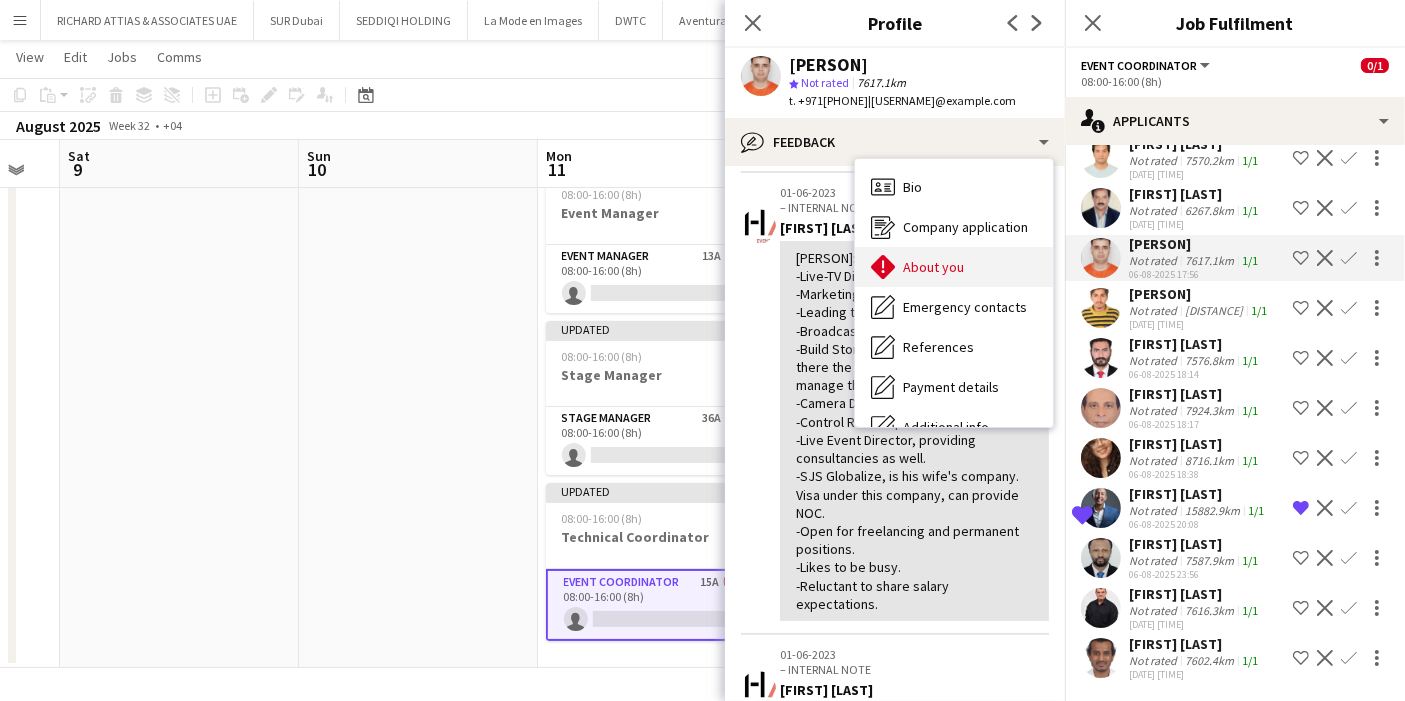 click on "About you
About you" at bounding box center [954, 267] 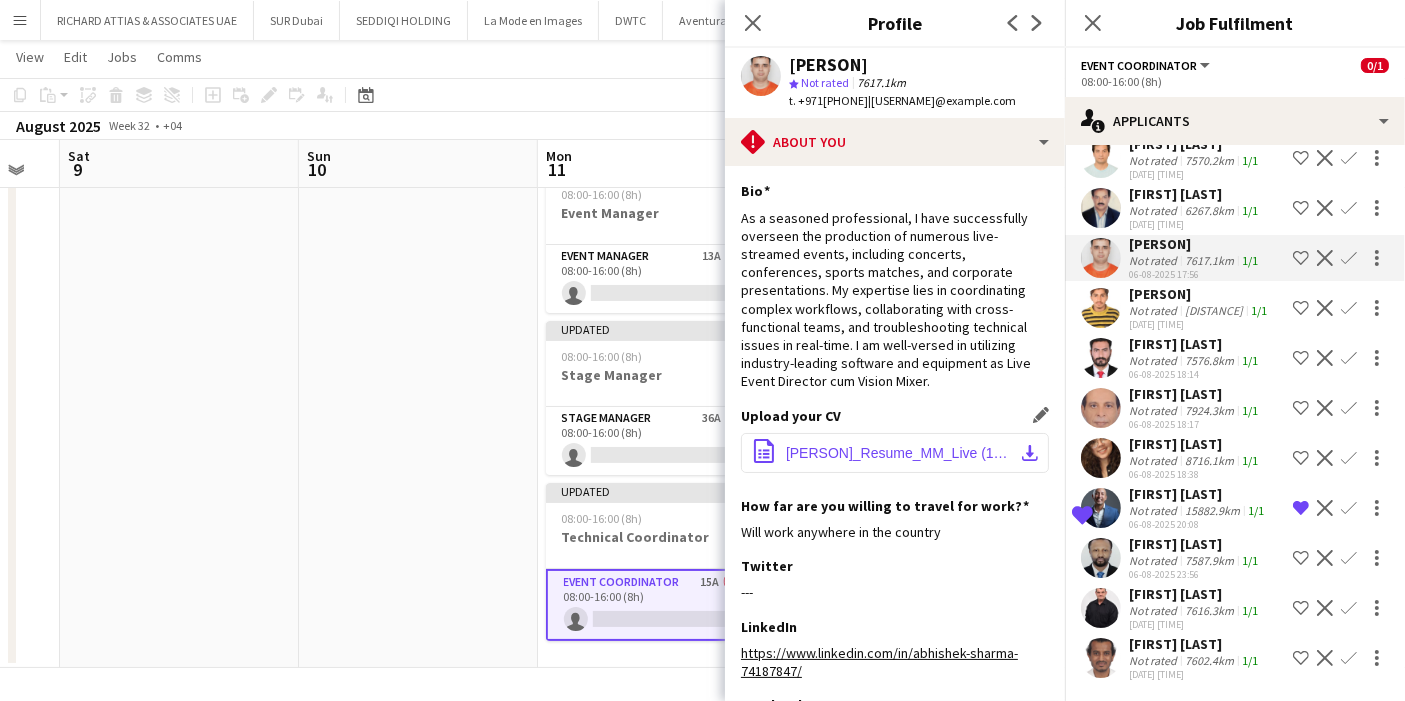 click on "download-bottom" 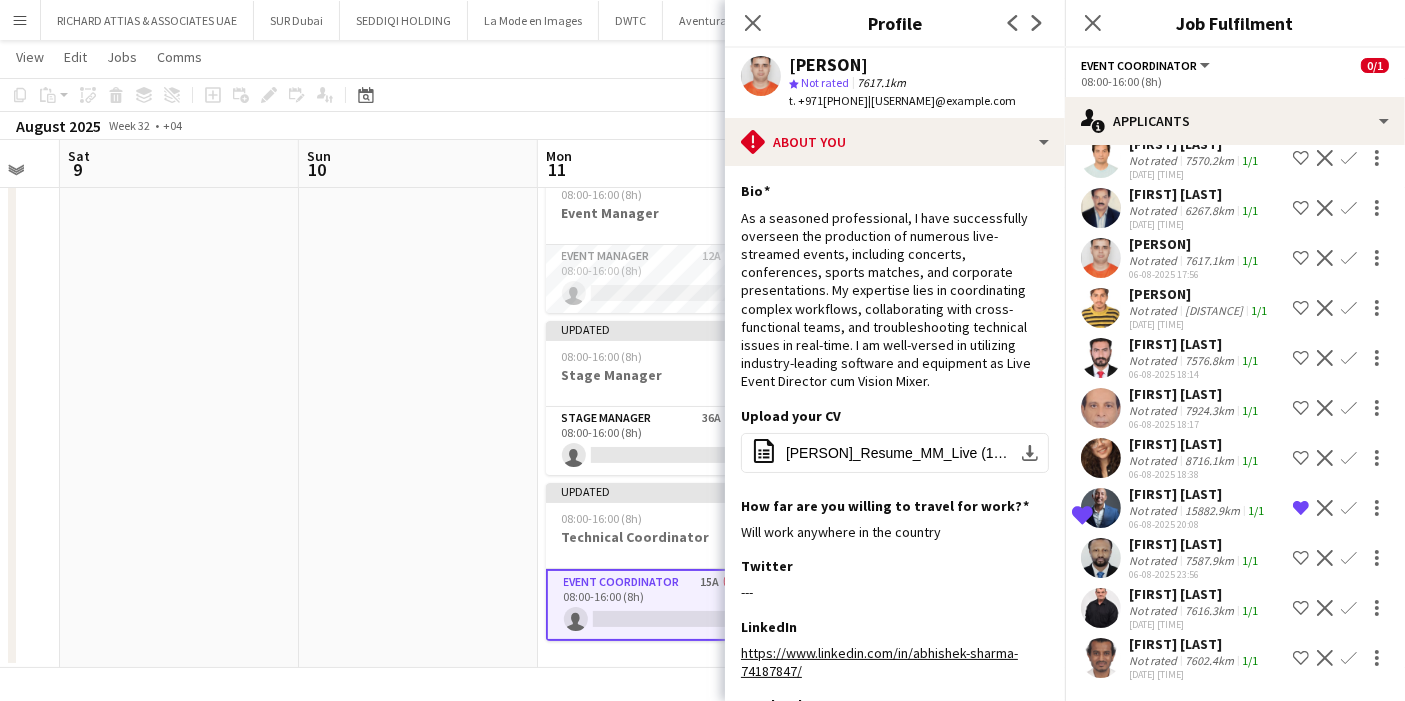 click on "Shortlist crew" at bounding box center (1301, 308) 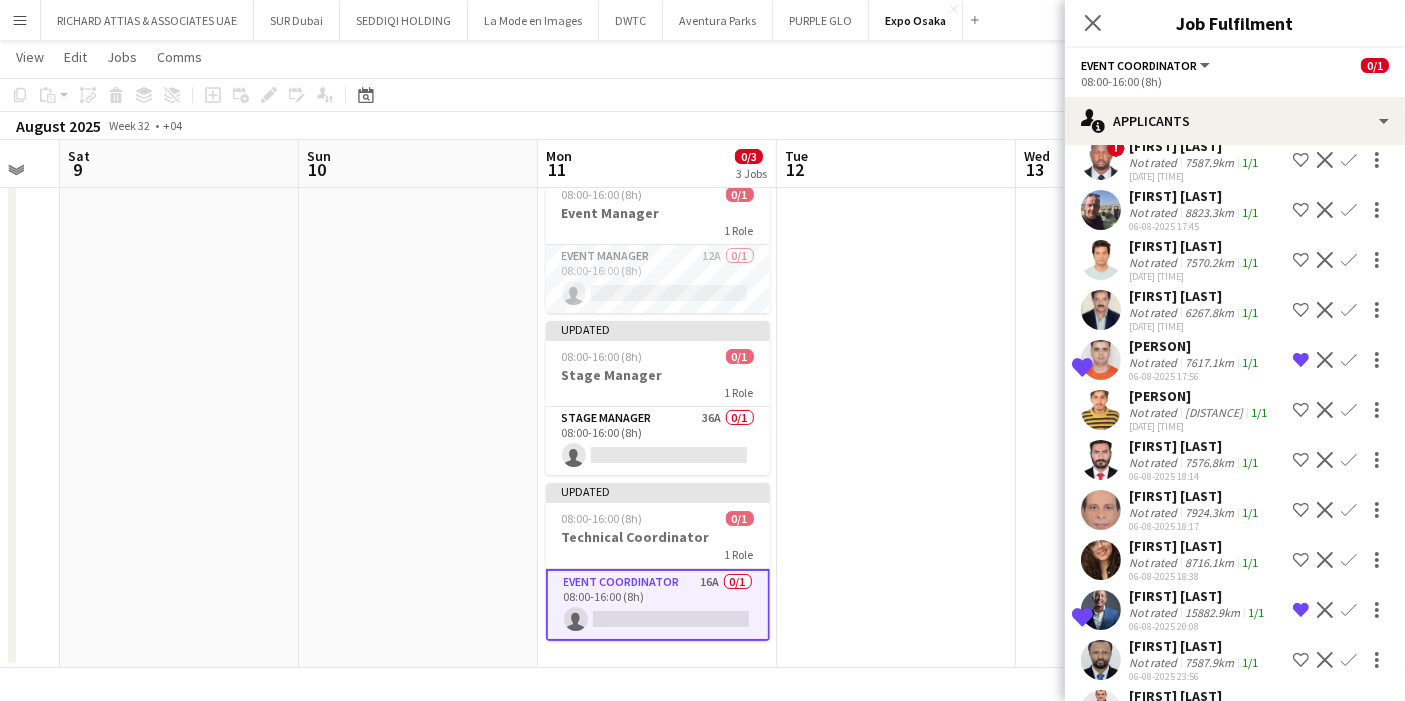 scroll, scrollTop: 0, scrollLeft: 0, axis: both 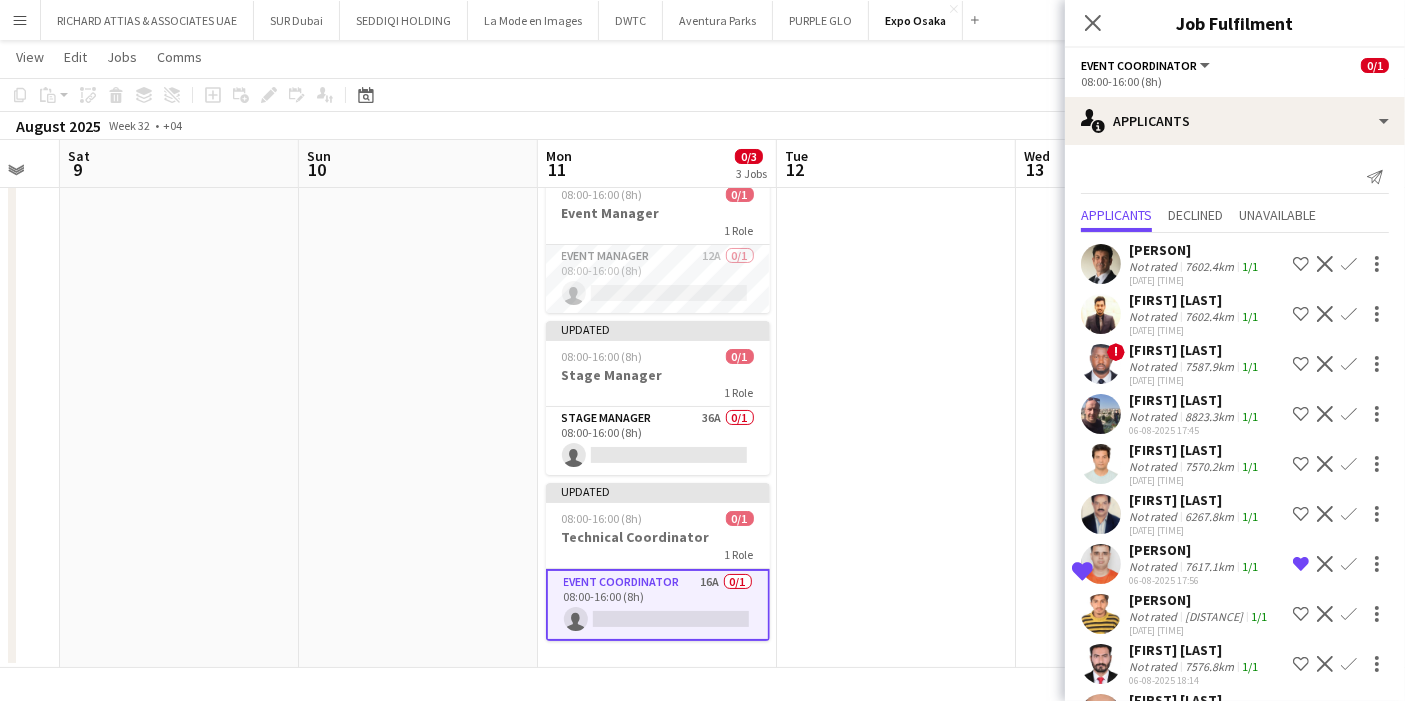 click at bounding box center [1101, 314] 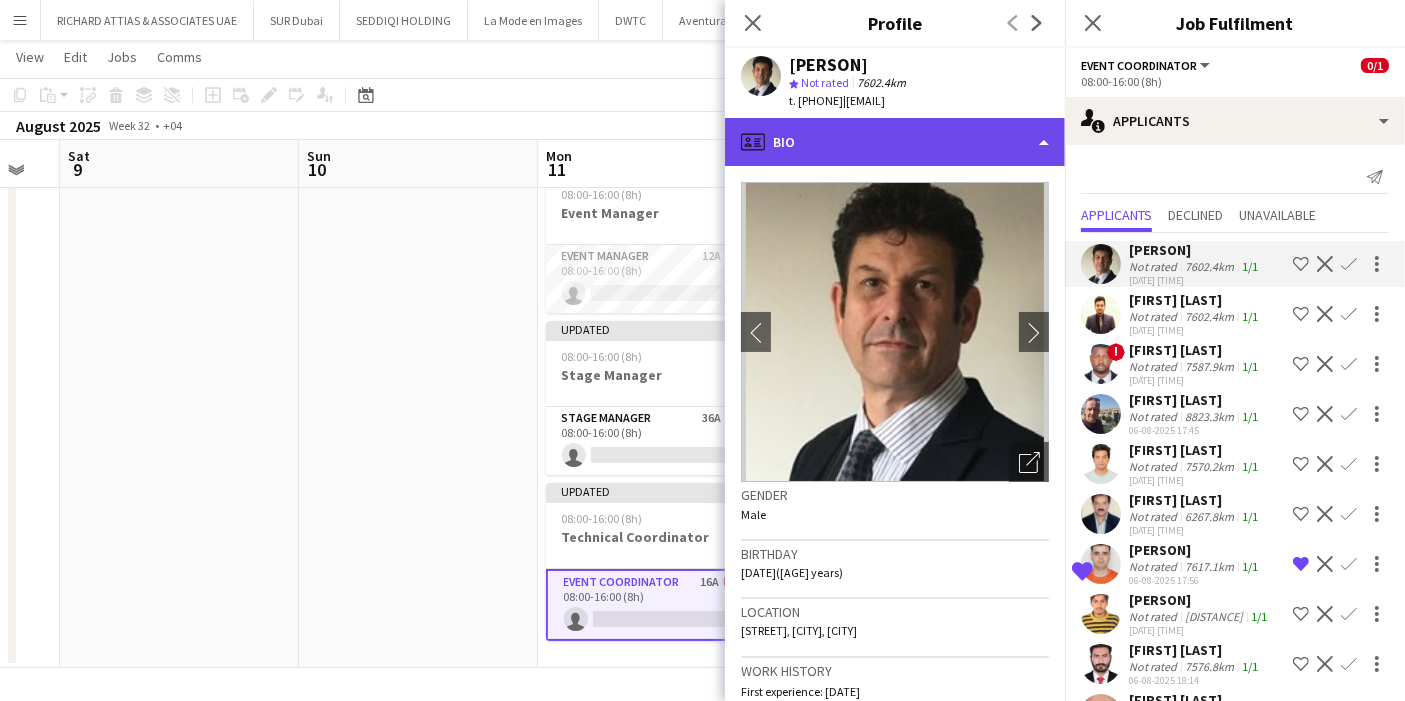 click on "profile
Bio" 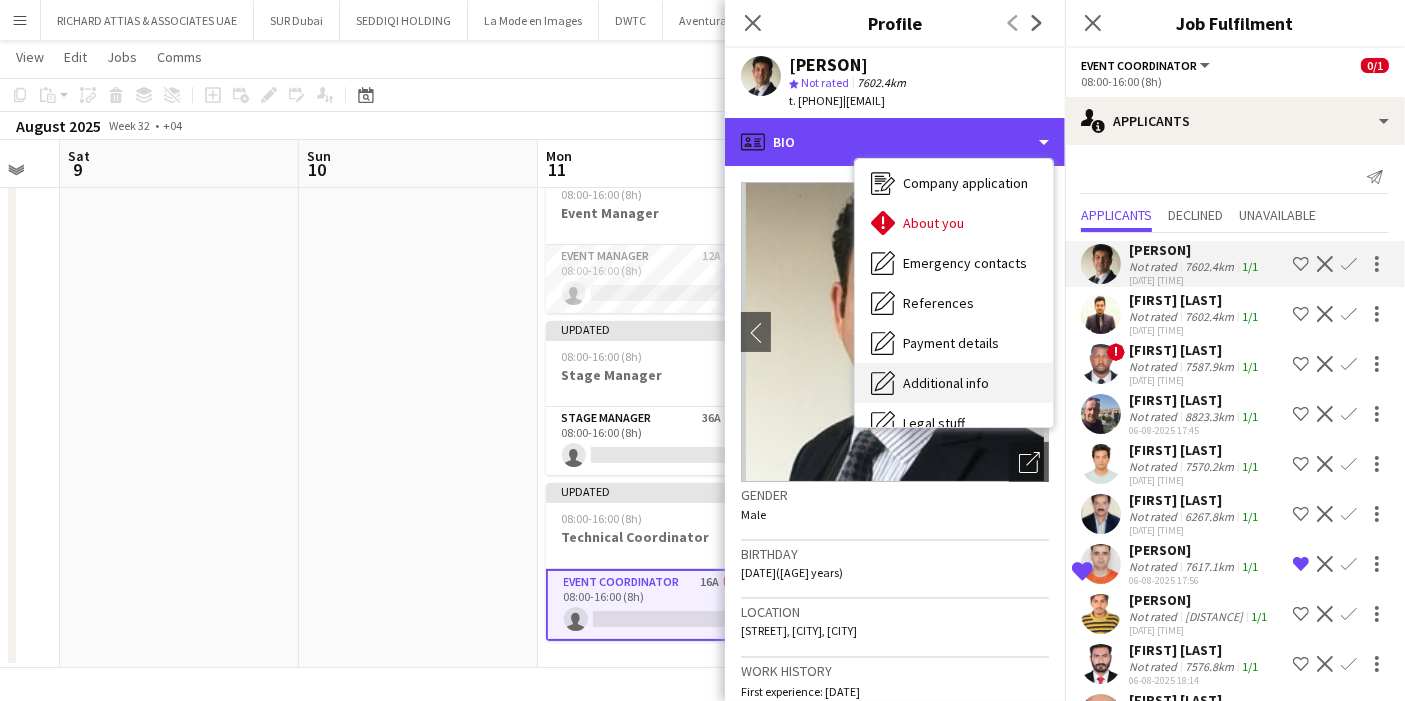 scroll, scrollTop: 147, scrollLeft: 0, axis: vertical 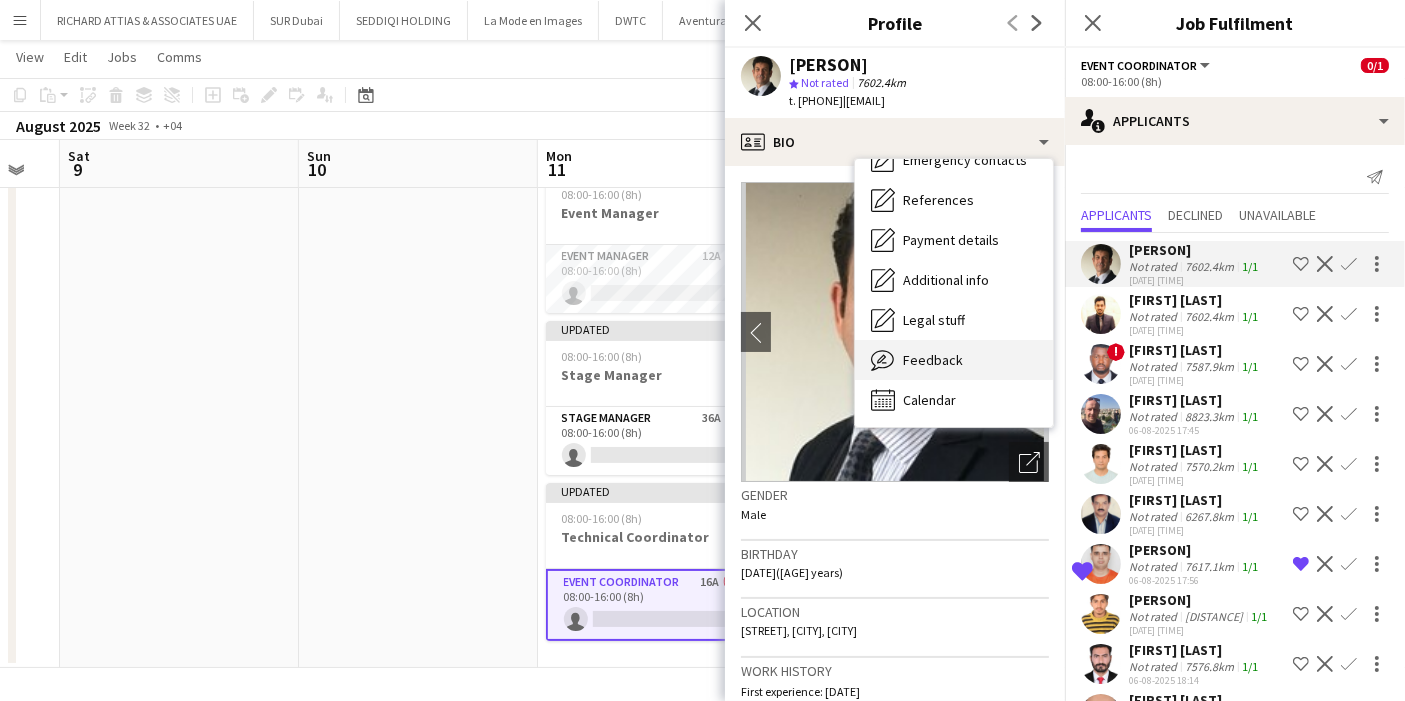click on "Feedback
Feedback" at bounding box center [954, 360] 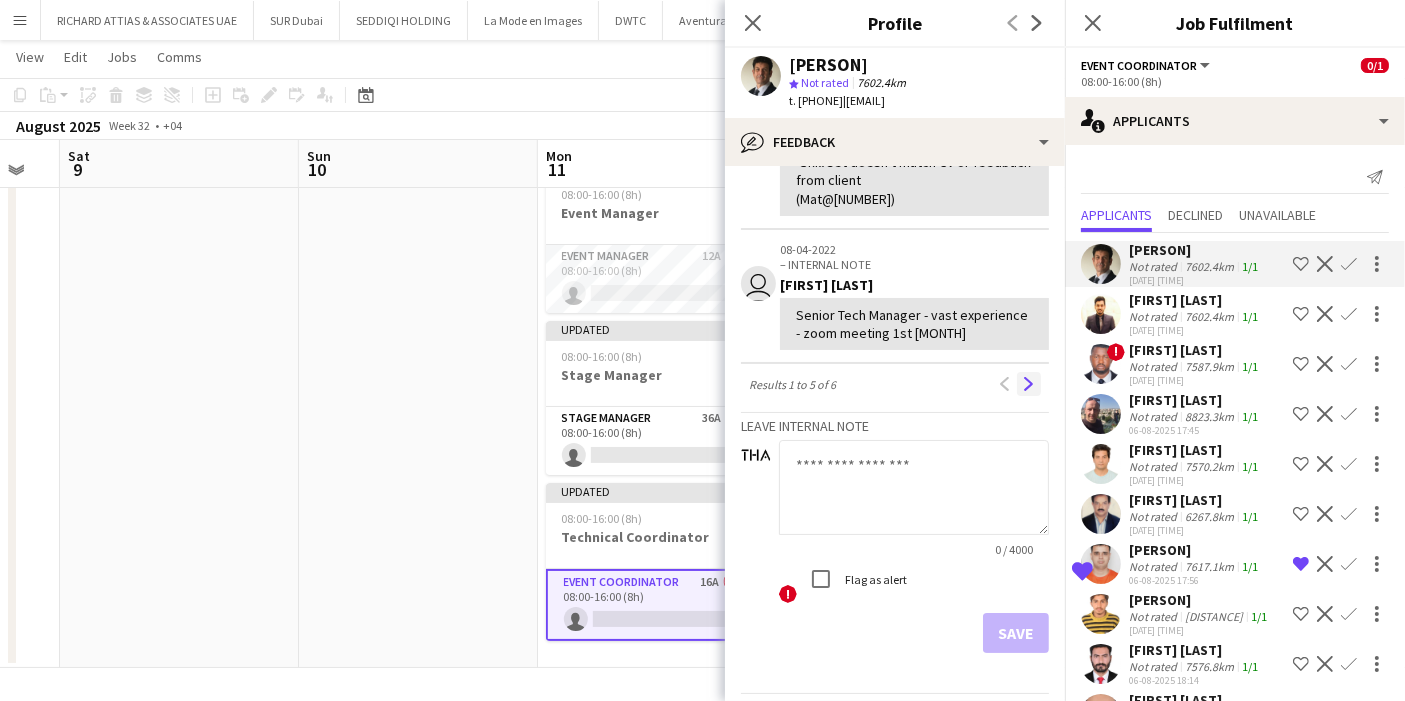 scroll, scrollTop: 1000, scrollLeft: 0, axis: vertical 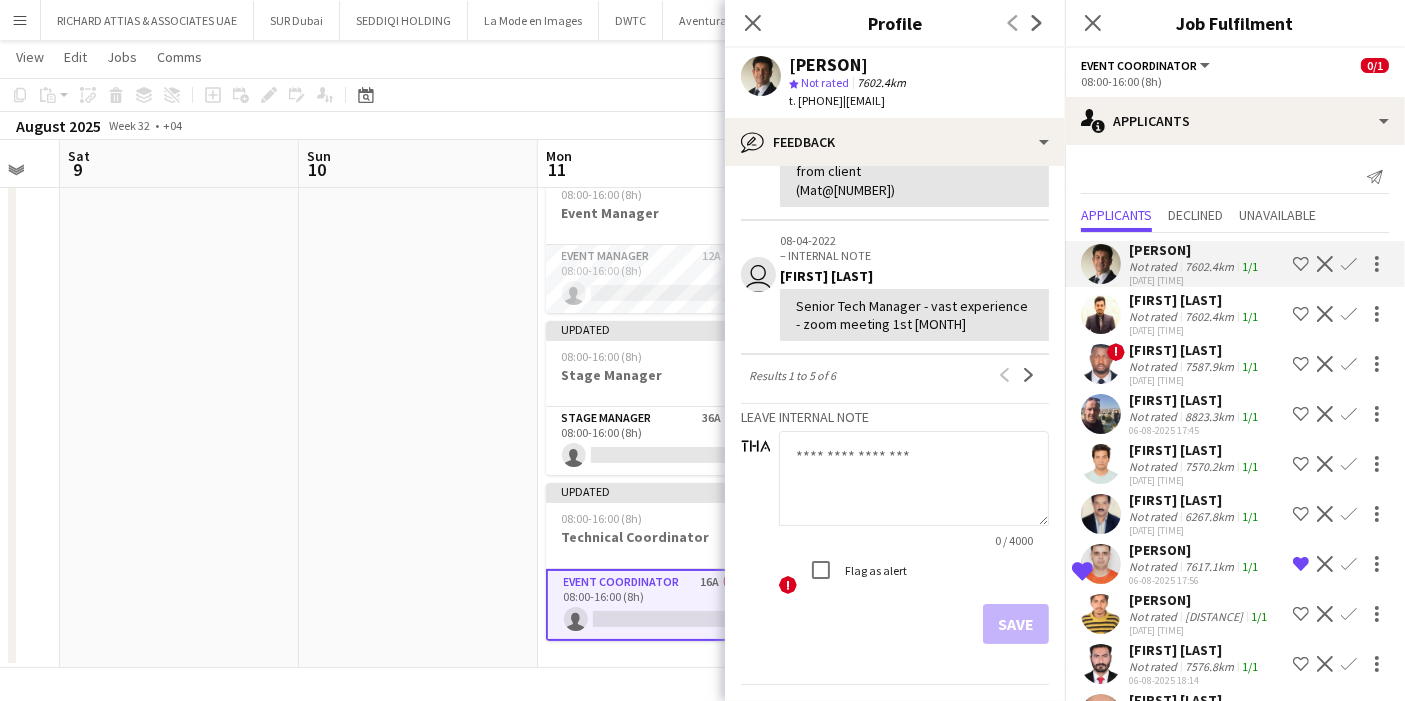 click at bounding box center [1101, 364] 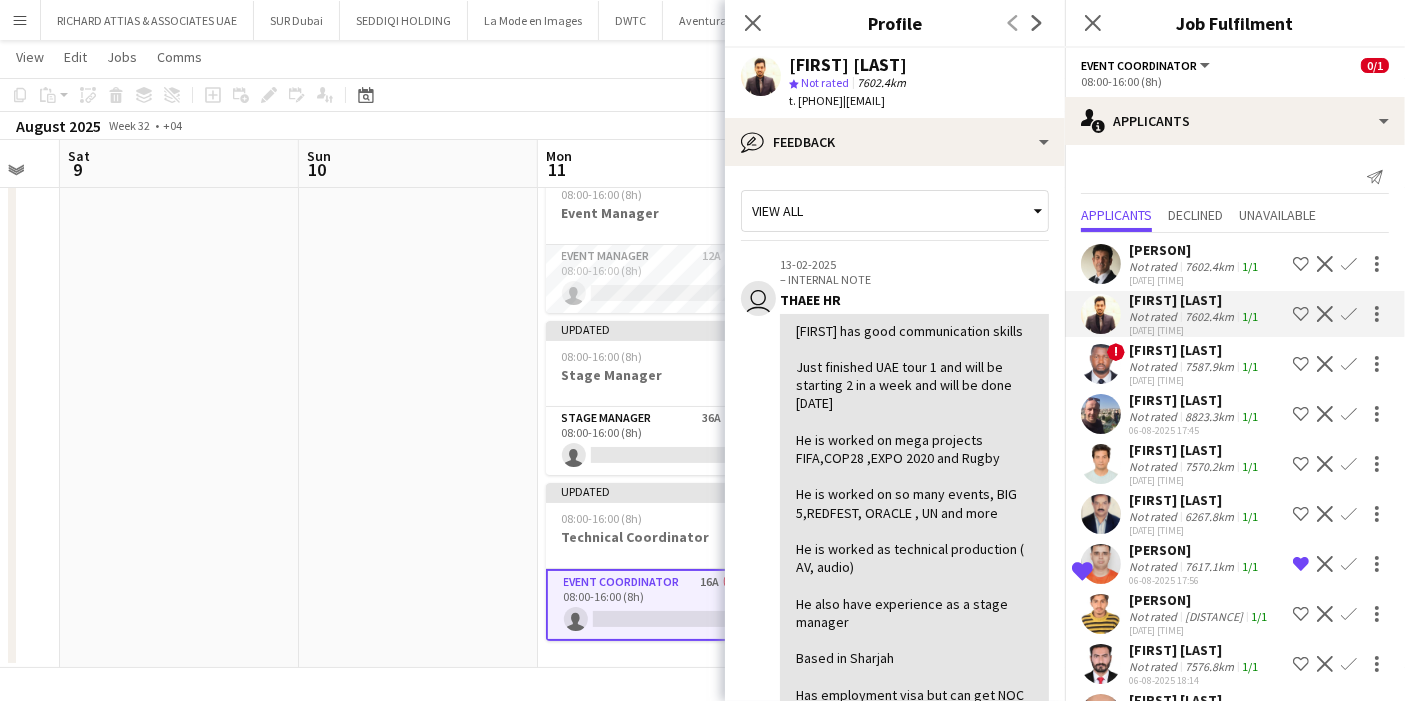 scroll, scrollTop: 111, scrollLeft: 0, axis: vertical 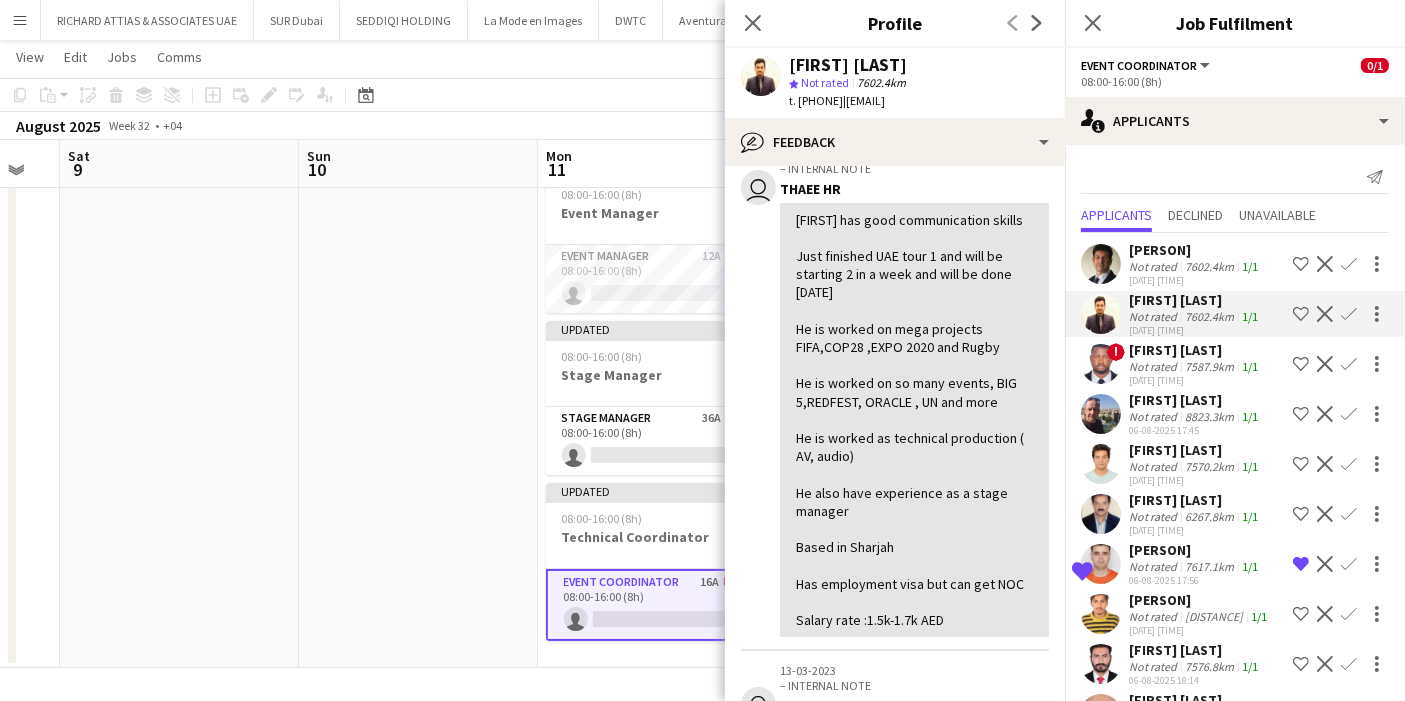 click on "!" 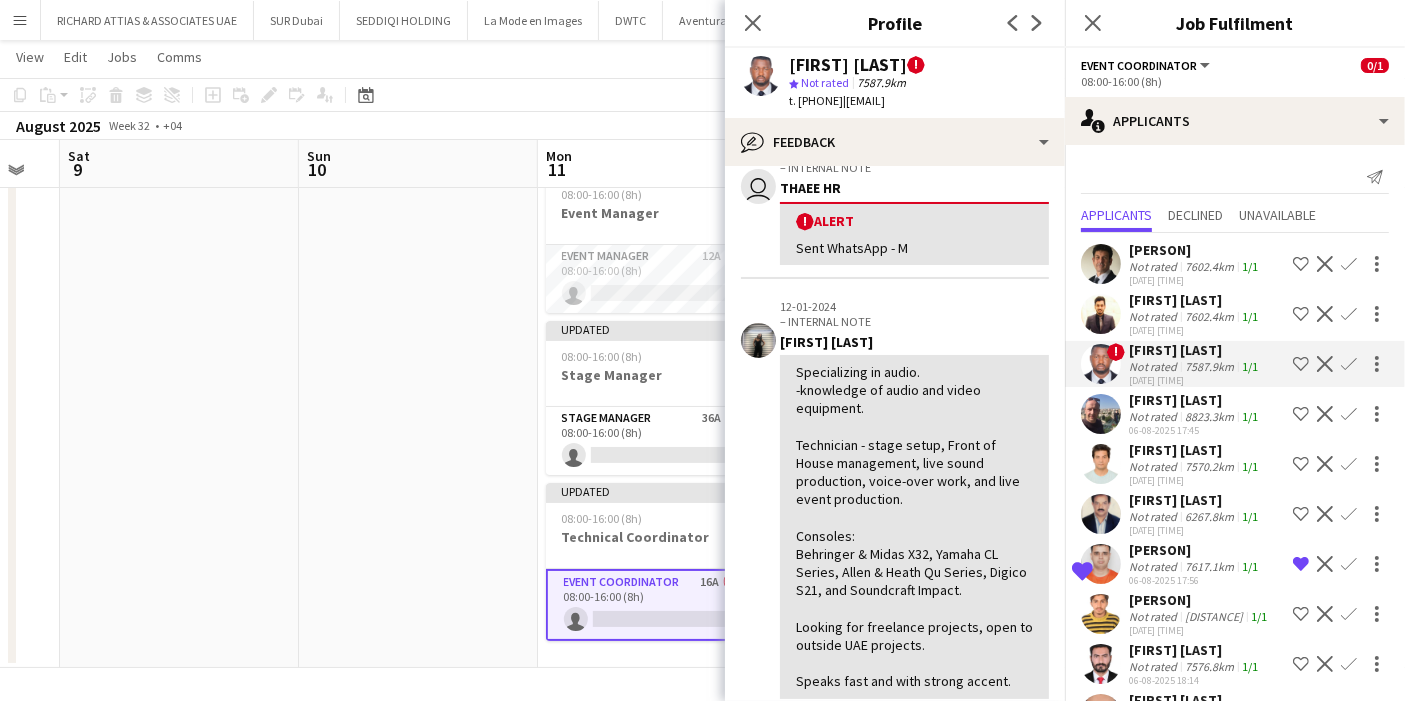 scroll, scrollTop: 111, scrollLeft: 0, axis: vertical 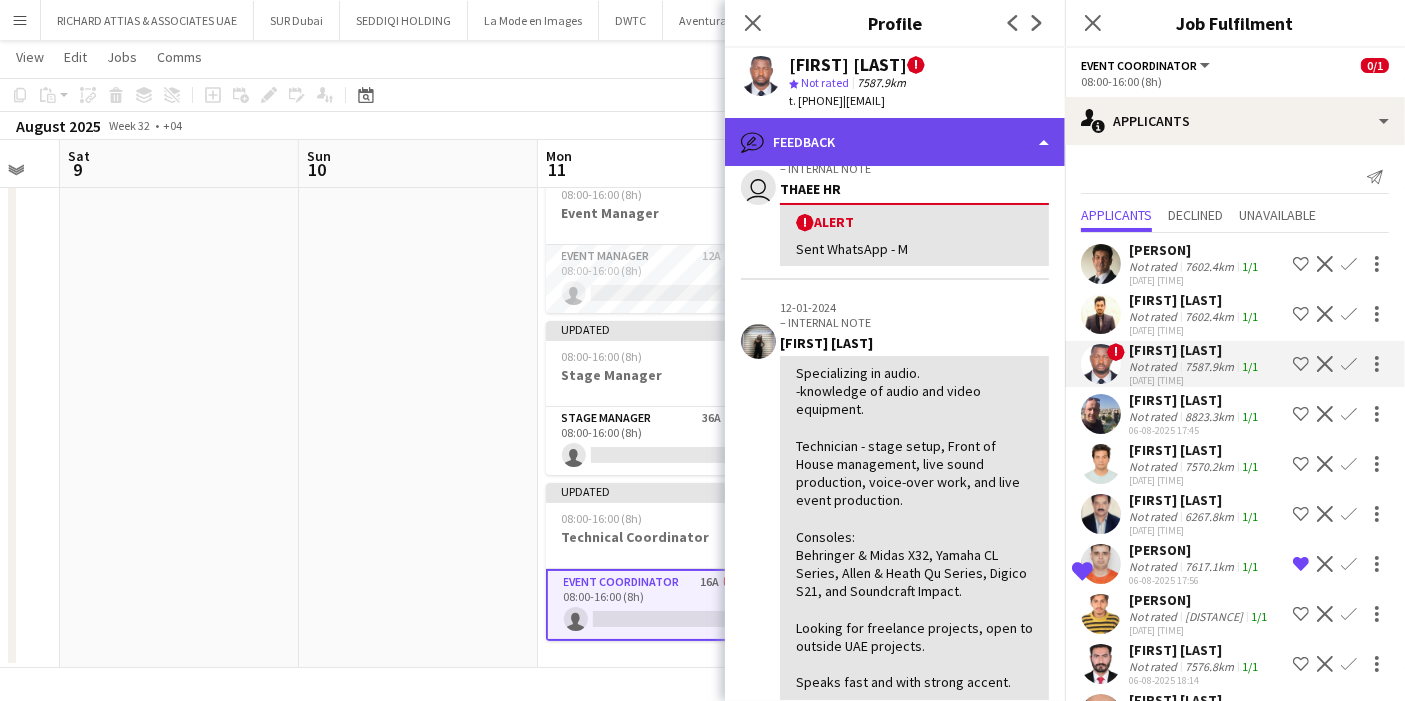click on "bubble-pencil
Feedback" 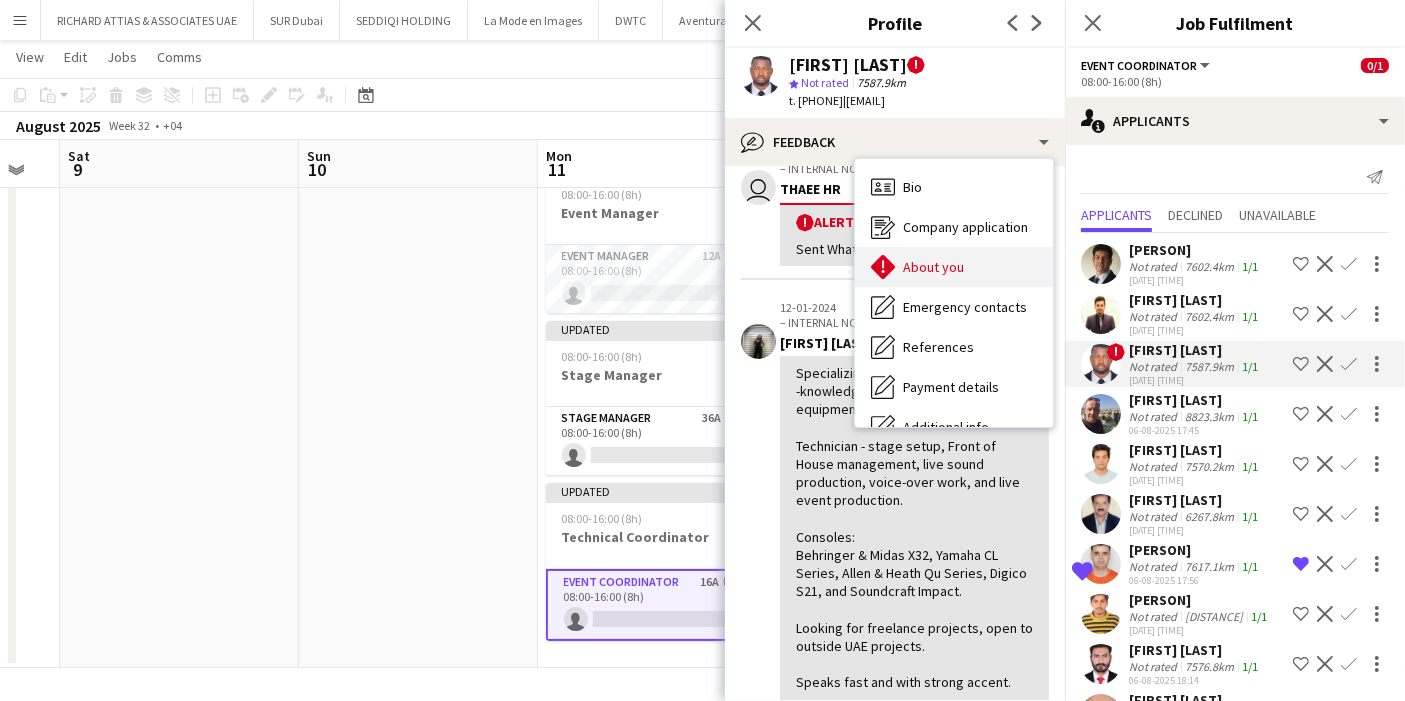 click on "About you
About you" at bounding box center [954, 267] 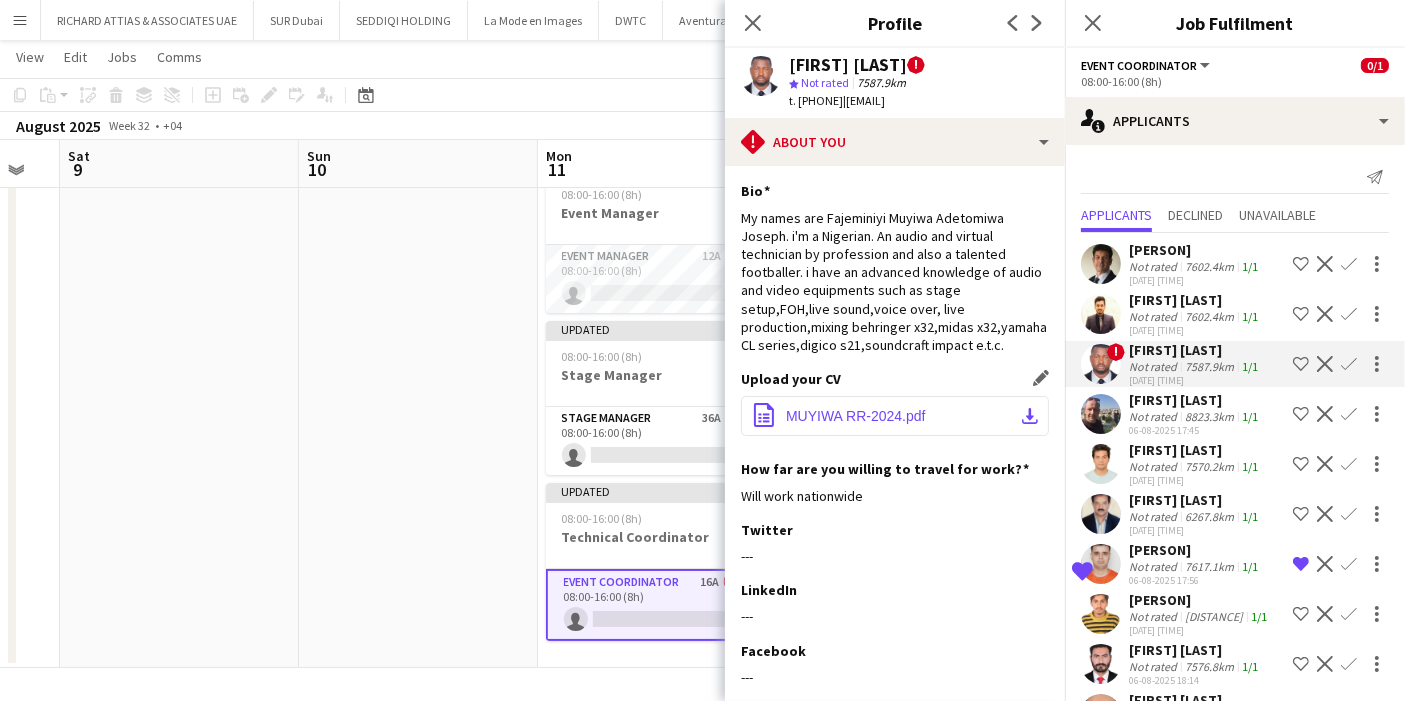 click on "office-file-sheet
MUYIWA RR-2024.pdf
download-bottom" 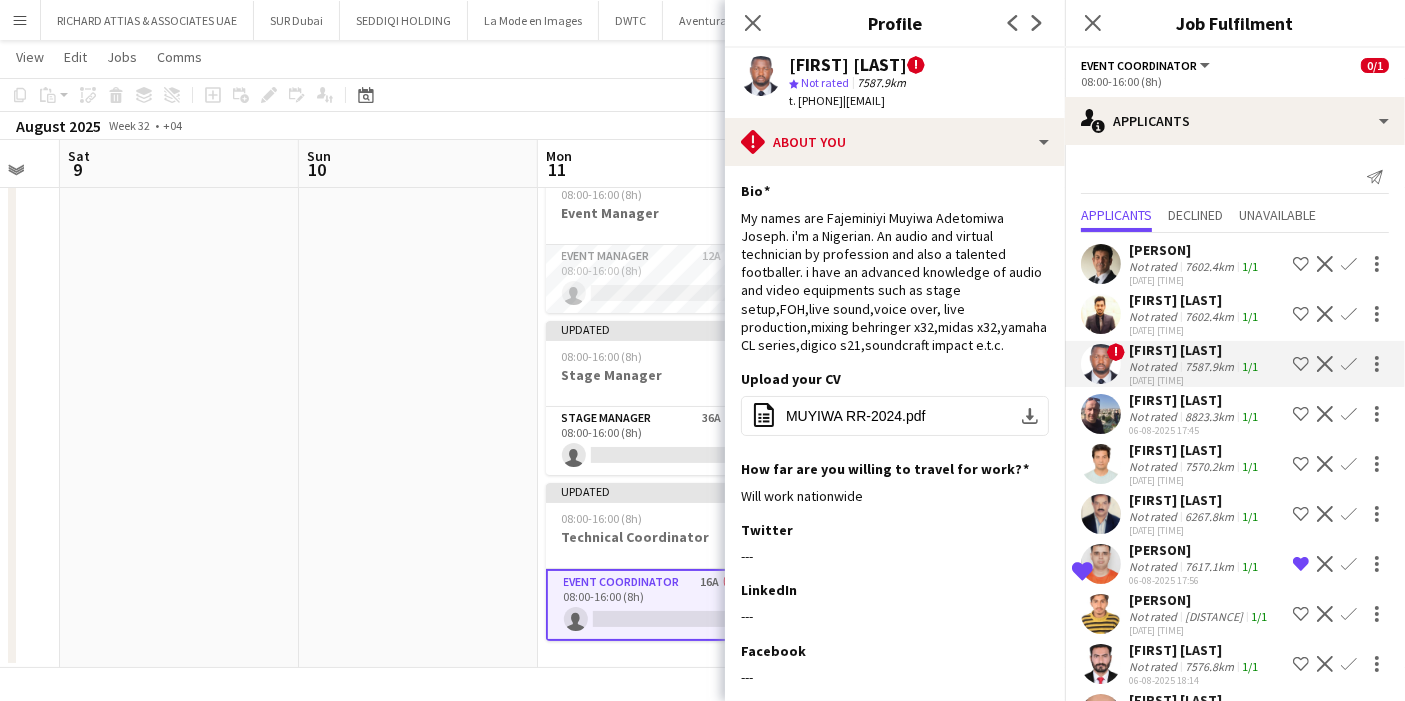 click at bounding box center [1101, 464] 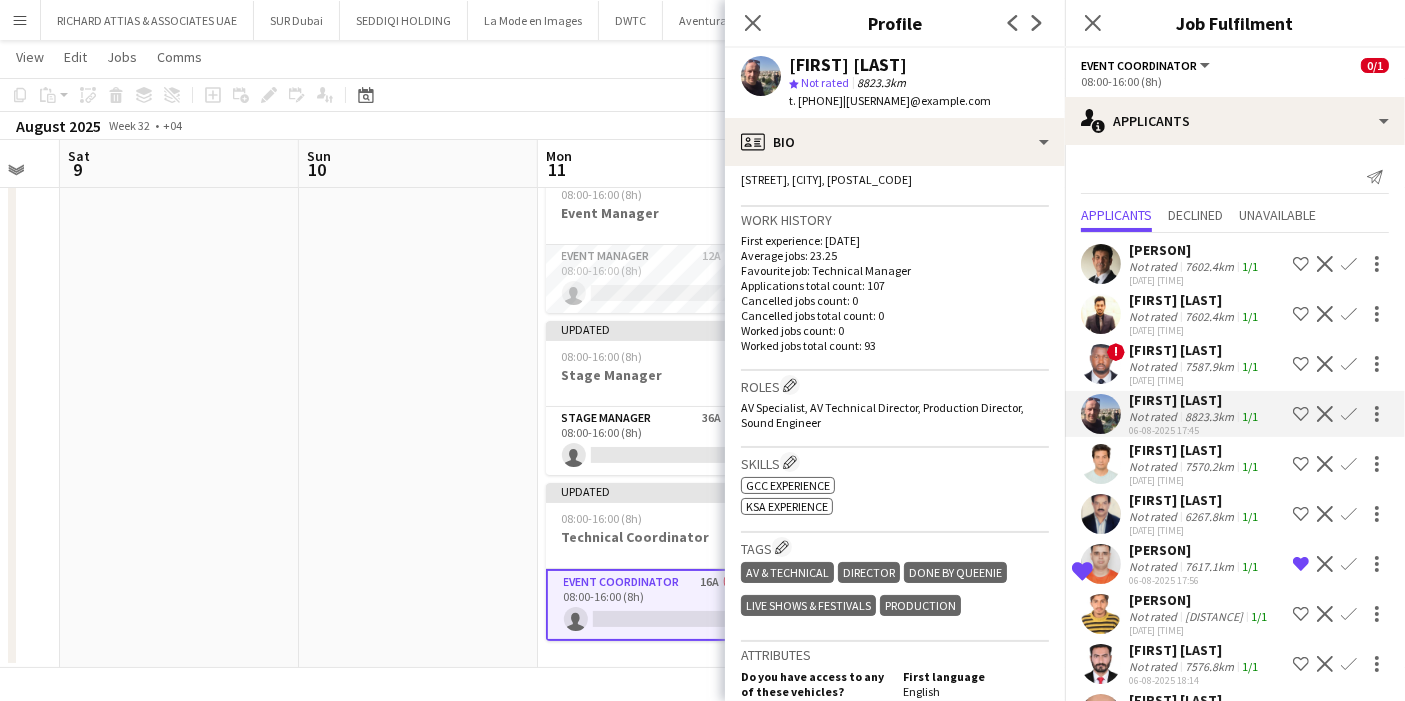 scroll, scrollTop: 666, scrollLeft: 0, axis: vertical 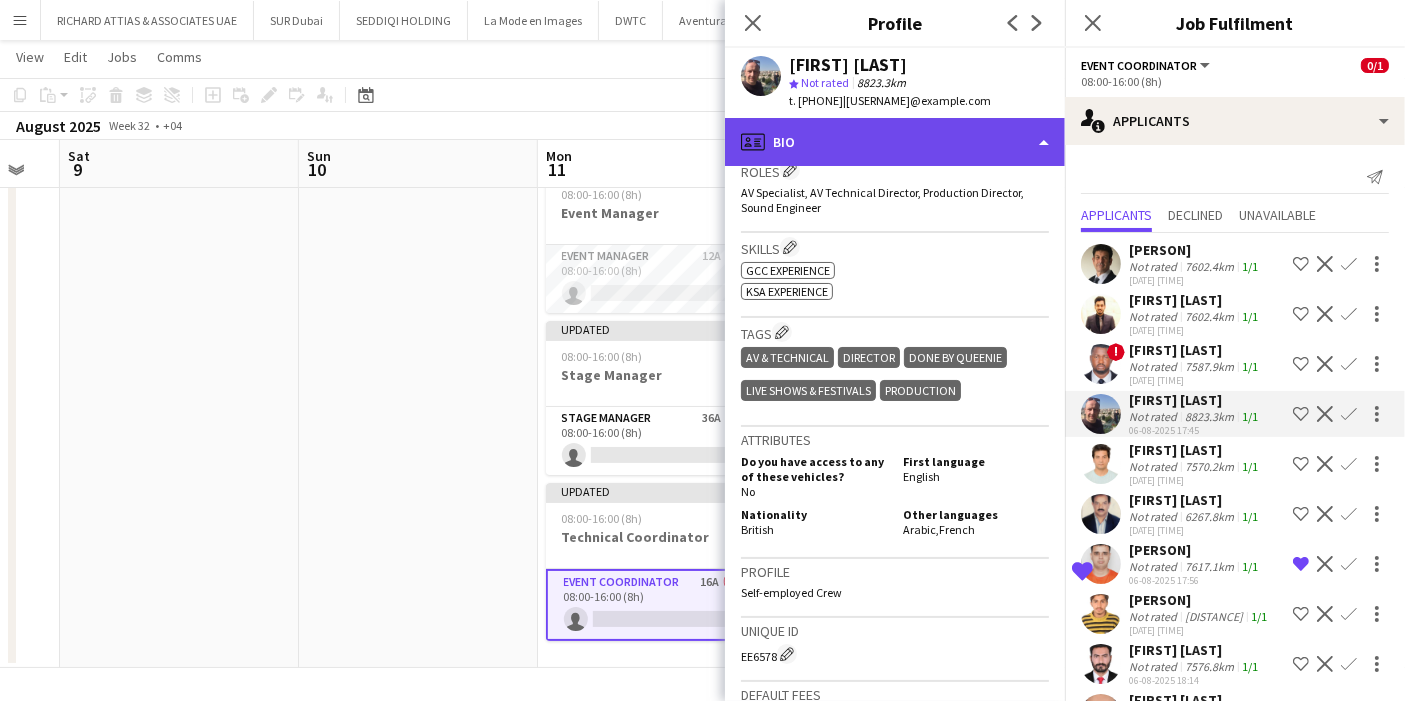 click on "profile
Bio" 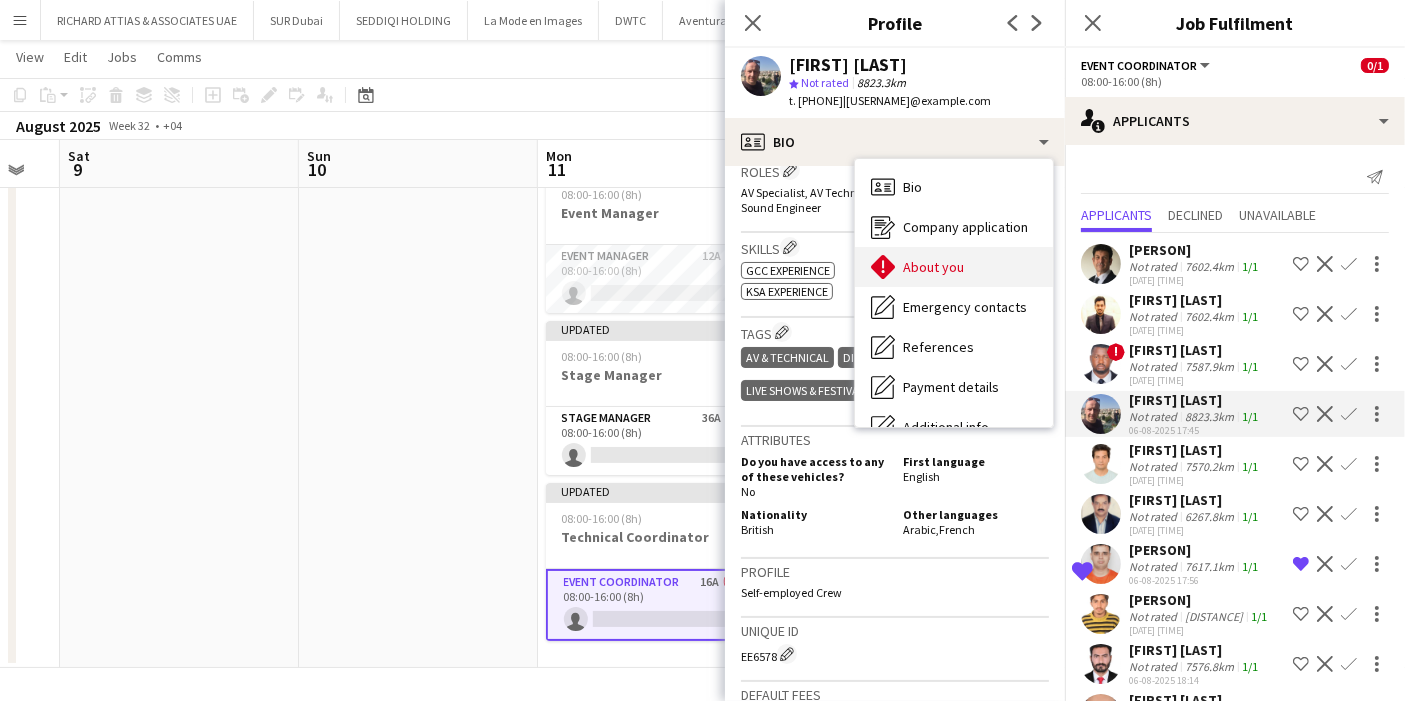 click on "About you" at bounding box center [933, 267] 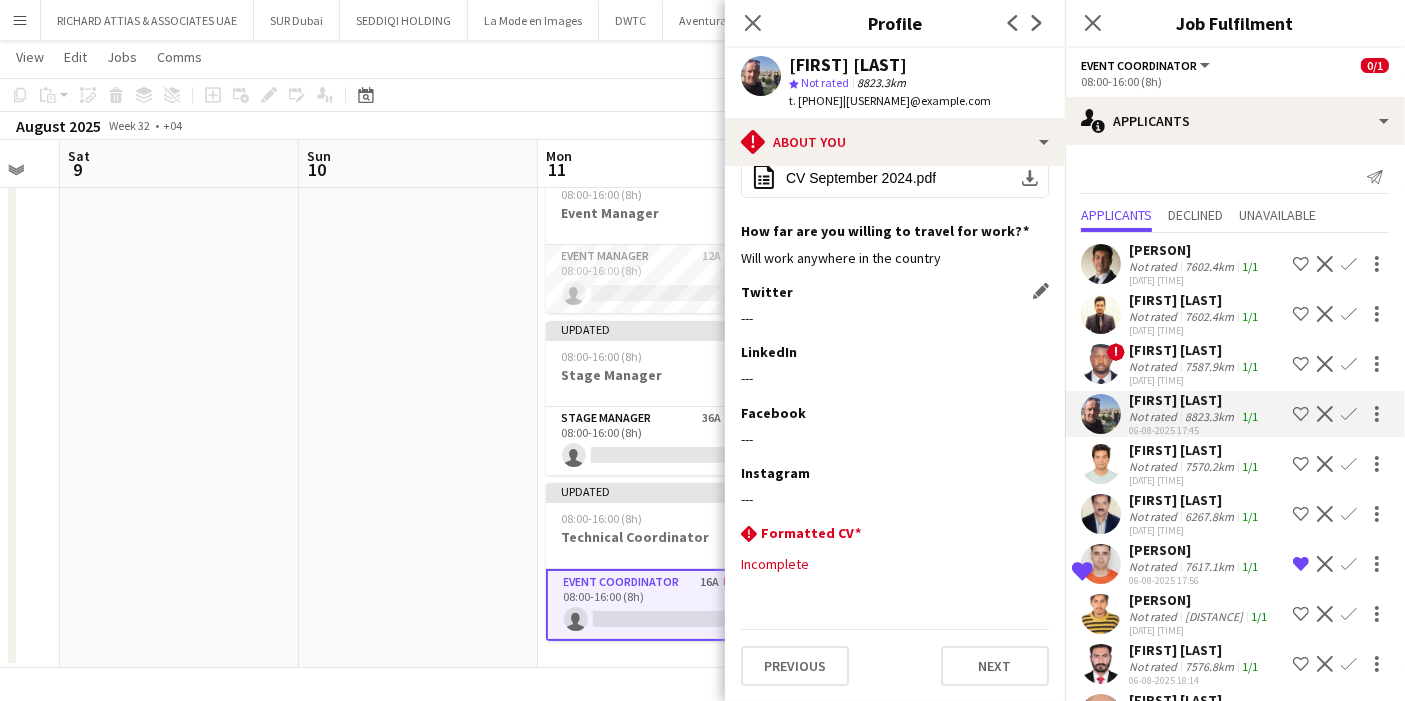 scroll, scrollTop: 32, scrollLeft: 0, axis: vertical 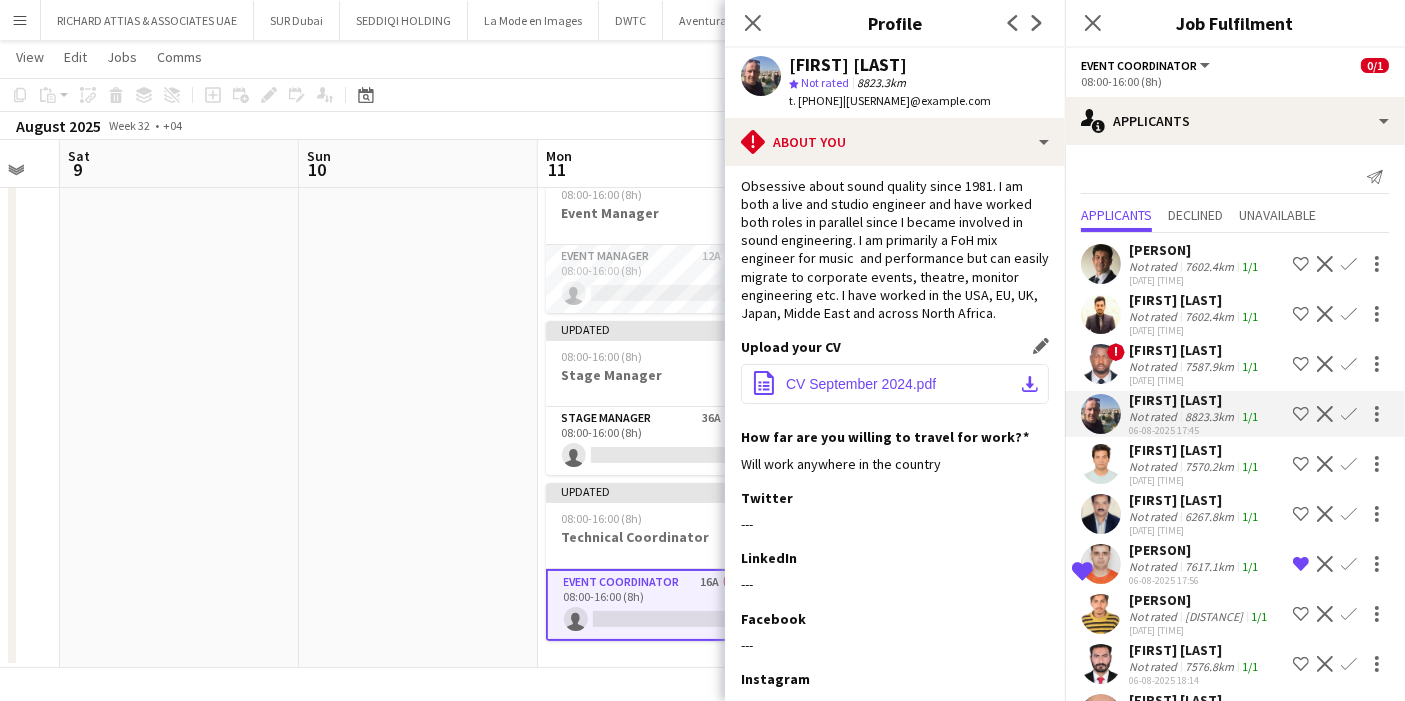 click on "download-bottom" 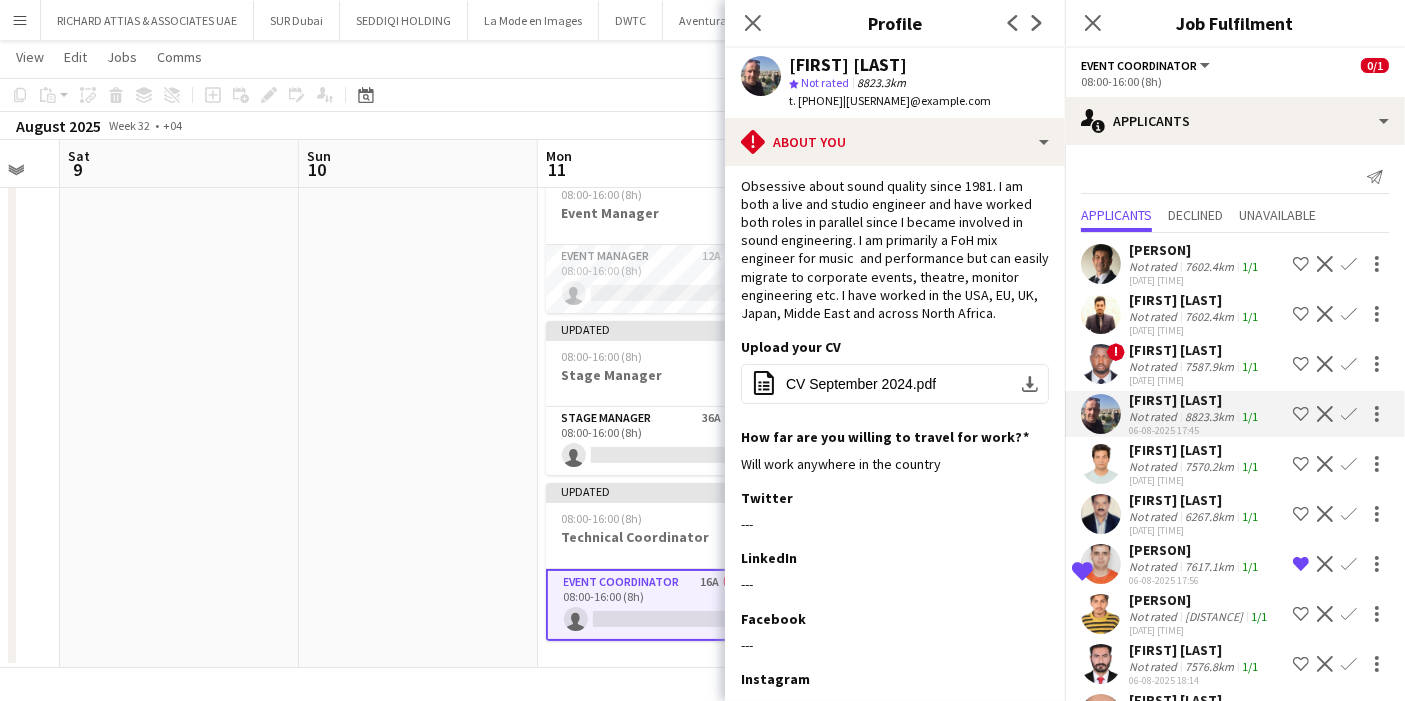 click on "Shortlist crew" 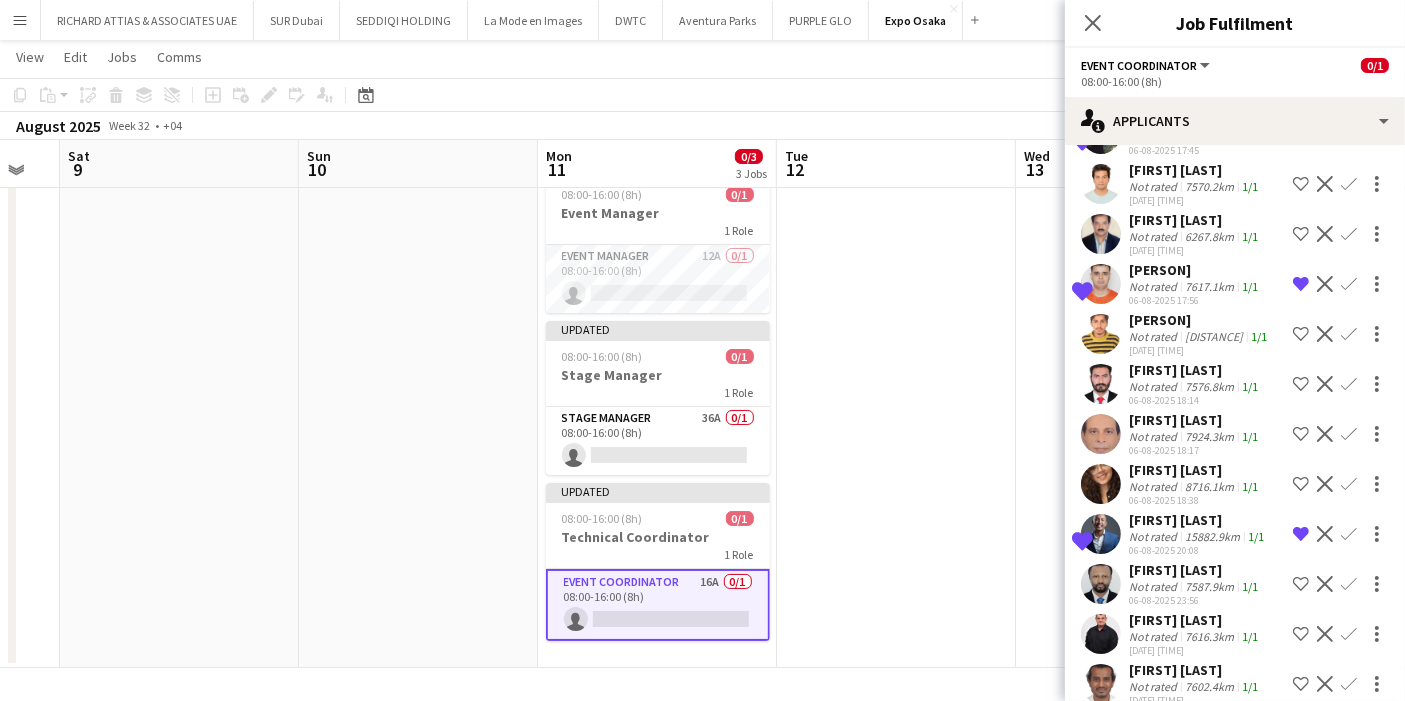 scroll, scrollTop: 57, scrollLeft: 0, axis: vertical 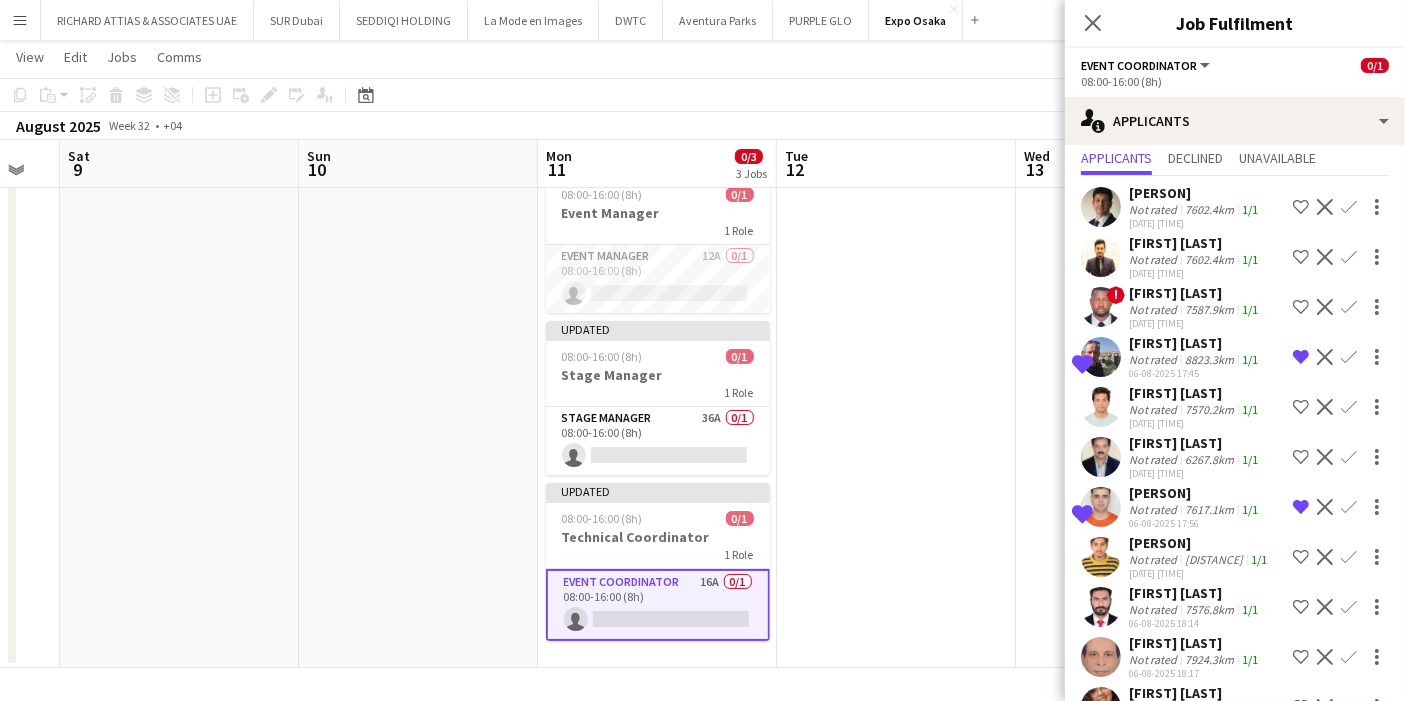 click at bounding box center (1101, 457) 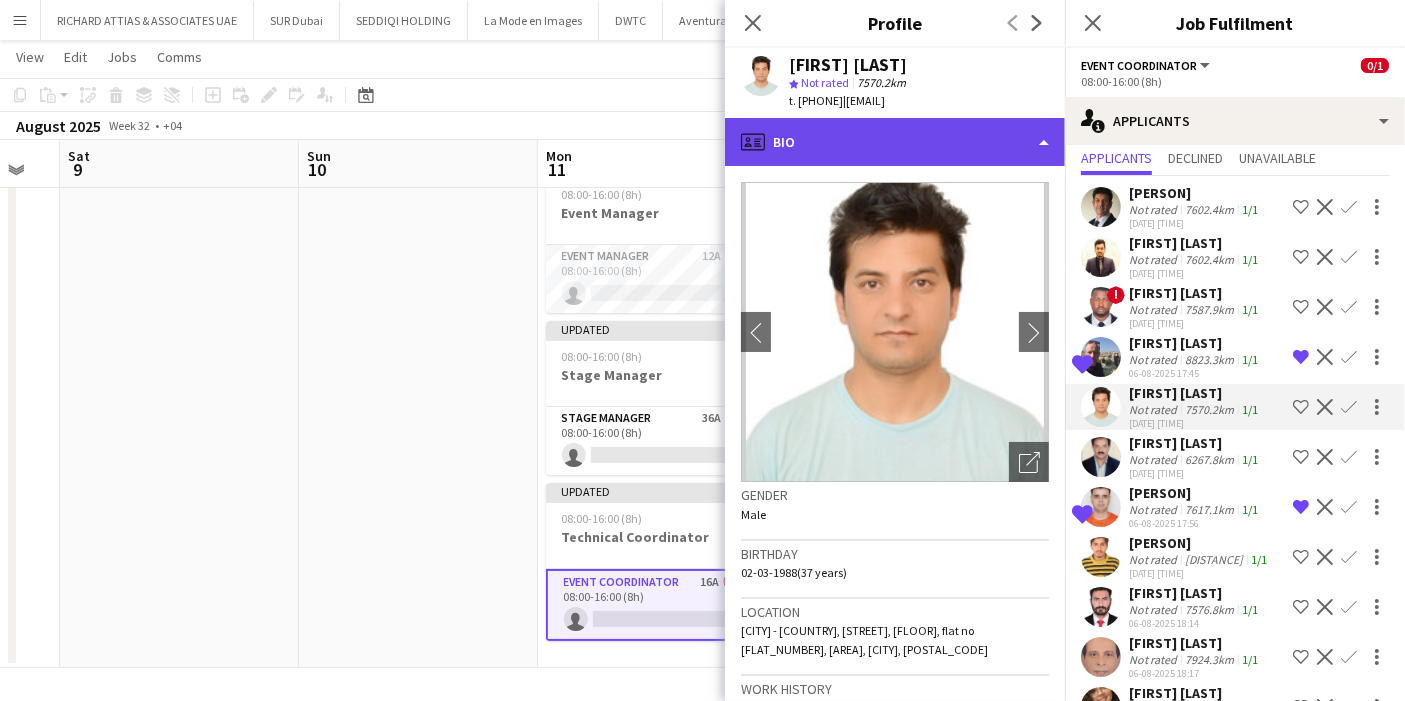 click on "profile
Bio" 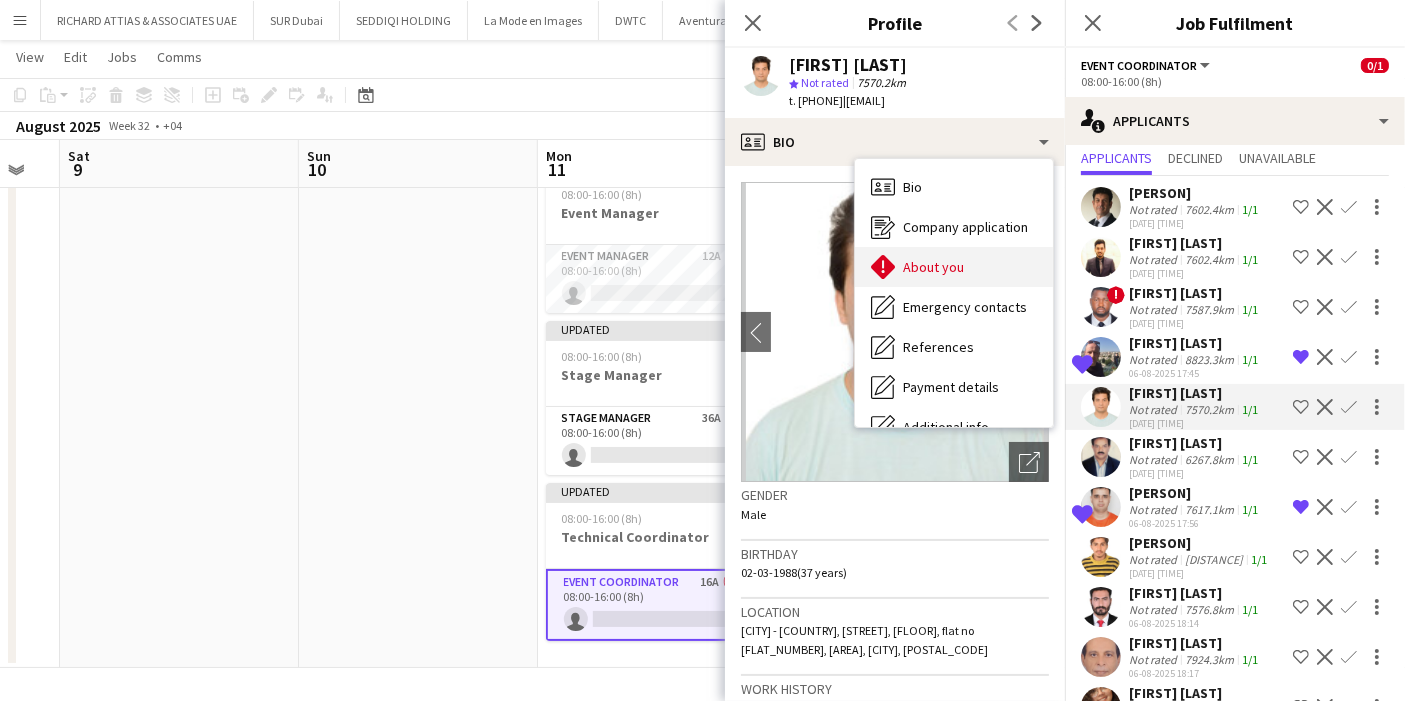 click on "About you
About you" at bounding box center (954, 267) 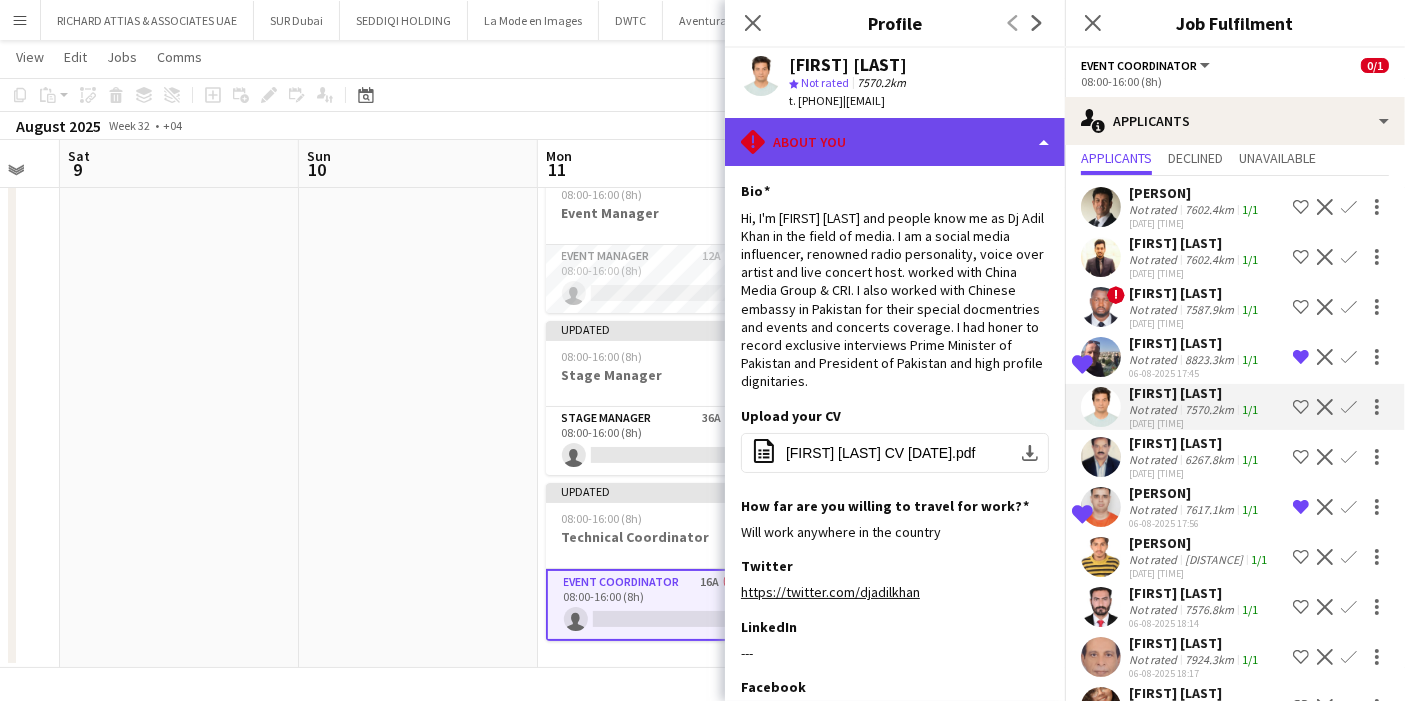 click on "rhombus-alert
About you" 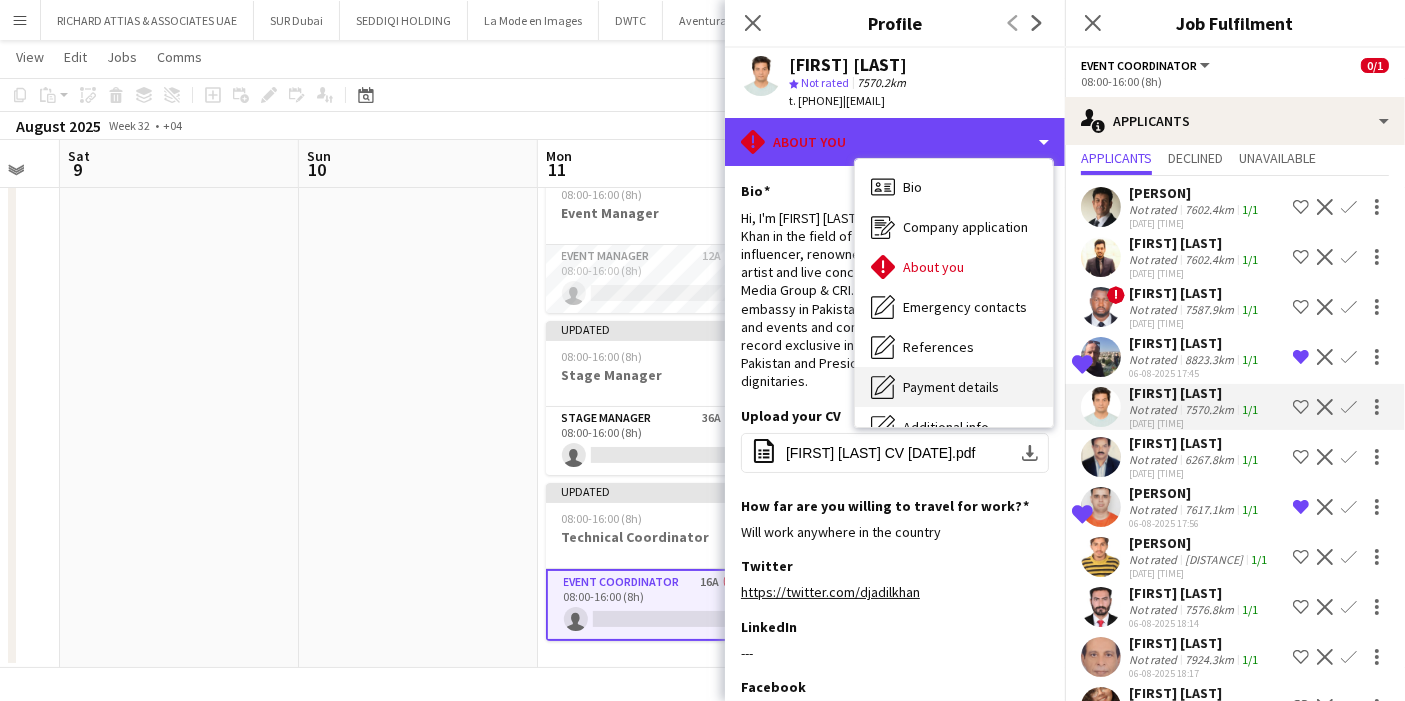 scroll, scrollTop: 147, scrollLeft: 0, axis: vertical 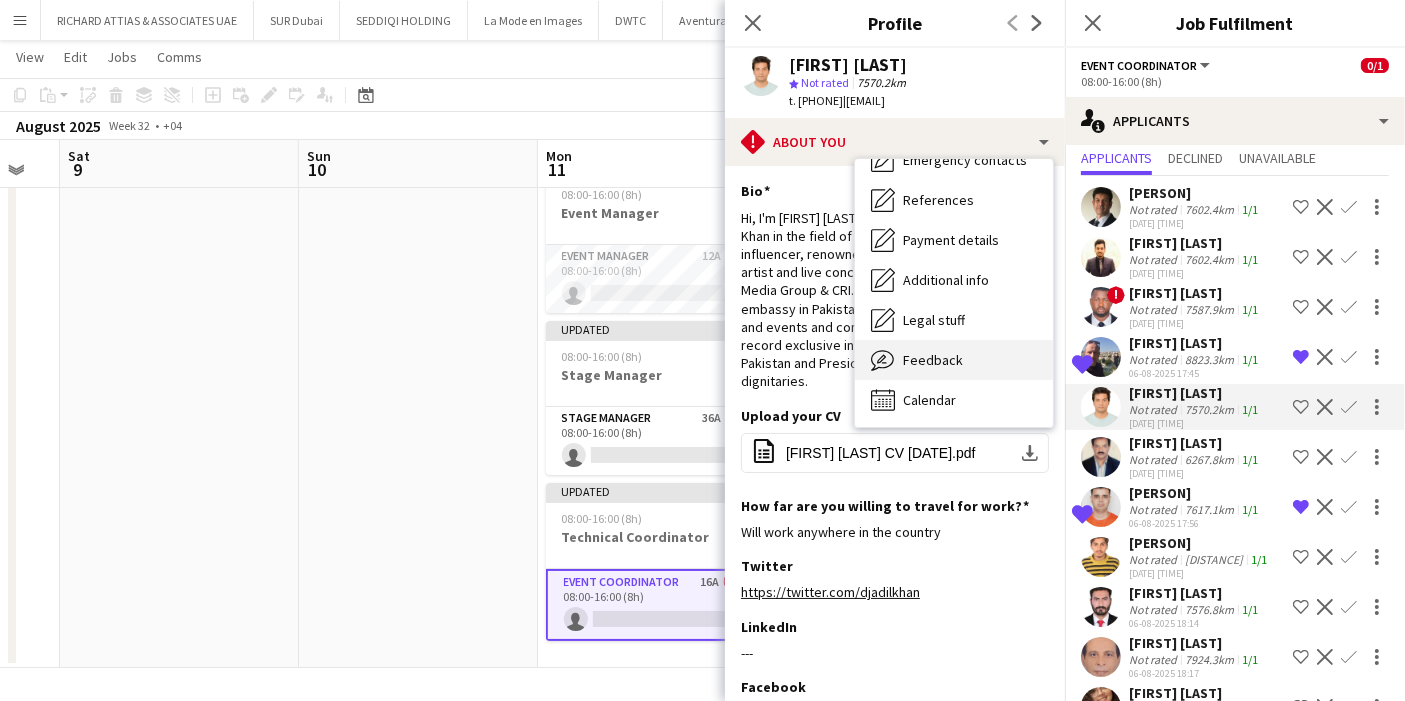 click on "Feedback" at bounding box center (933, 360) 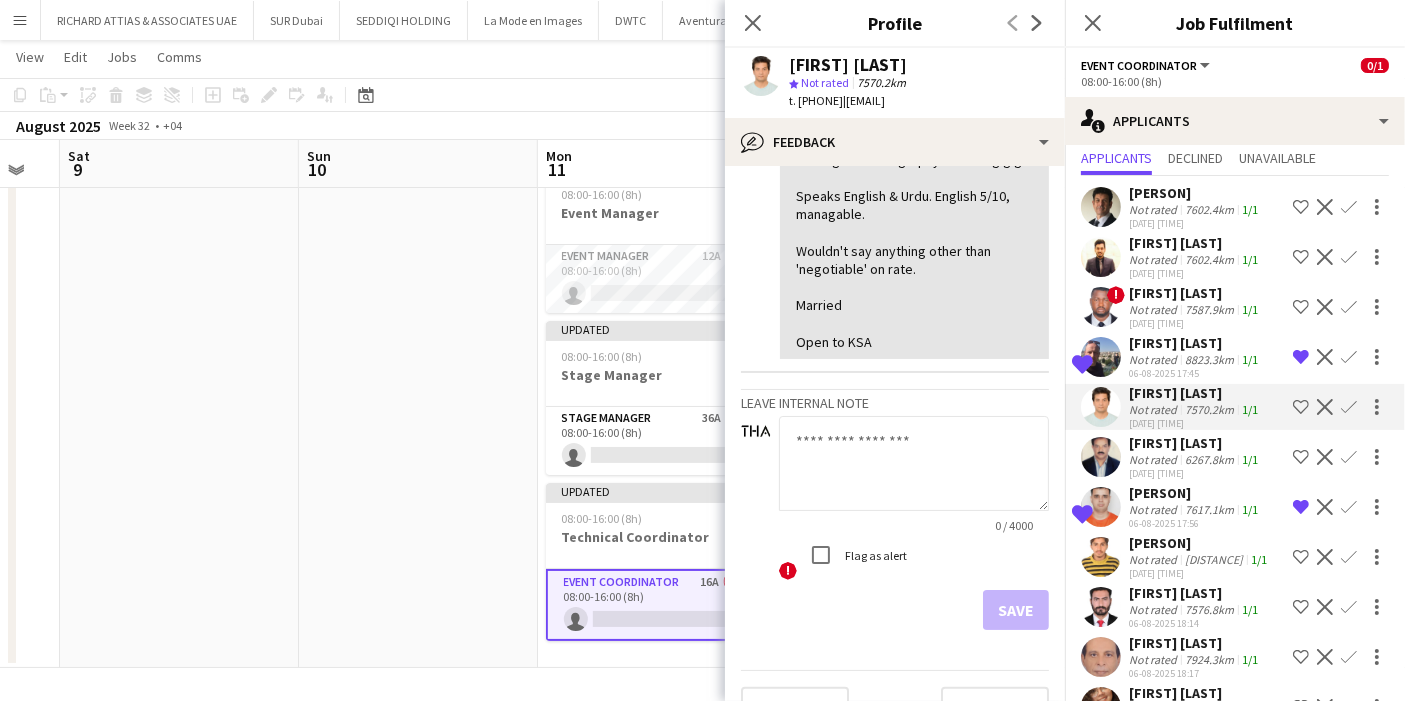 scroll, scrollTop: 555, scrollLeft: 0, axis: vertical 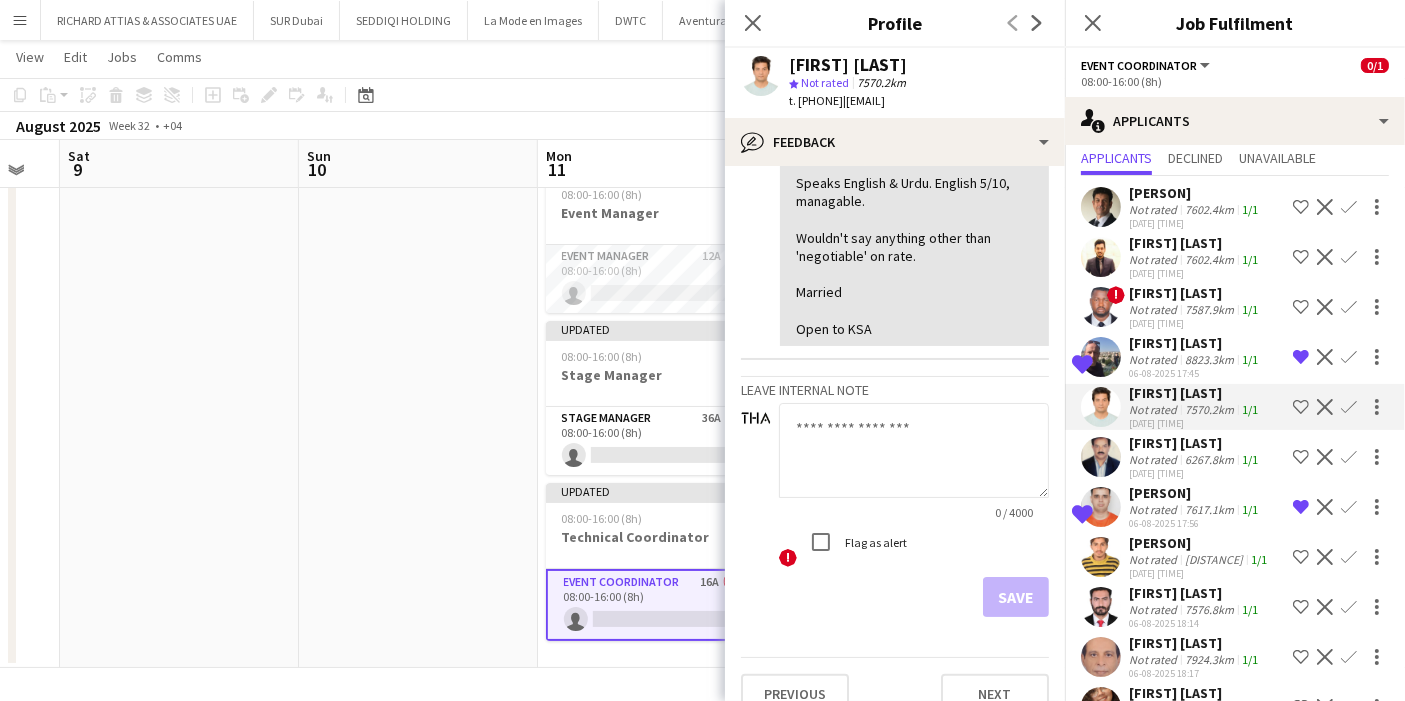 click at bounding box center [1101, 507] 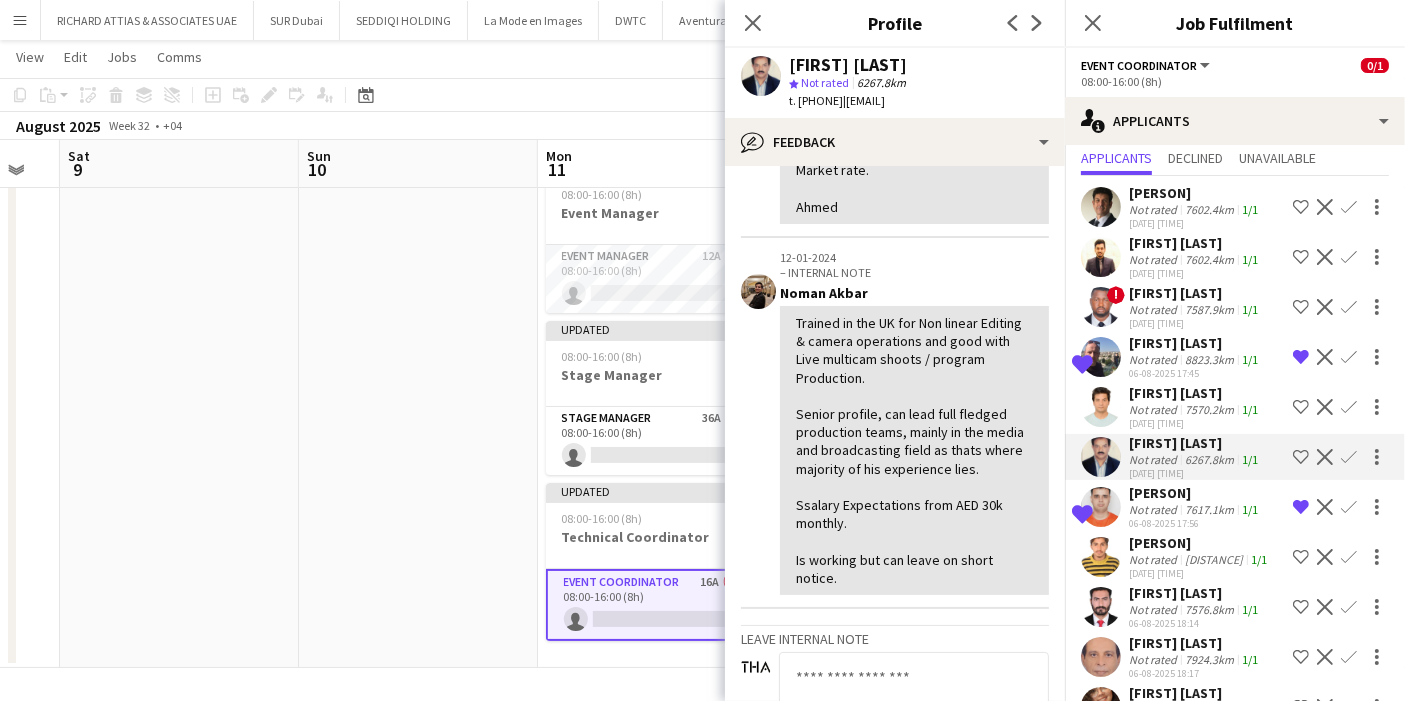 scroll, scrollTop: 354, scrollLeft: 0, axis: vertical 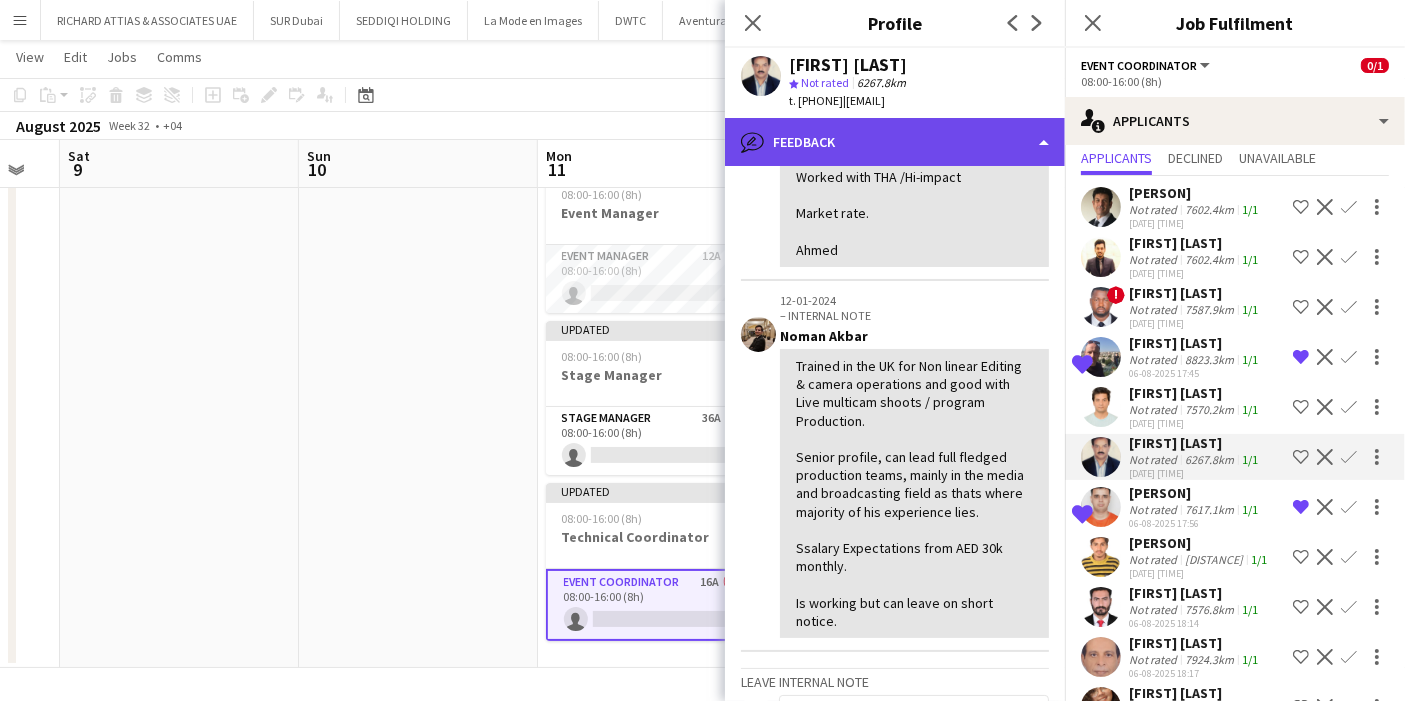 click on "bubble-pencil
Feedback" 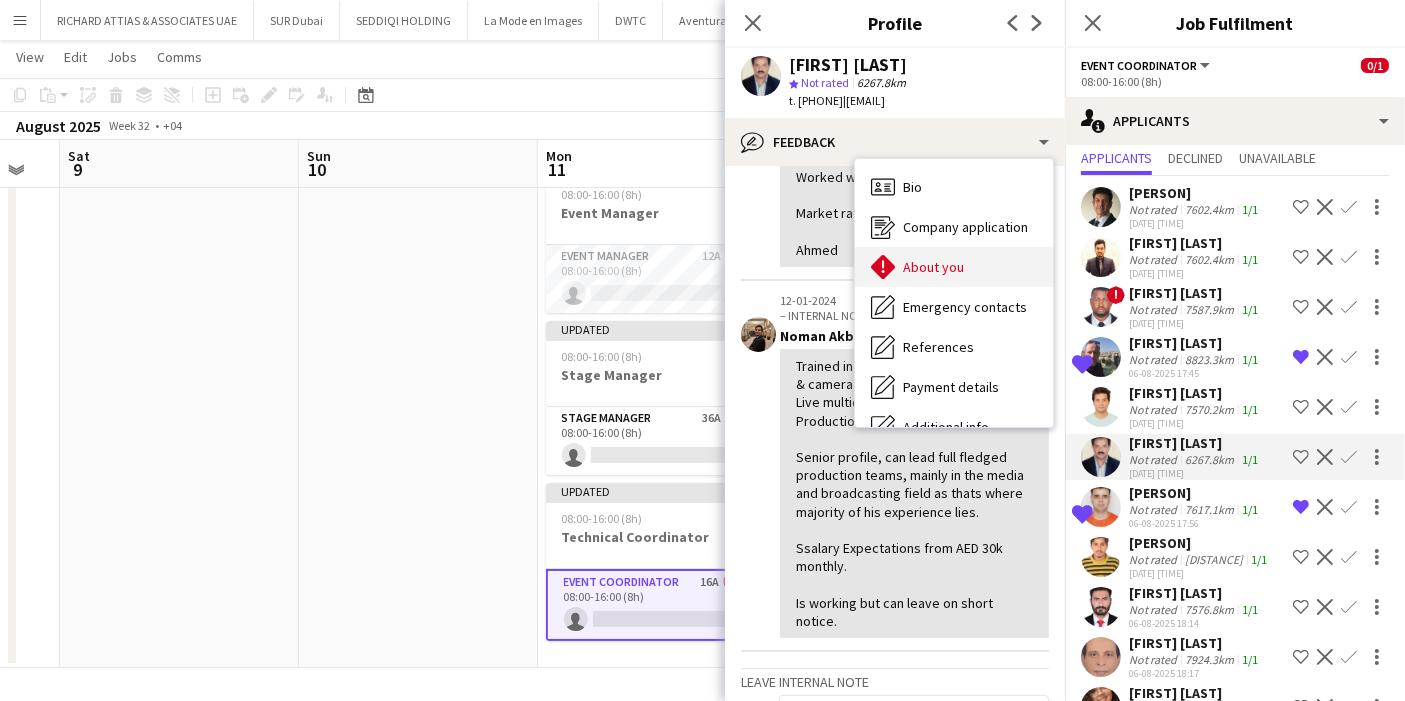 click on "About you
About you" at bounding box center (954, 267) 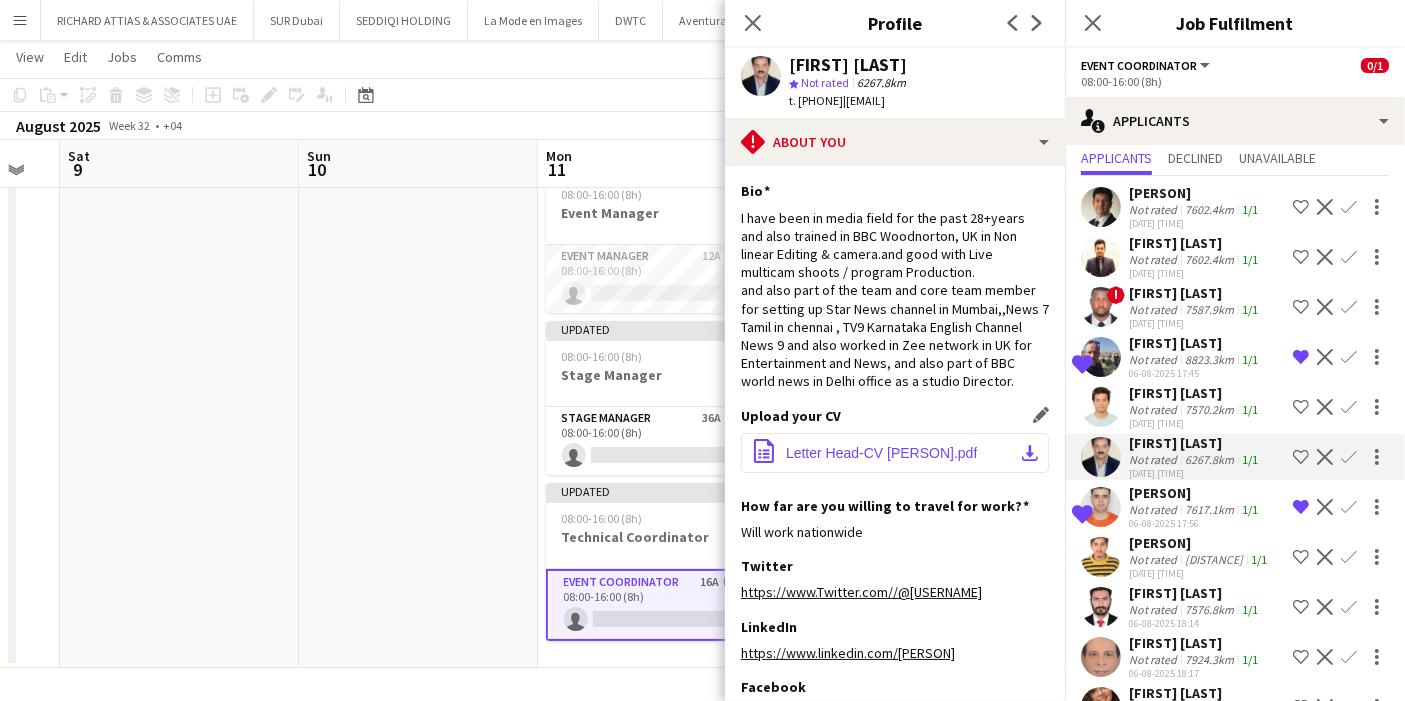 click on "download-bottom" 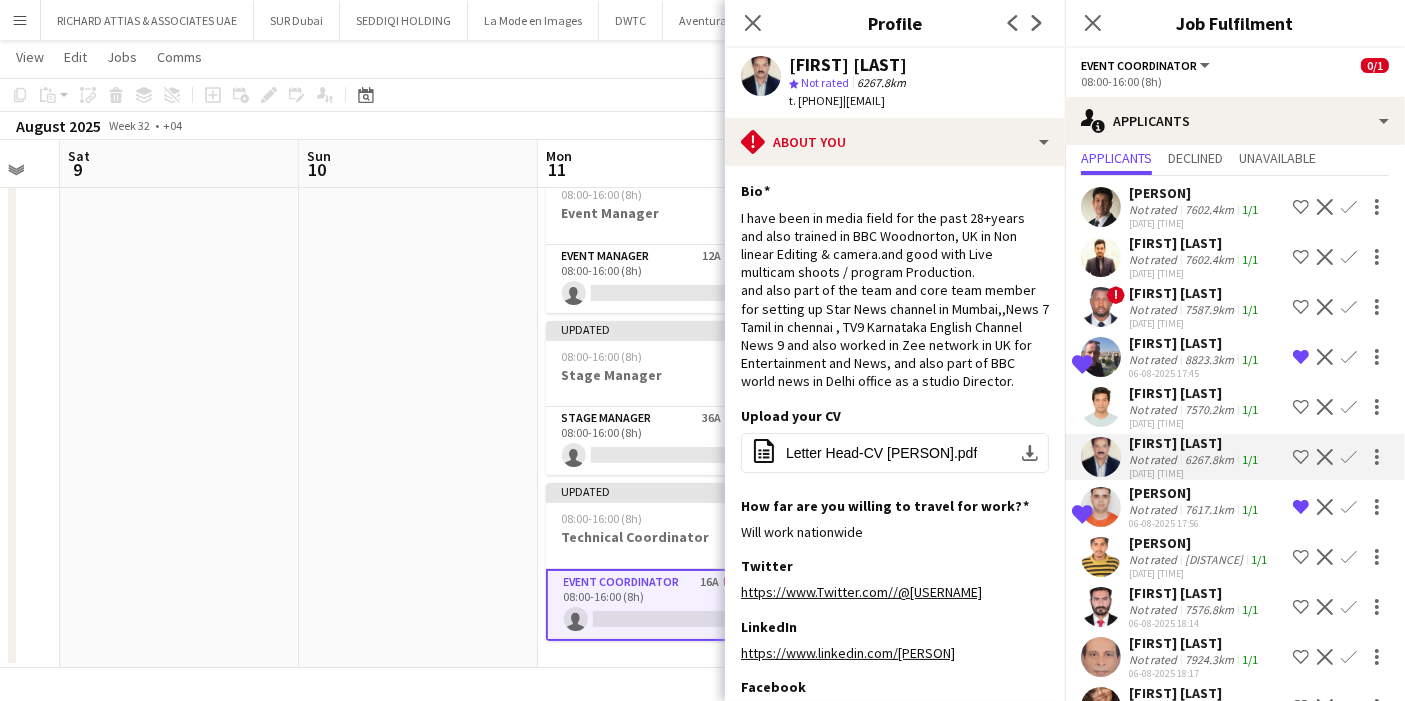 click on "Shortlist crew" 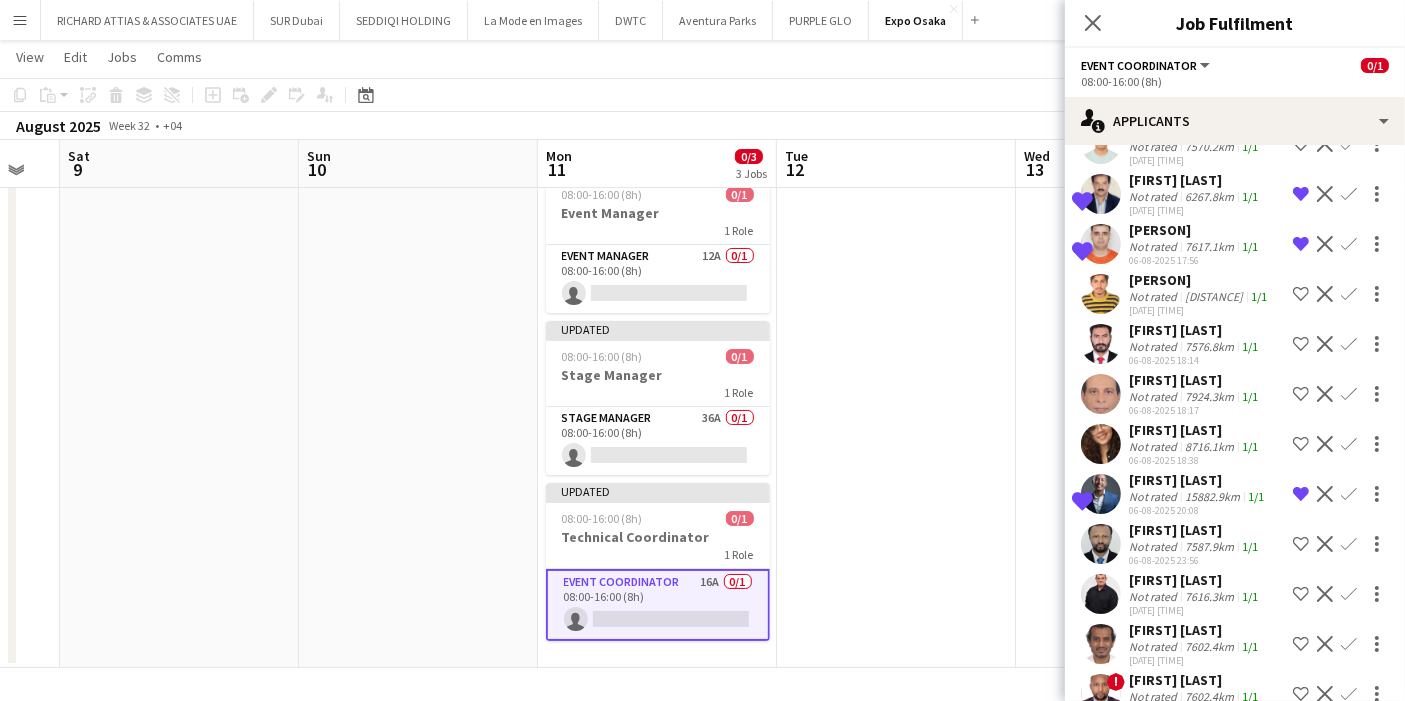 scroll, scrollTop: 333, scrollLeft: 0, axis: vertical 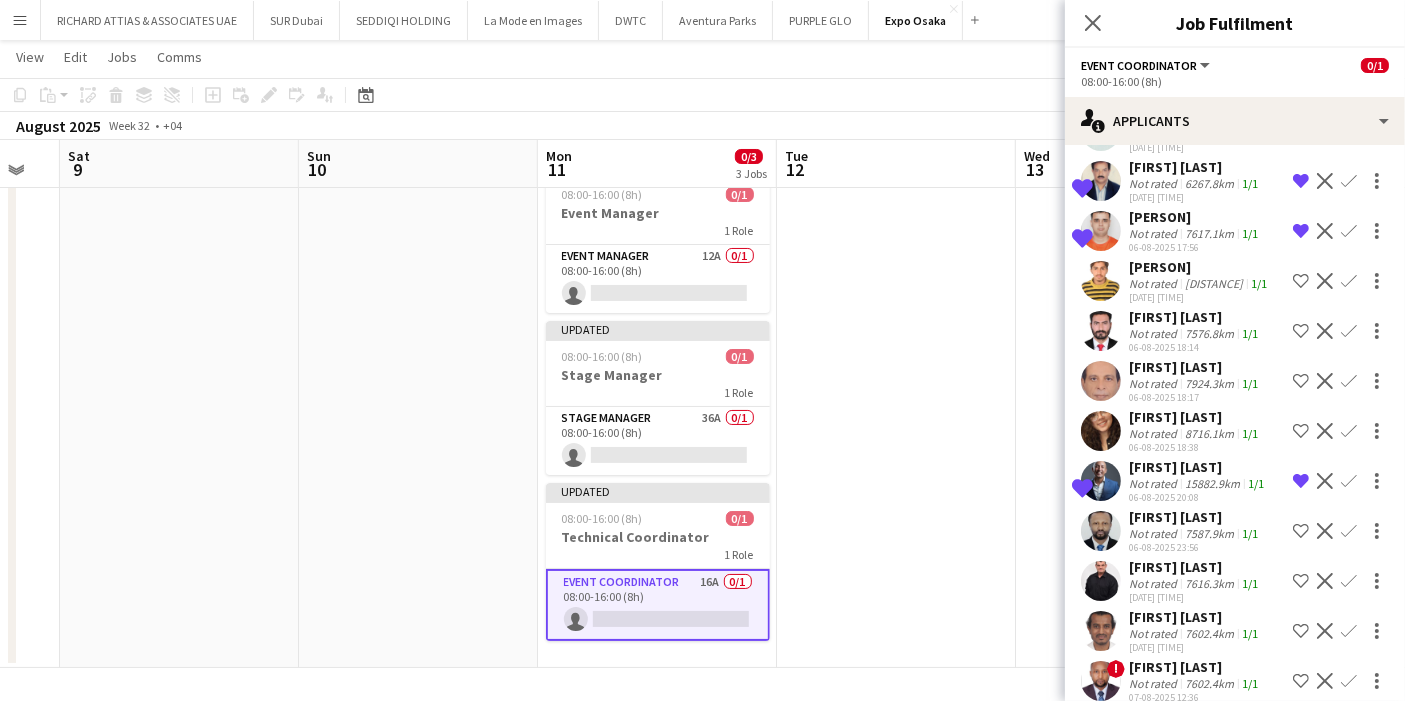 click at bounding box center [1101, 431] 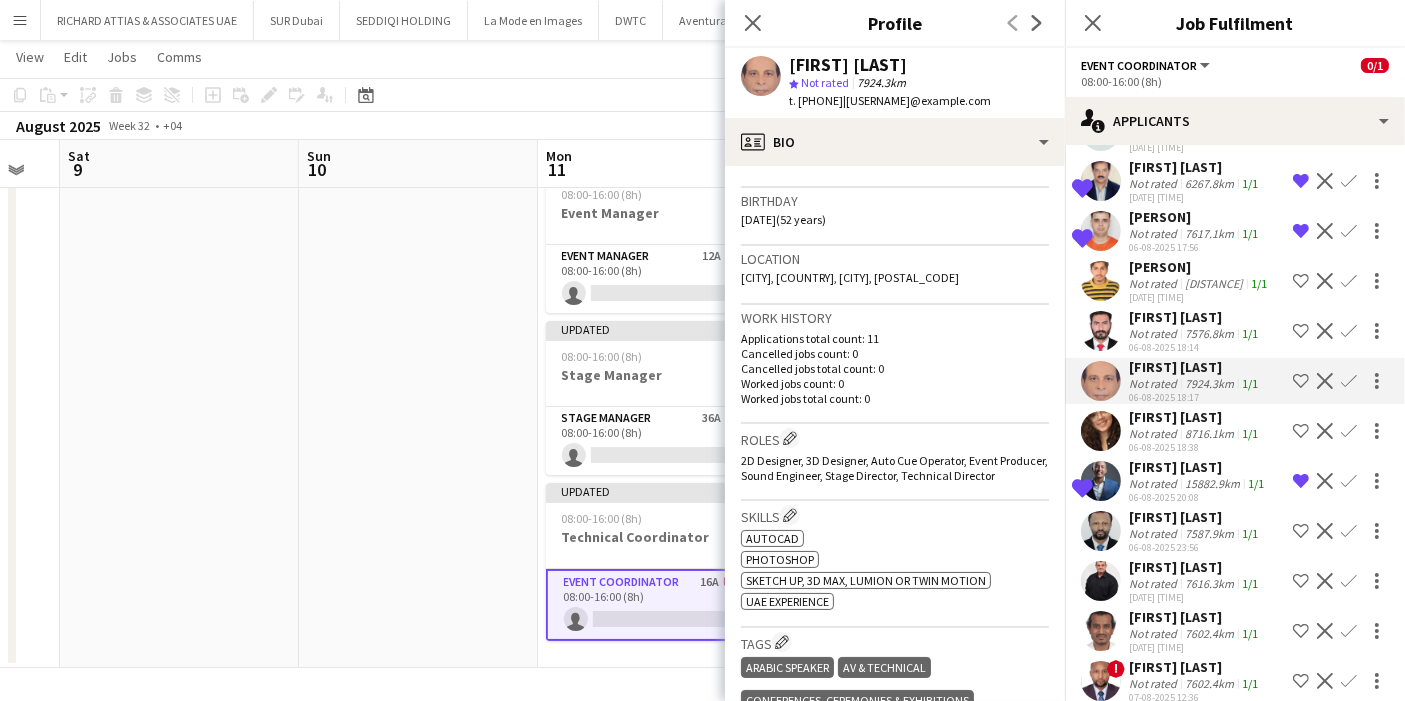 scroll, scrollTop: 333, scrollLeft: 0, axis: vertical 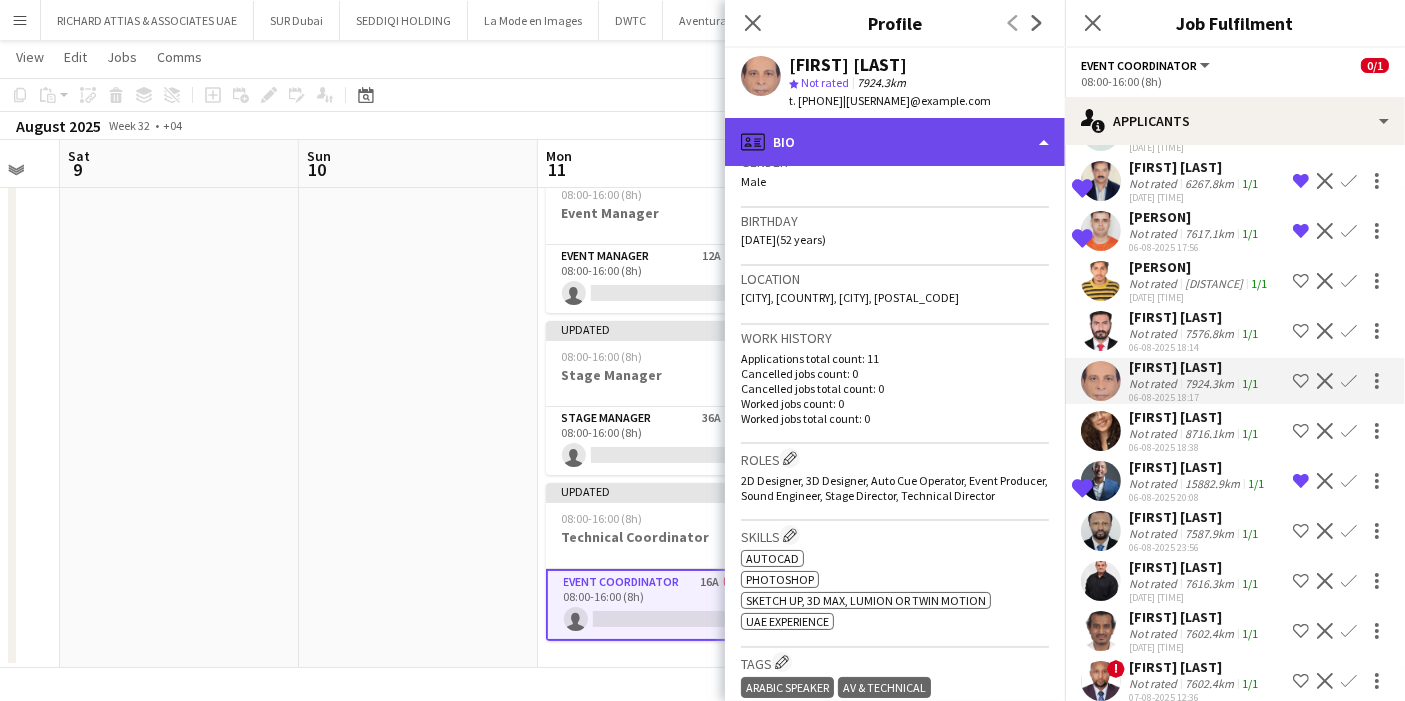 click on "profile
Bio" 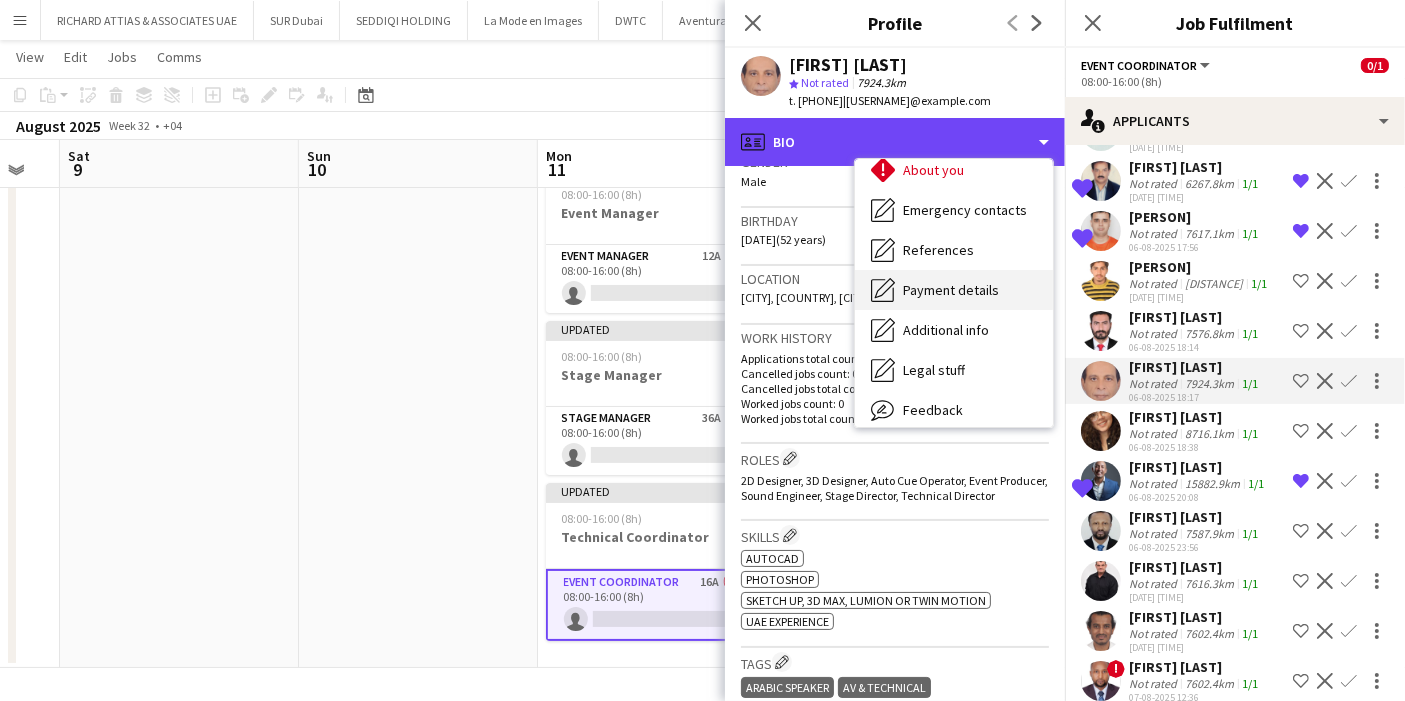 scroll, scrollTop: 147, scrollLeft: 0, axis: vertical 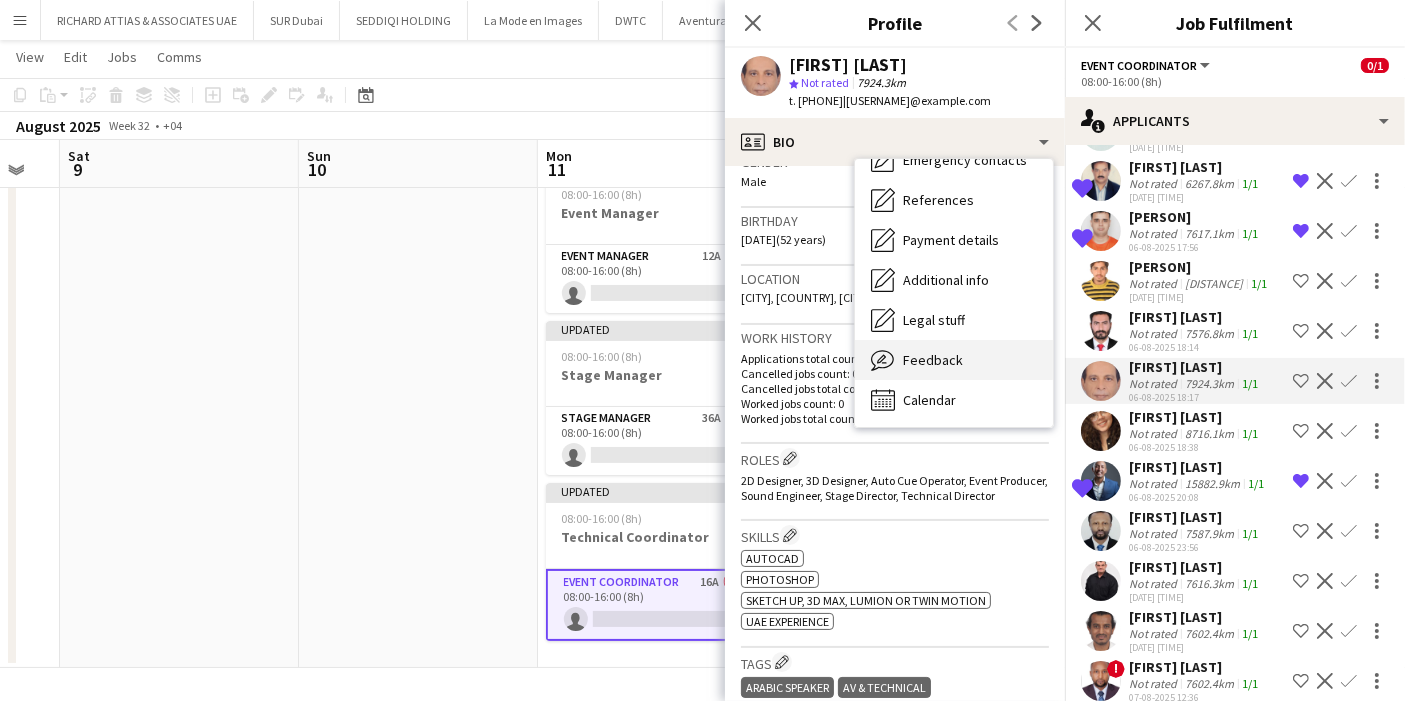 click on "Feedback
Feedback" at bounding box center [954, 360] 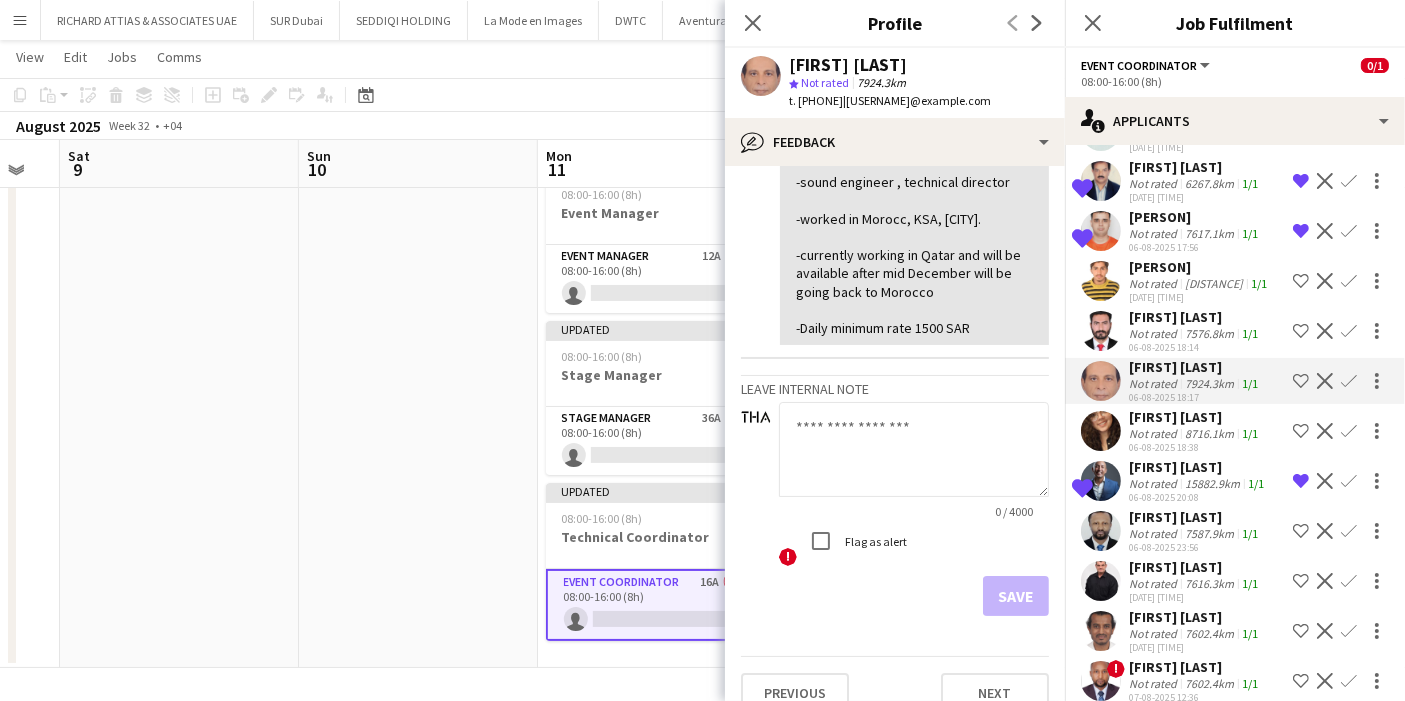 scroll, scrollTop: 444, scrollLeft: 0, axis: vertical 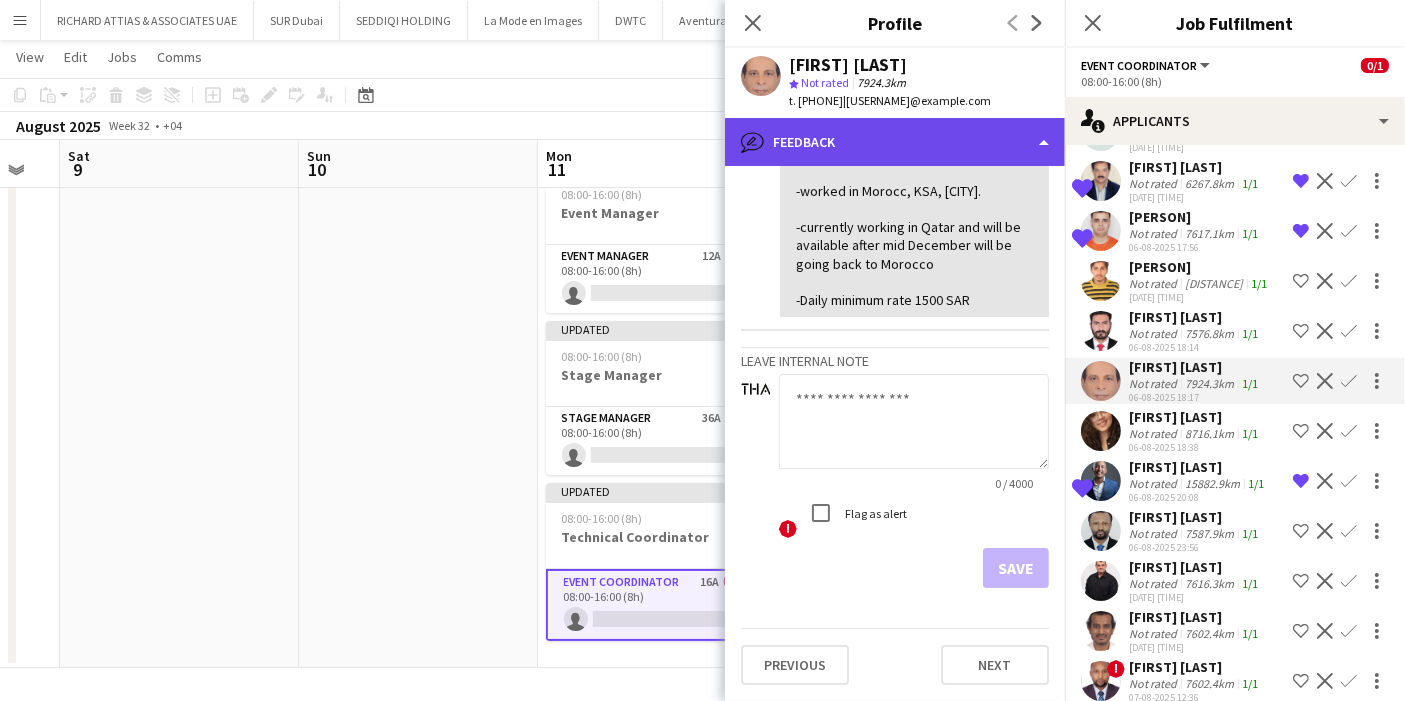 click on "bubble-pencil
Feedback" 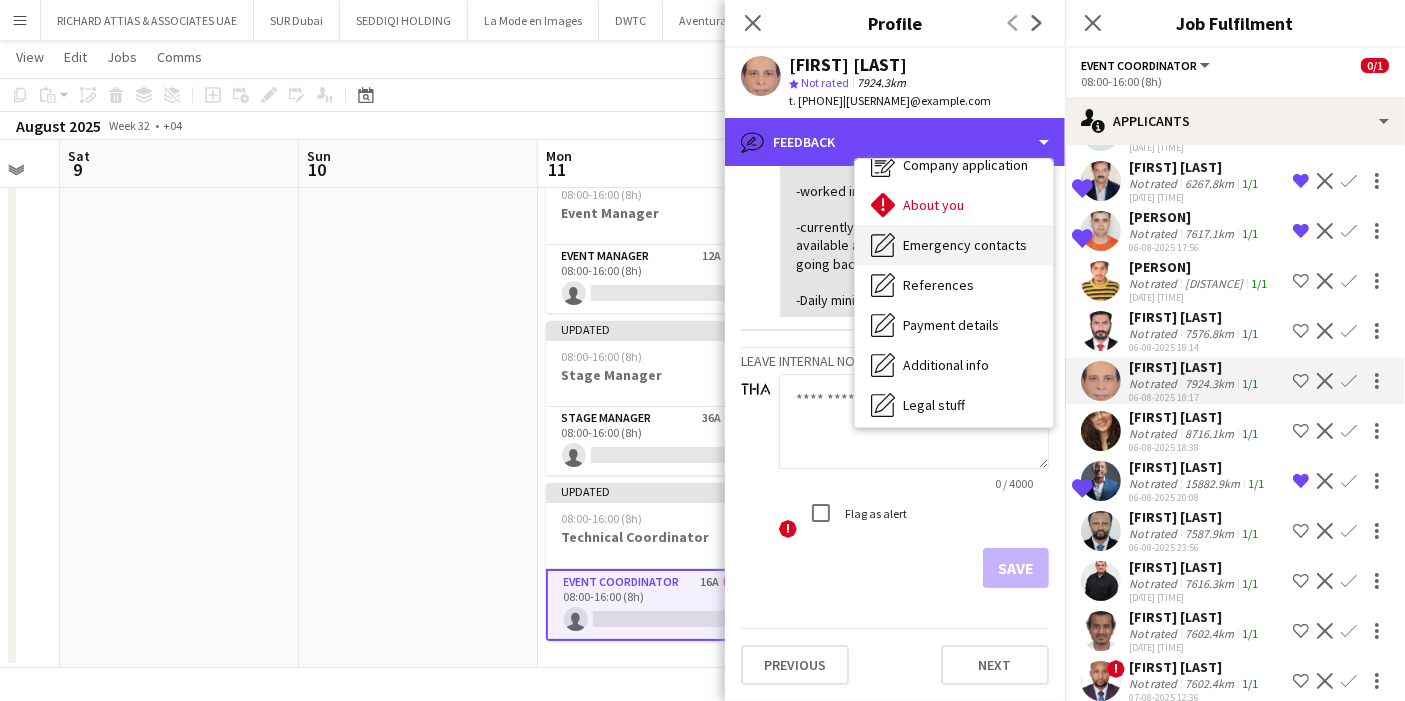 scroll, scrollTop: 0, scrollLeft: 0, axis: both 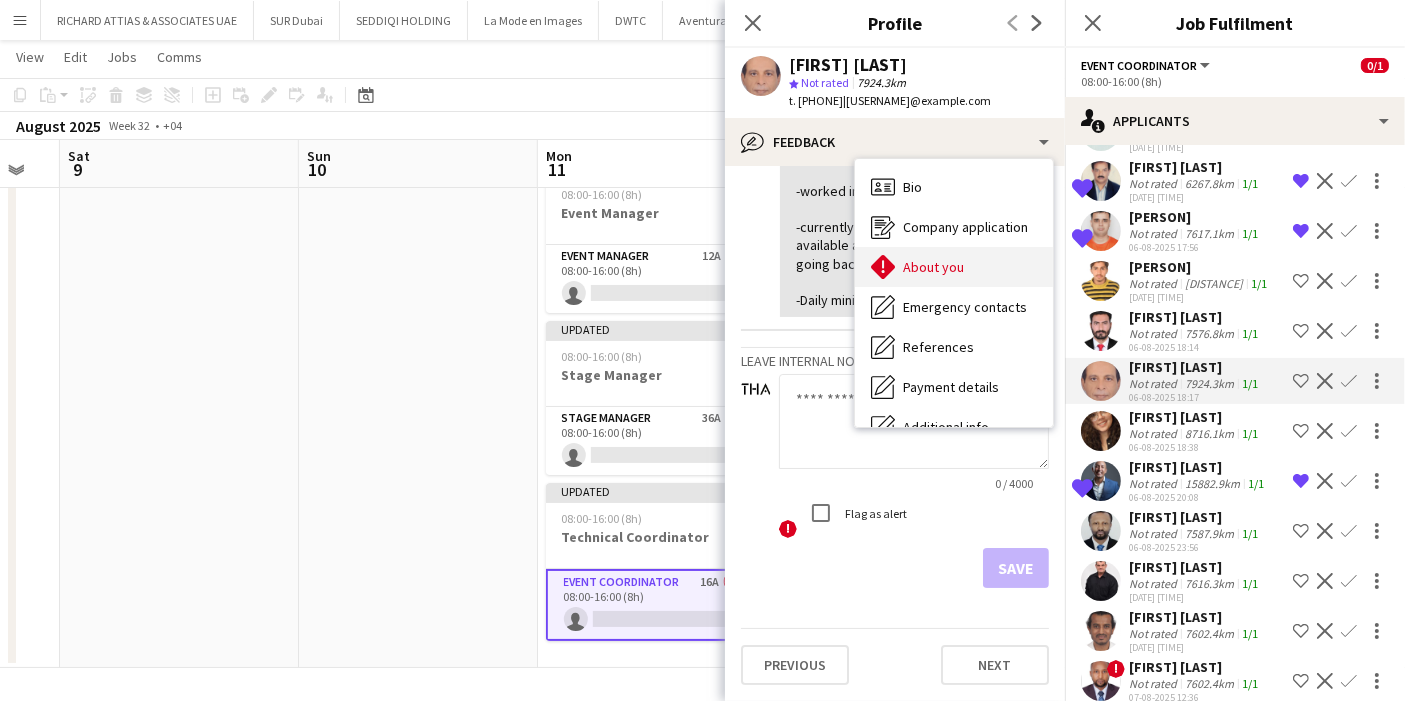 click on "About you
About you" at bounding box center (954, 267) 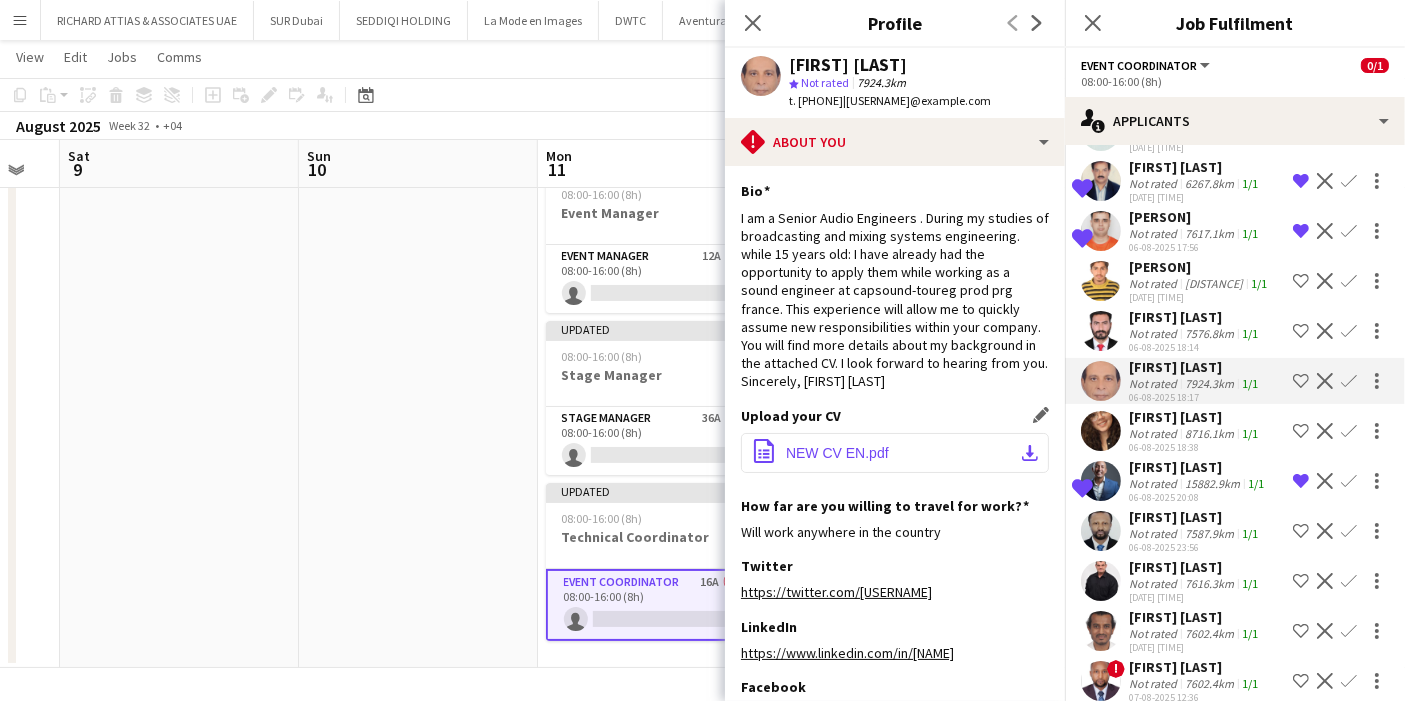 click on "download-bottom" 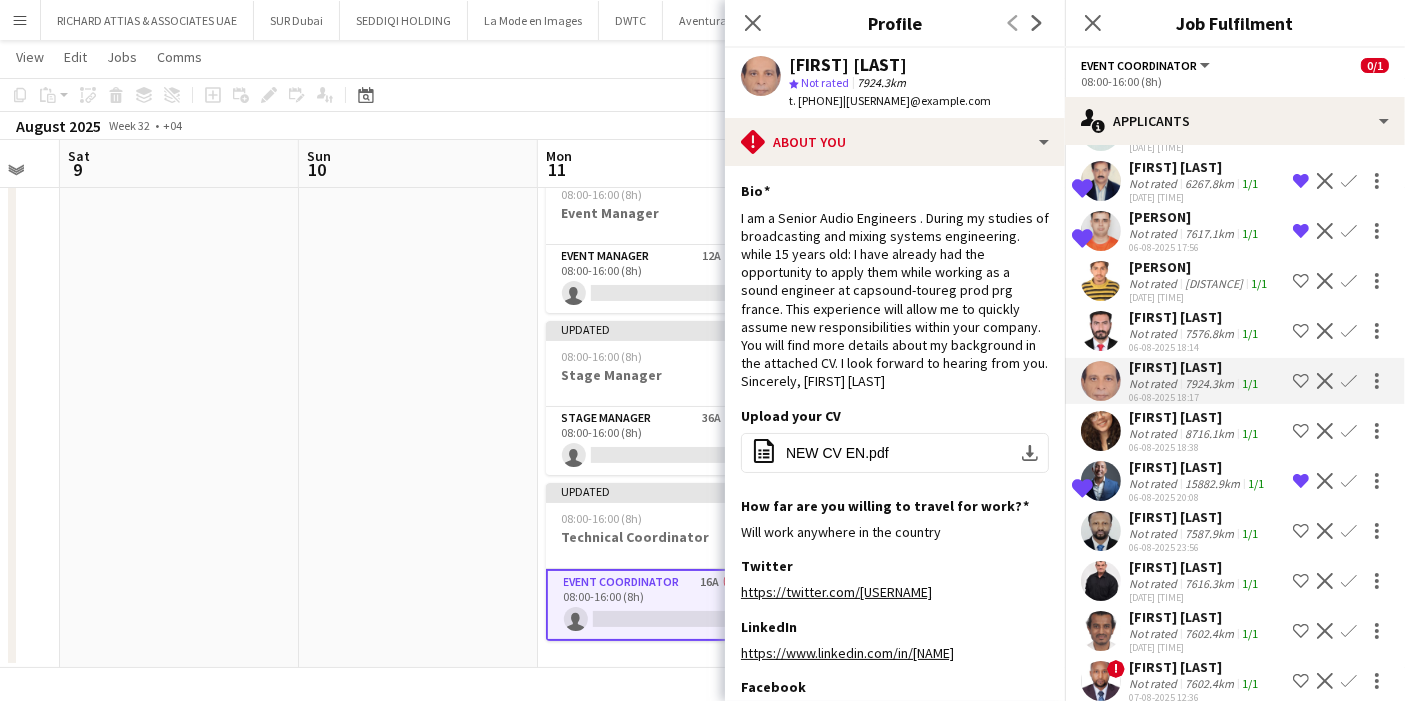 scroll, scrollTop: 391, scrollLeft: 0, axis: vertical 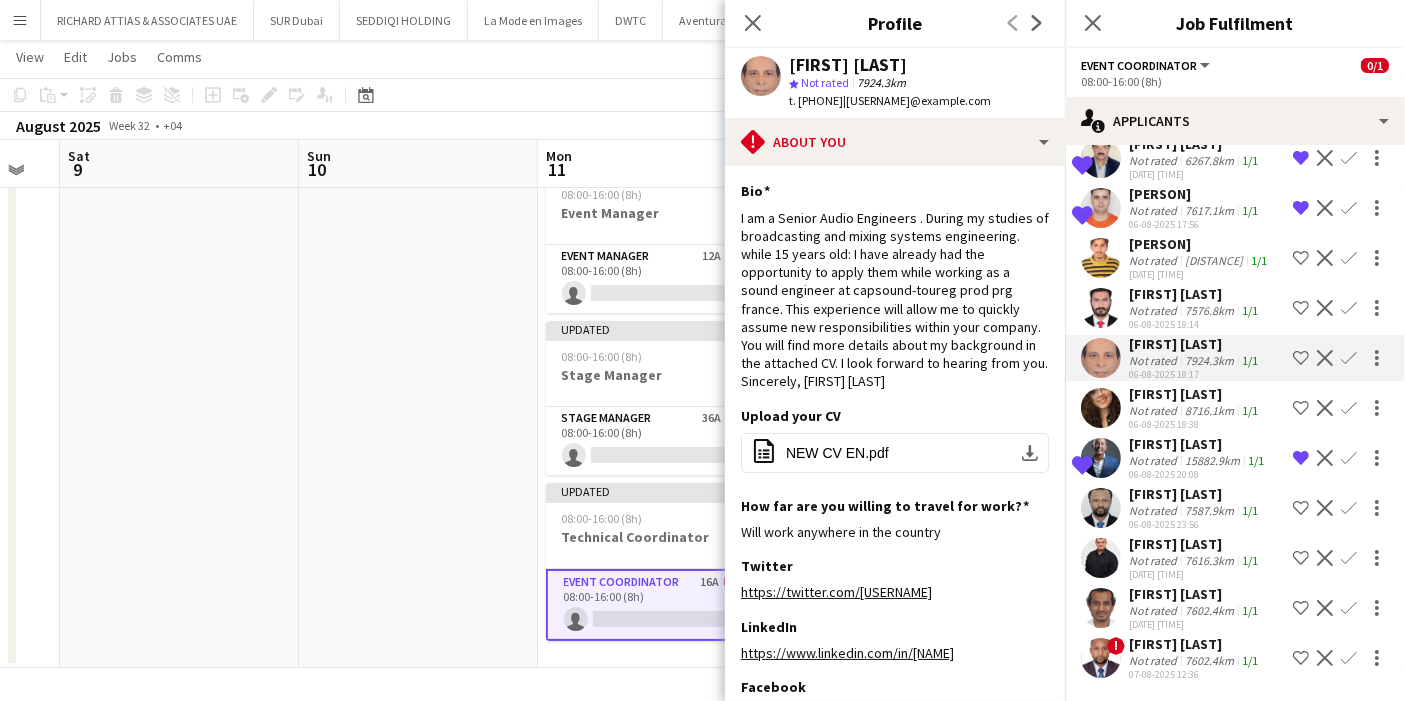 click 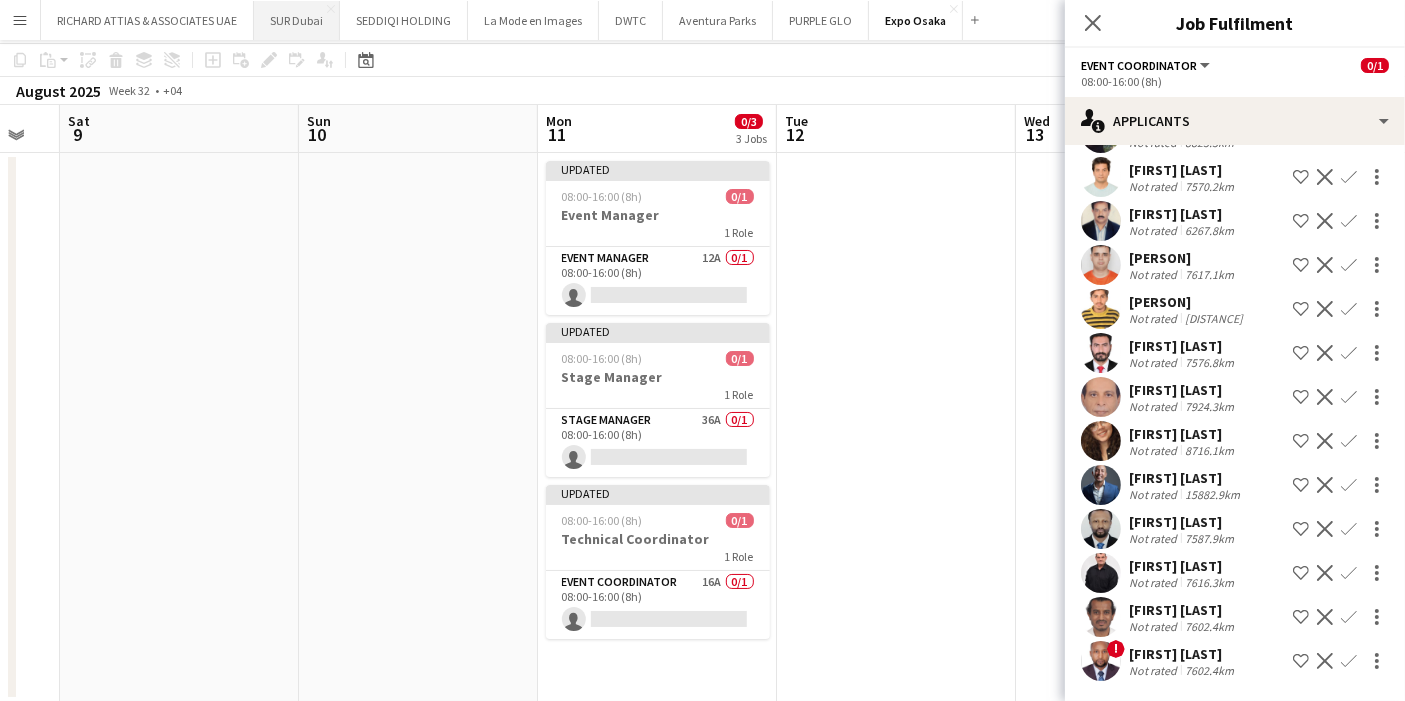 scroll, scrollTop: 0, scrollLeft: 0, axis: both 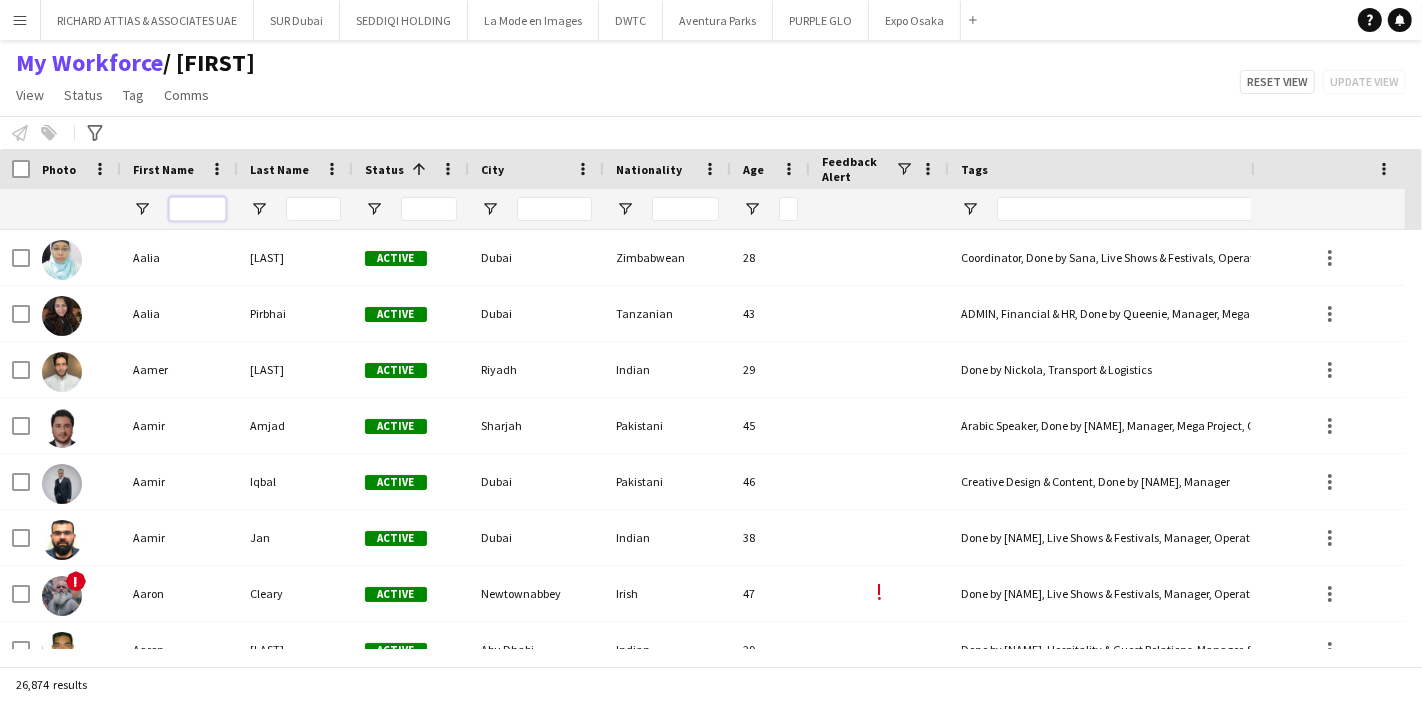 click at bounding box center (197, 209) 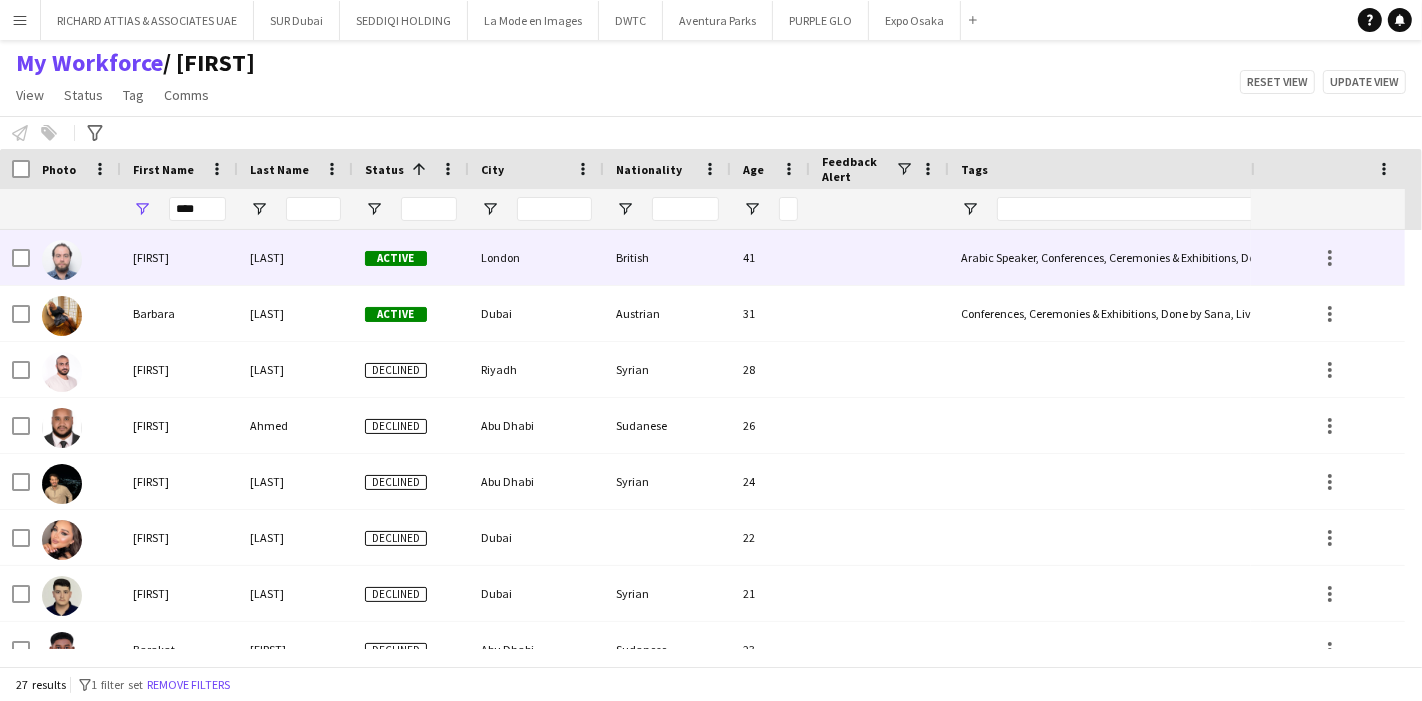 click on "[FIRST]" at bounding box center (179, 257) 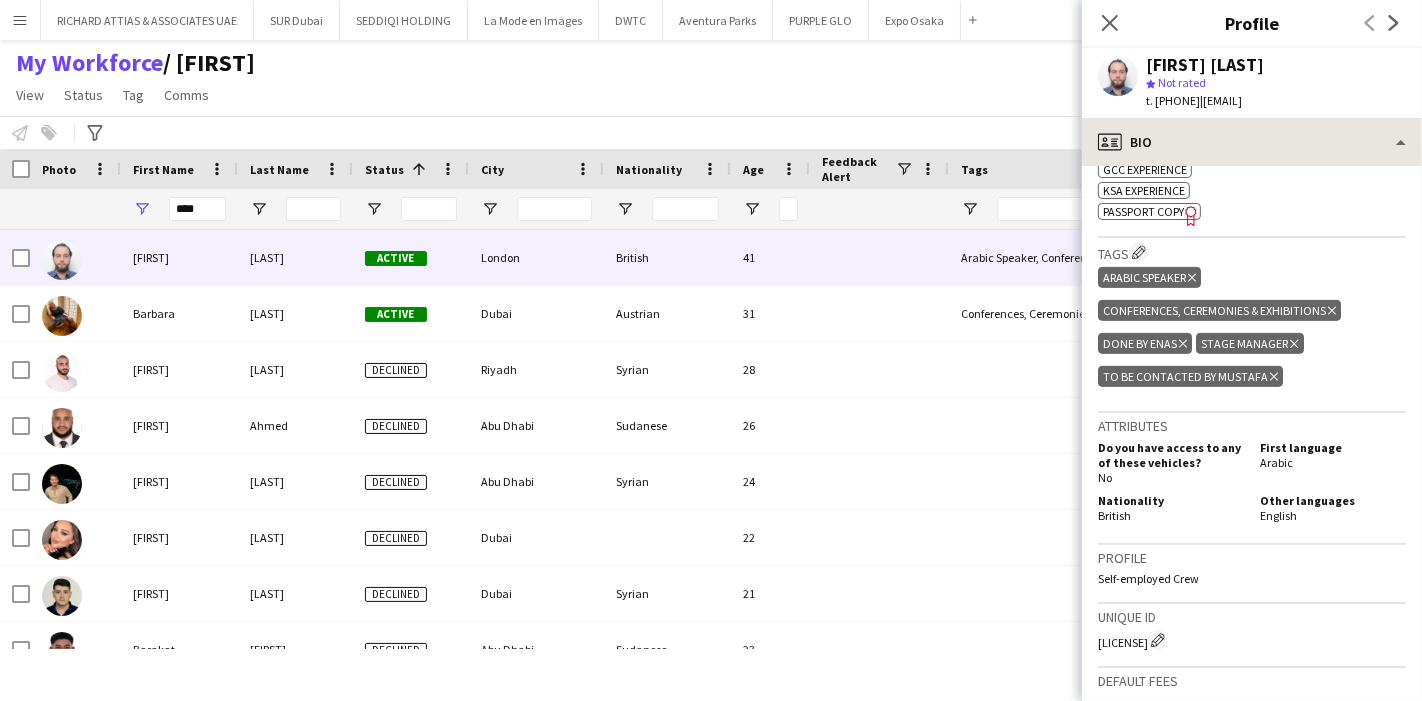 scroll, scrollTop: 666, scrollLeft: 0, axis: vertical 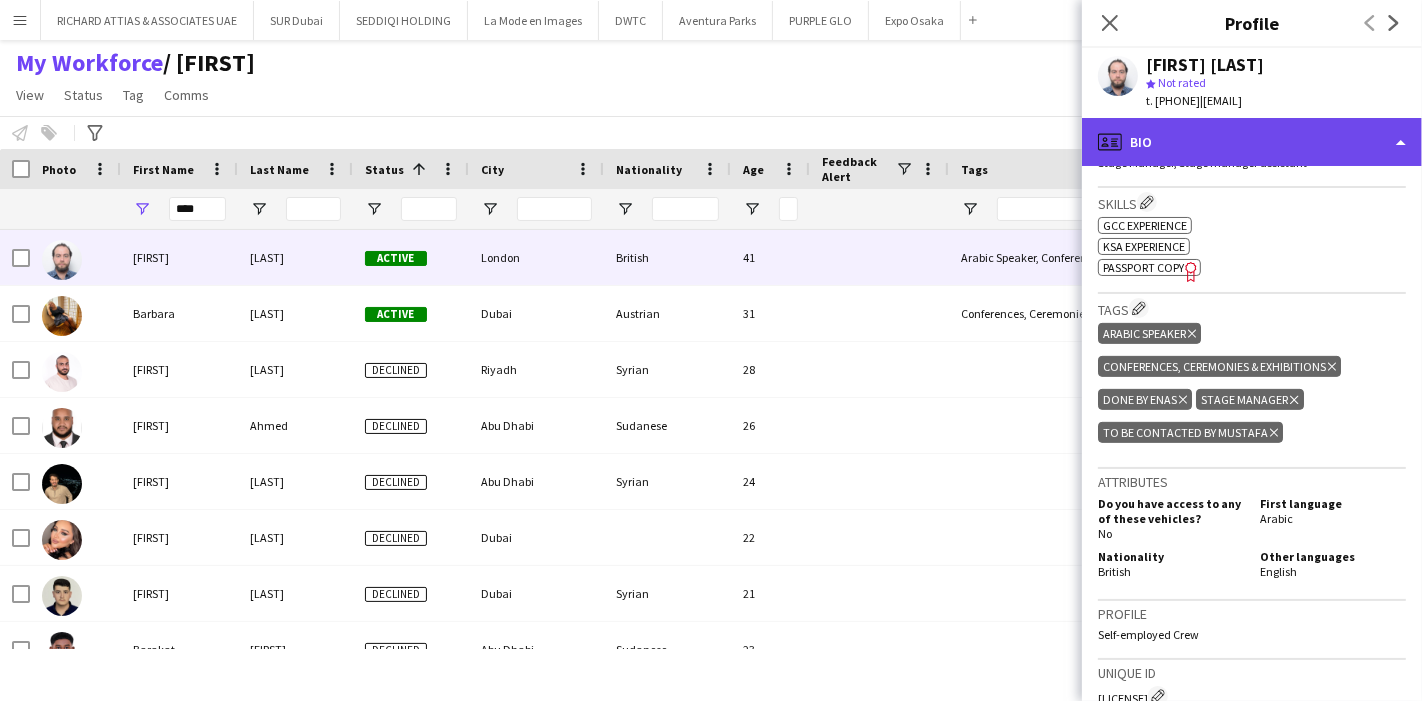 click on "profile
Bio" 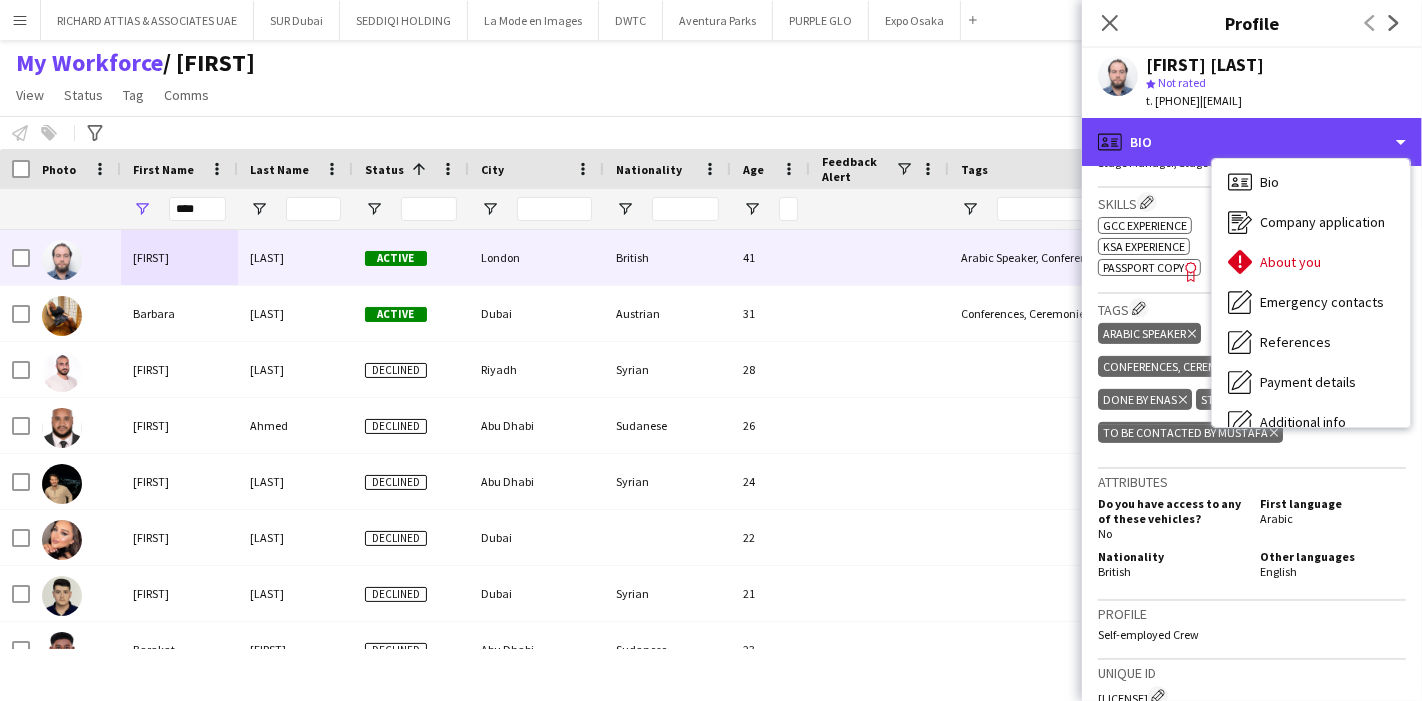 scroll, scrollTop: 0, scrollLeft: 0, axis: both 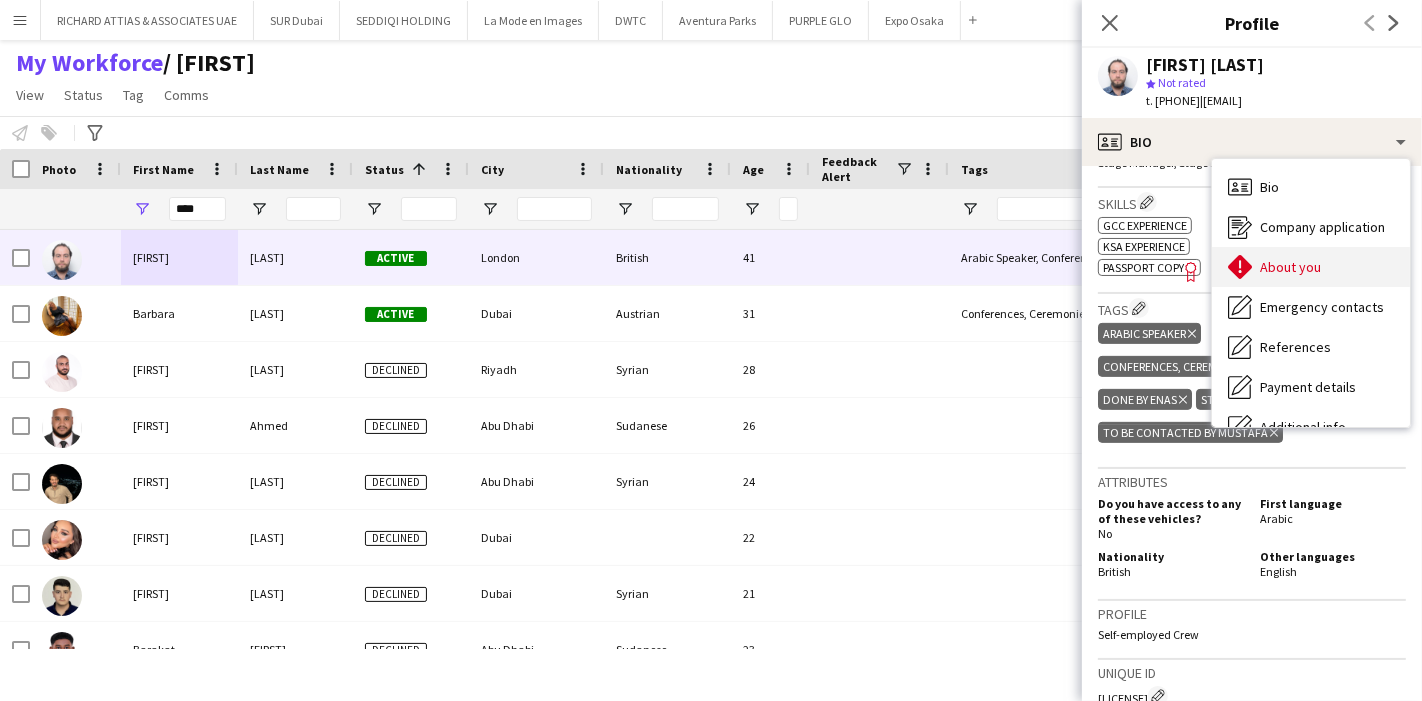click on "About you
About you" at bounding box center [1311, 267] 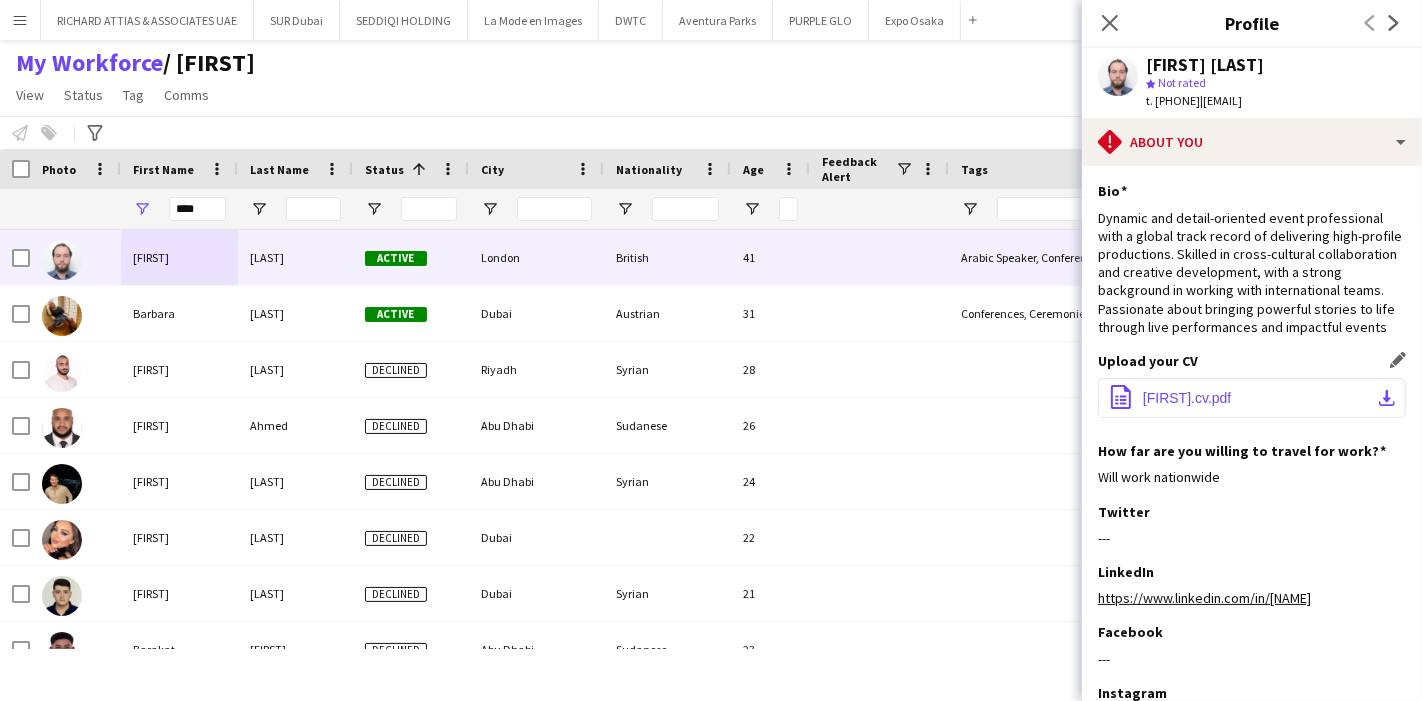 click on "office-file-sheet
Baraa.halabieh.cv.pdf
download-bottom" 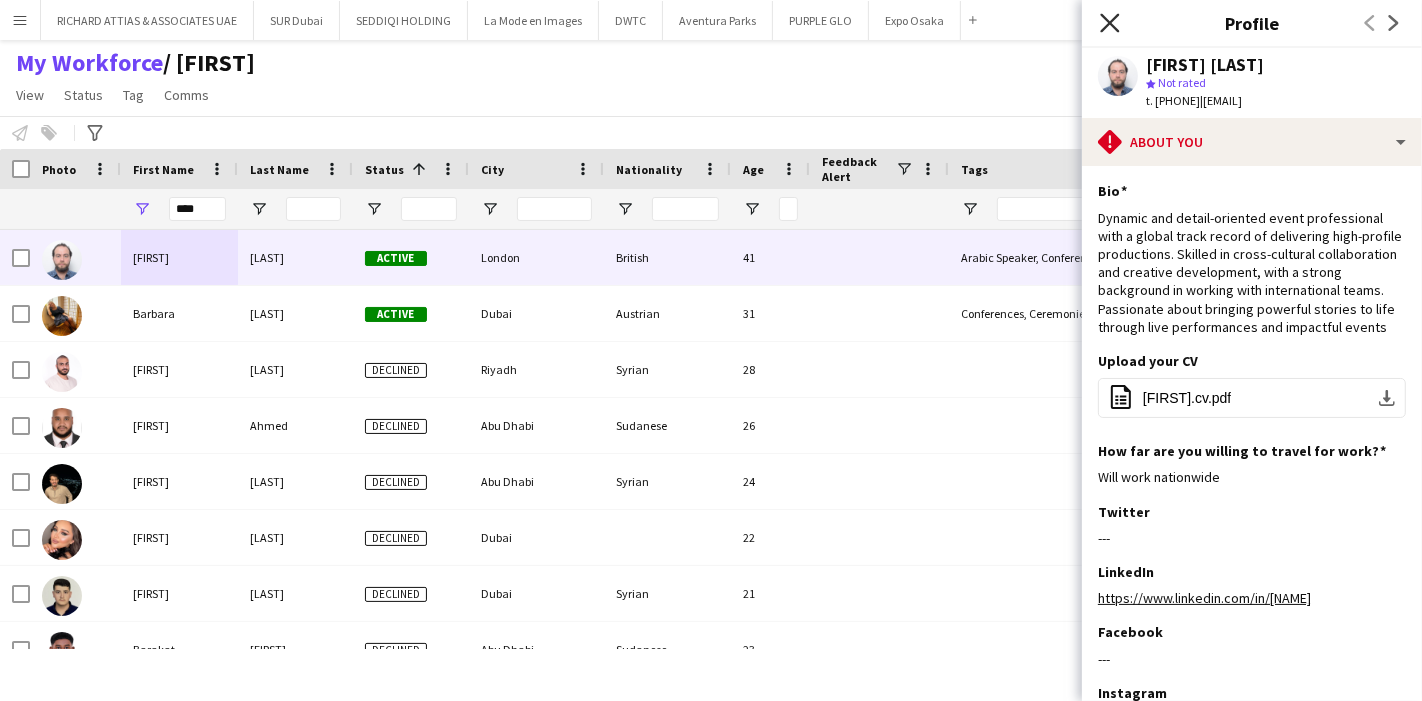 click on "Close pop-in" 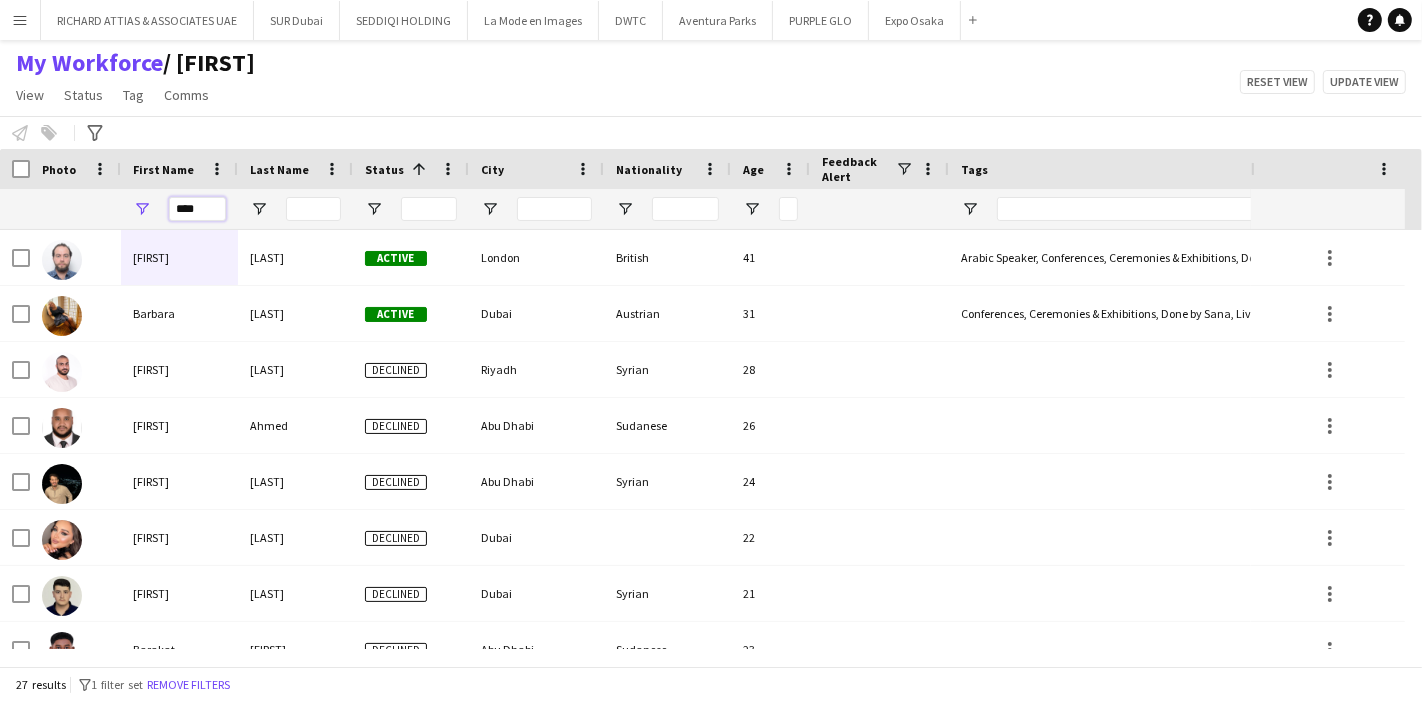 click on "****" at bounding box center (197, 209) 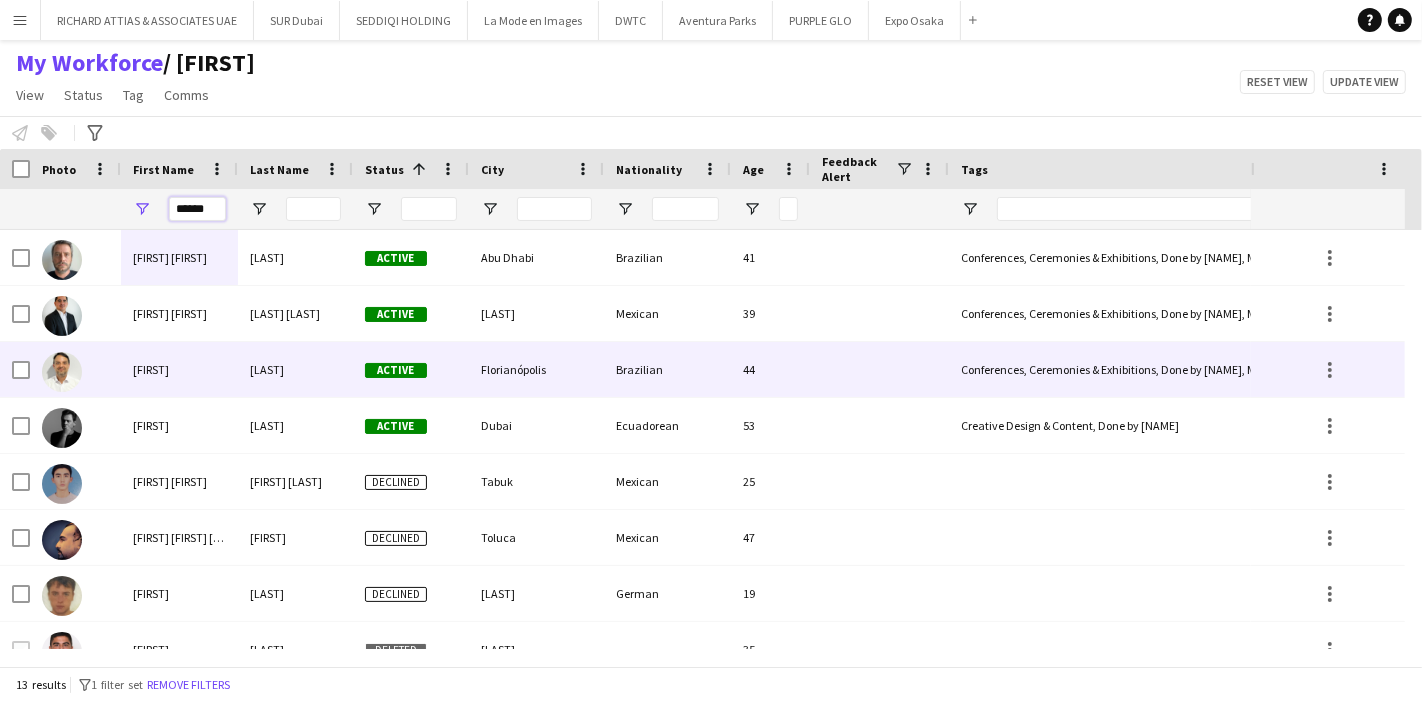type on "******" 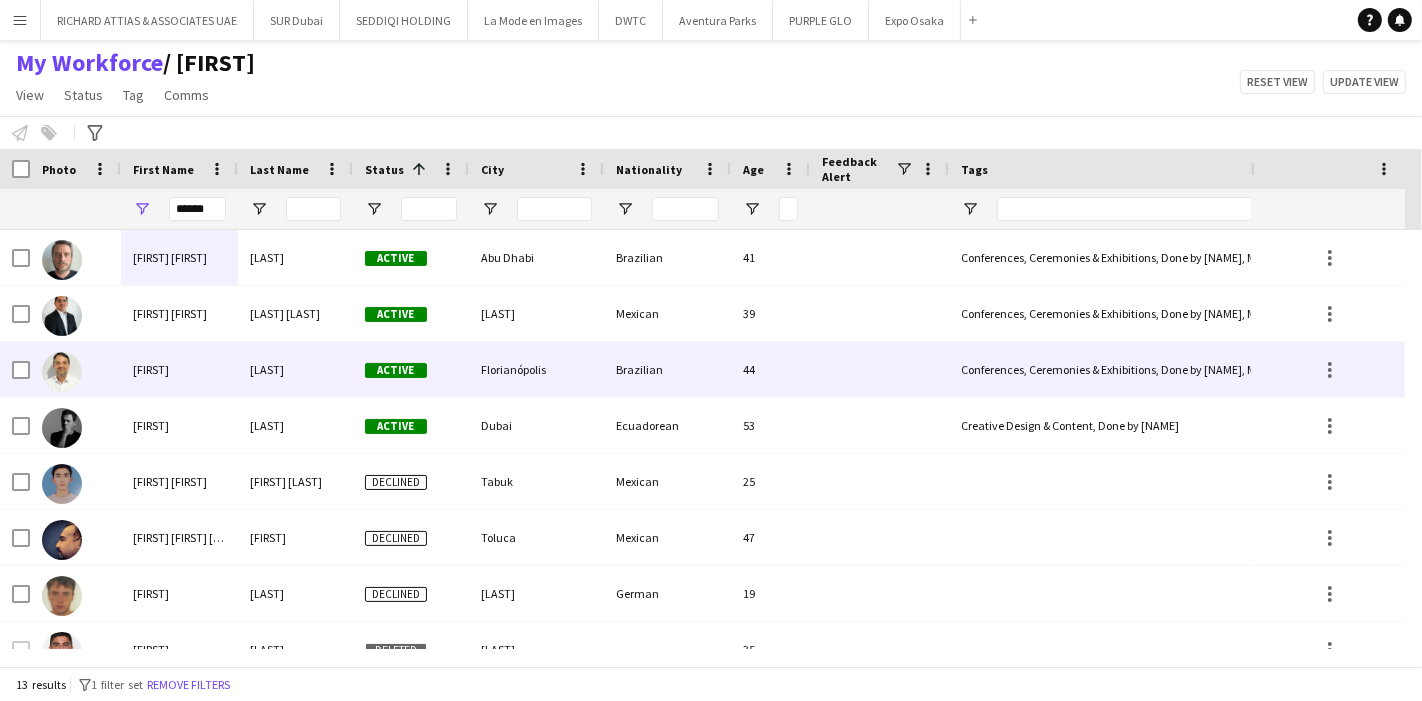 drag, startPoint x: 184, startPoint y: 372, endPoint x: 160, endPoint y: 390, distance: 30 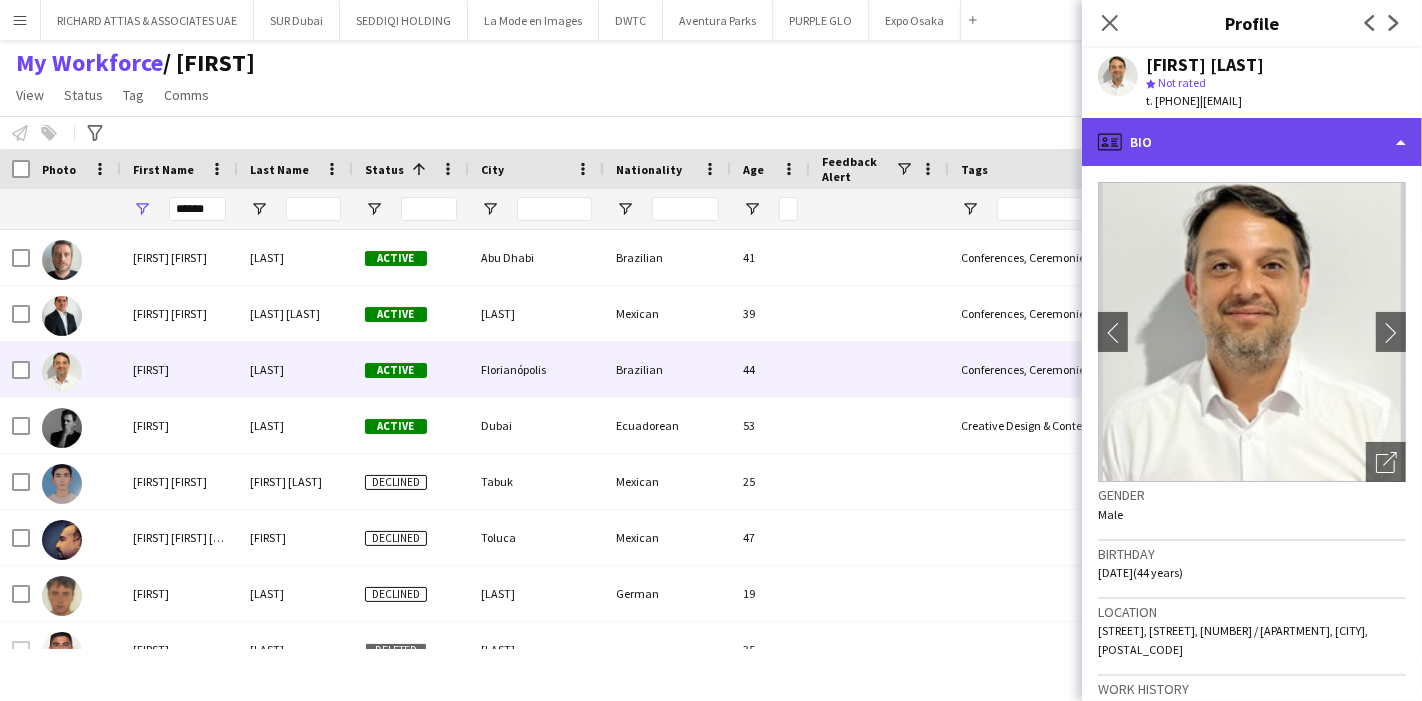 click on "profile
Bio" 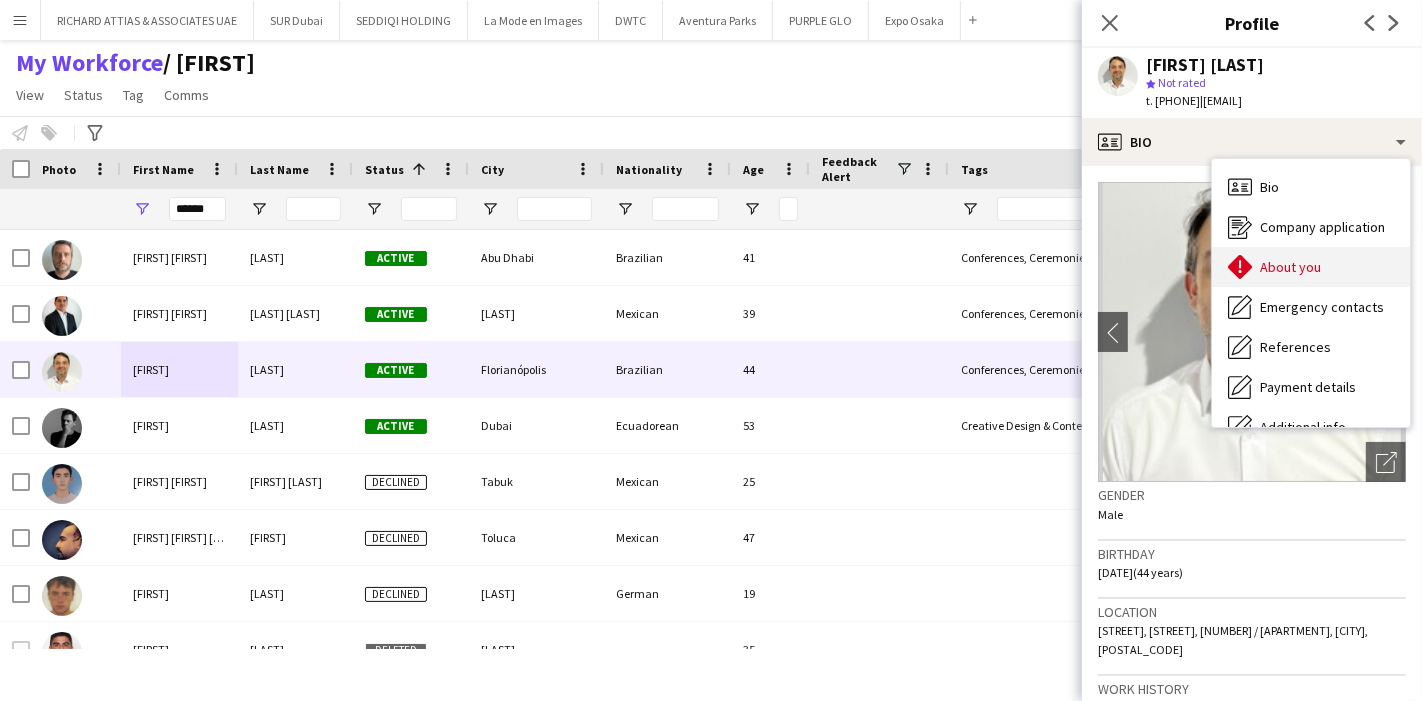 click on "About you
About you" at bounding box center (1311, 267) 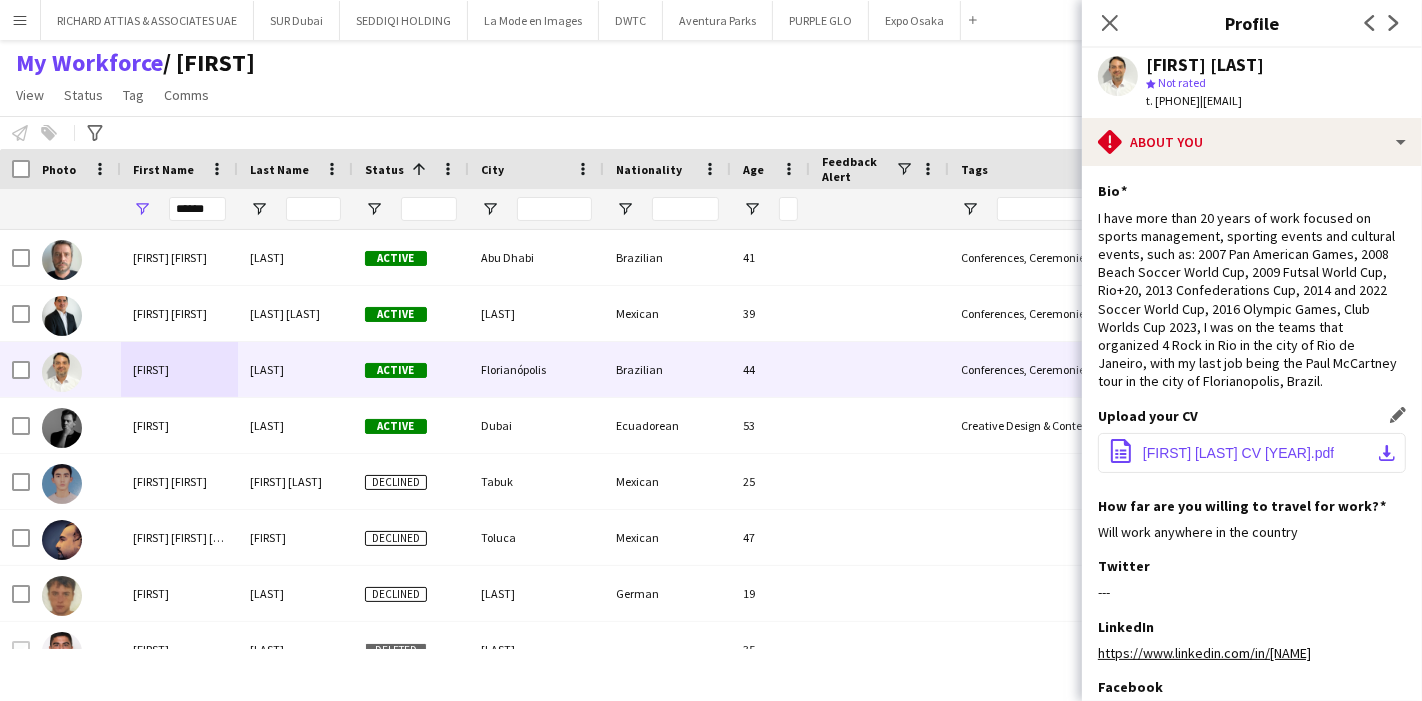 click on "download-bottom" 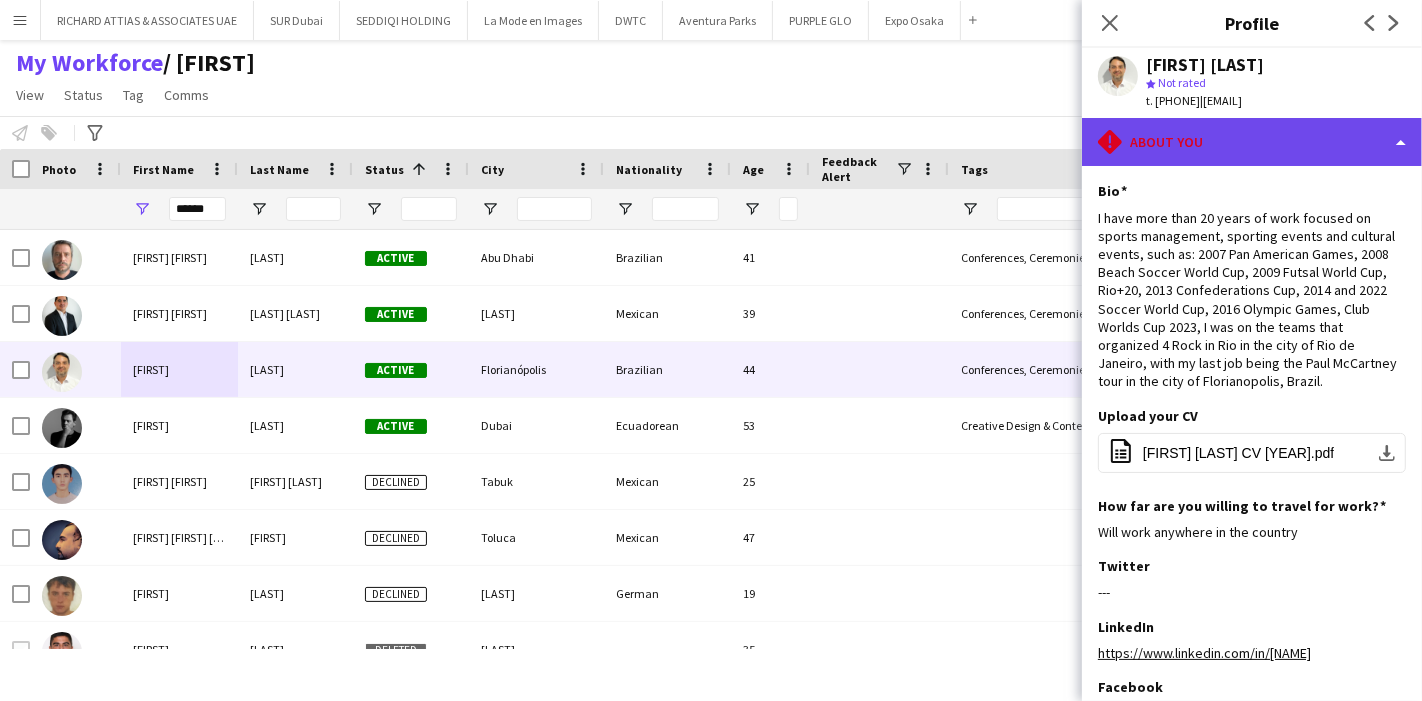click on "rhombus-alert
About you" 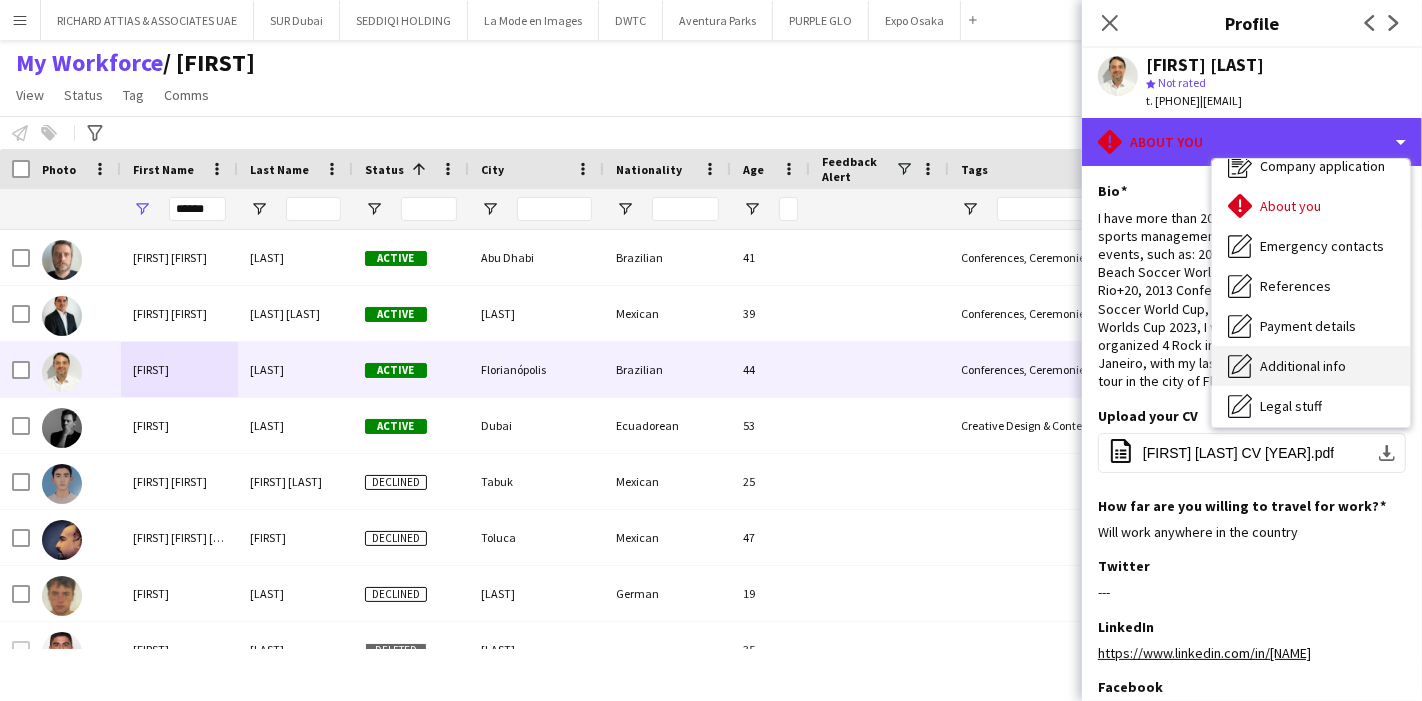 scroll, scrollTop: 147, scrollLeft: 0, axis: vertical 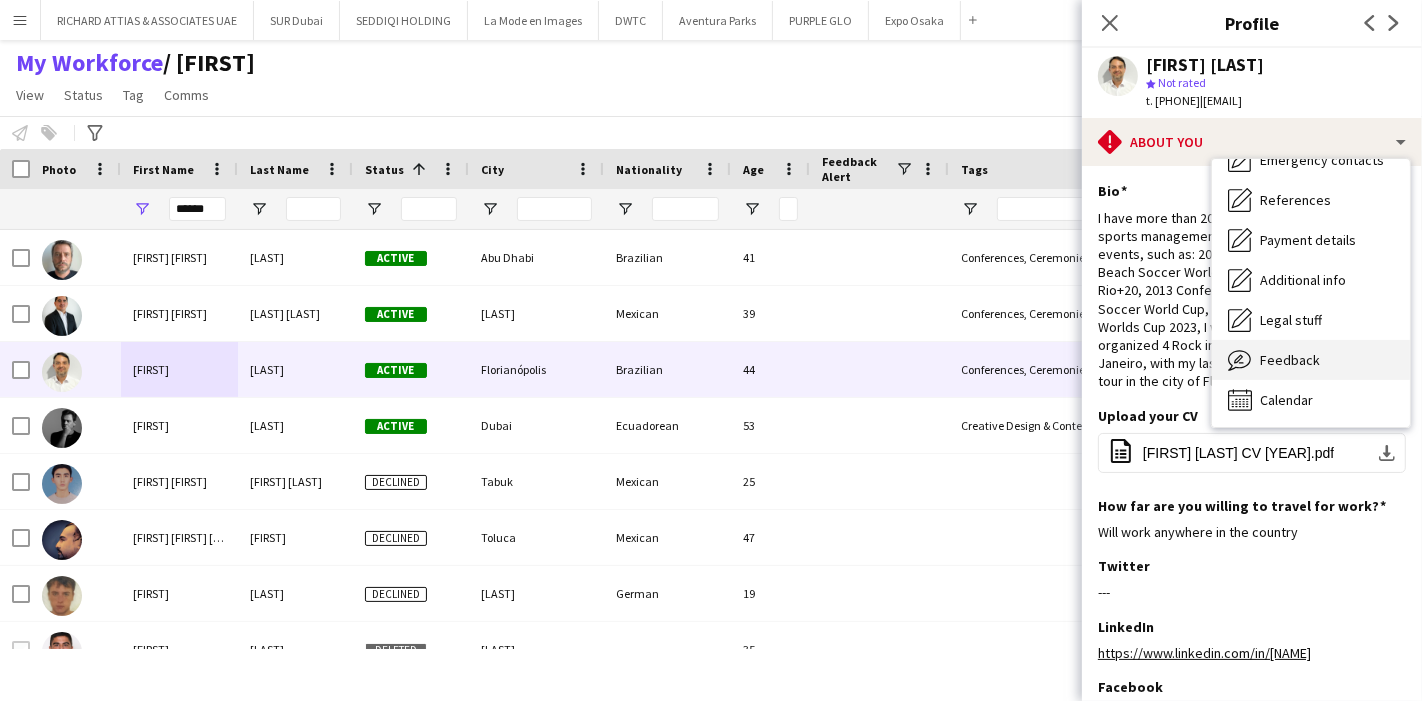 click on "Feedback
Feedback" at bounding box center [1311, 360] 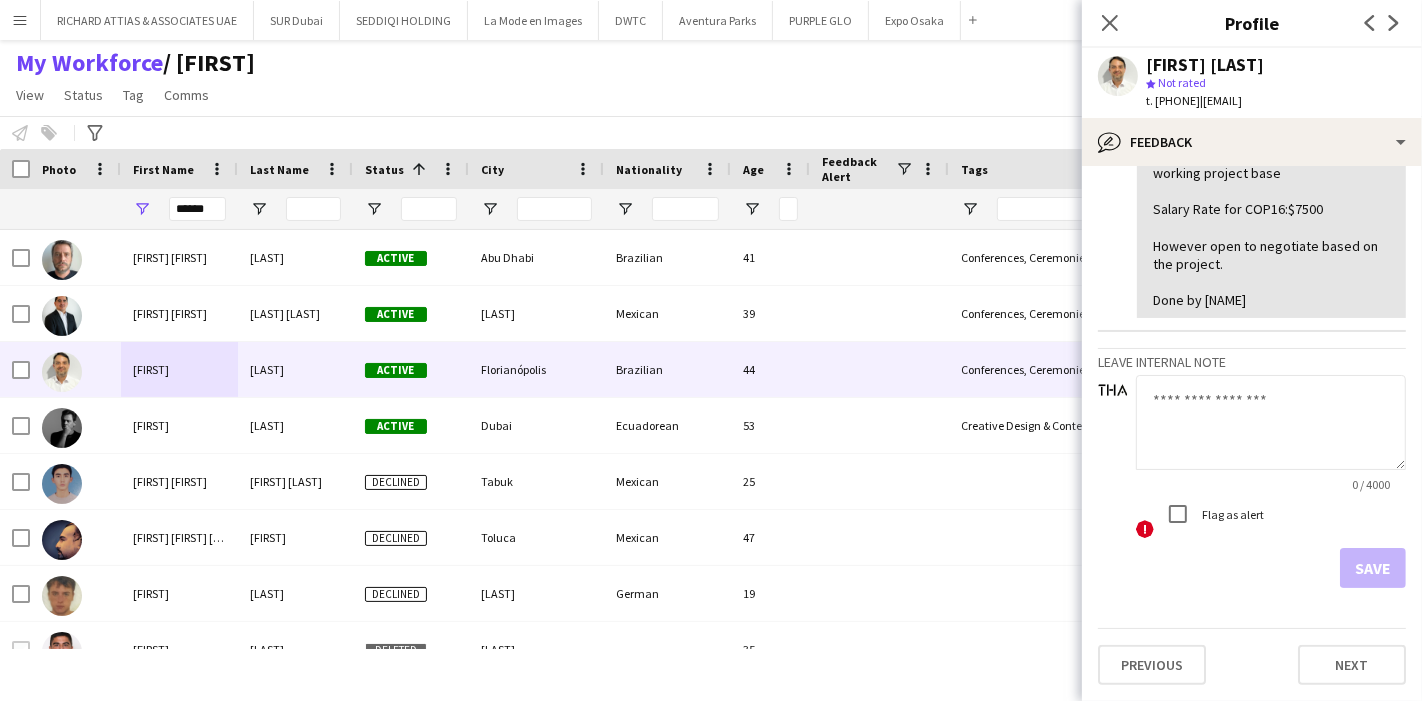 scroll, scrollTop: 1111, scrollLeft: 0, axis: vertical 